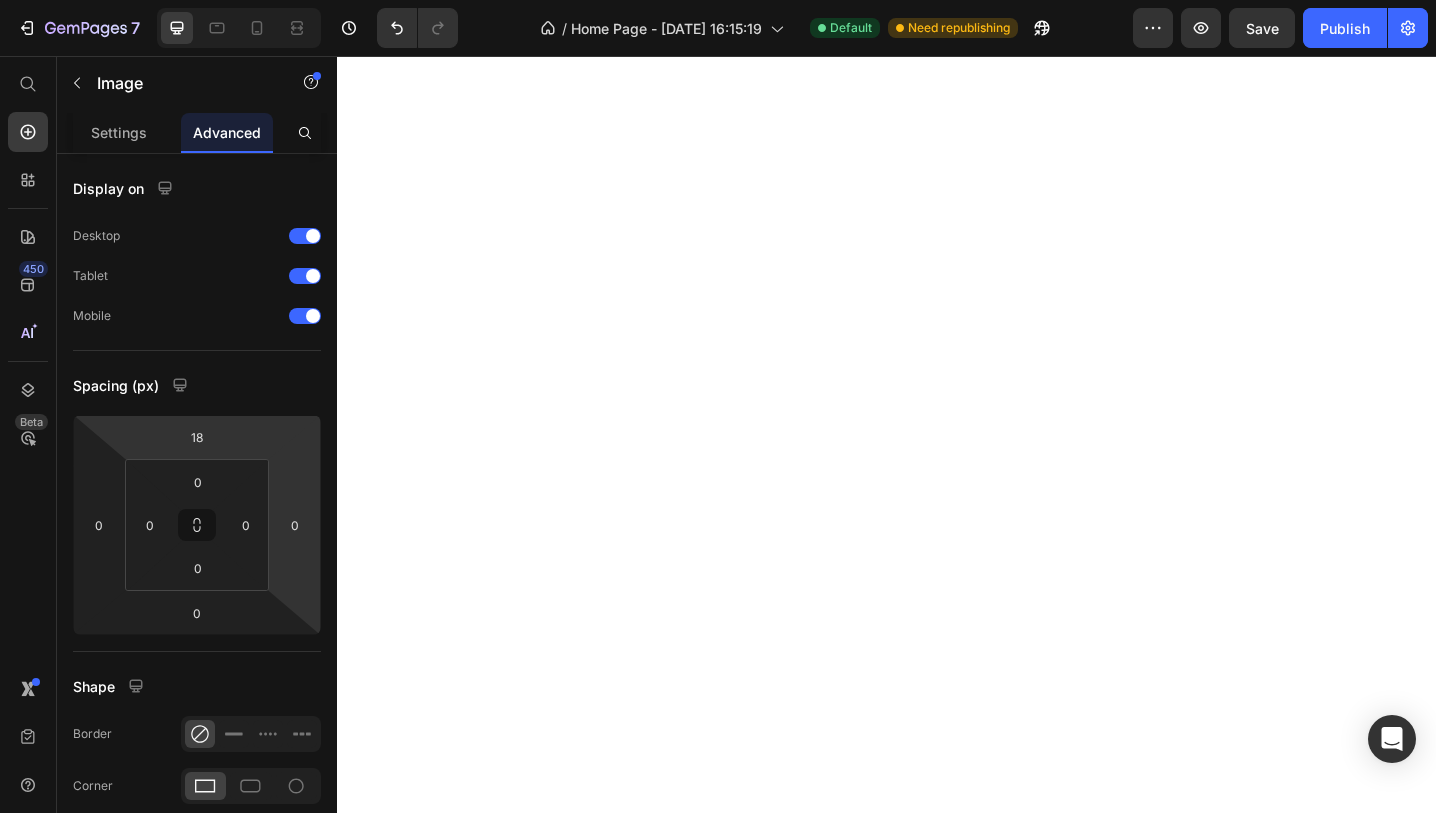 scroll, scrollTop: 0, scrollLeft: 0, axis: both 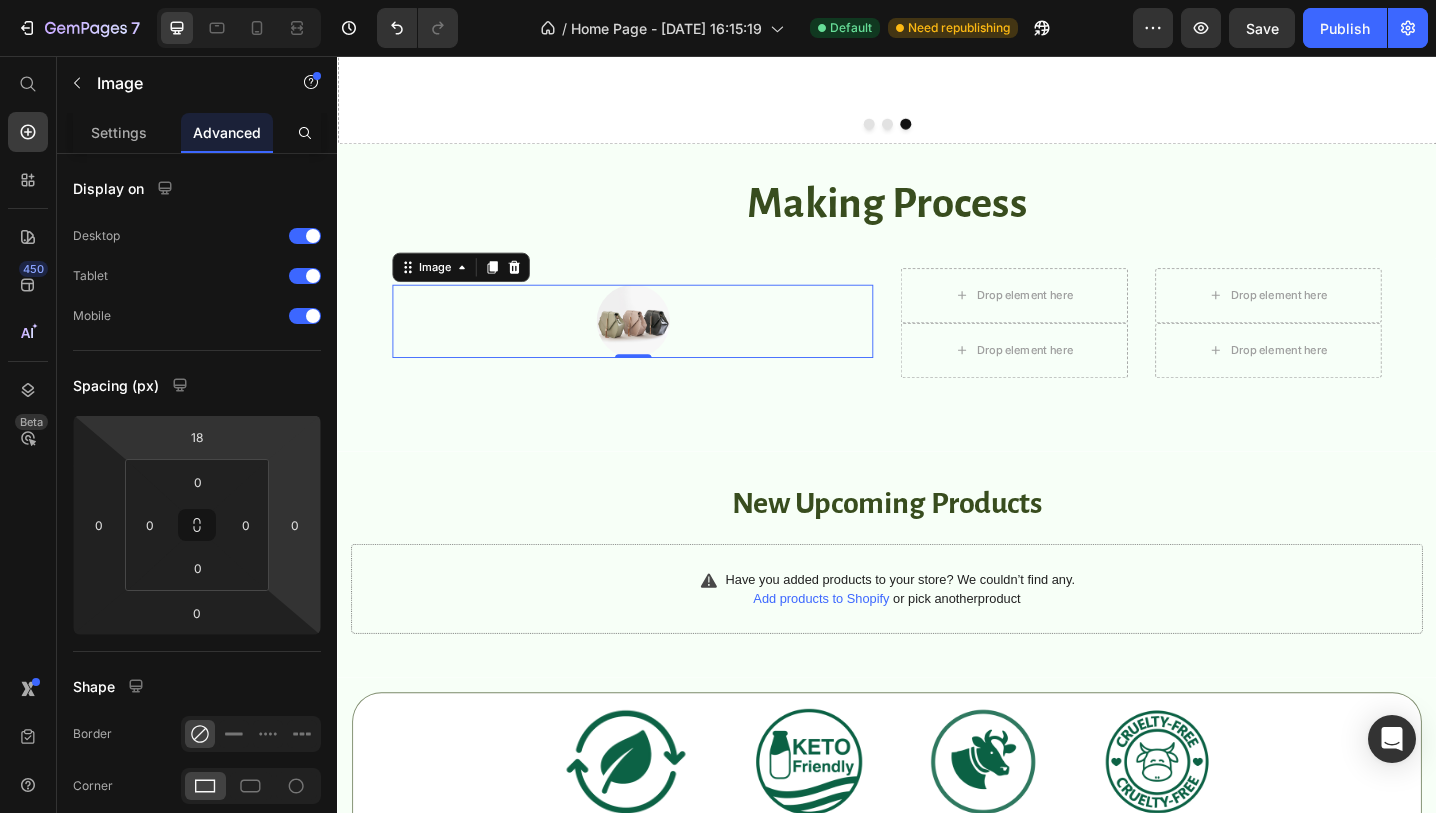click at bounding box center (659, 346) 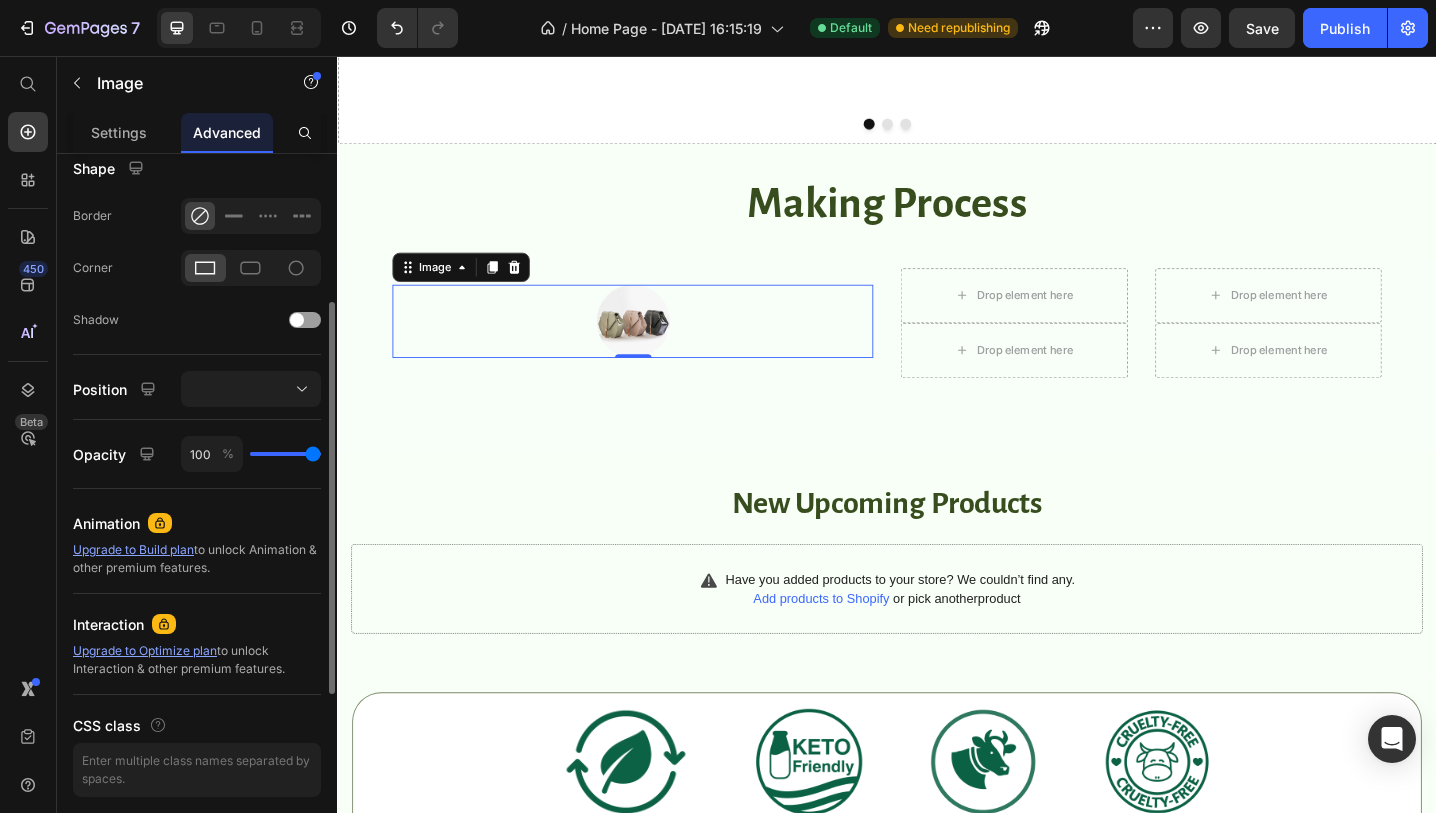 scroll, scrollTop: 0, scrollLeft: 0, axis: both 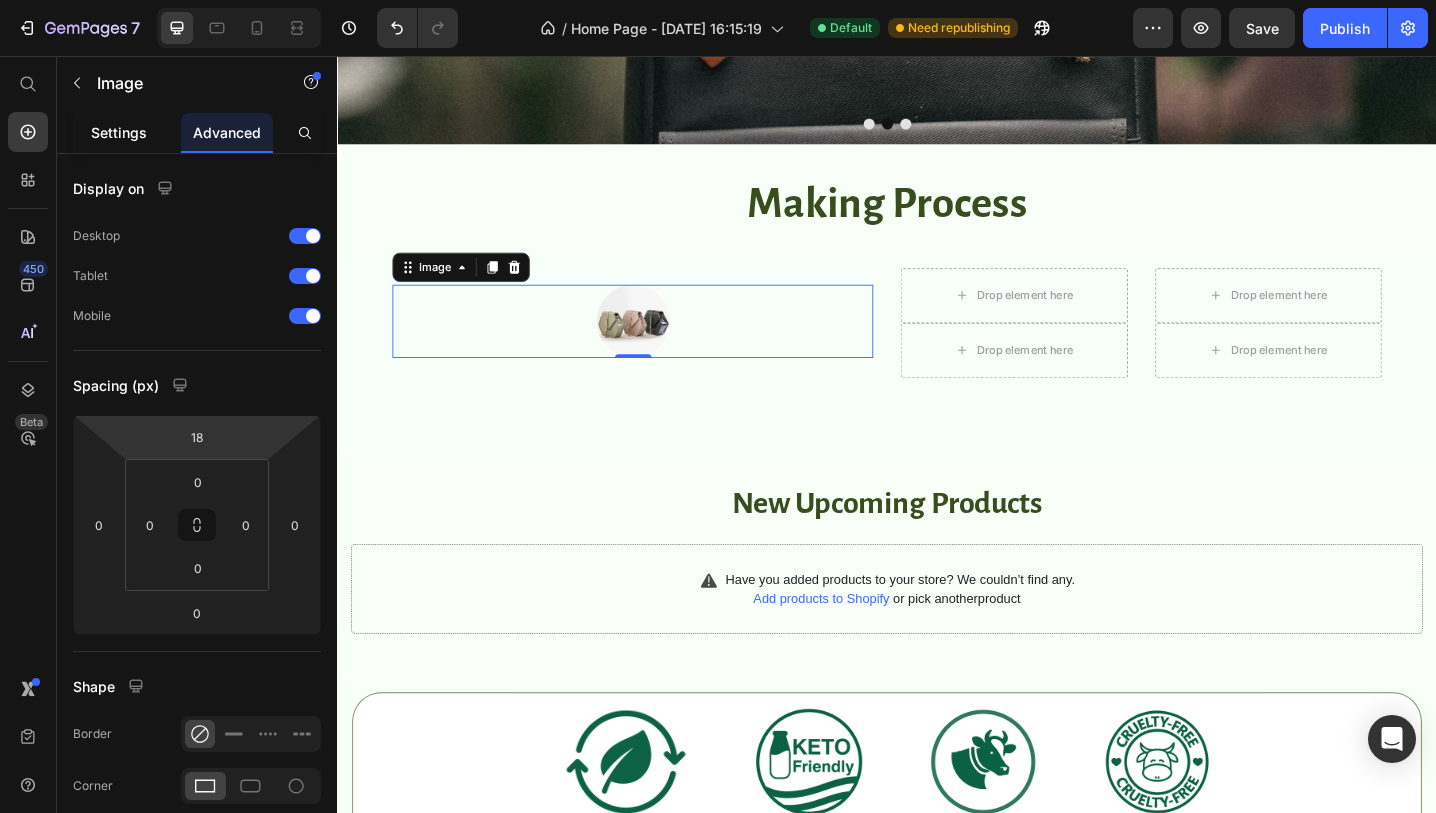 click on "Settings" at bounding box center [119, 132] 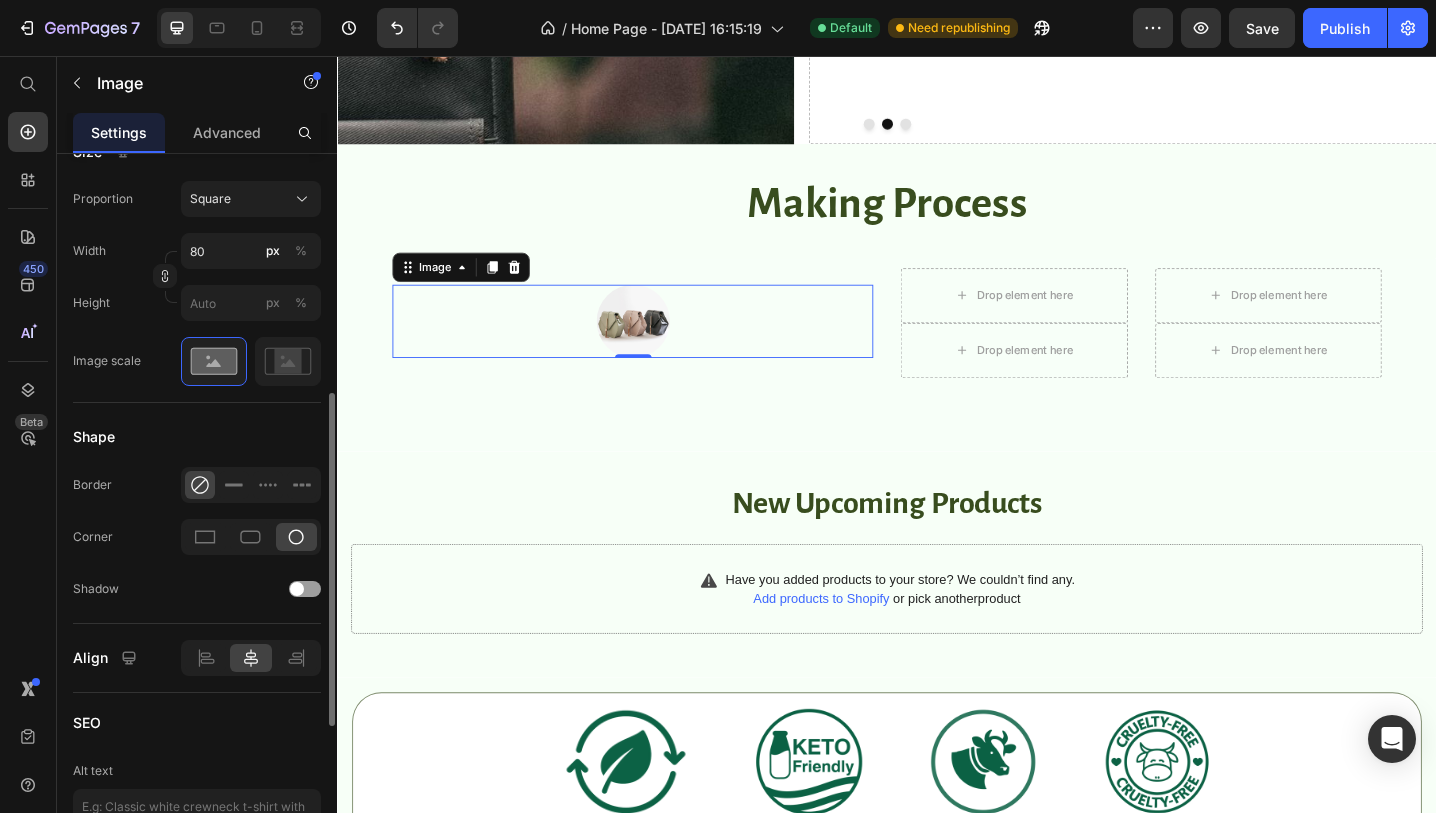 scroll, scrollTop: 563, scrollLeft: 0, axis: vertical 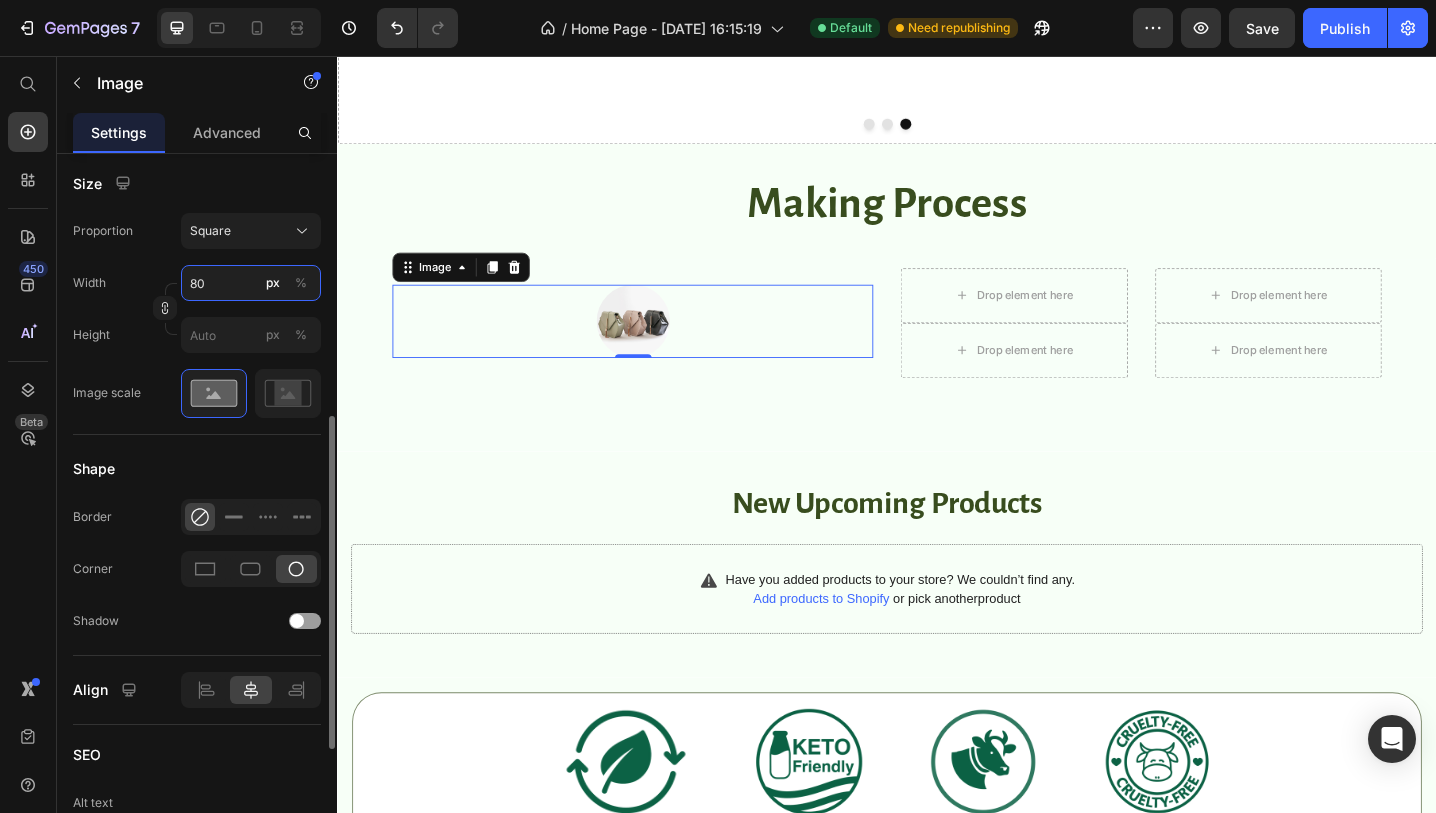 click on "80" at bounding box center [251, 283] 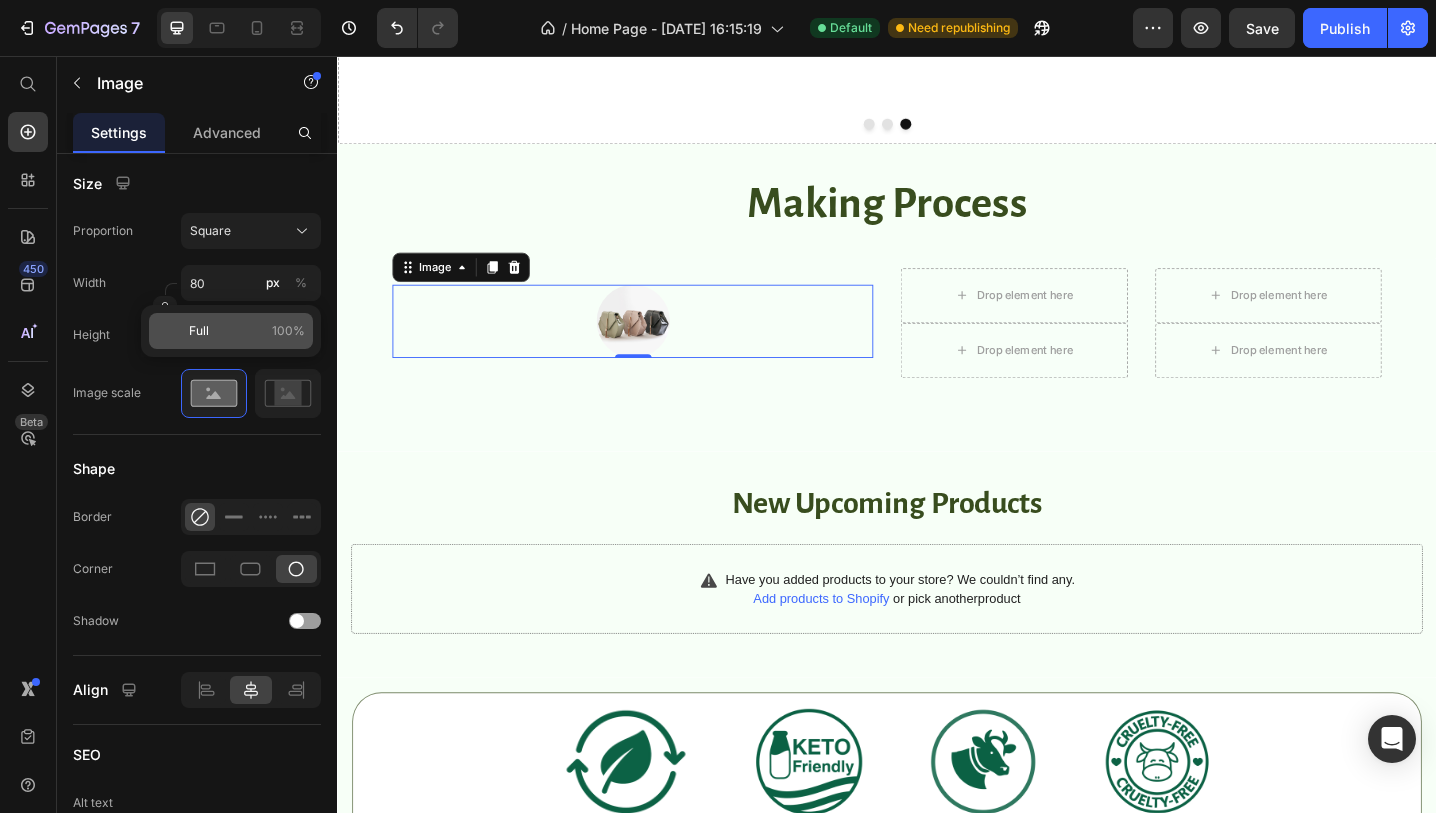 click on "Full 100%" at bounding box center (247, 331) 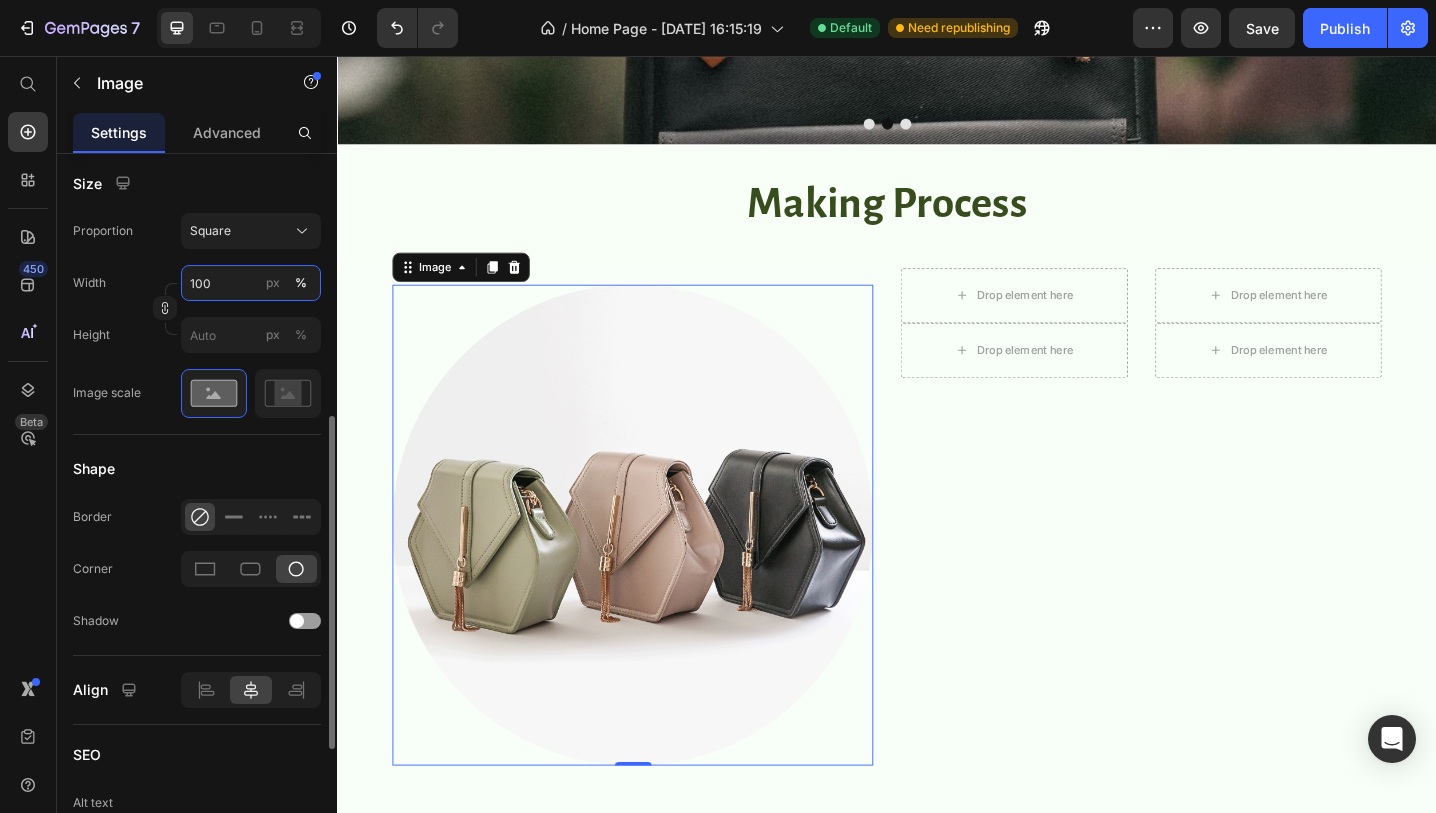 click on "100" at bounding box center (251, 283) 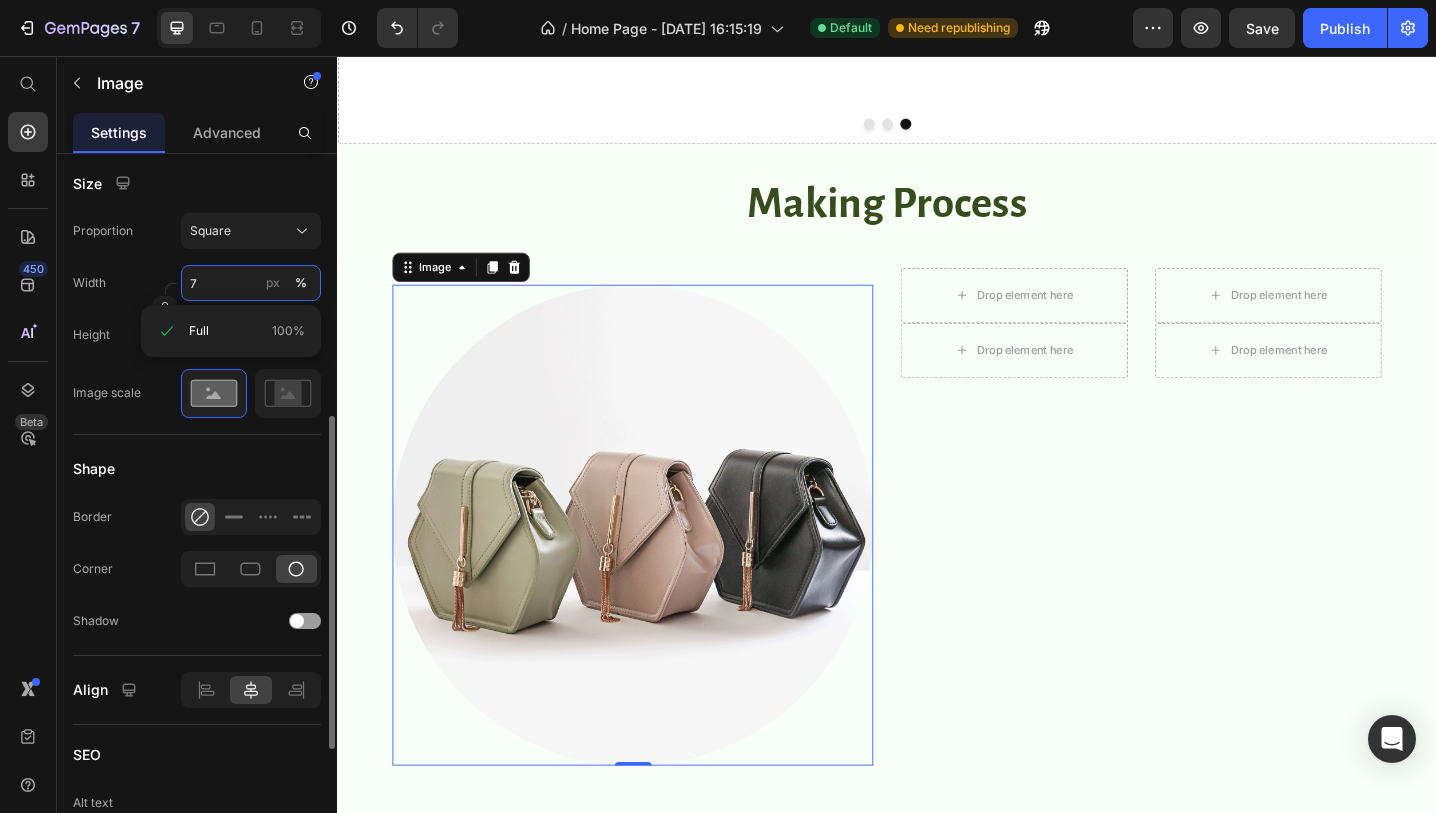 type on "70" 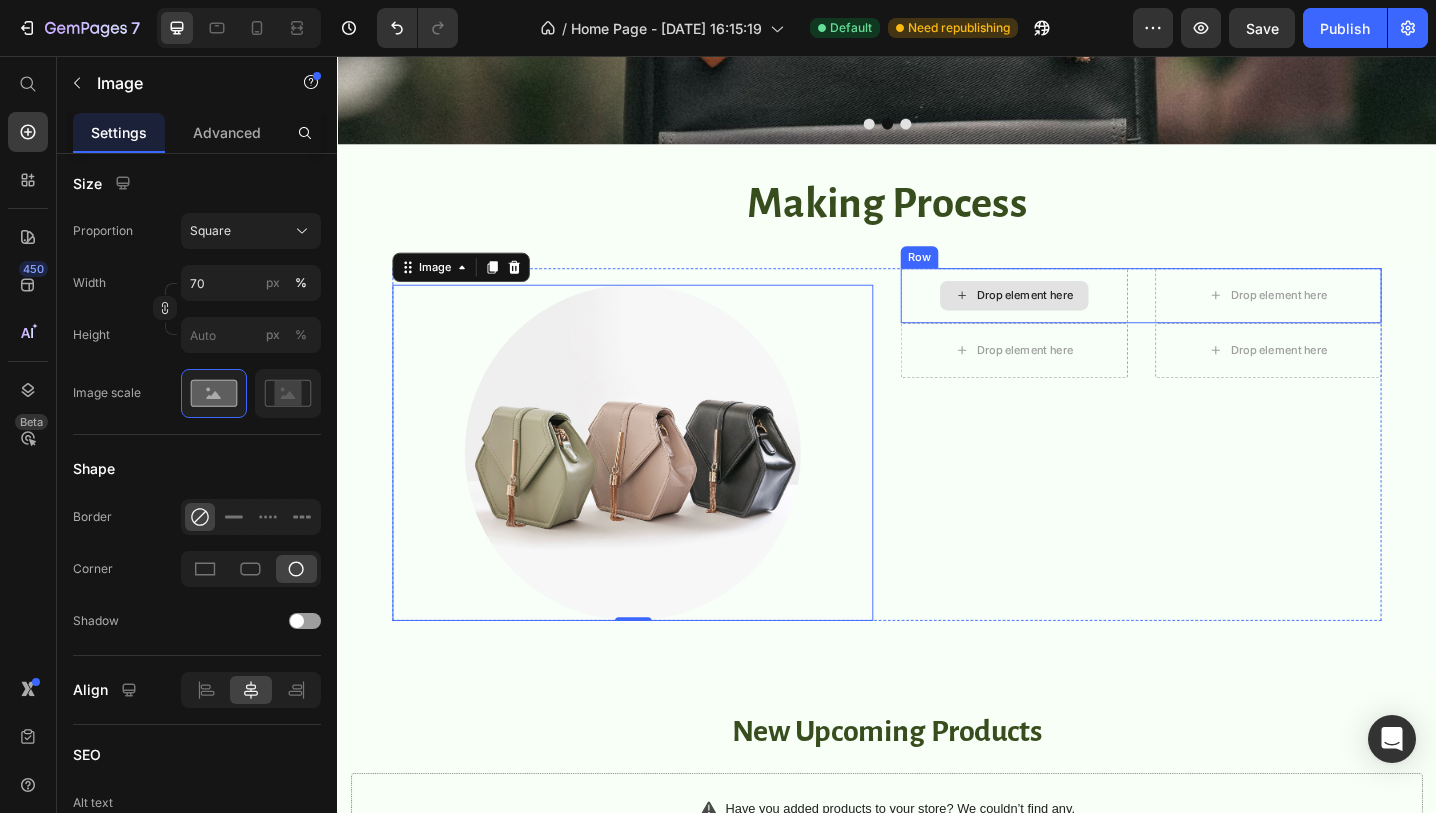 click on "Drop element here" at bounding box center (1076, 318) 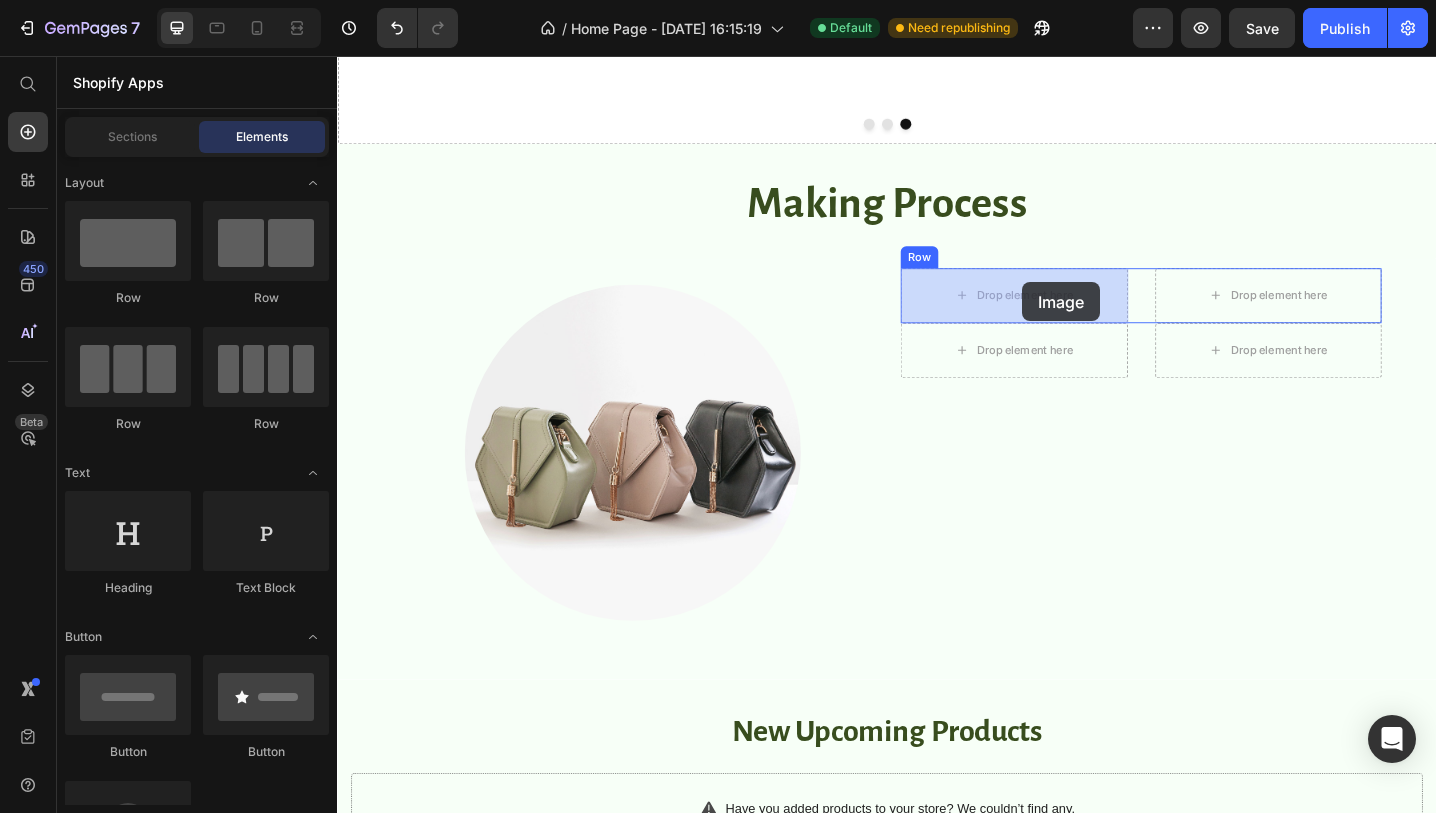 drag, startPoint x: 576, startPoint y: 442, endPoint x: 1085, endPoint y: 303, distance: 527.6381 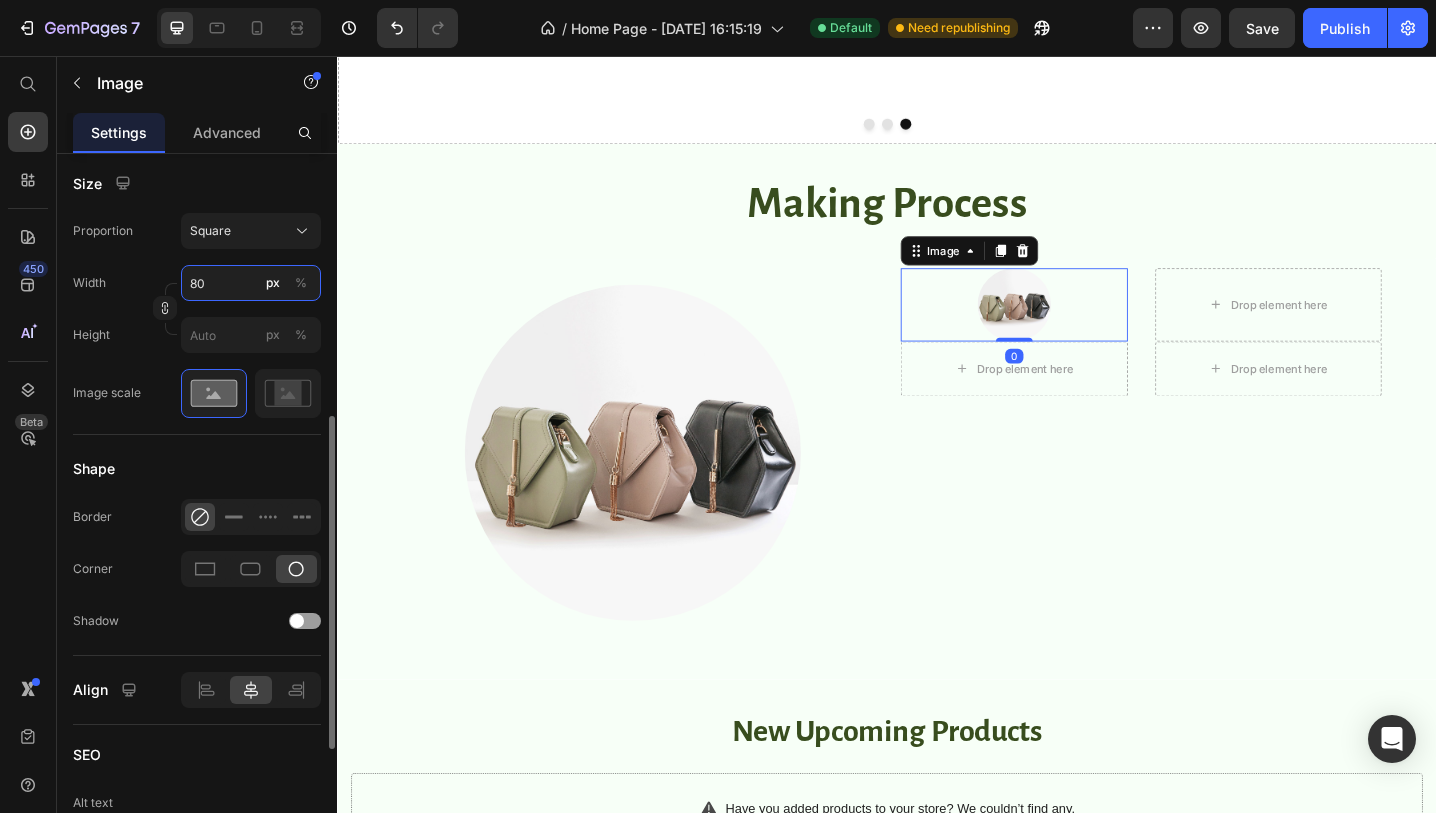 click on "80" at bounding box center (251, 283) 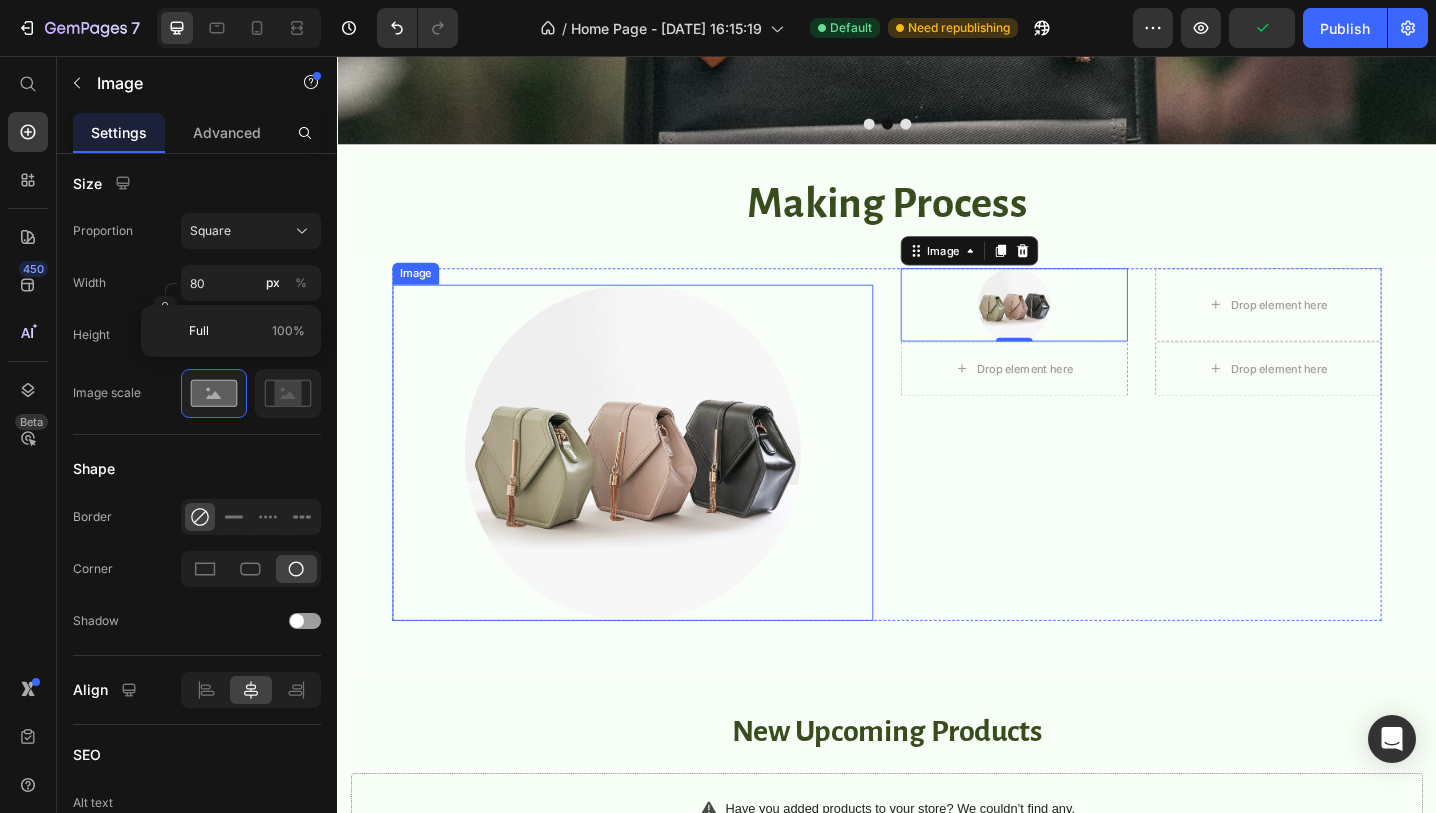click at bounding box center [659, 490] 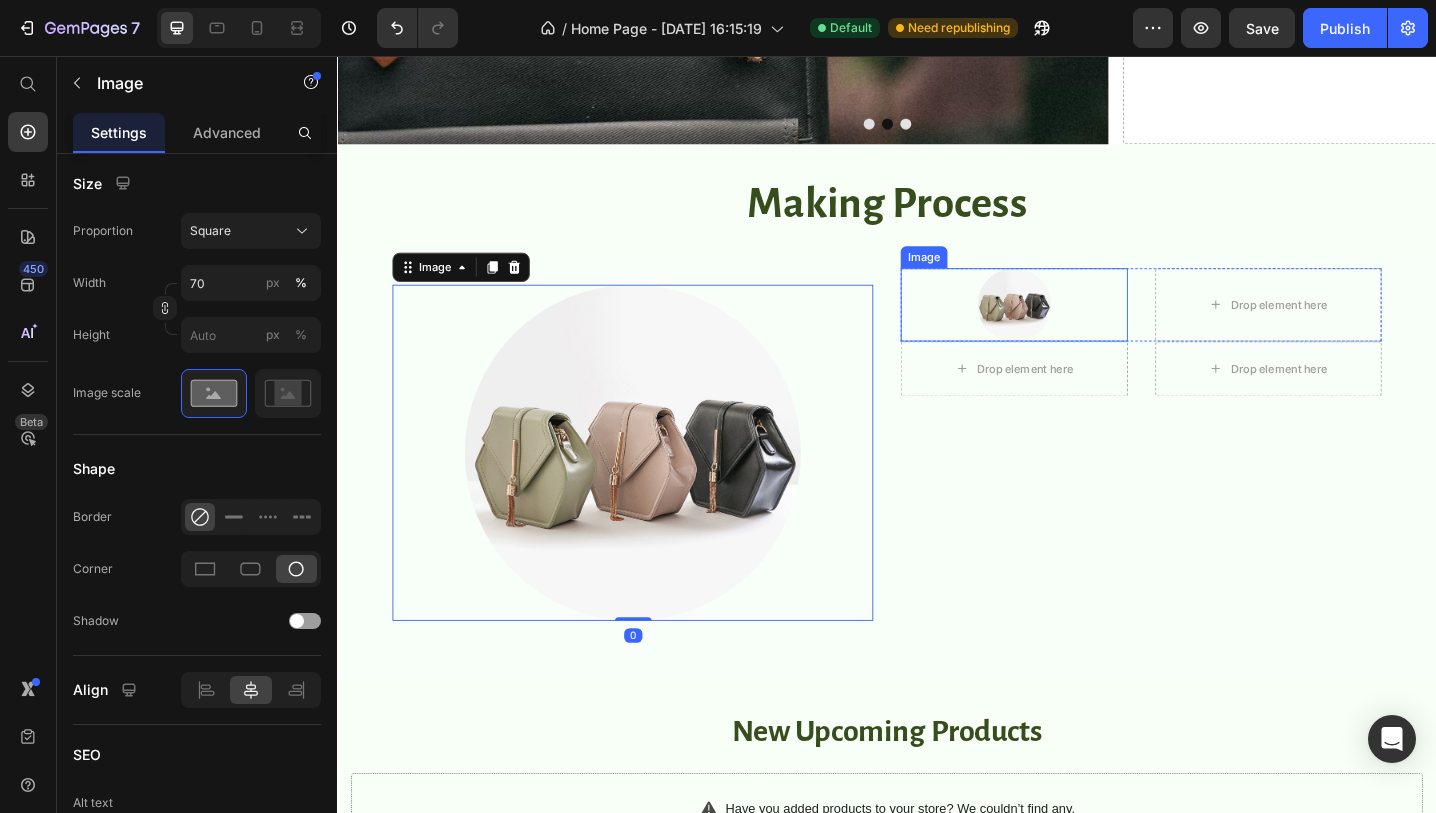 click at bounding box center [1076, 328] 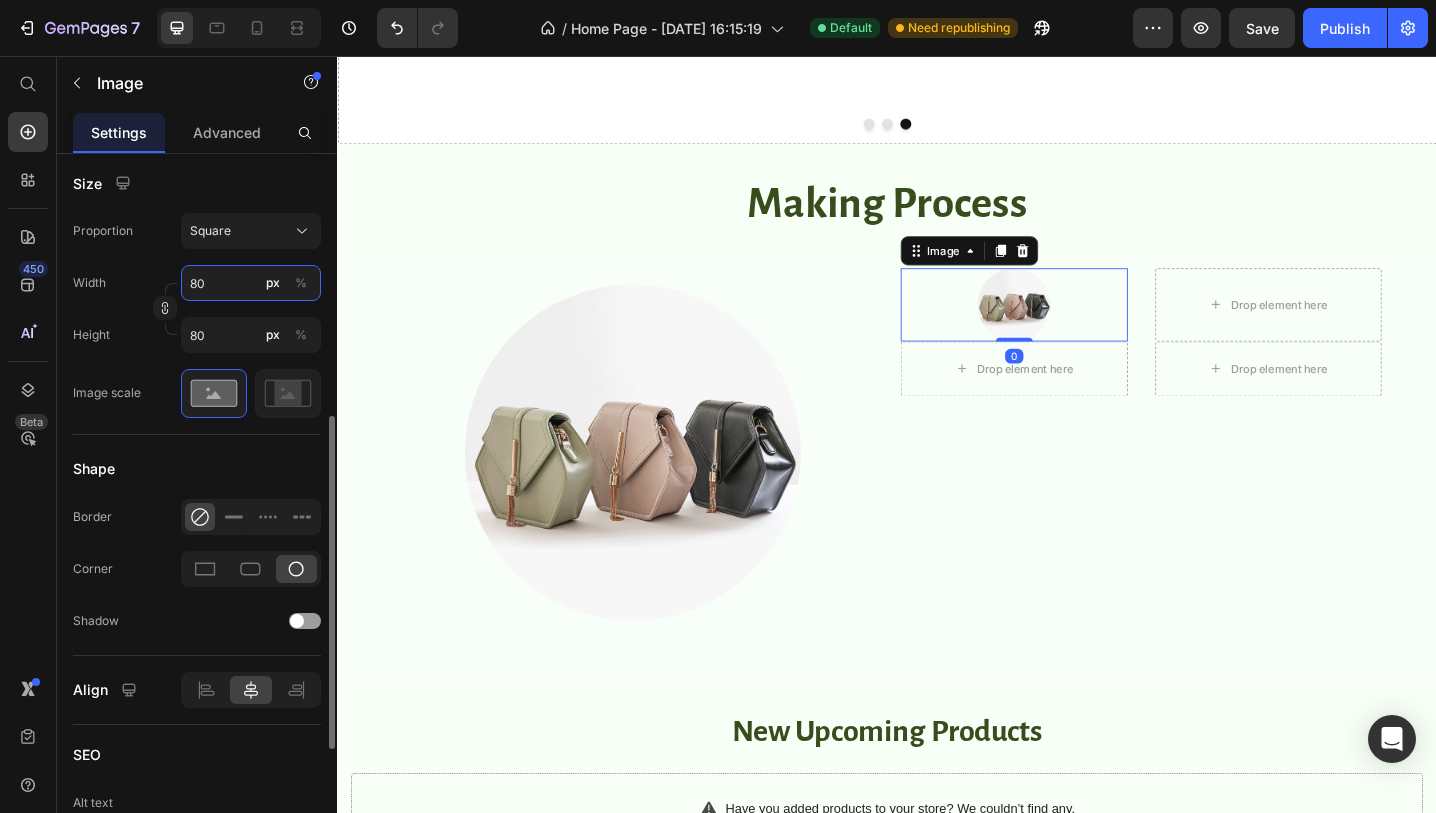 click on "80" at bounding box center [251, 283] 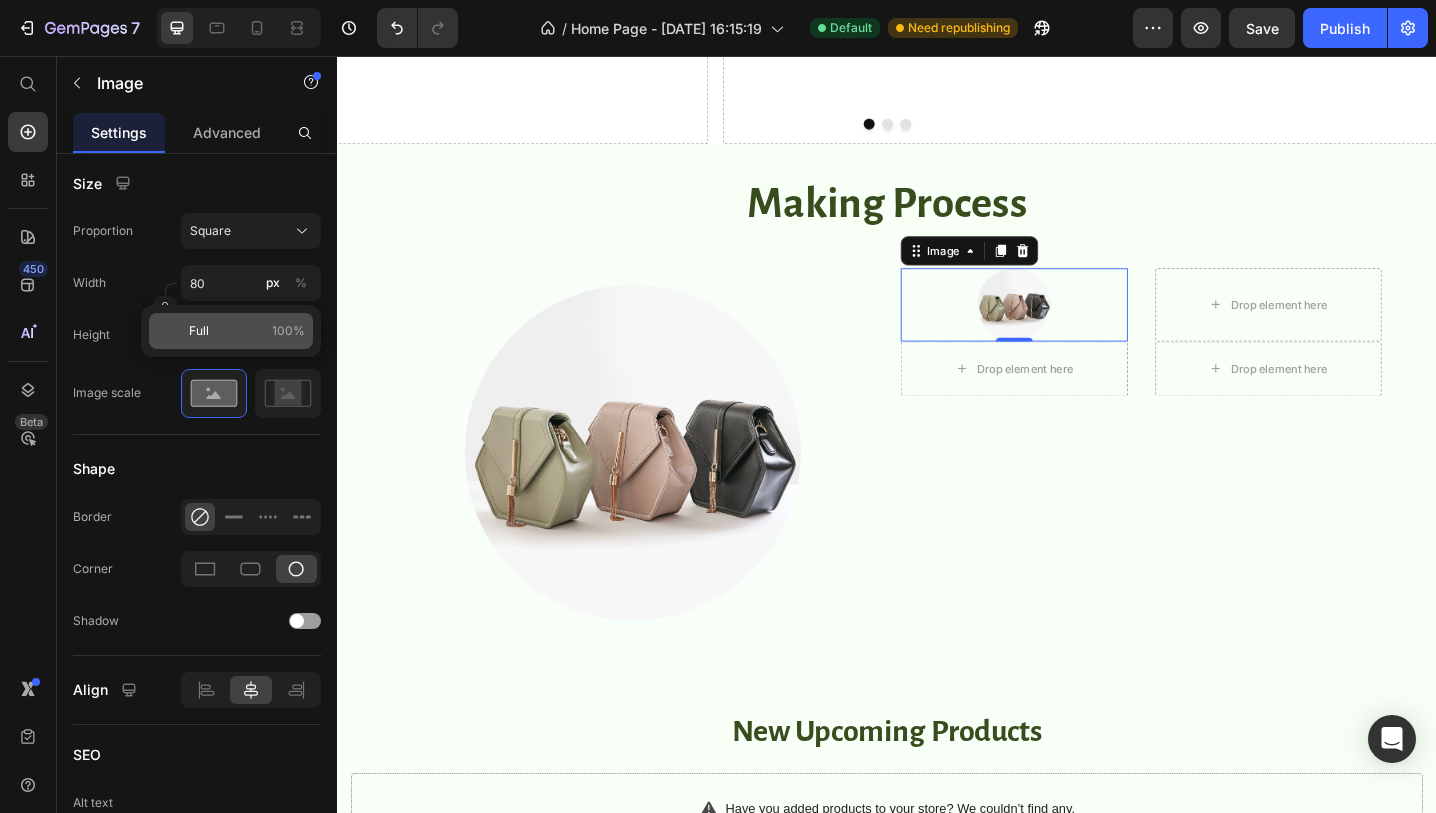 click on "Full" at bounding box center (199, 331) 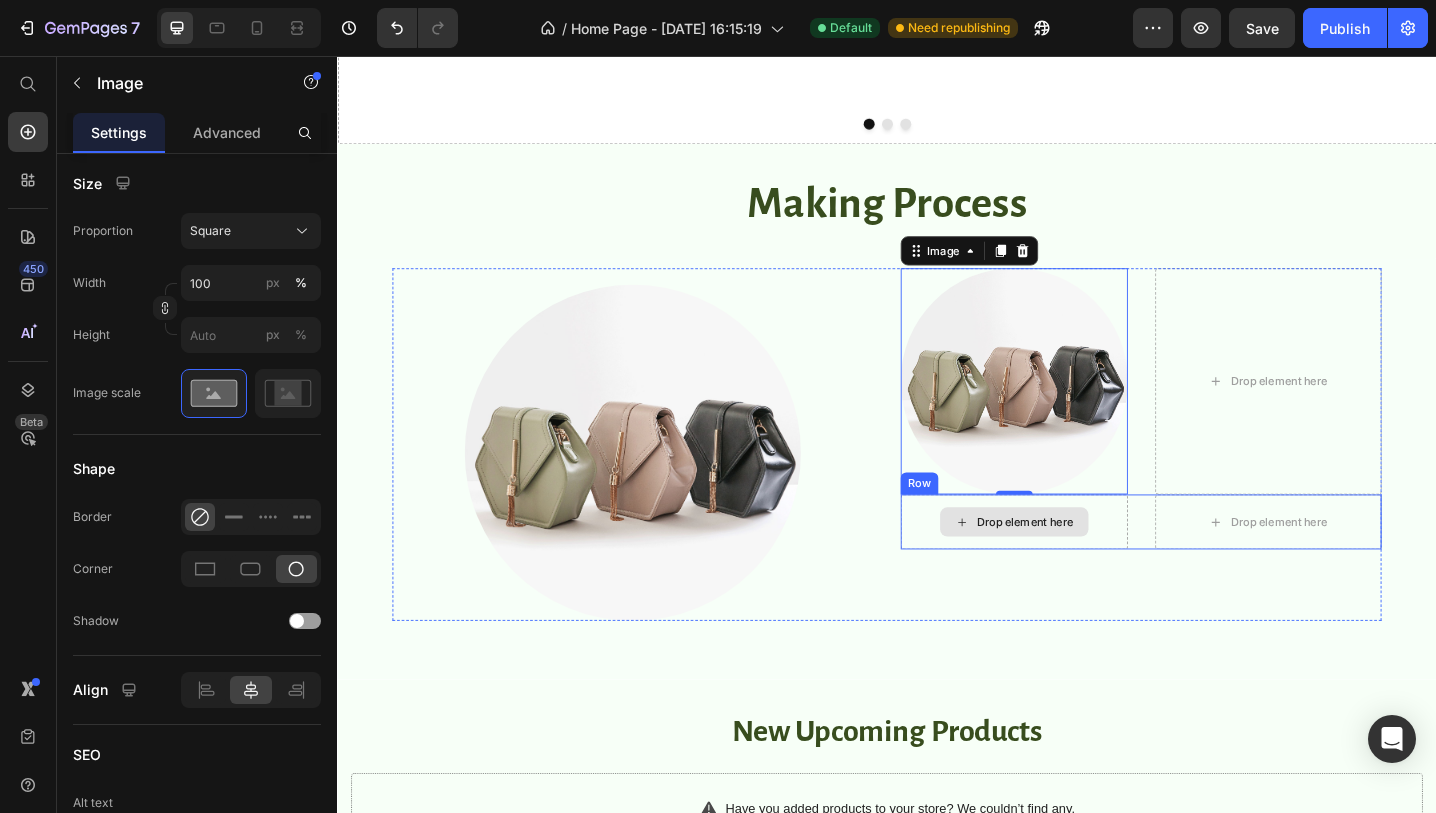 click on "Drop element here" at bounding box center [1076, 565] 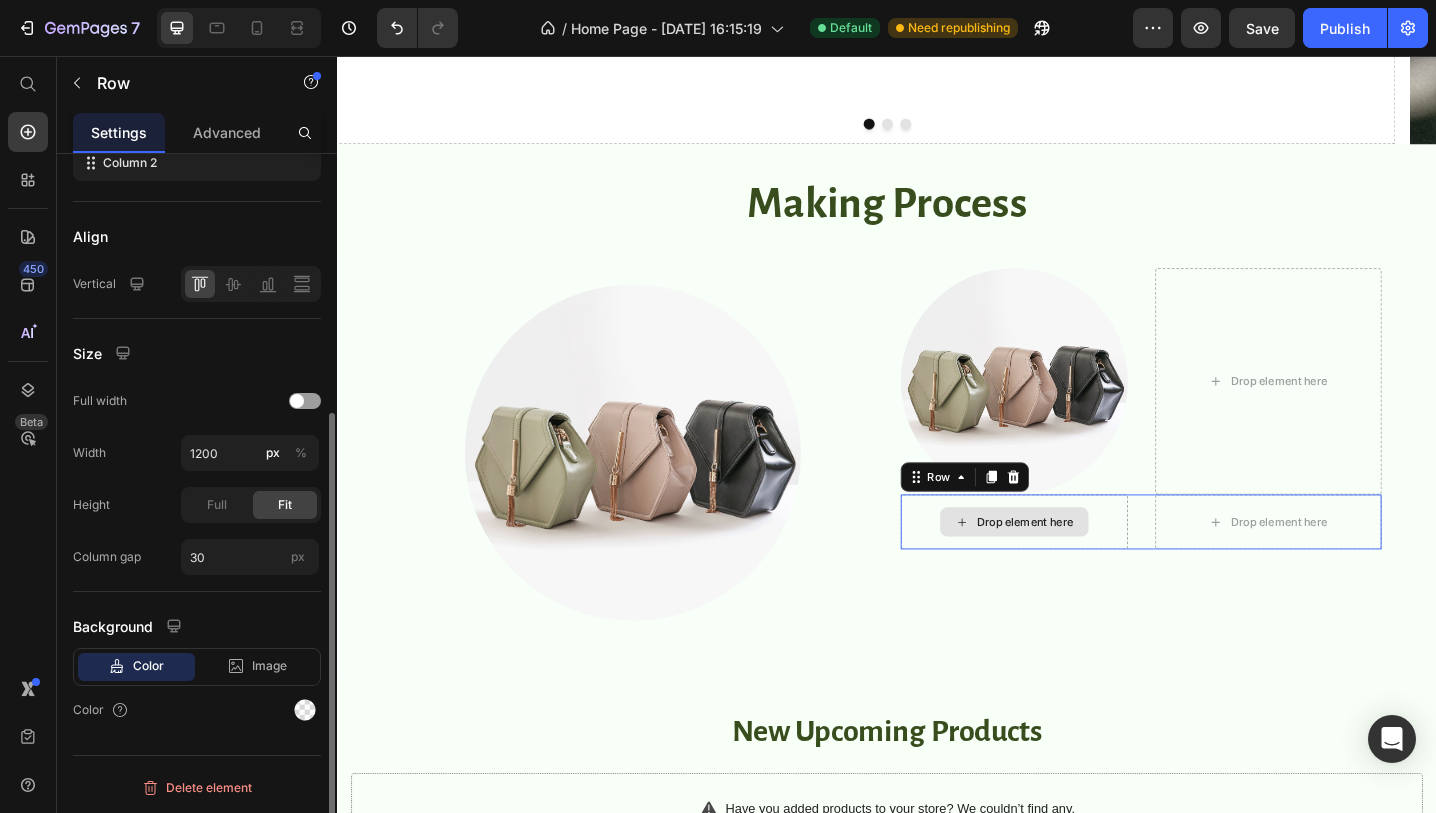 scroll, scrollTop: 0, scrollLeft: 0, axis: both 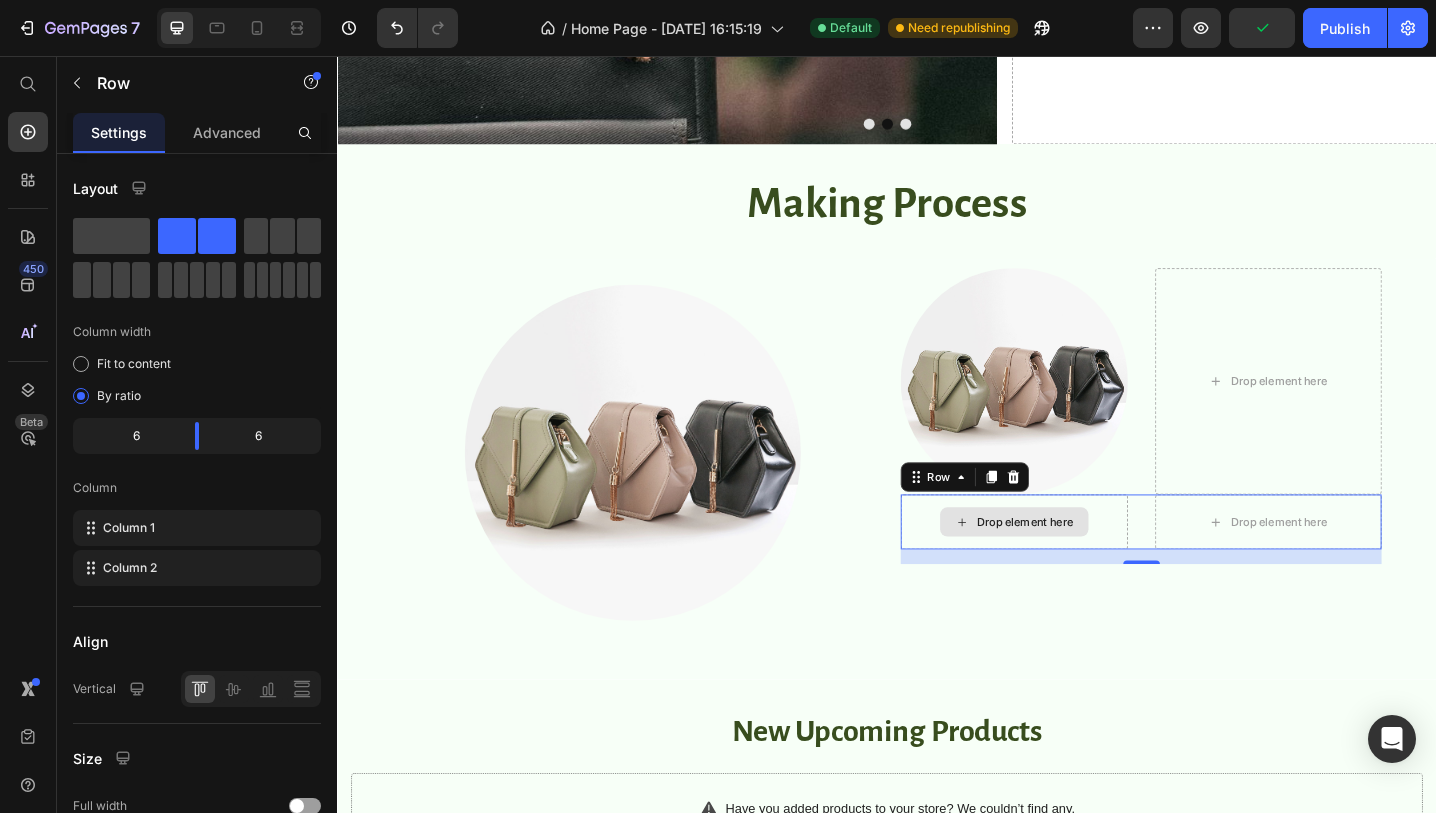 click on "Drop element here" at bounding box center [1088, 565] 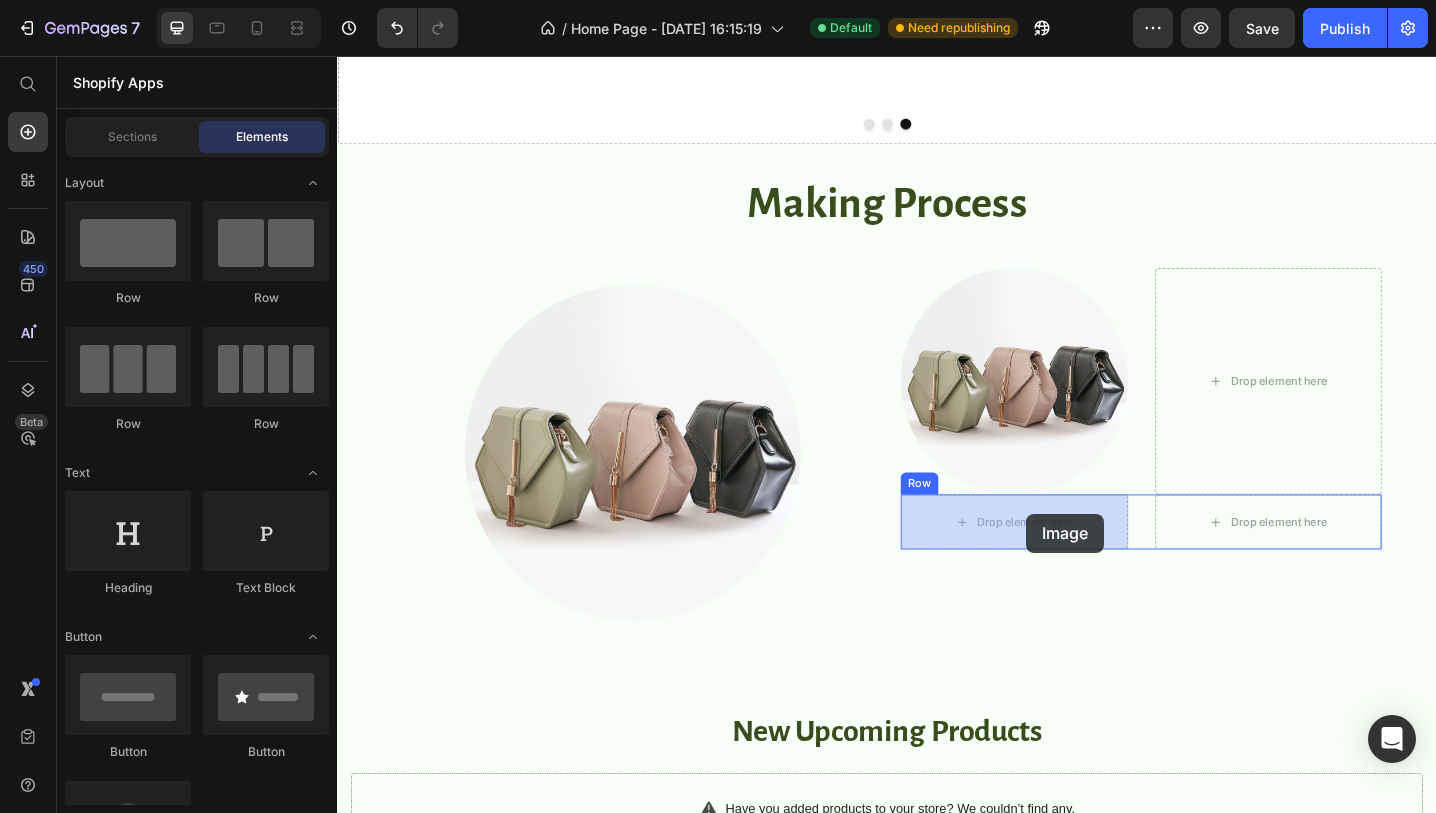 drag, startPoint x: 582, startPoint y: 424, endPoint x: 1086, endPoint y: 555, distance: 520.7466 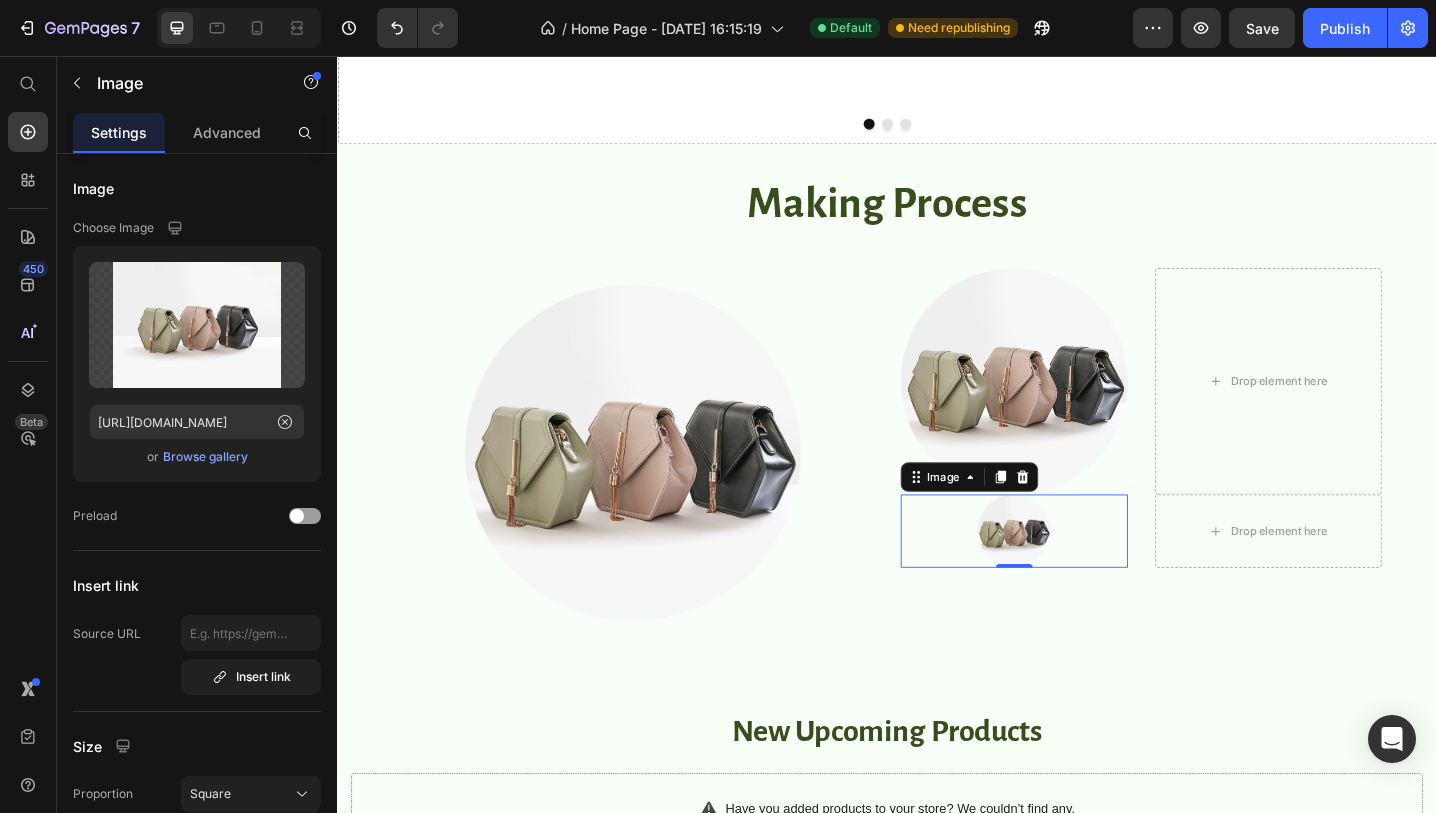 click at bounding box center (1076, 575) 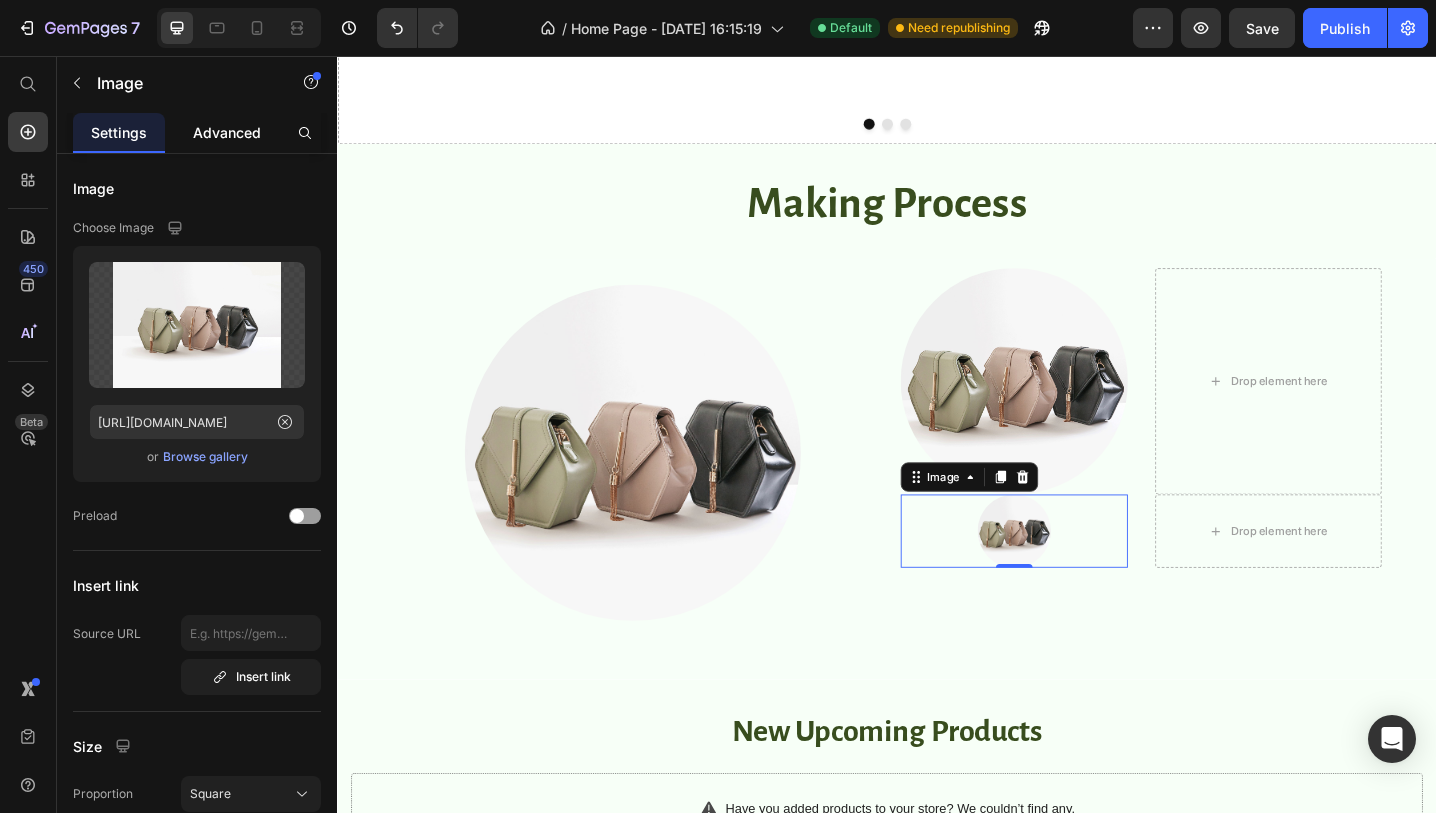 click on "Advanced" at bounding box center (227, 132) 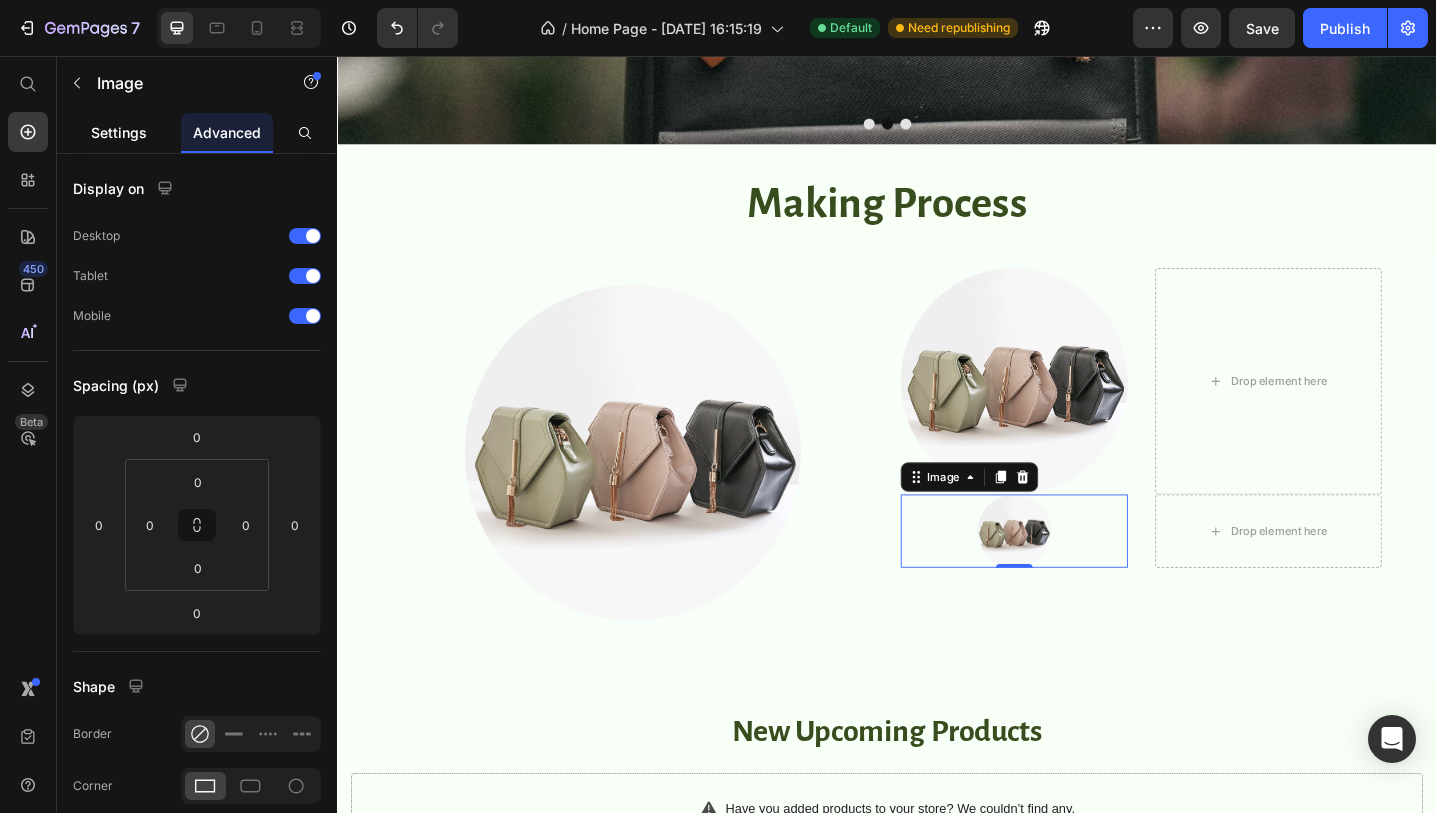click on "Settings" at bounding box center [119, 132] 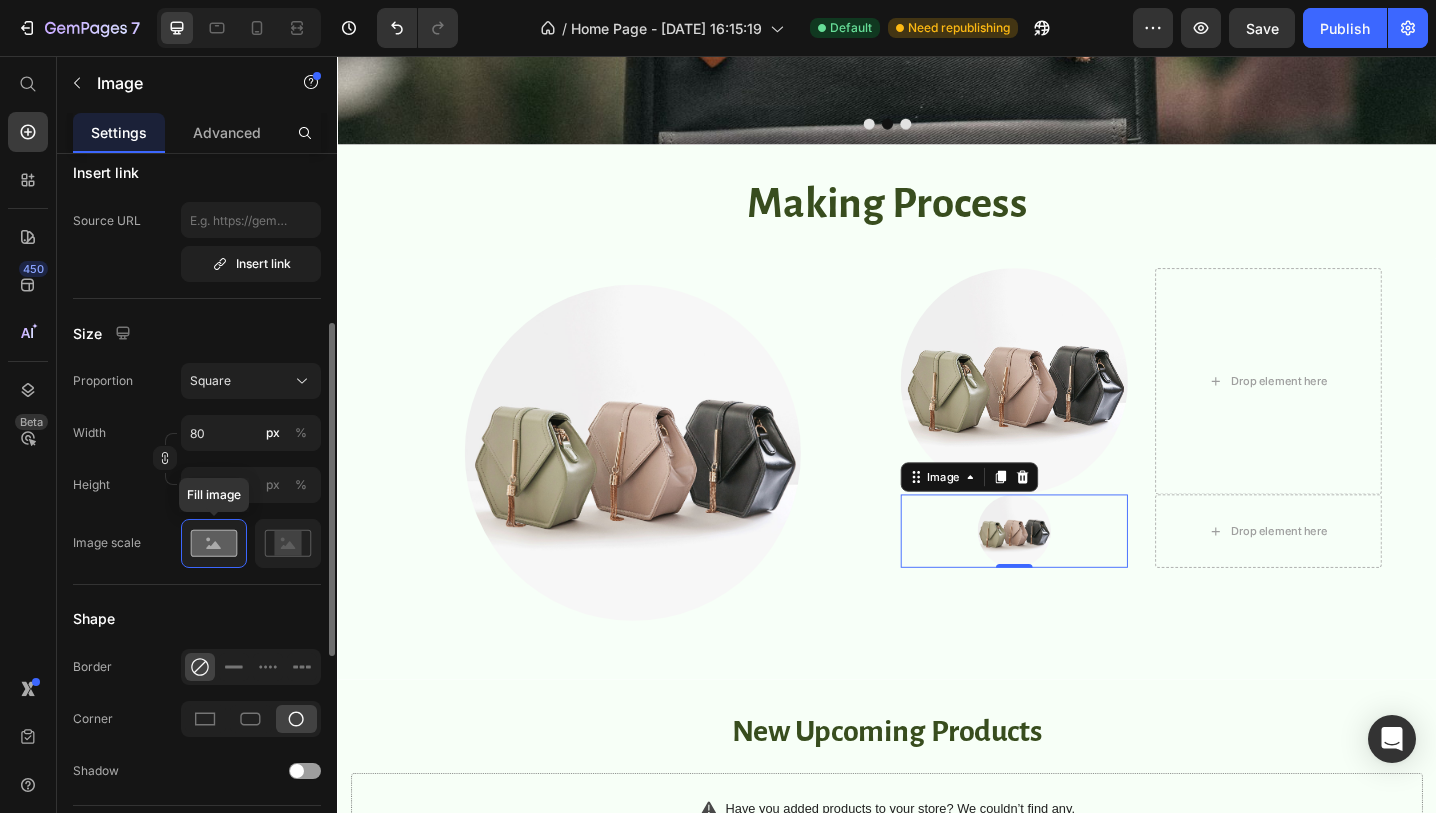 scroll, scrollTop: 412, scrollLeft: 0, axis: vertical 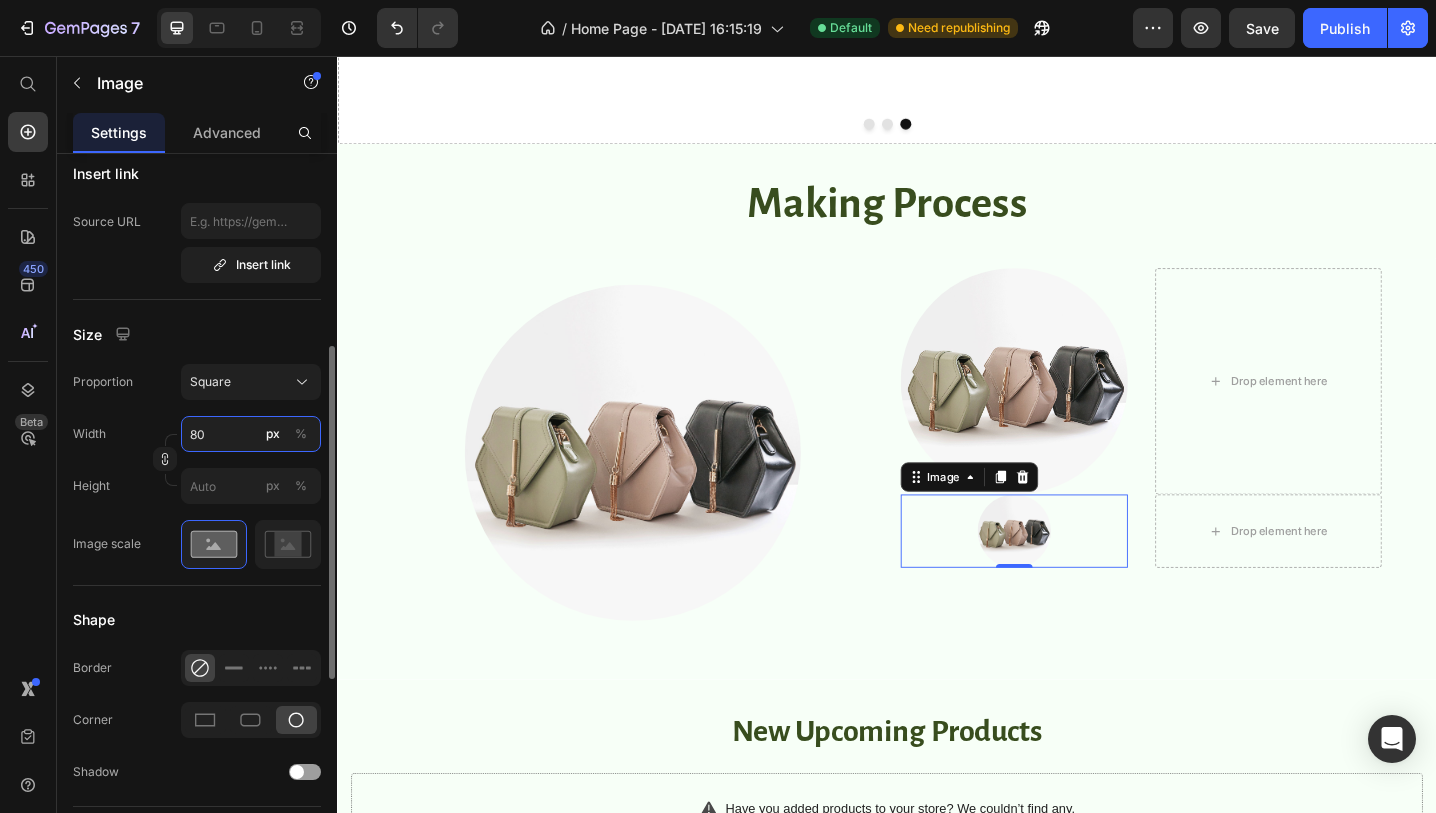 click on "80" at bounding box center [251, 434] 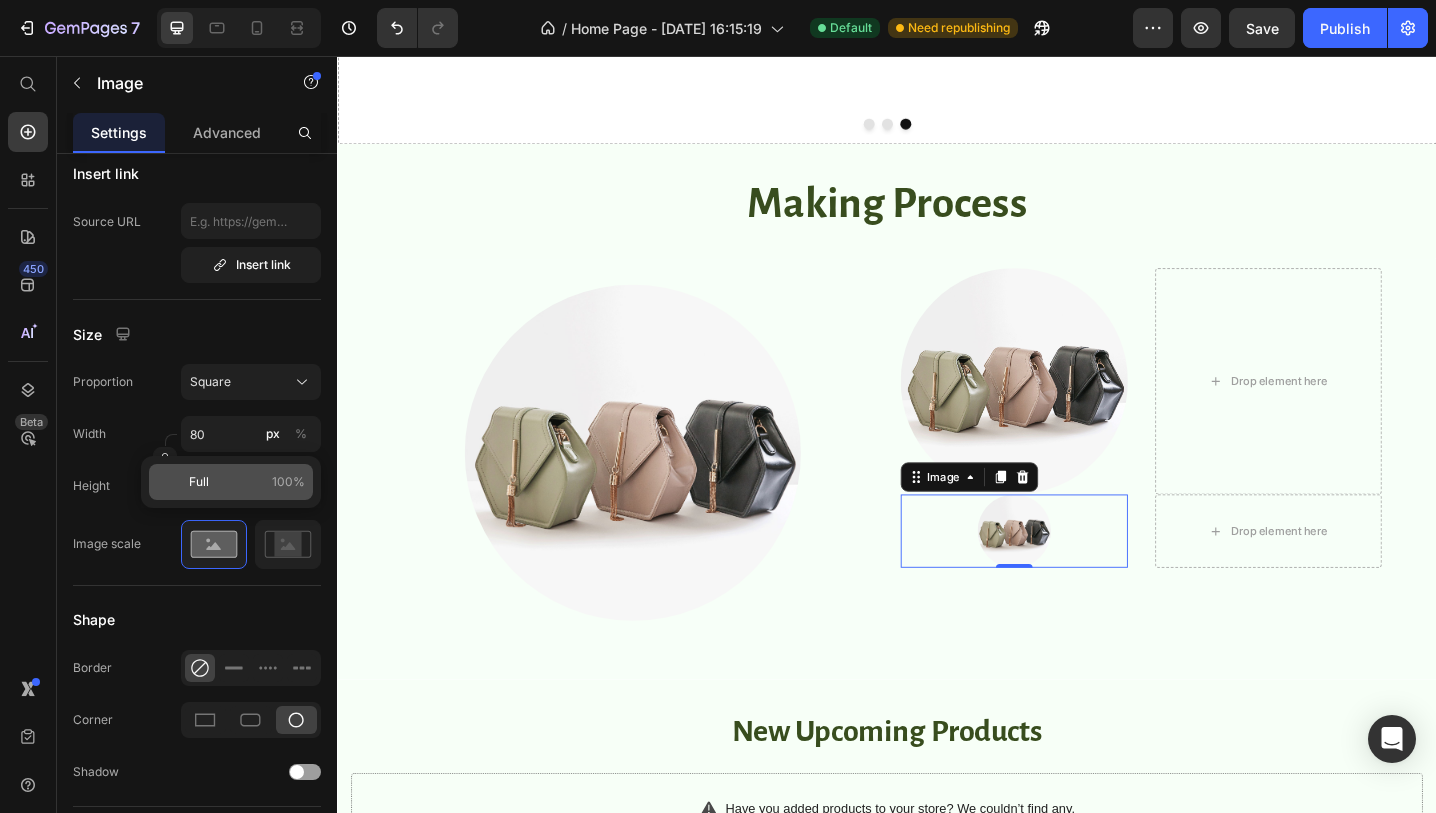 click on "Full 100%" at bounding box center [247, 482] 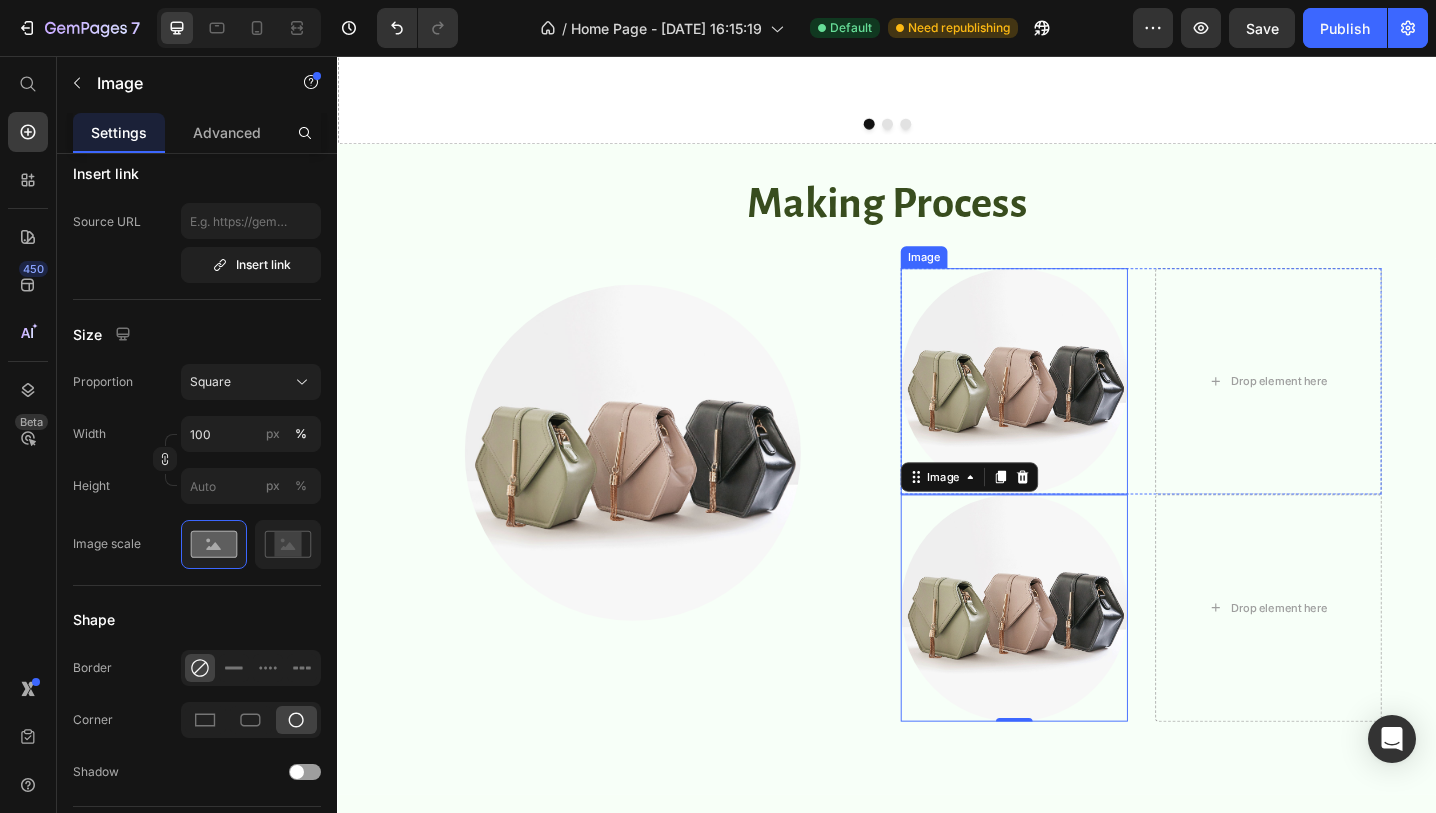 click at bounding box center [1076, 412] 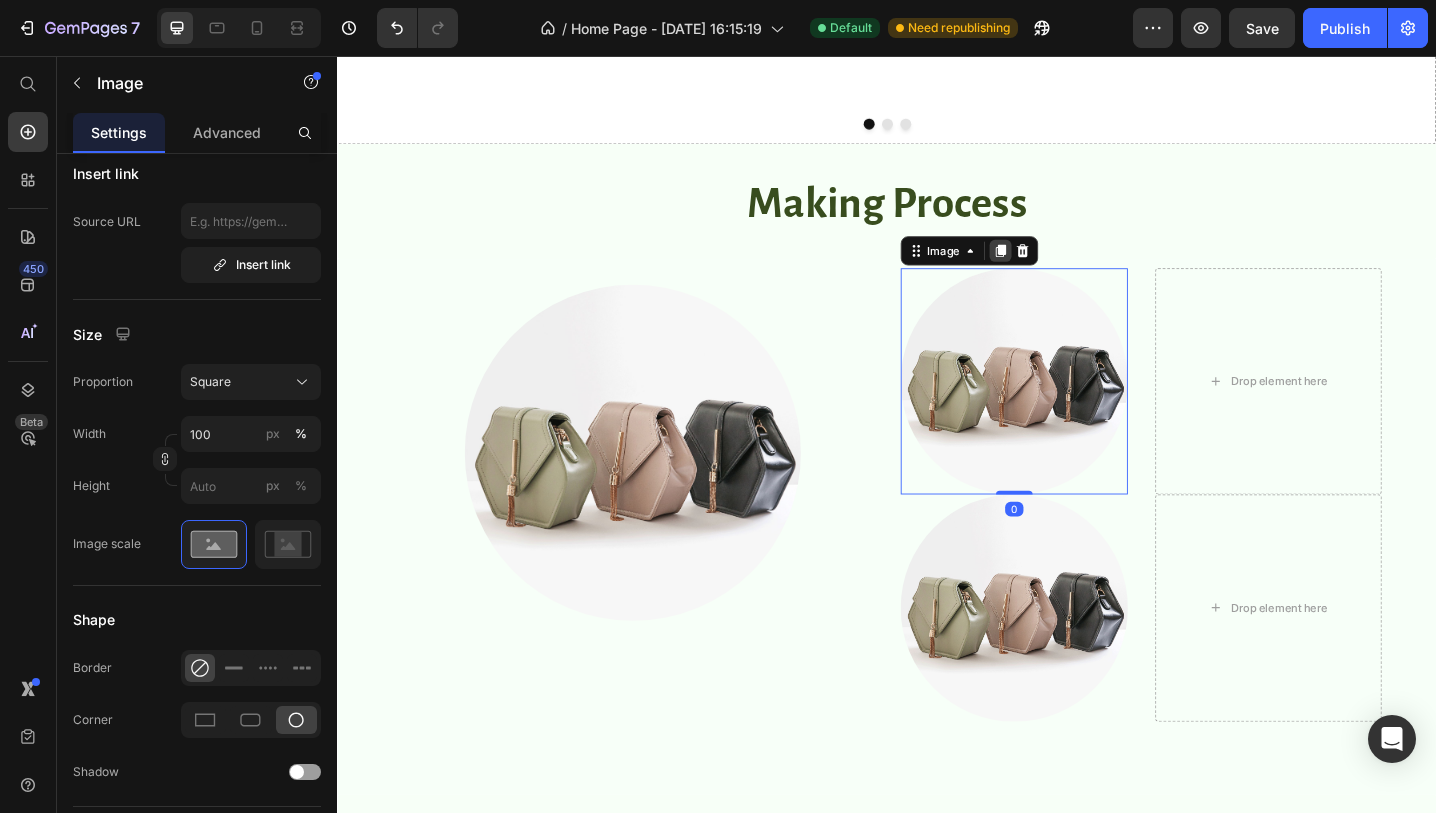 click 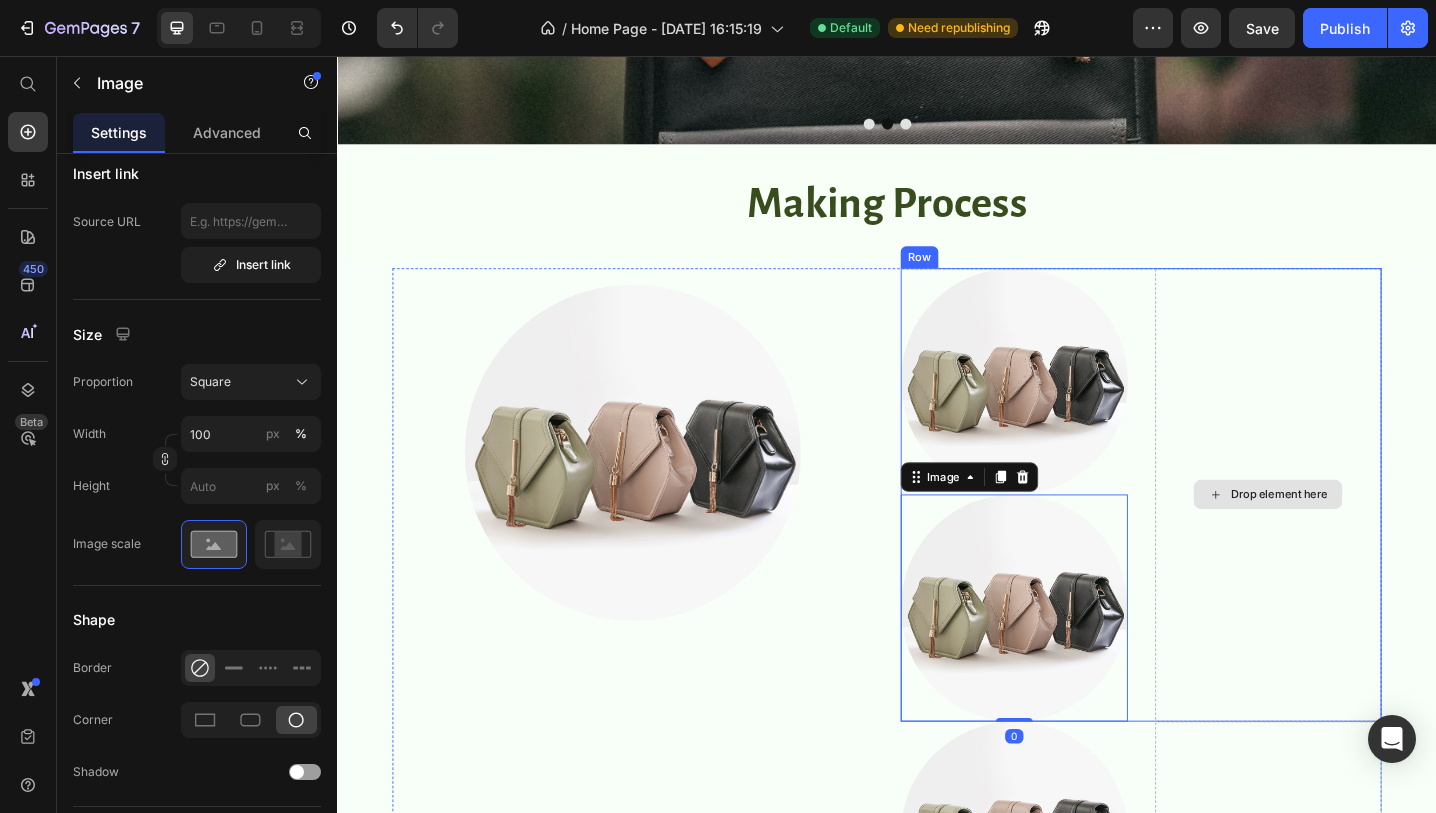 click on "Drop element here" at bounding box center (1354, 535) 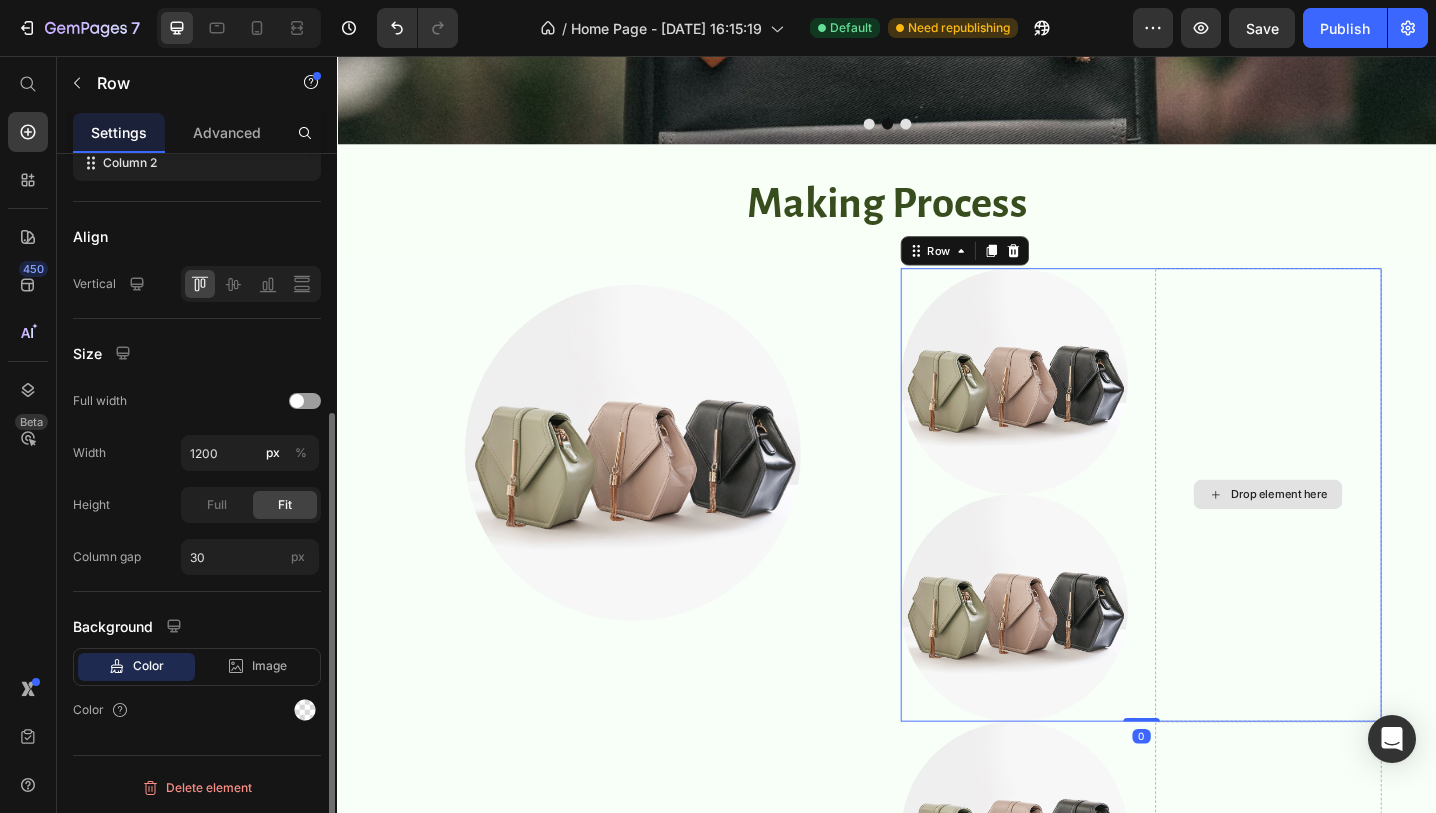 scroll, scrollTop: 0, scrollLeft: 0, axis: both 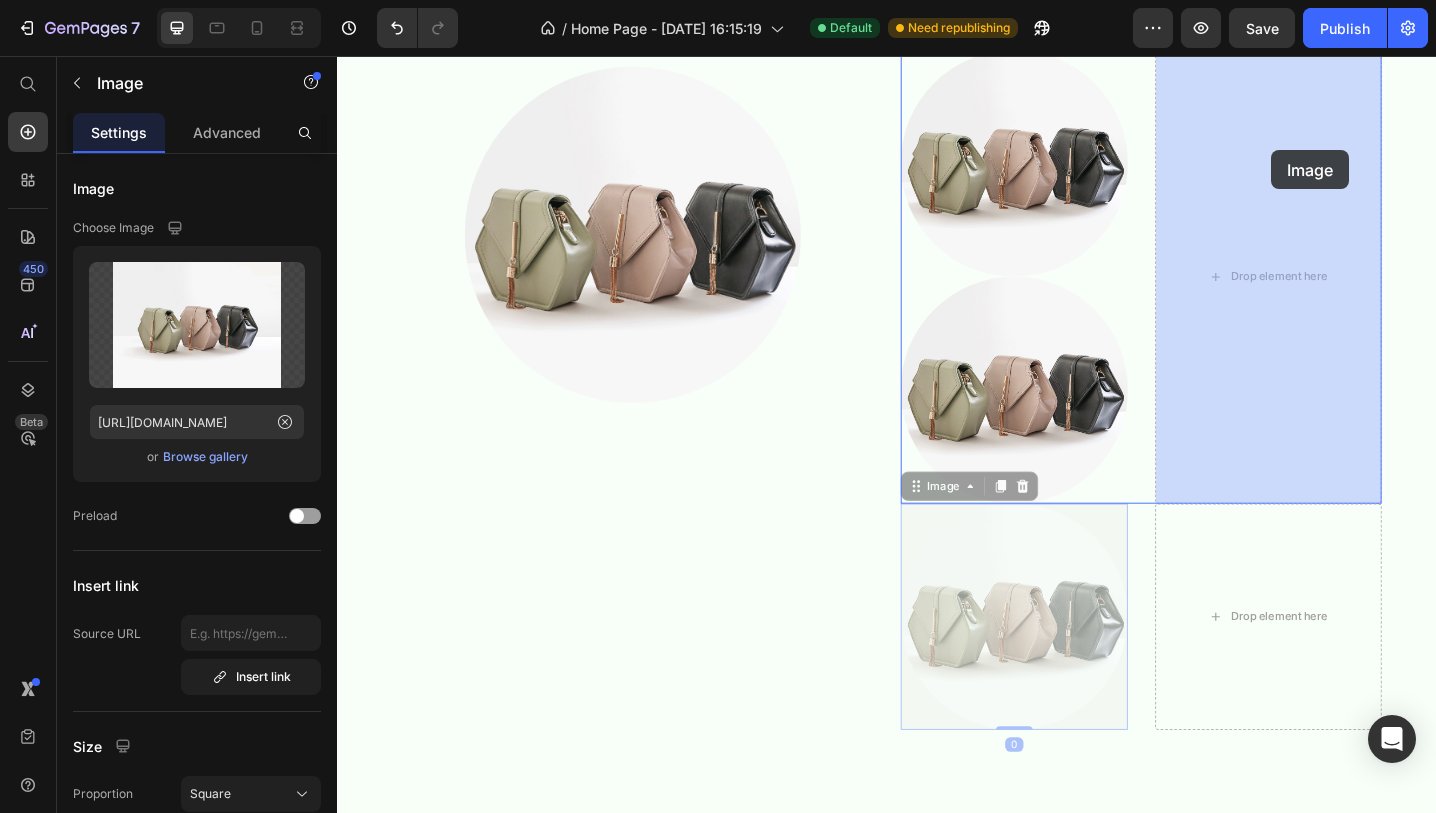 drag, startPoint x: 1088, startPoint y: 680, endPoint x: 1357, endPoint y: 160, distance: 585.45795 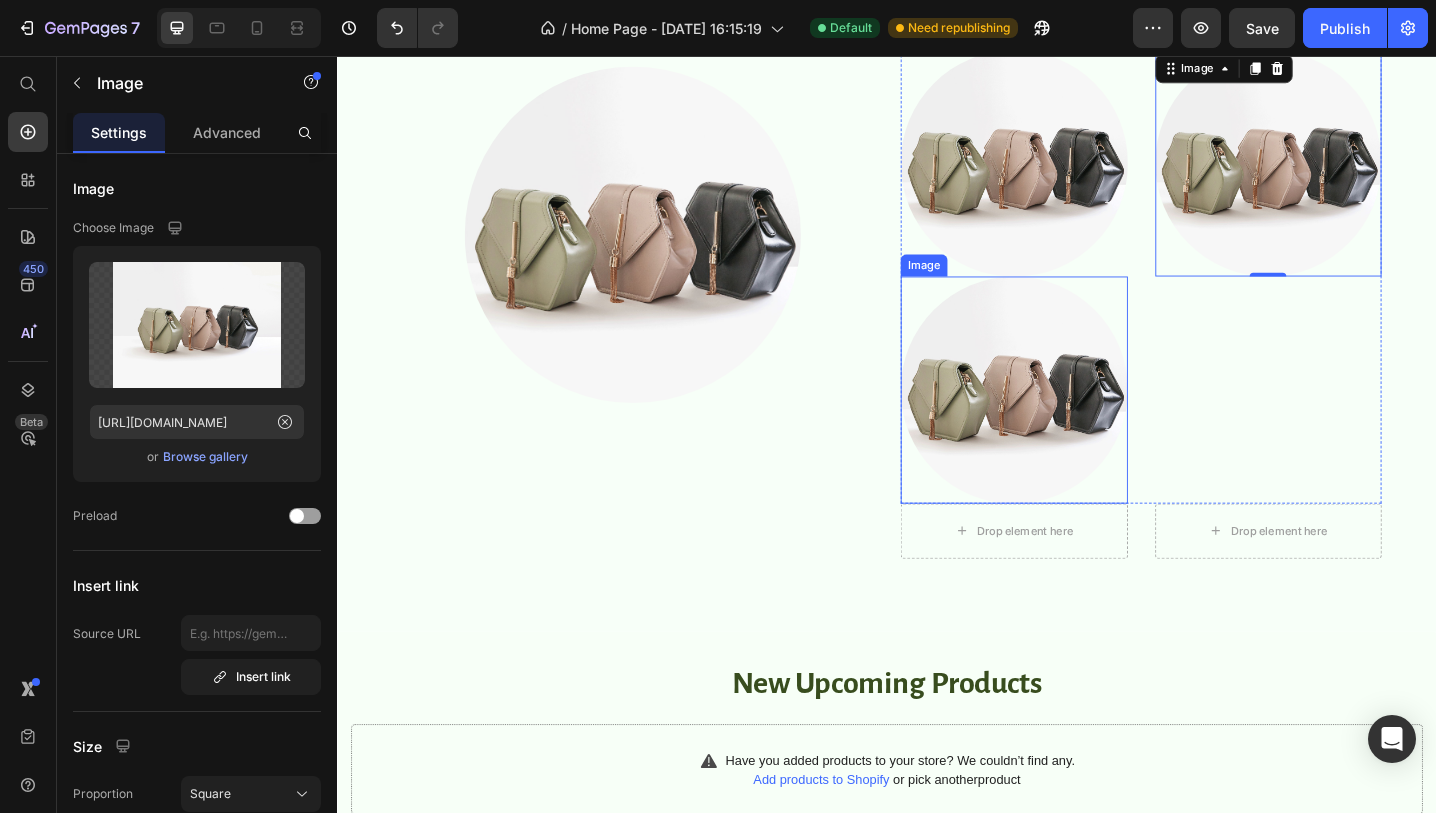click at bounding box center [1076, 421] 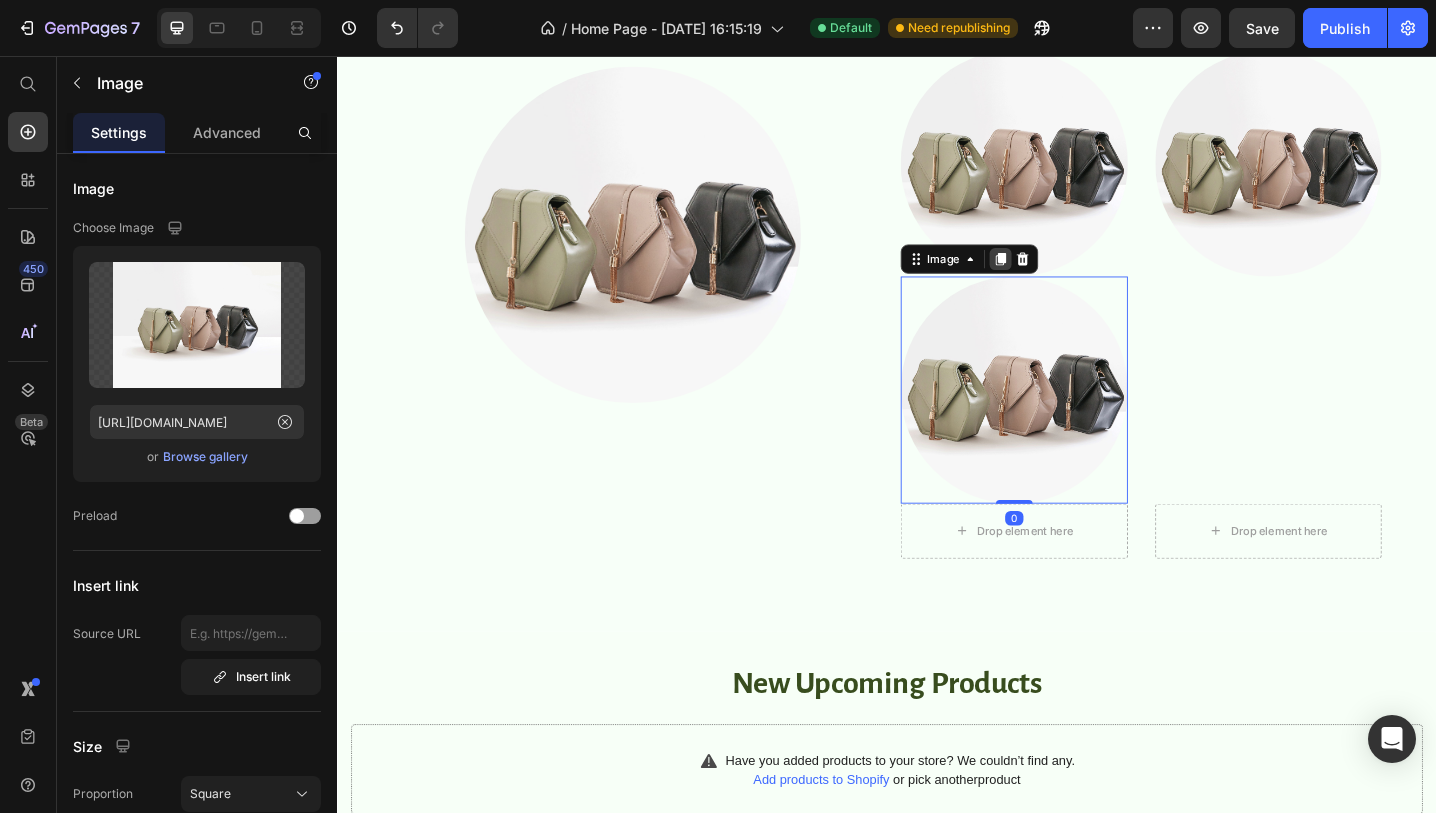 click 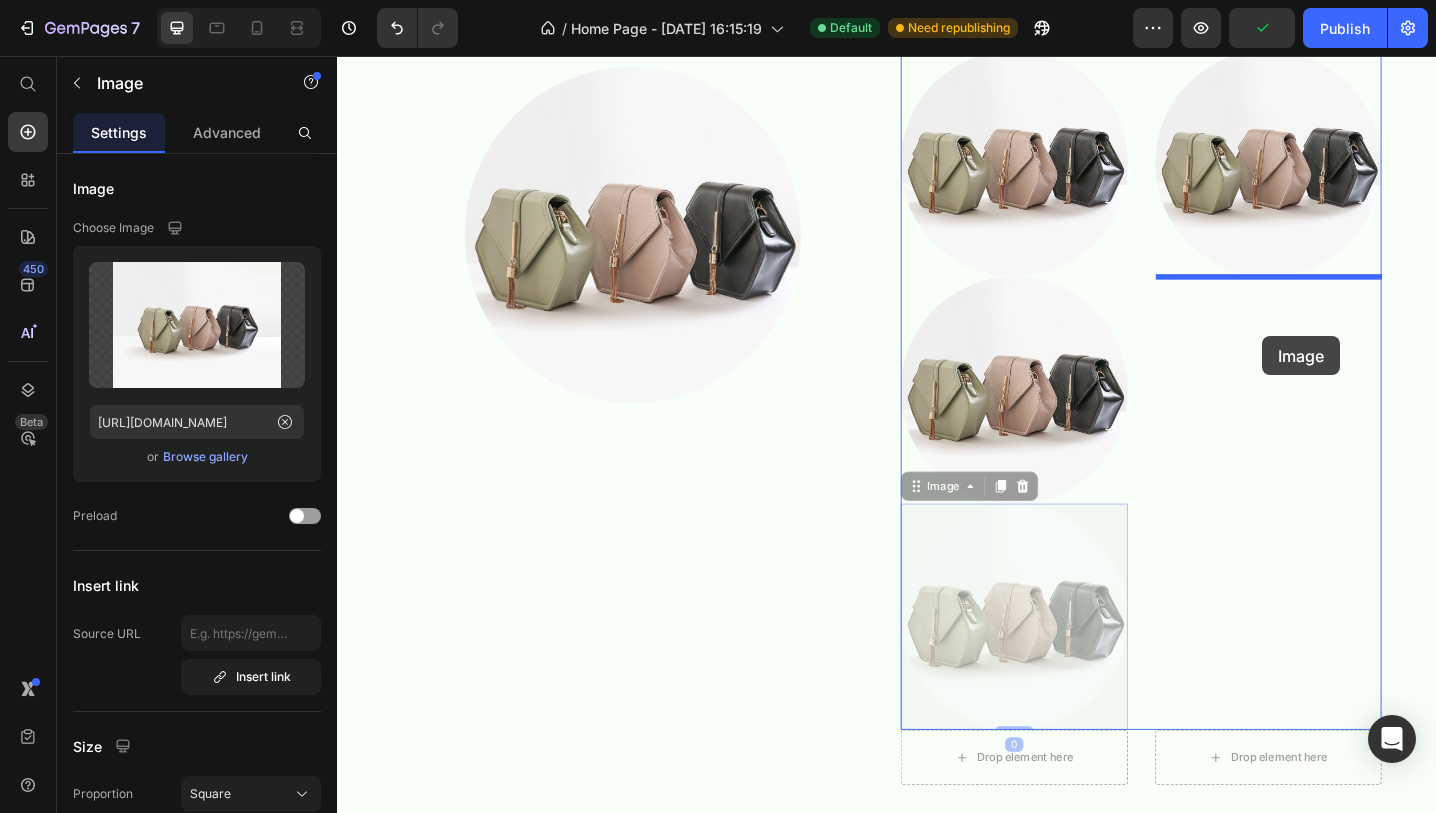 drag, startPoint x: 1045, startPoint y: 718, endPoint x: 1347, endPoint y: 362, distance: 466.84045 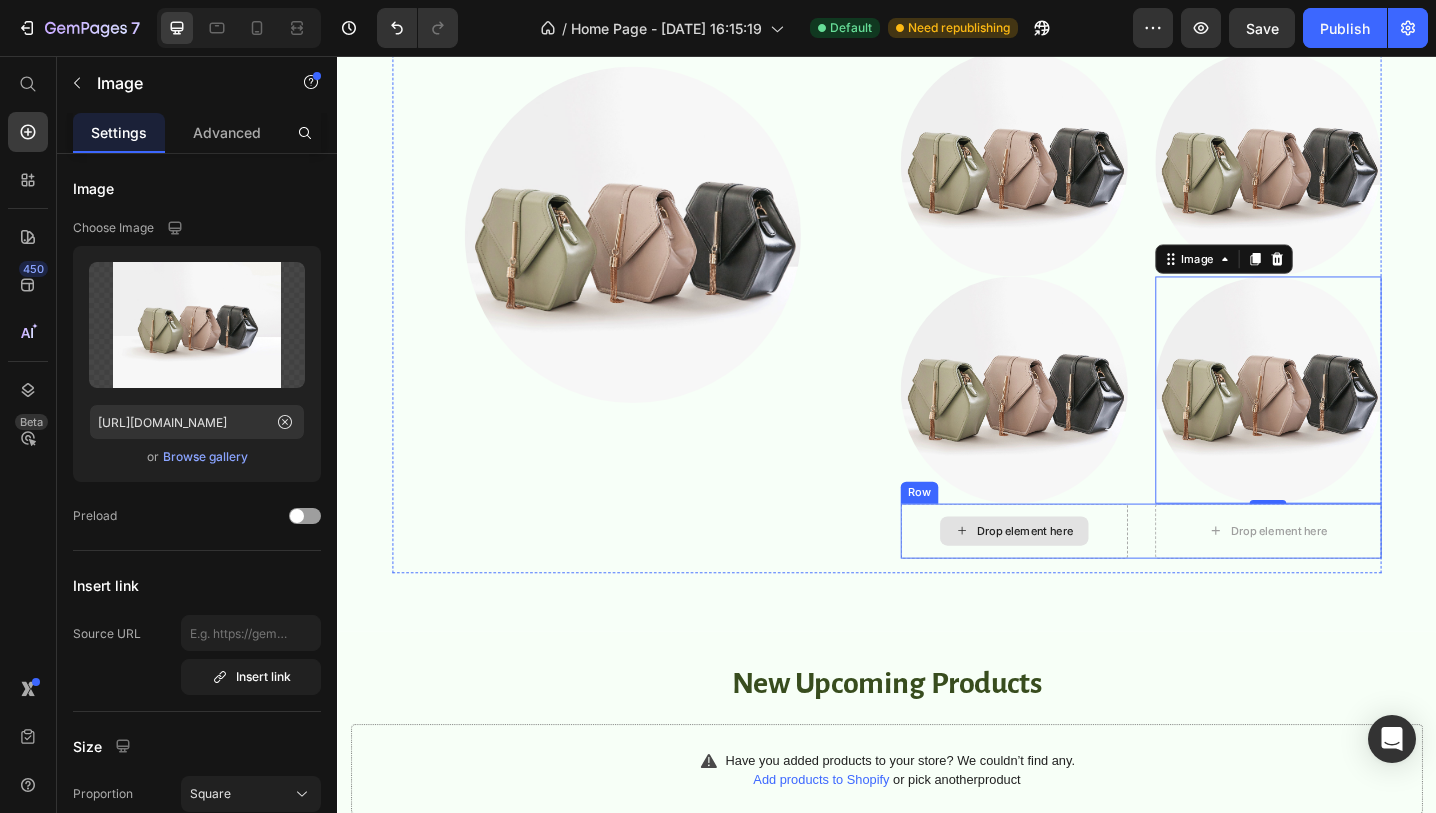 click on "Drop element here" at bounding box center [1076, 575] 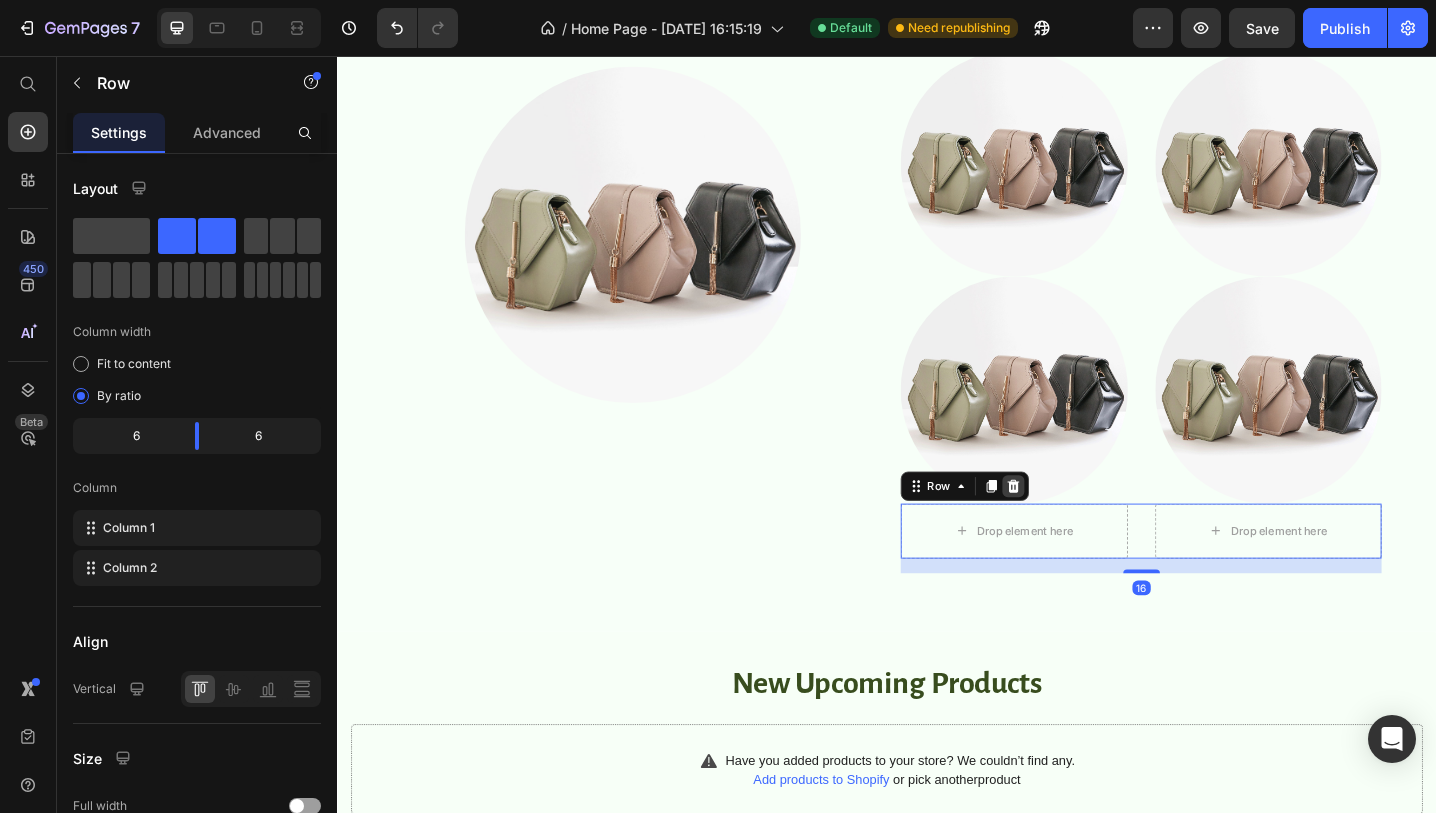 click 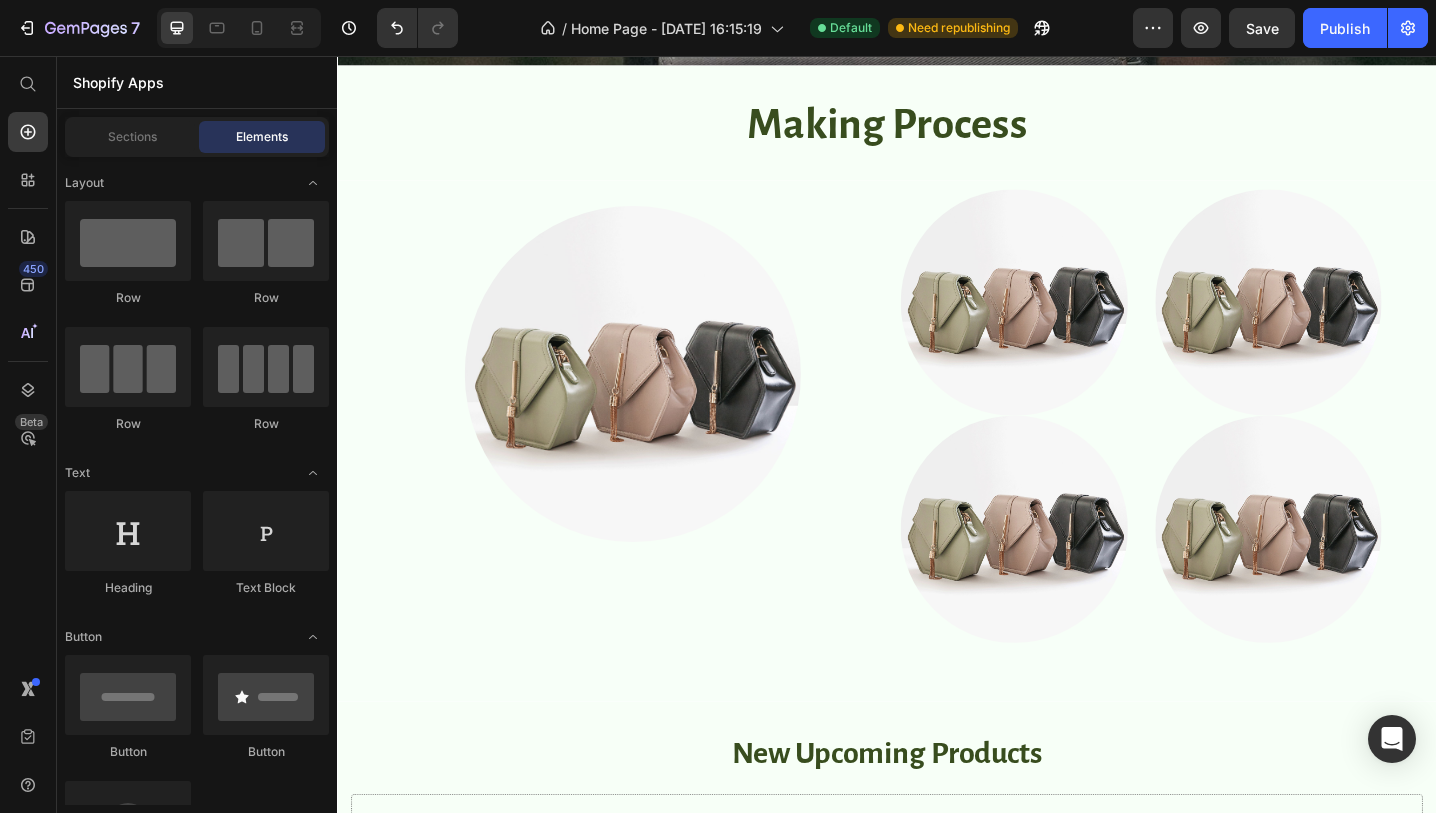 scroll, scrollTop: 485, scrollLeft: 0, axis: vertical 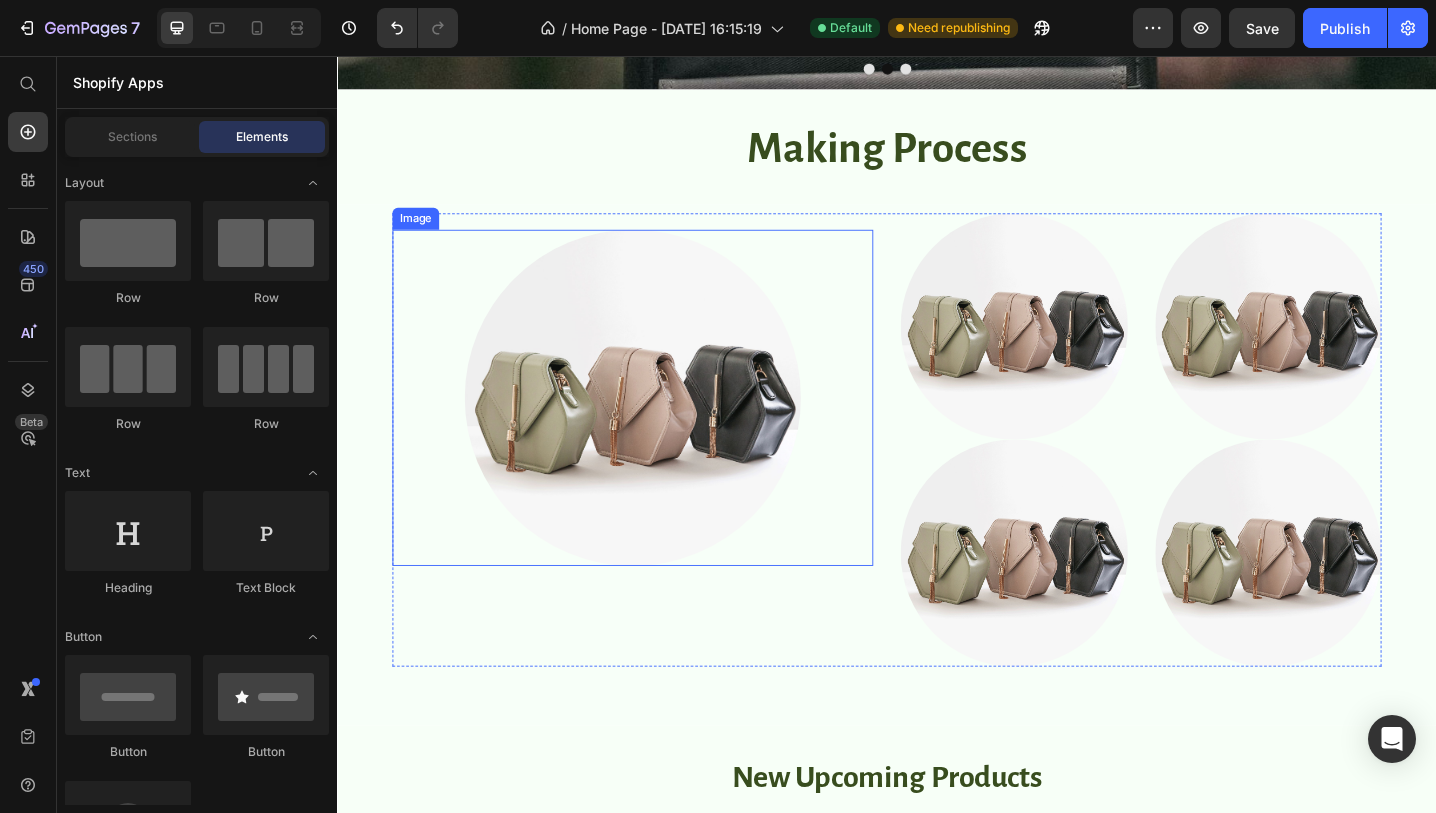 click at bounding box center (659, 430) 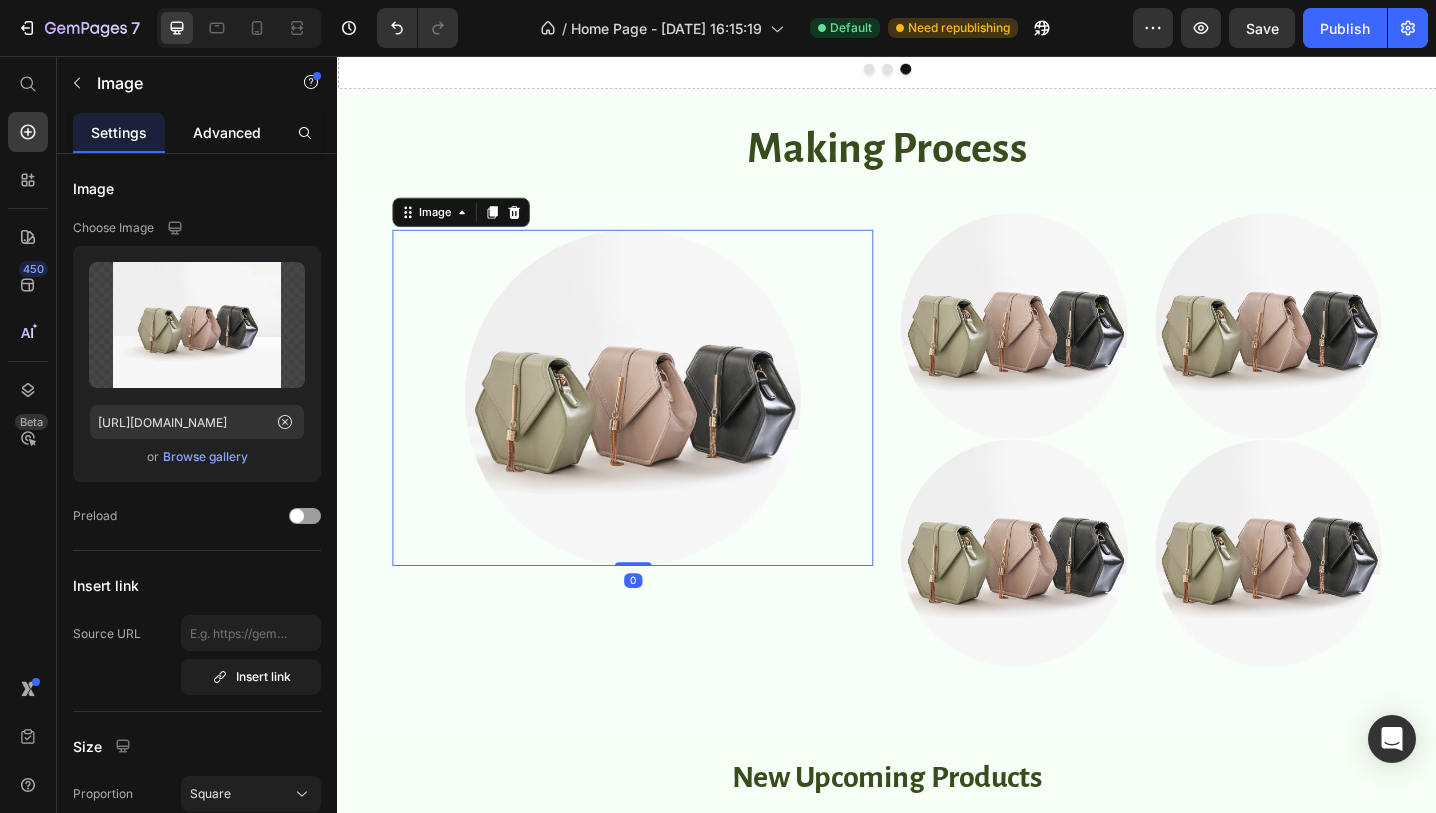click on "Advanced" at bounding box center (227, 132) 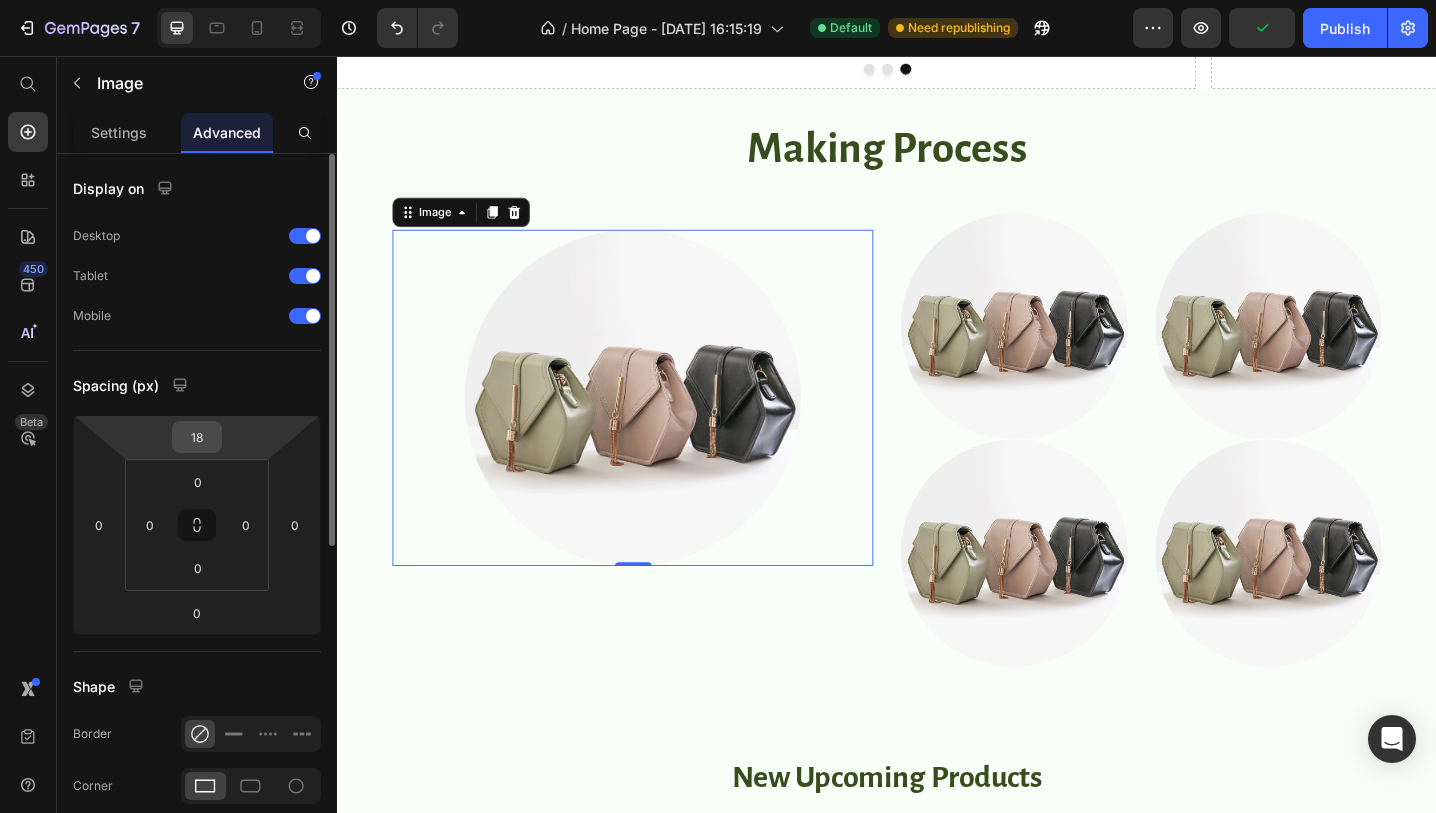 click on "18" at bounding box center (197, 437) 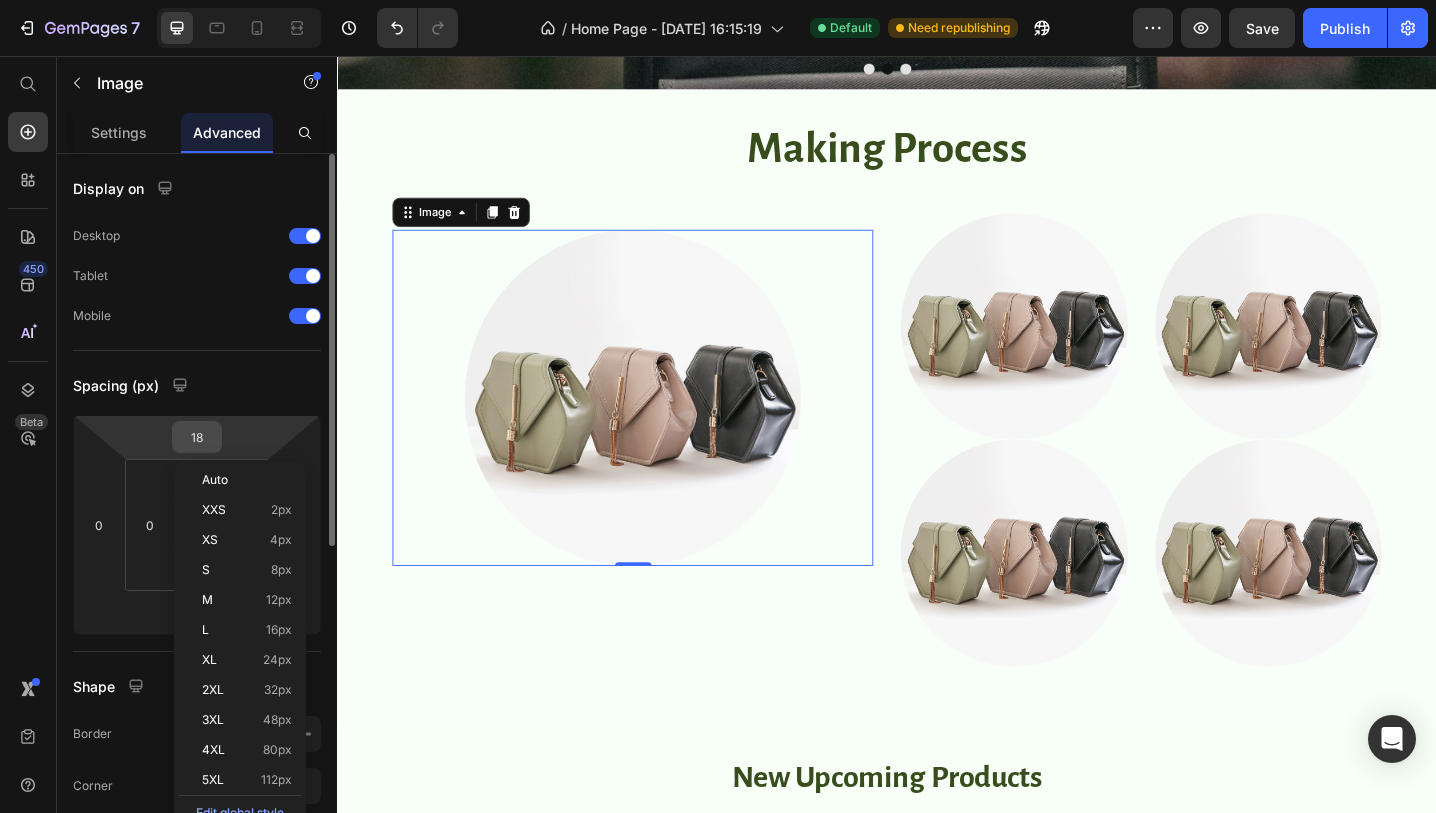 click on "18" at bounding box center (197, 437) 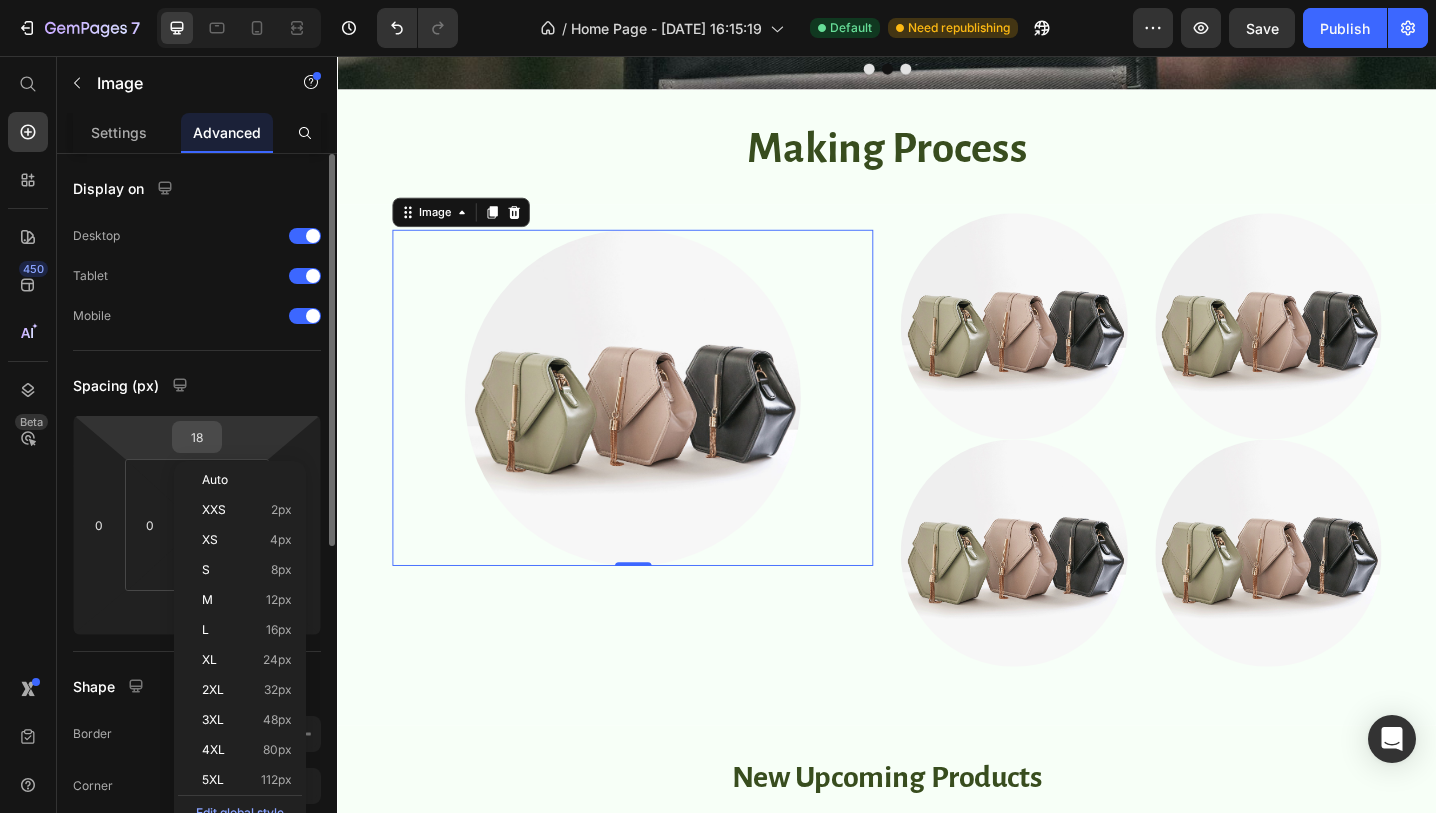 click on "18" at bounding box center [197, 437] 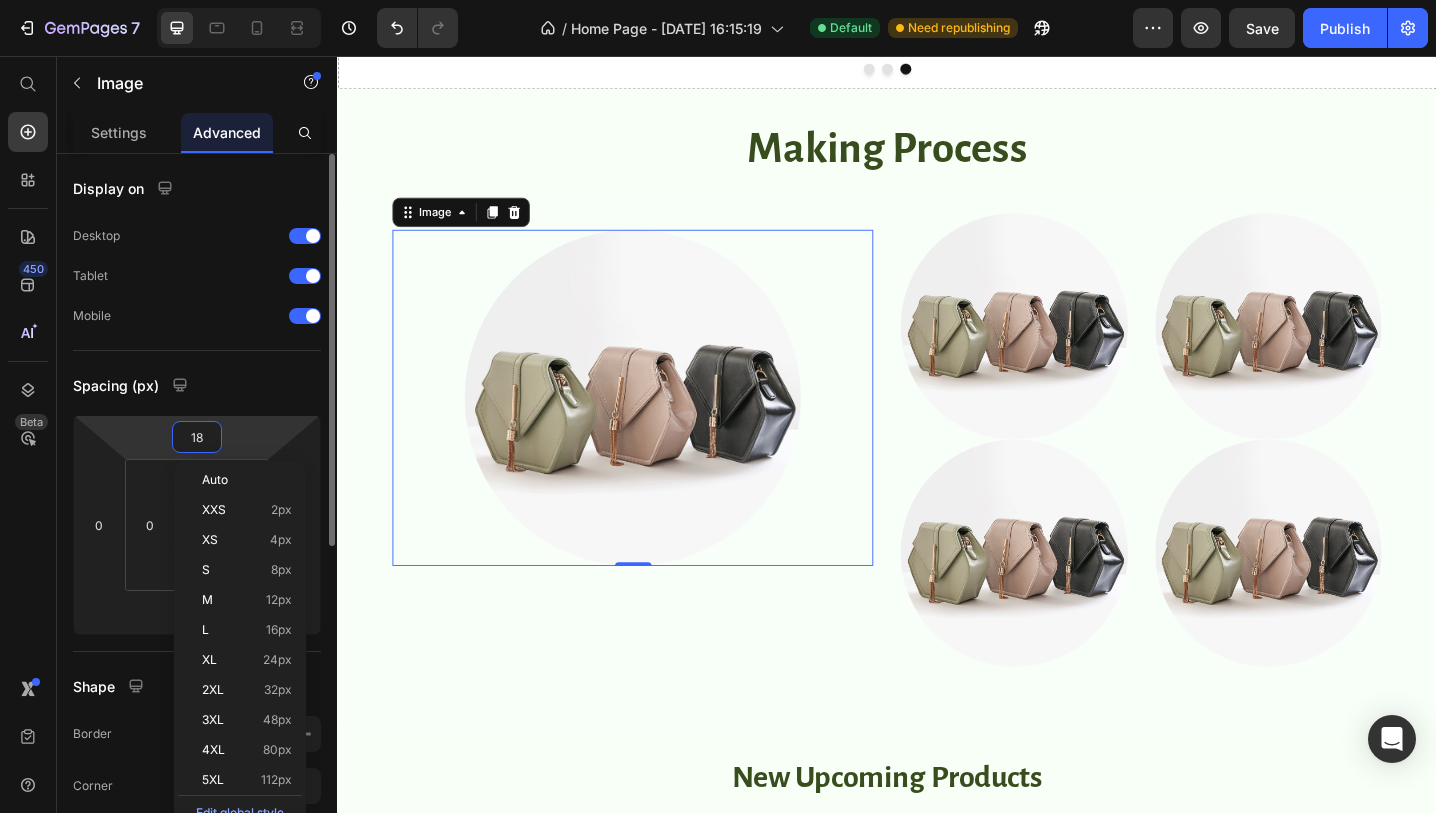 type on "1" 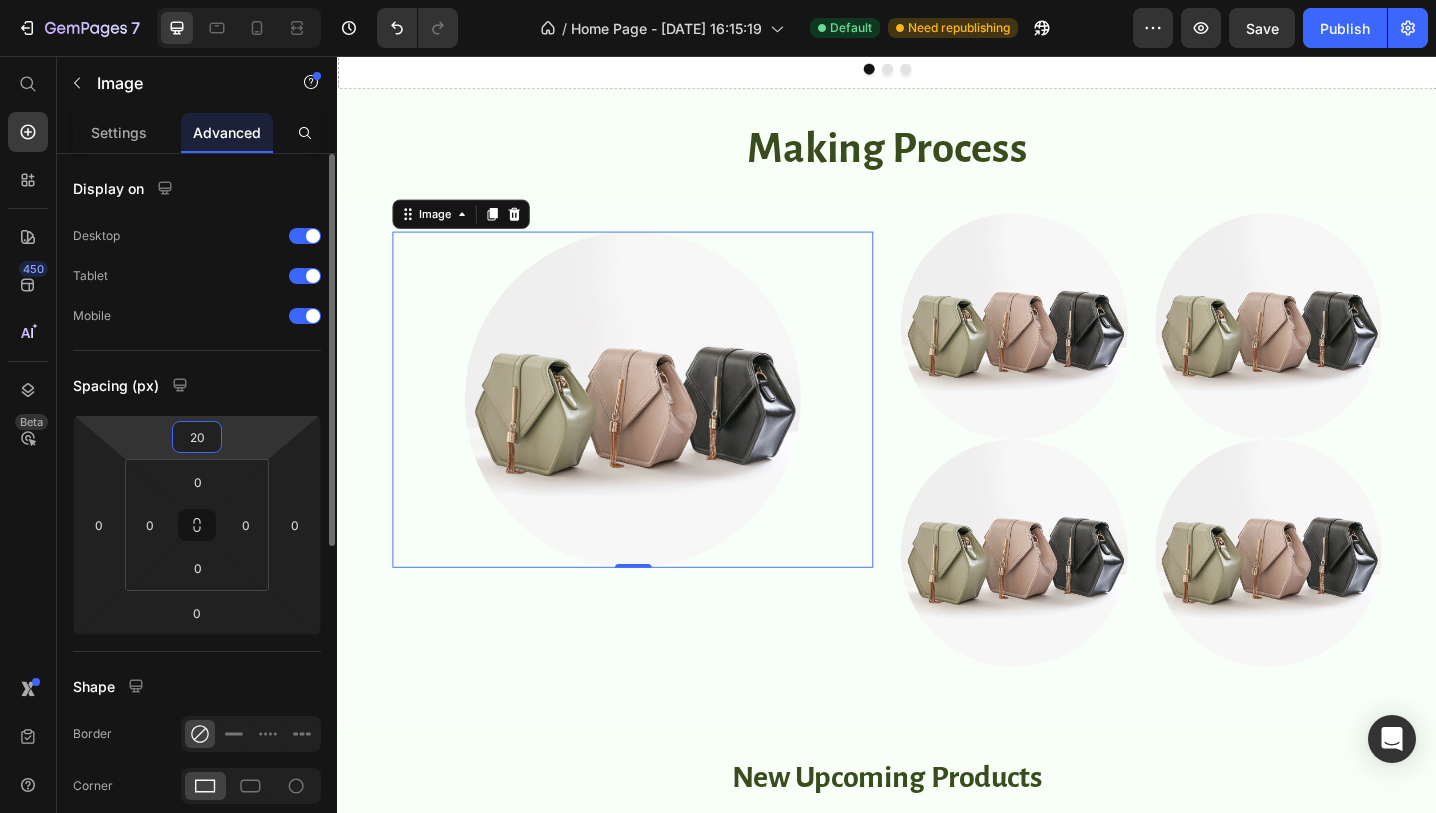type on "2" 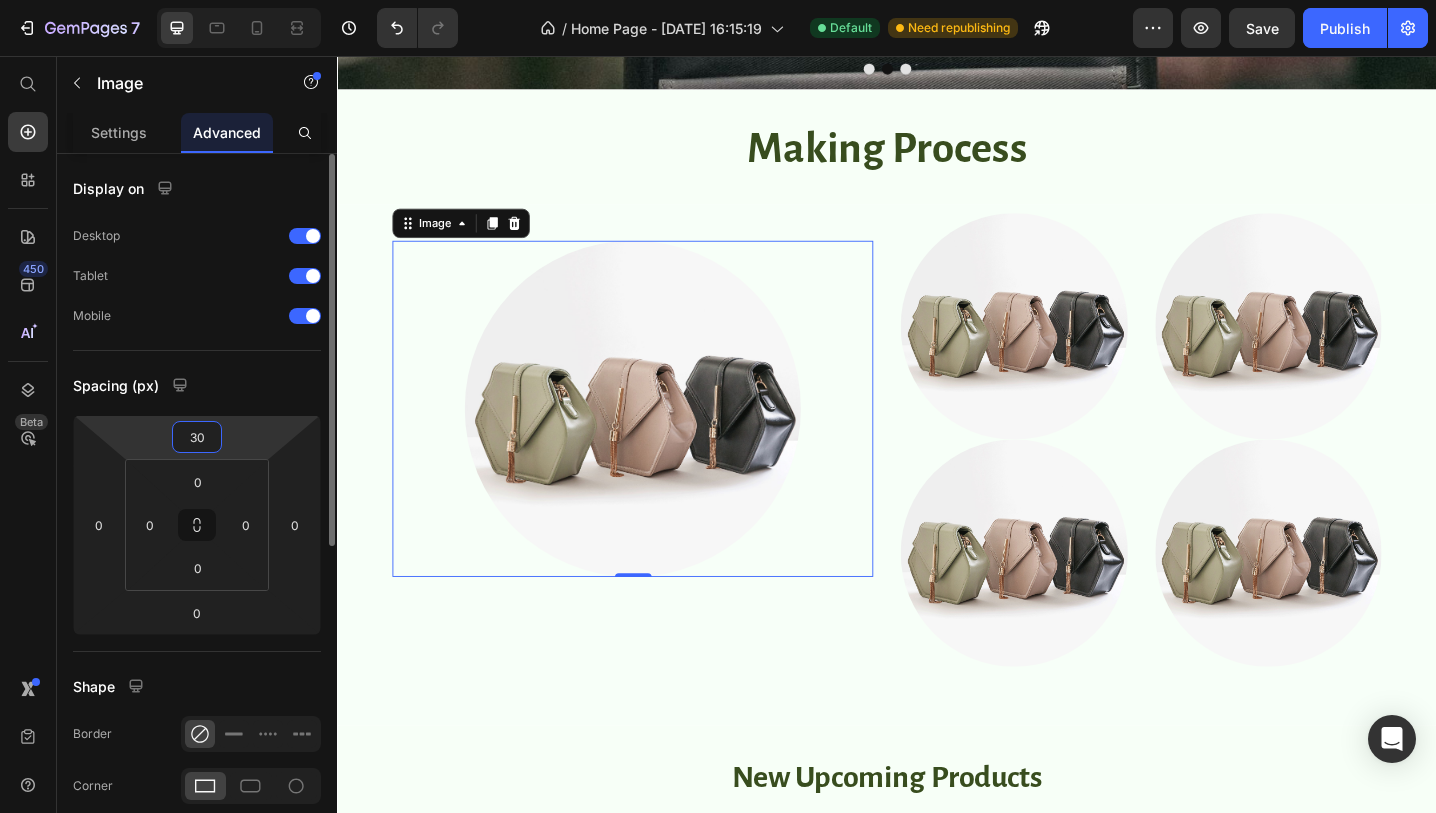 type on "3" 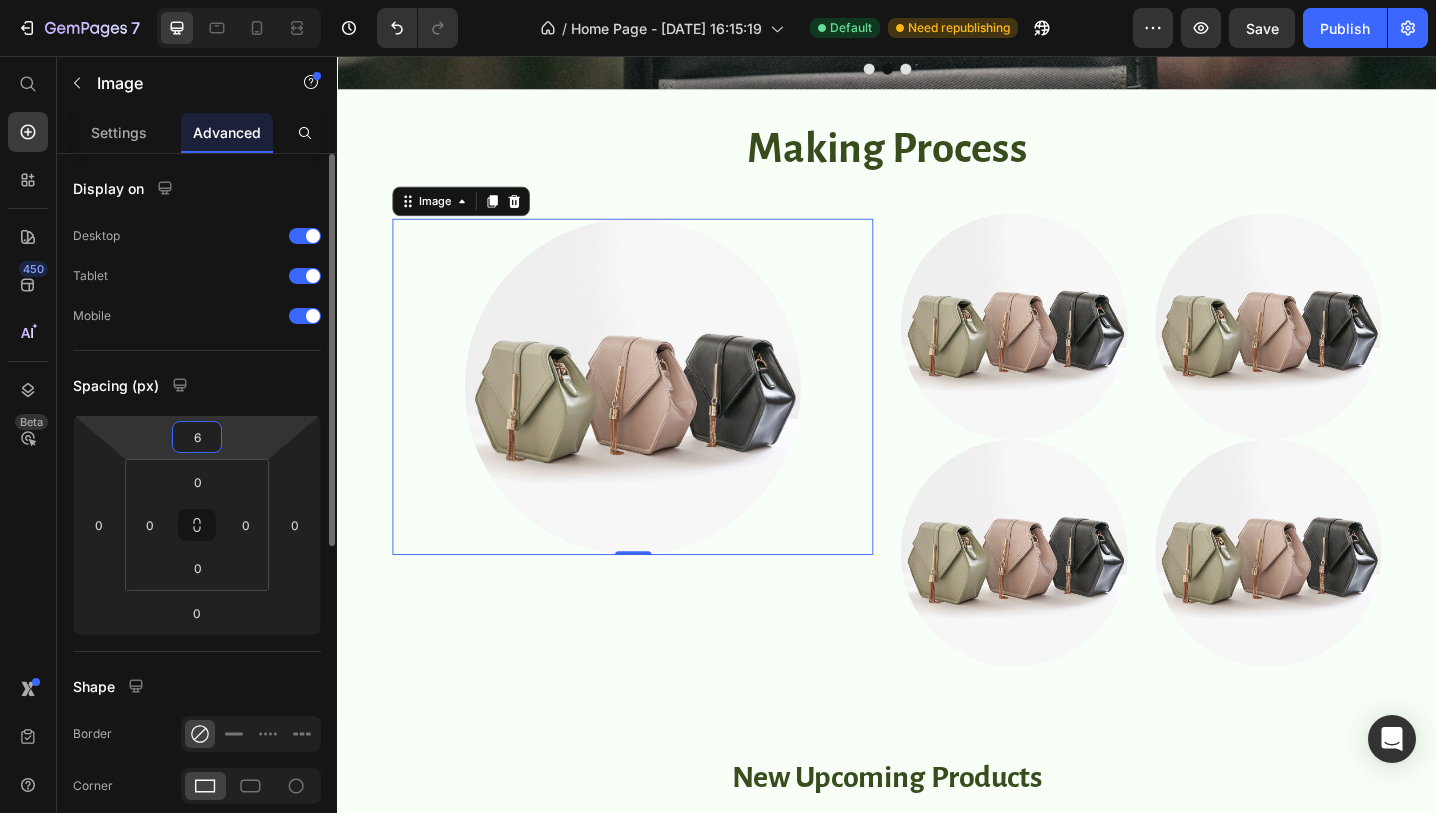 type on "60" 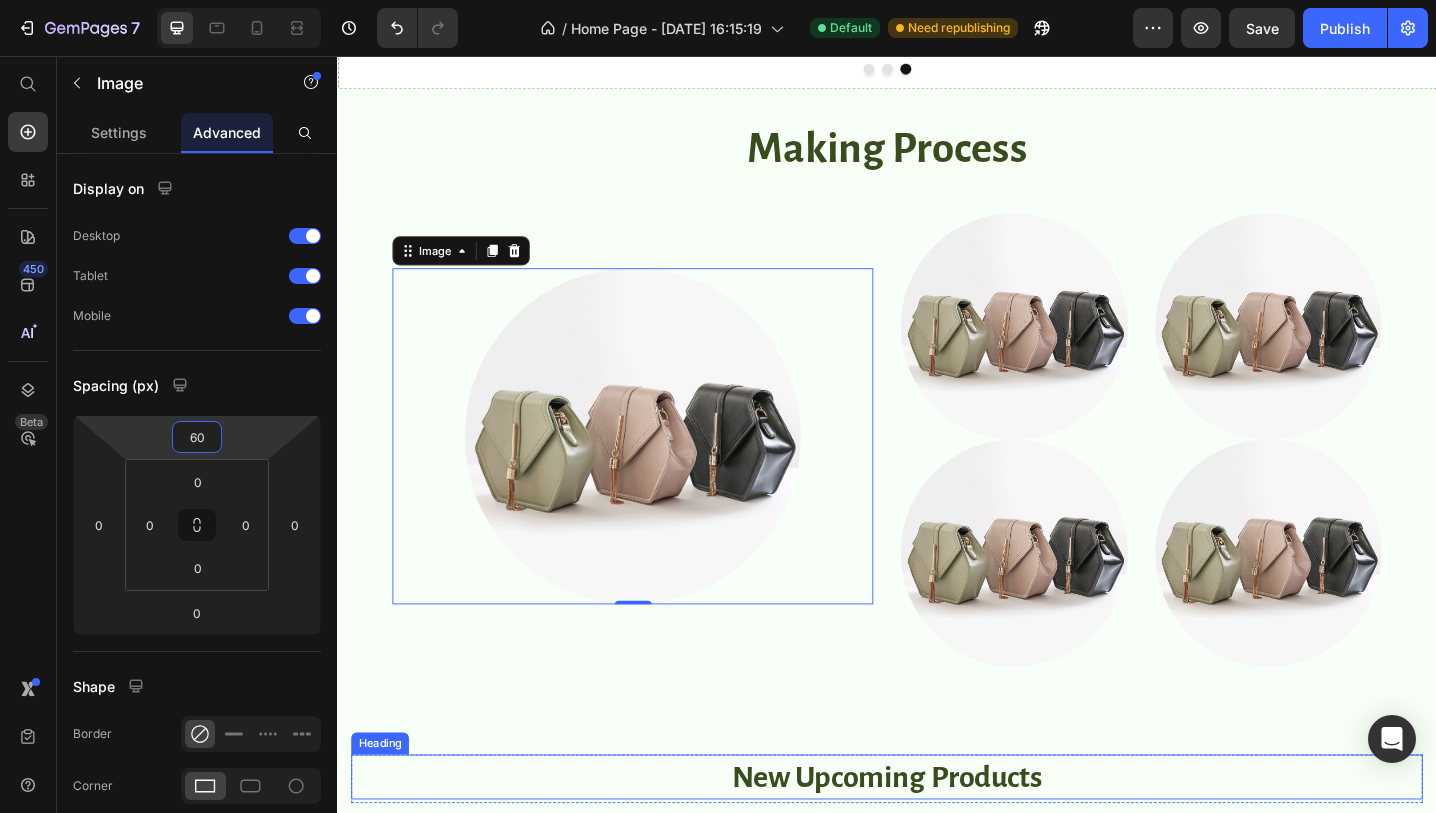 click on "New Upcoming Products" at bounding box center [937, 844] 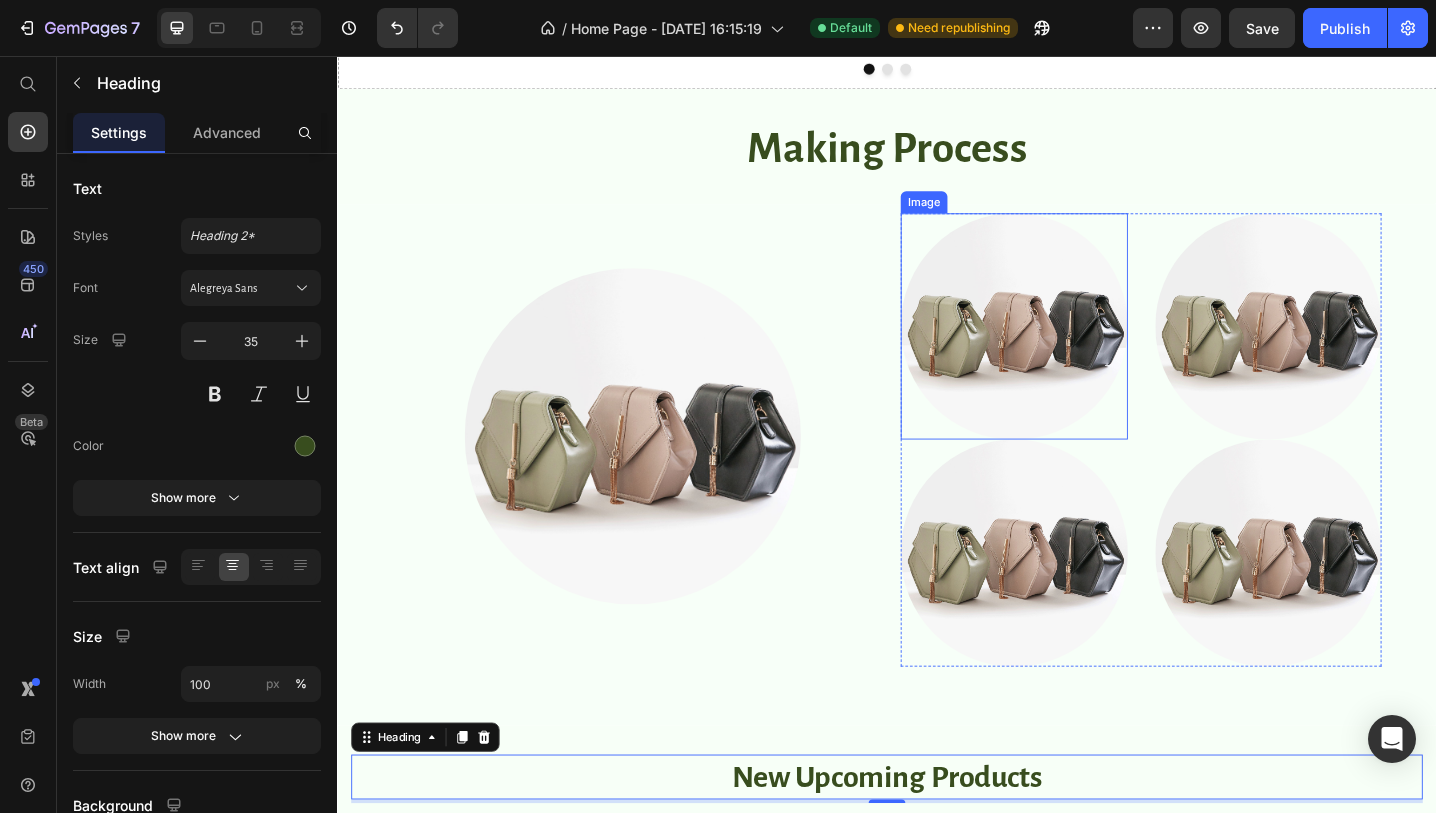 click at bounding box center [1076, 352] 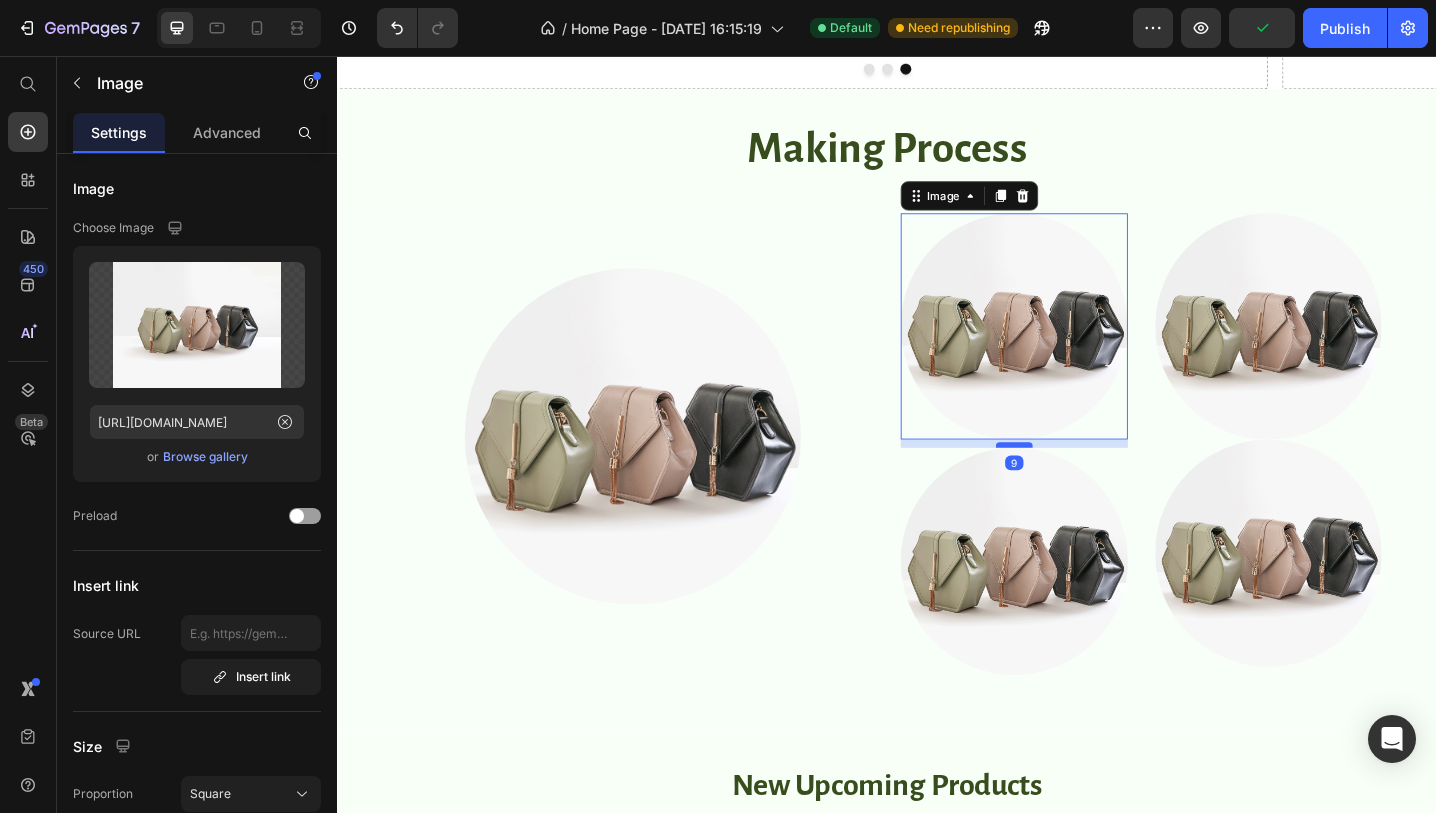 click at bounding box center [1076, 481] 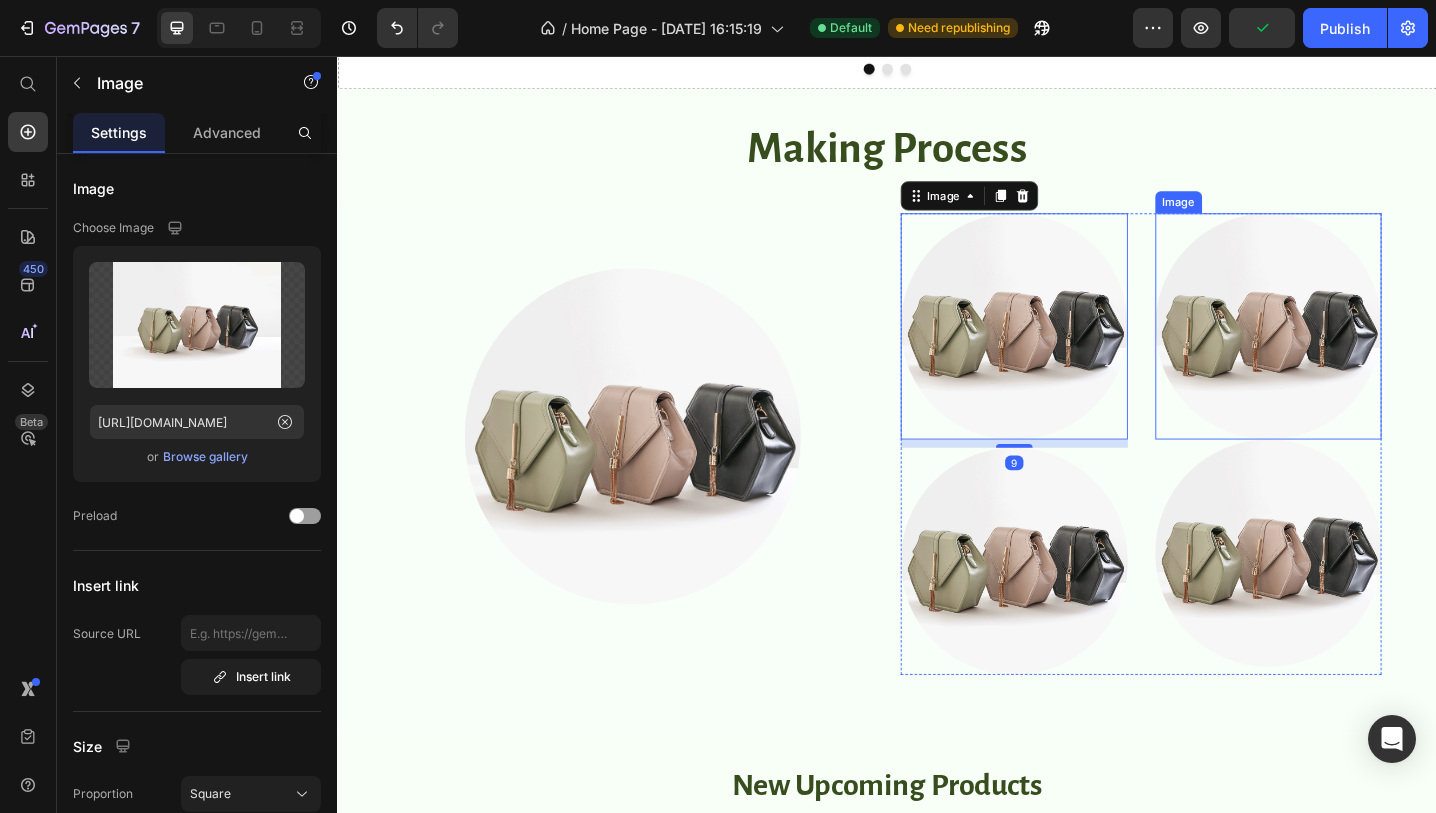 click at bounding box center [1354, 352] 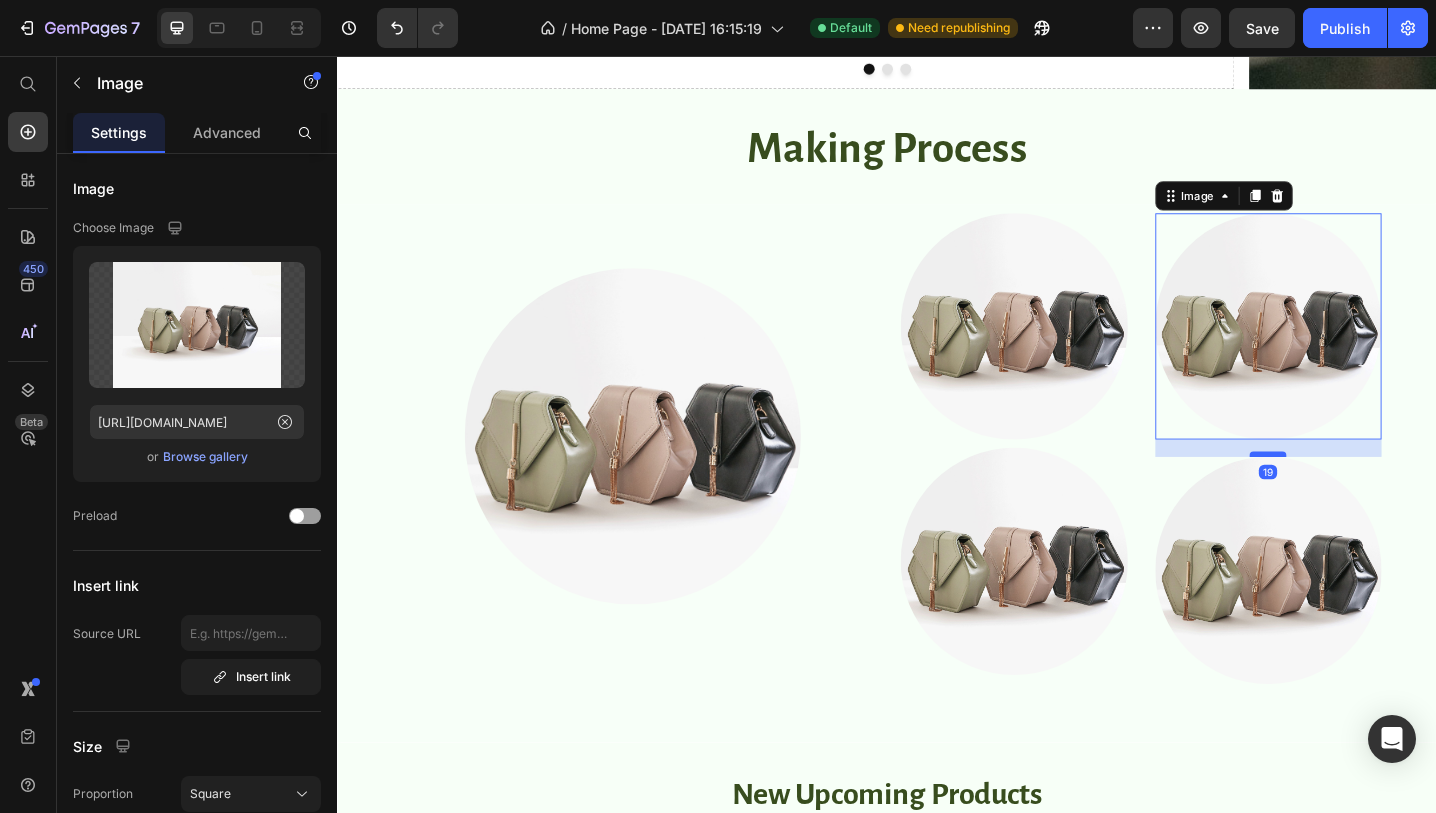 drag, startPoint x: 1359, startPoint y: 470, endPoint x: 1360, endPoint y: 489, distance: 19.026299 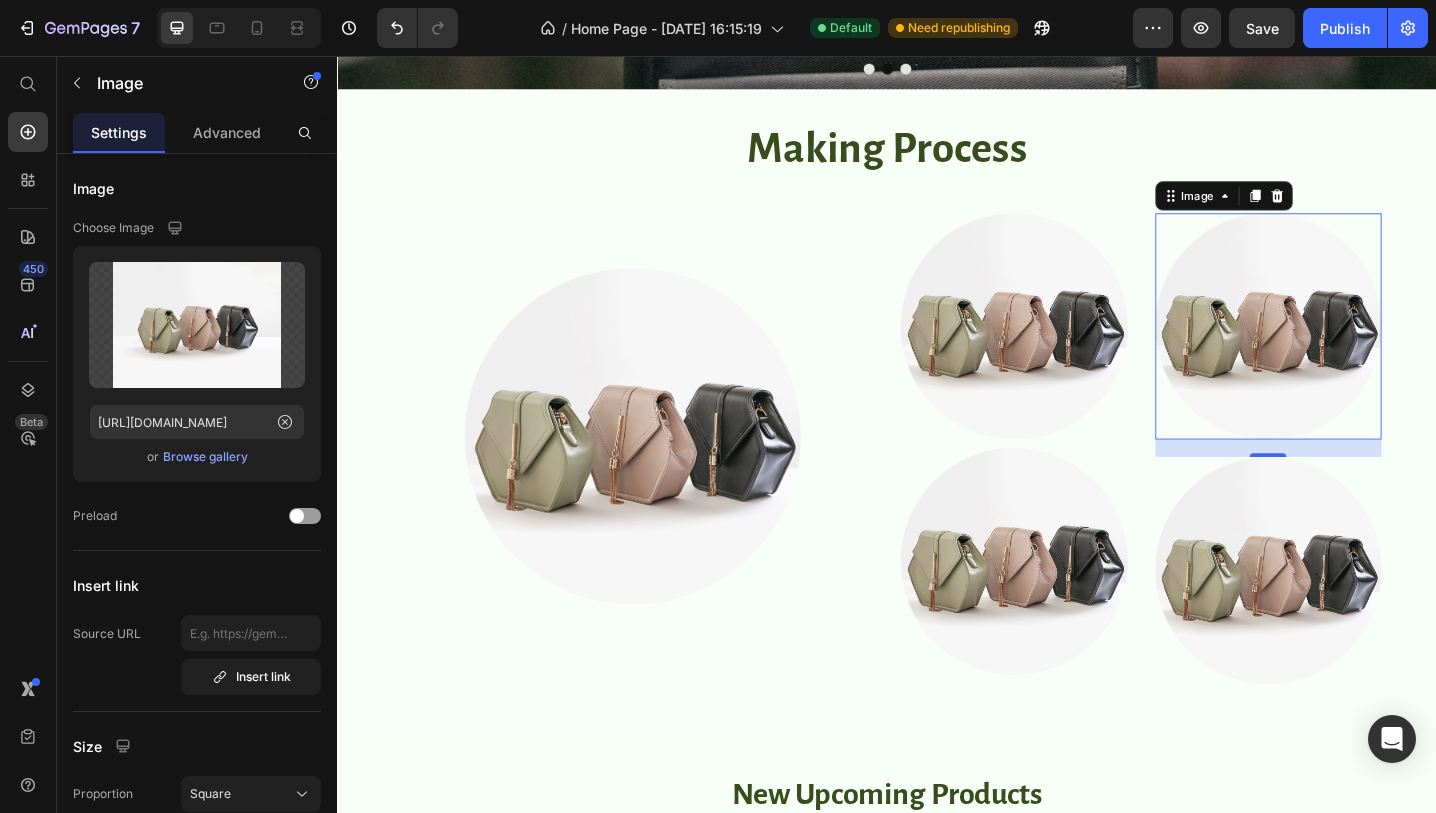 click on "19" at bounding box center (1354, 484) 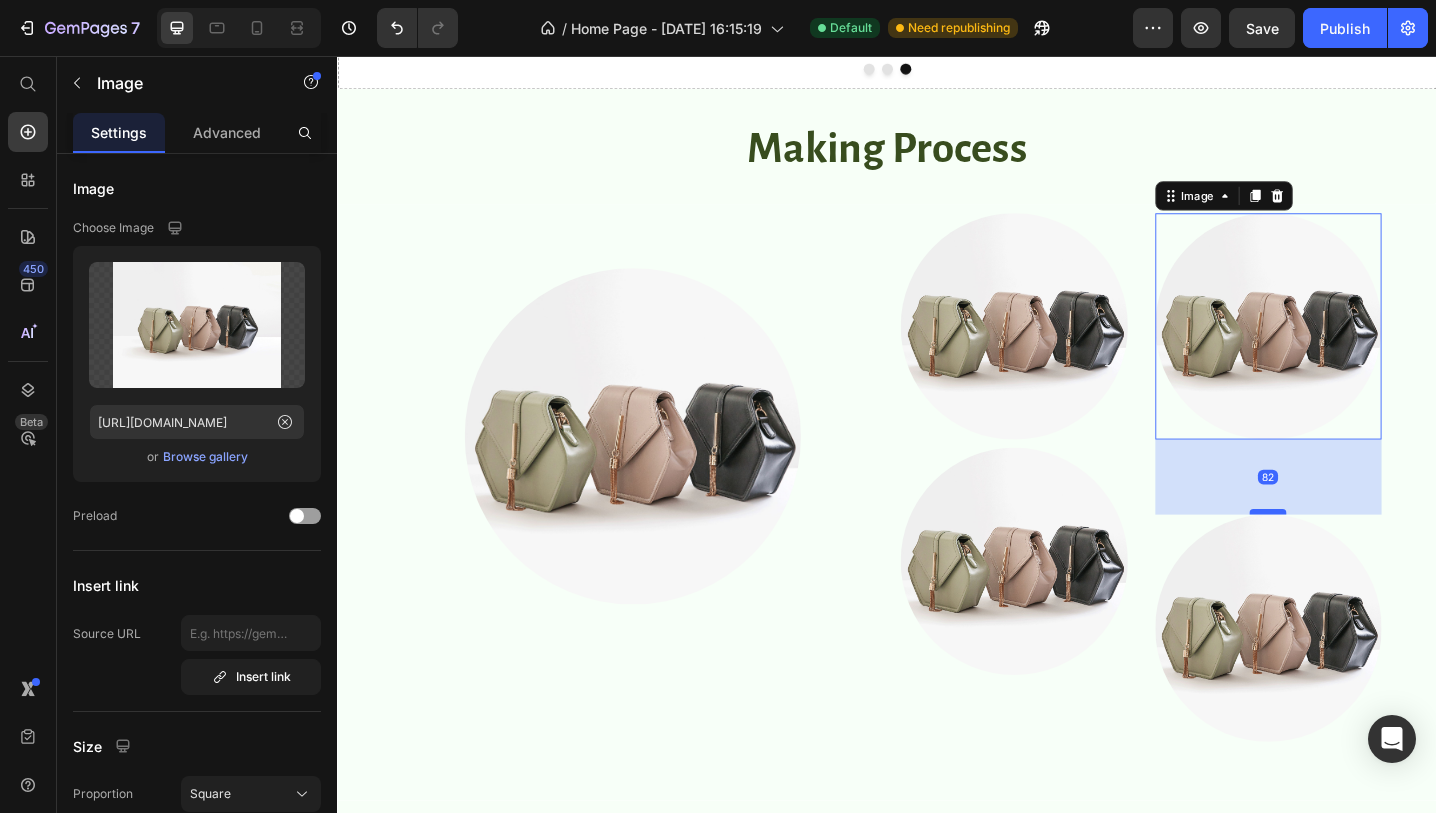 drag, startPoint x: 1357, startPoint y: 492, endPoint x: 1367, endPoint y: 555, distance: 63.788715 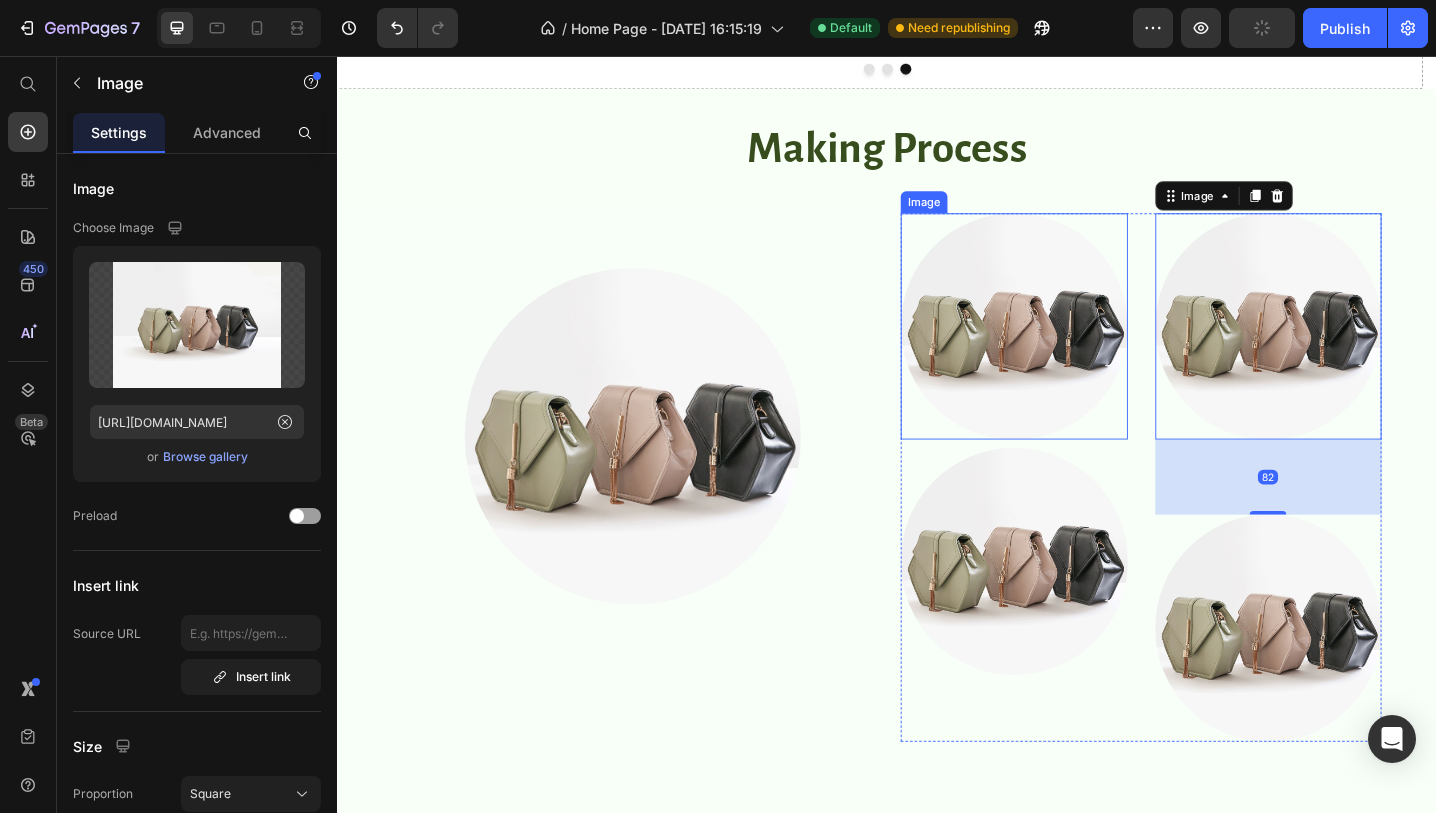 click at bounding box center (1076, 352) 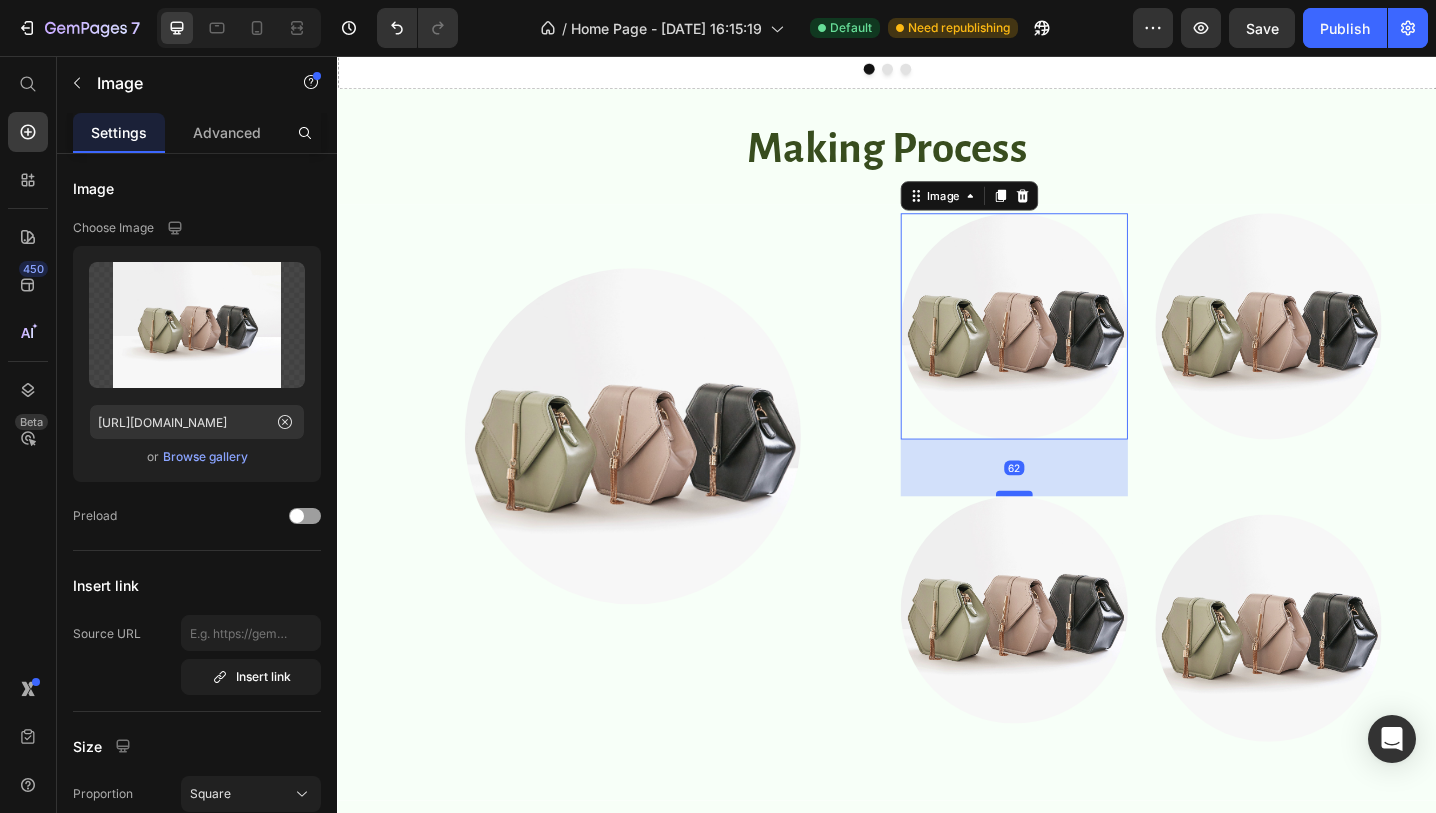 drag, startPoint x: 1080, startPoint y: 478, endPoint x: 1082, endPoint y: 531, distance: 53.037724 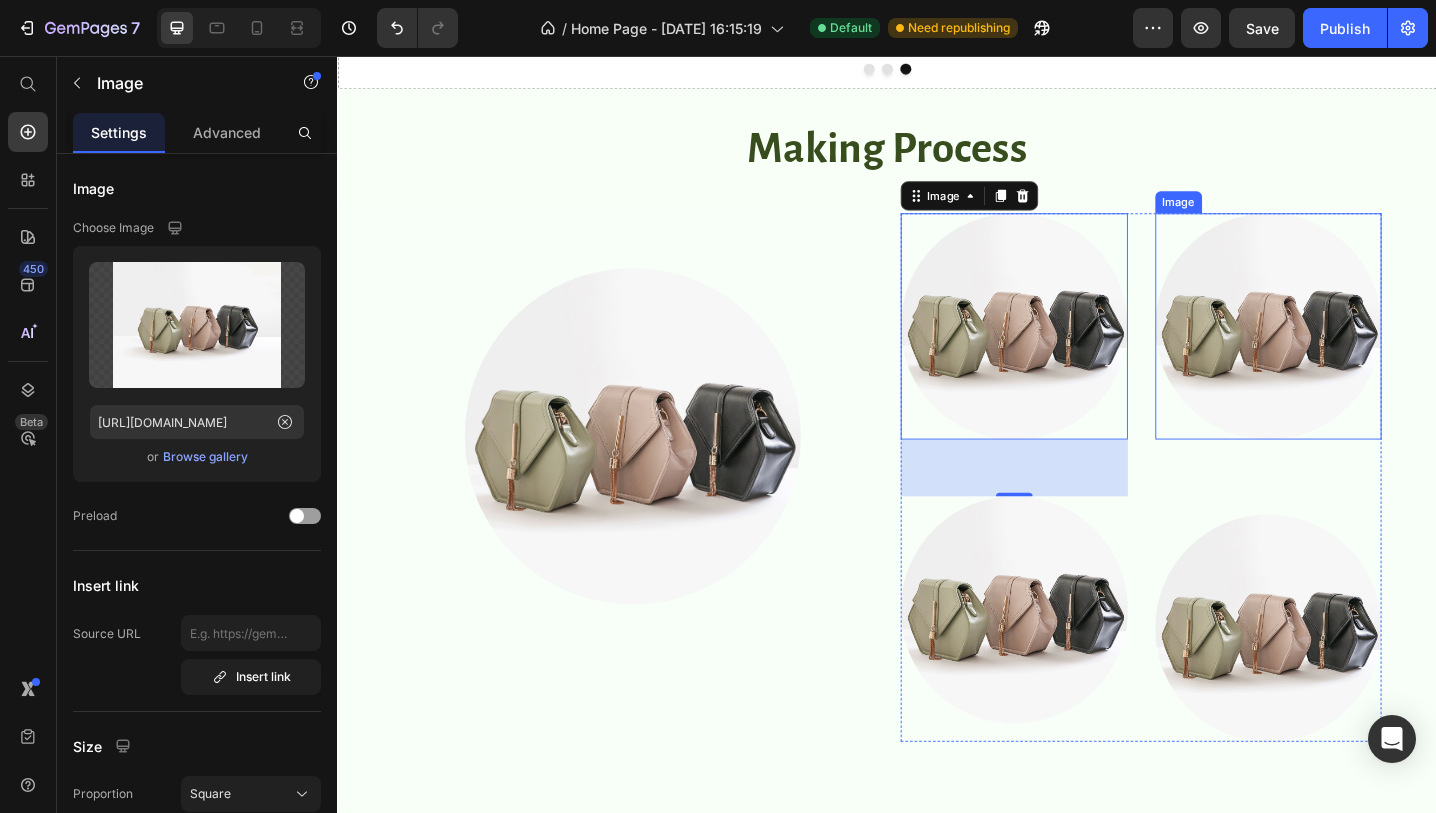 click at bounding box center (1354, 352) 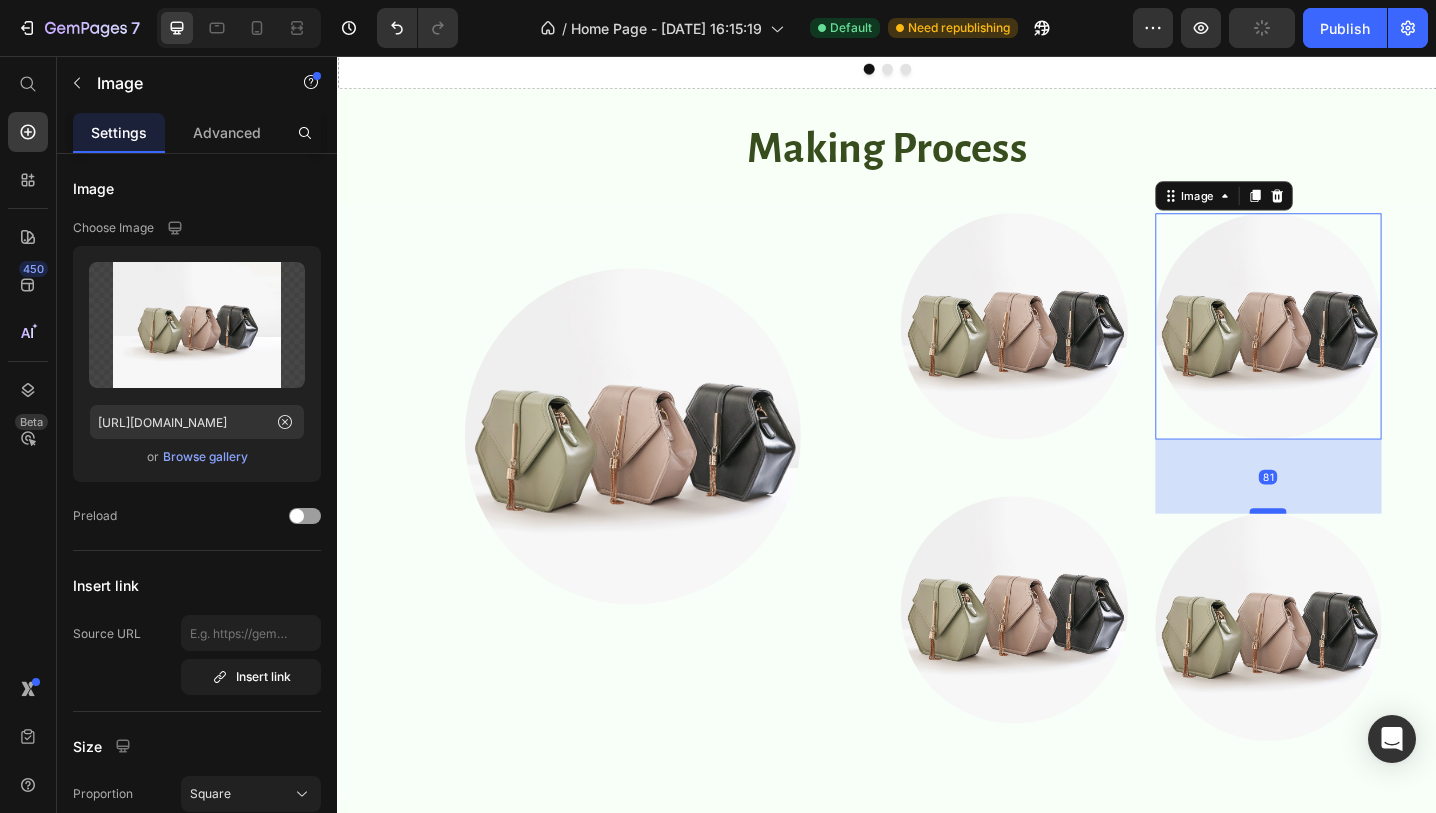 click at bounding box center [1353, 553] 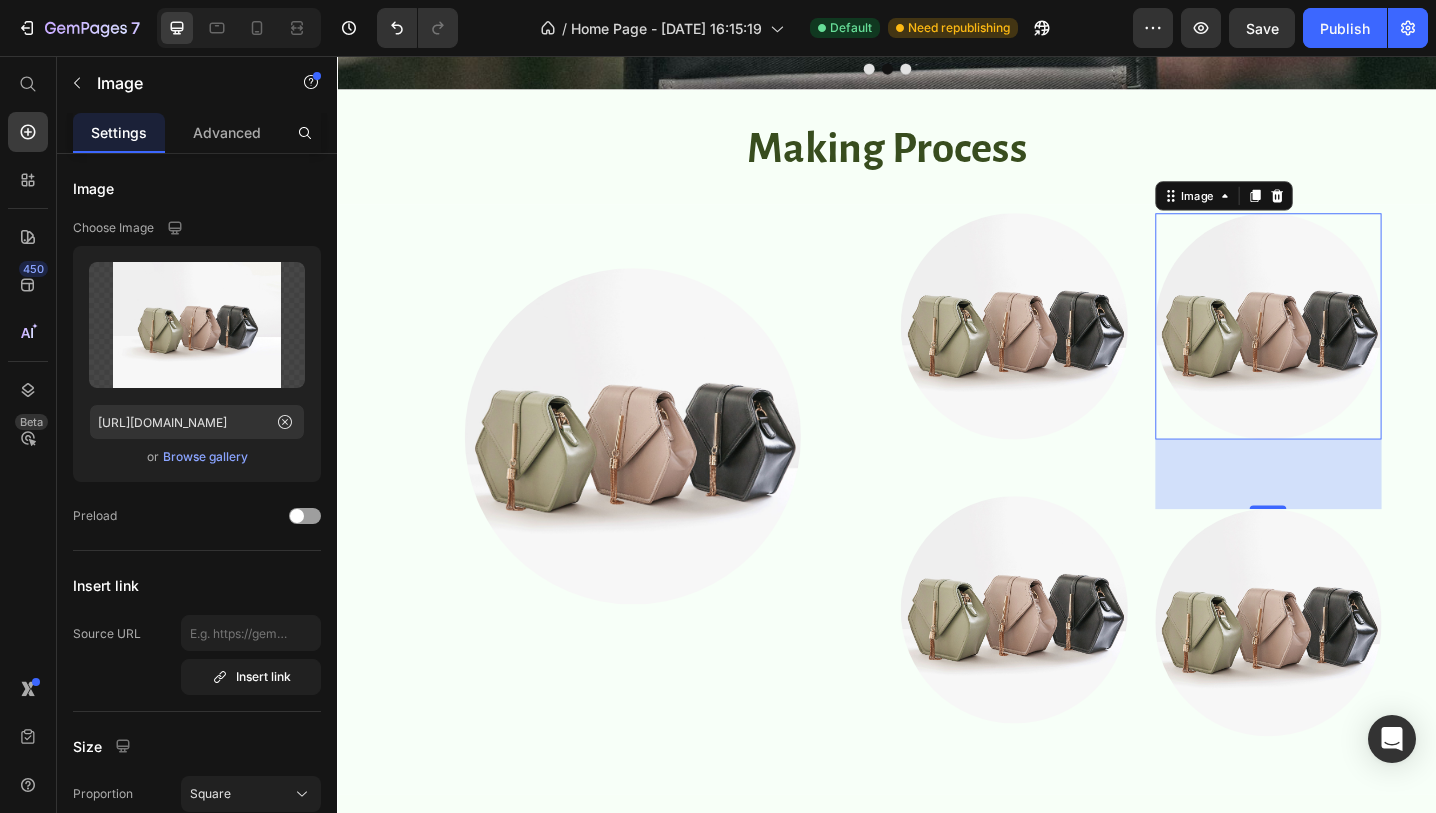 click at bounding box center [1354, 352] 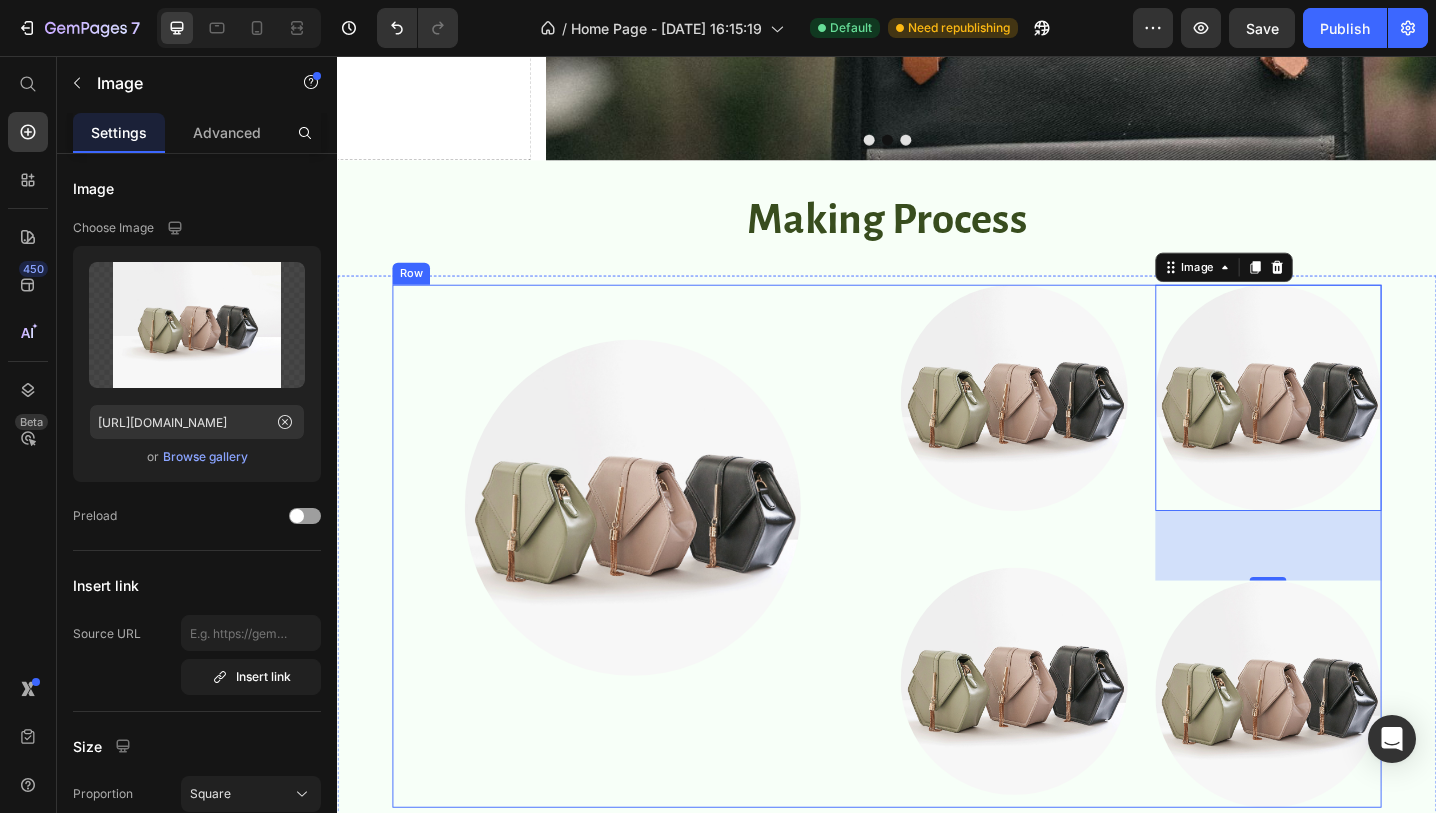 scroll, scrollTop: 449, scrollLeft: 0, axis: vertical 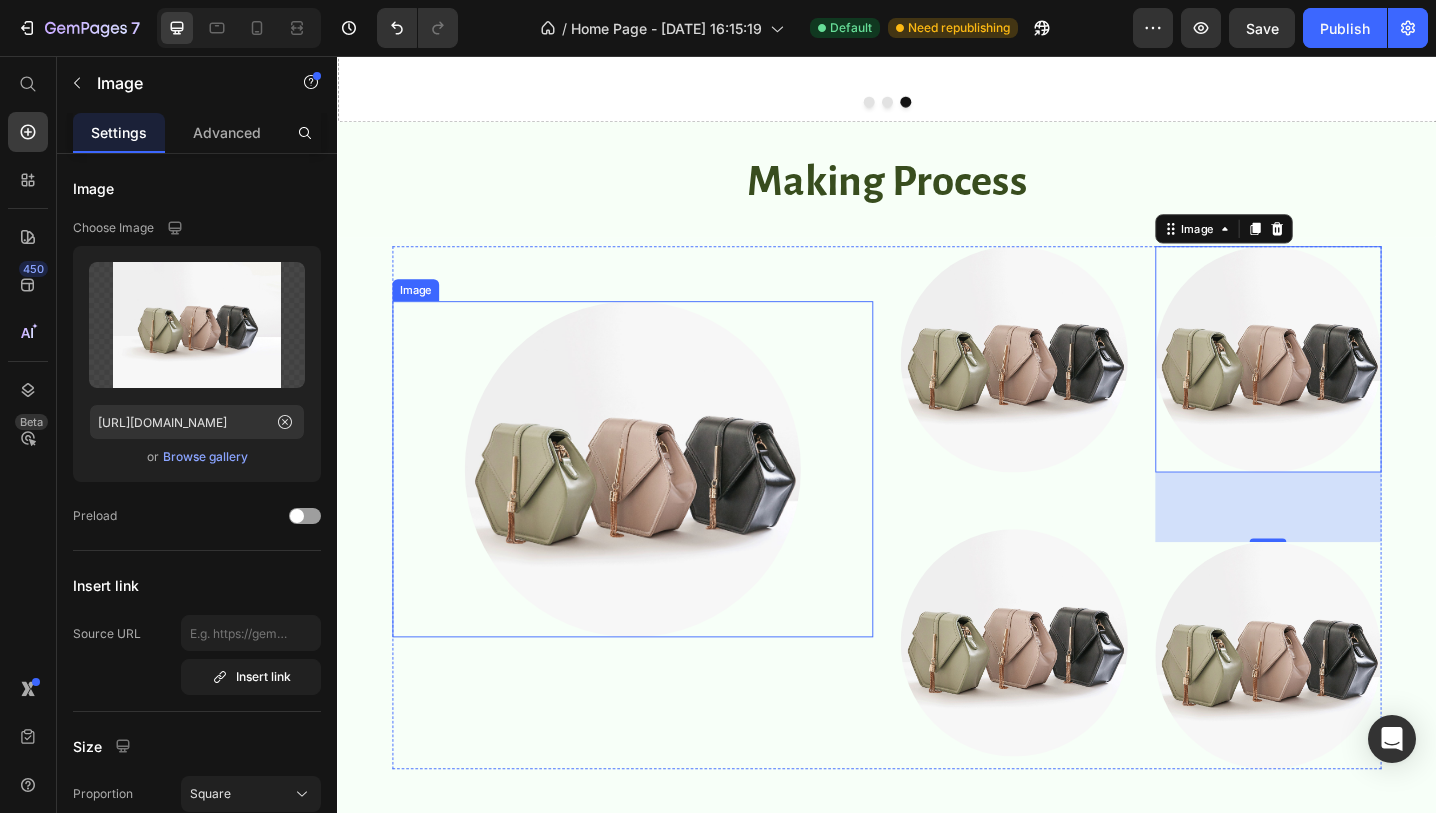 click at bounding box center [659, 508] 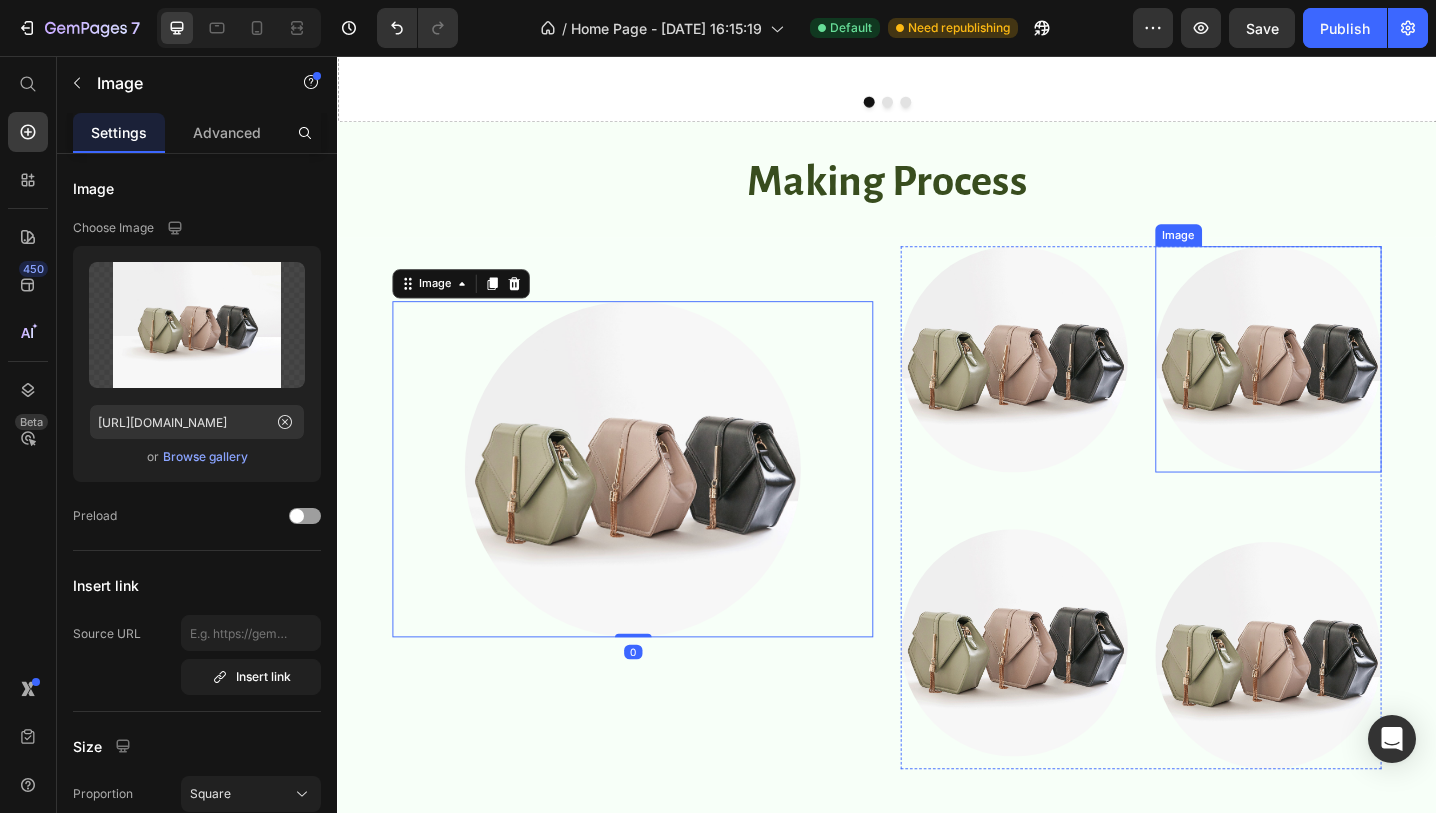 click at bounding box center (1354, 388) 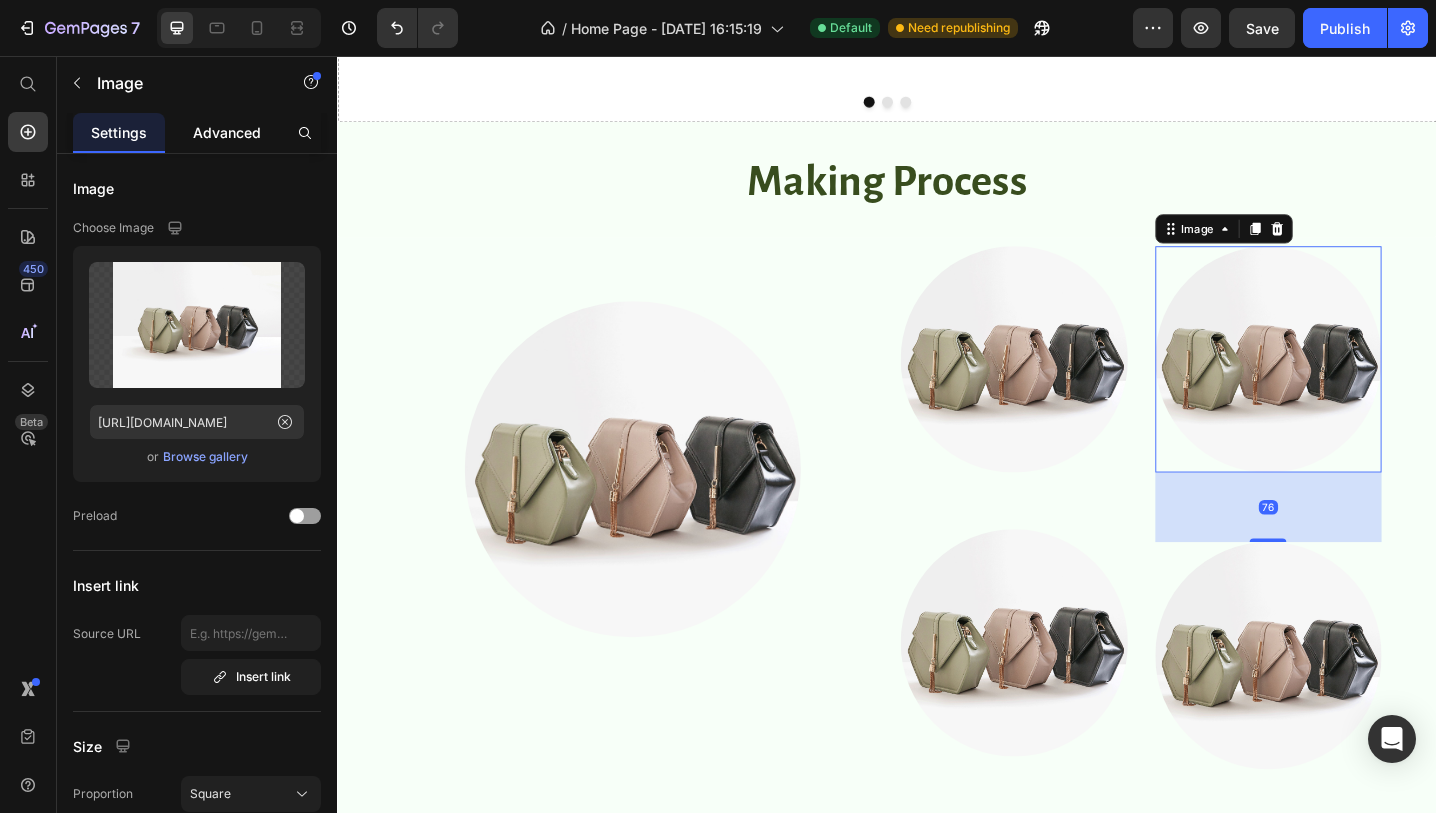 click on "Advanced" 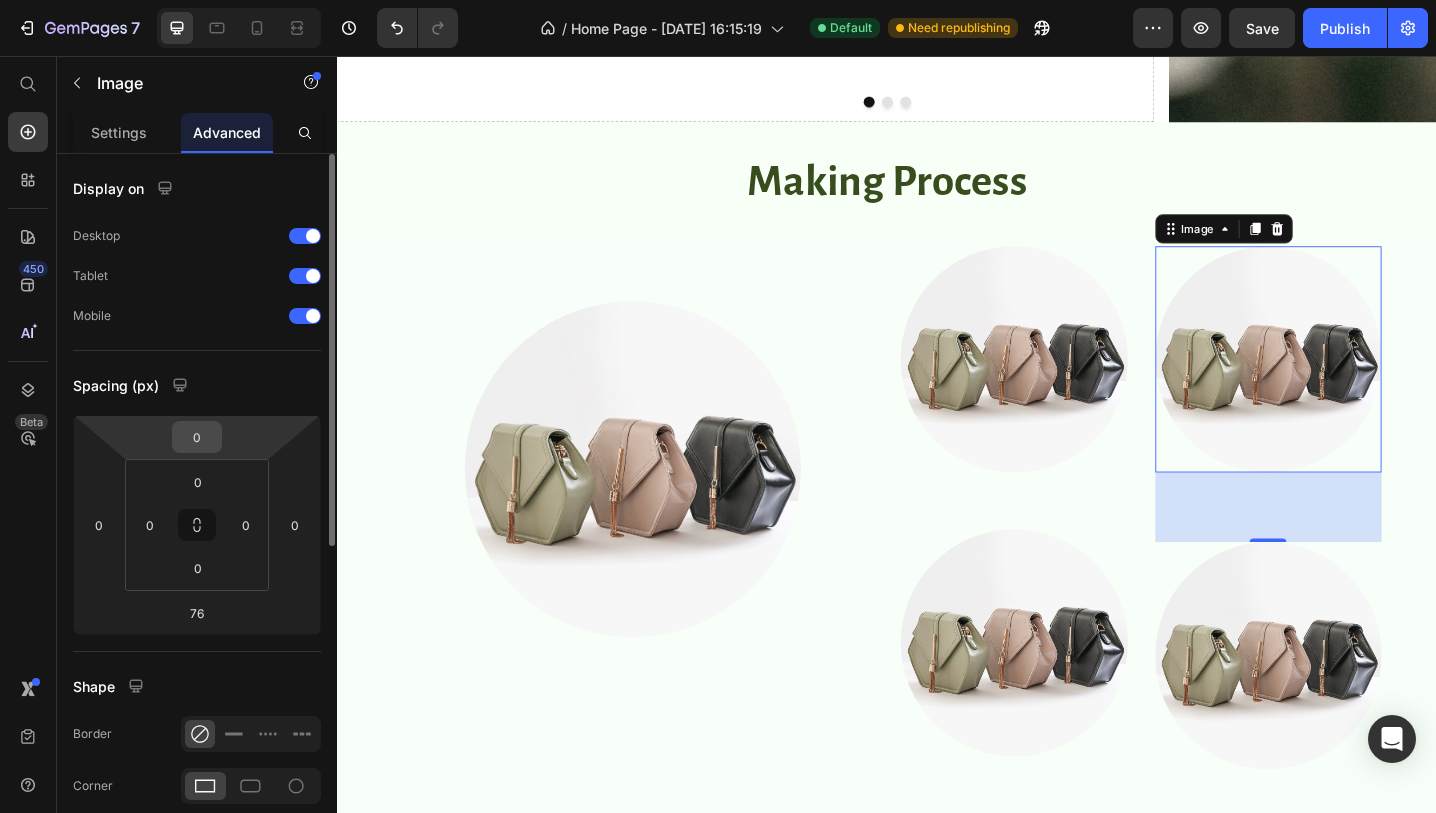 click on "0" at bounding box center (197, 437) 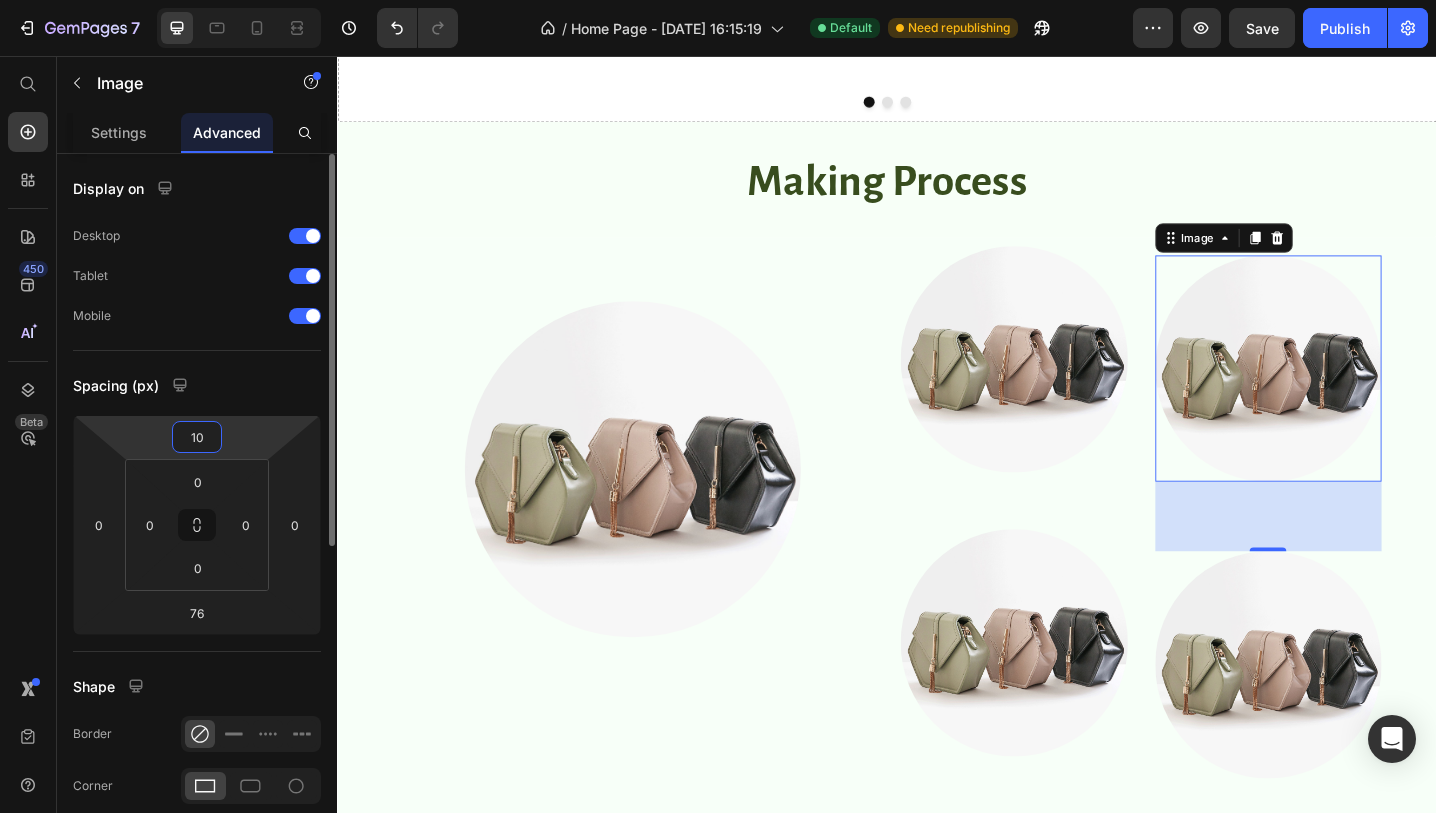 type on "1" 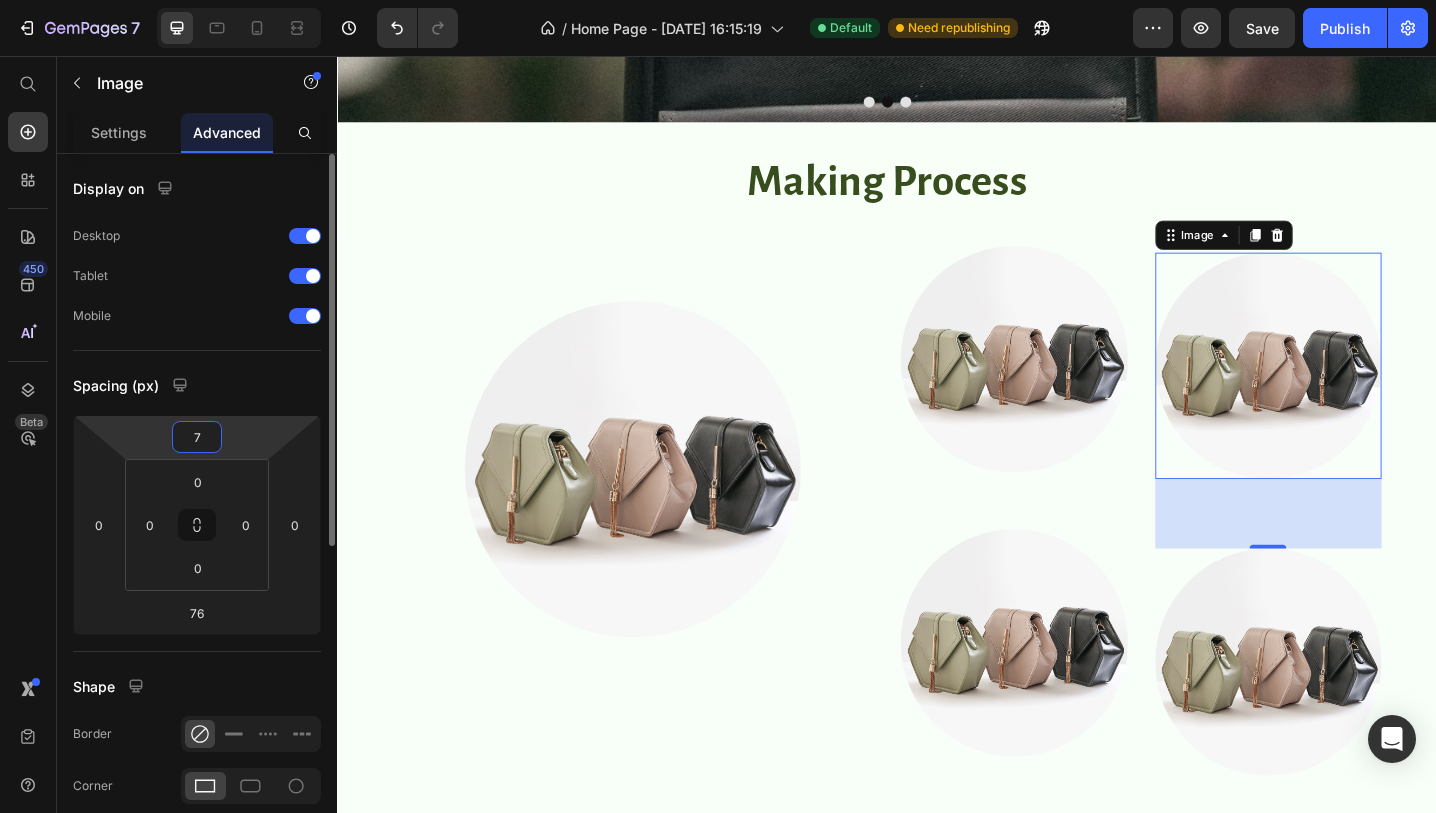 type on "70" 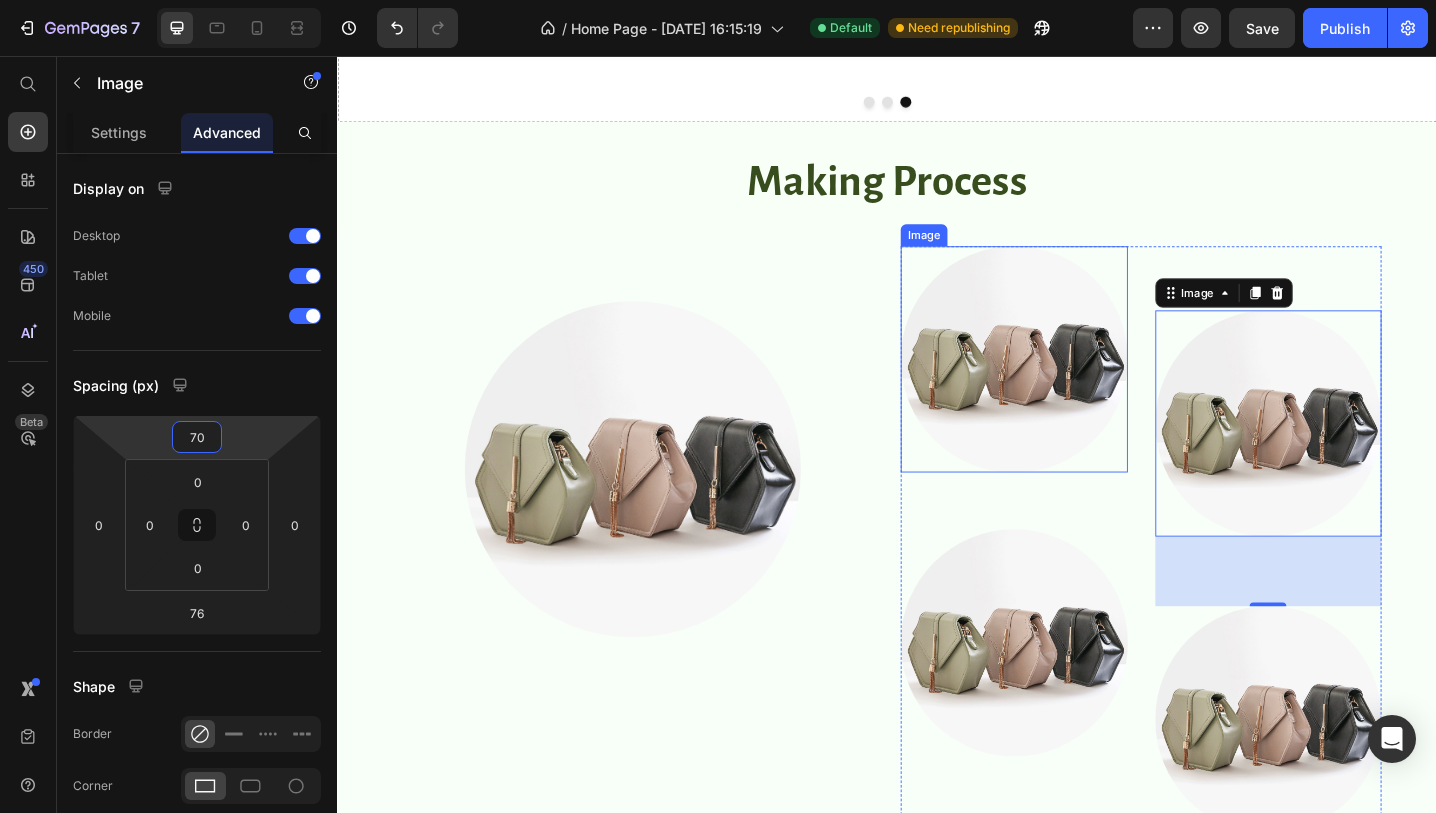 click at bounding box center (1076, 388) 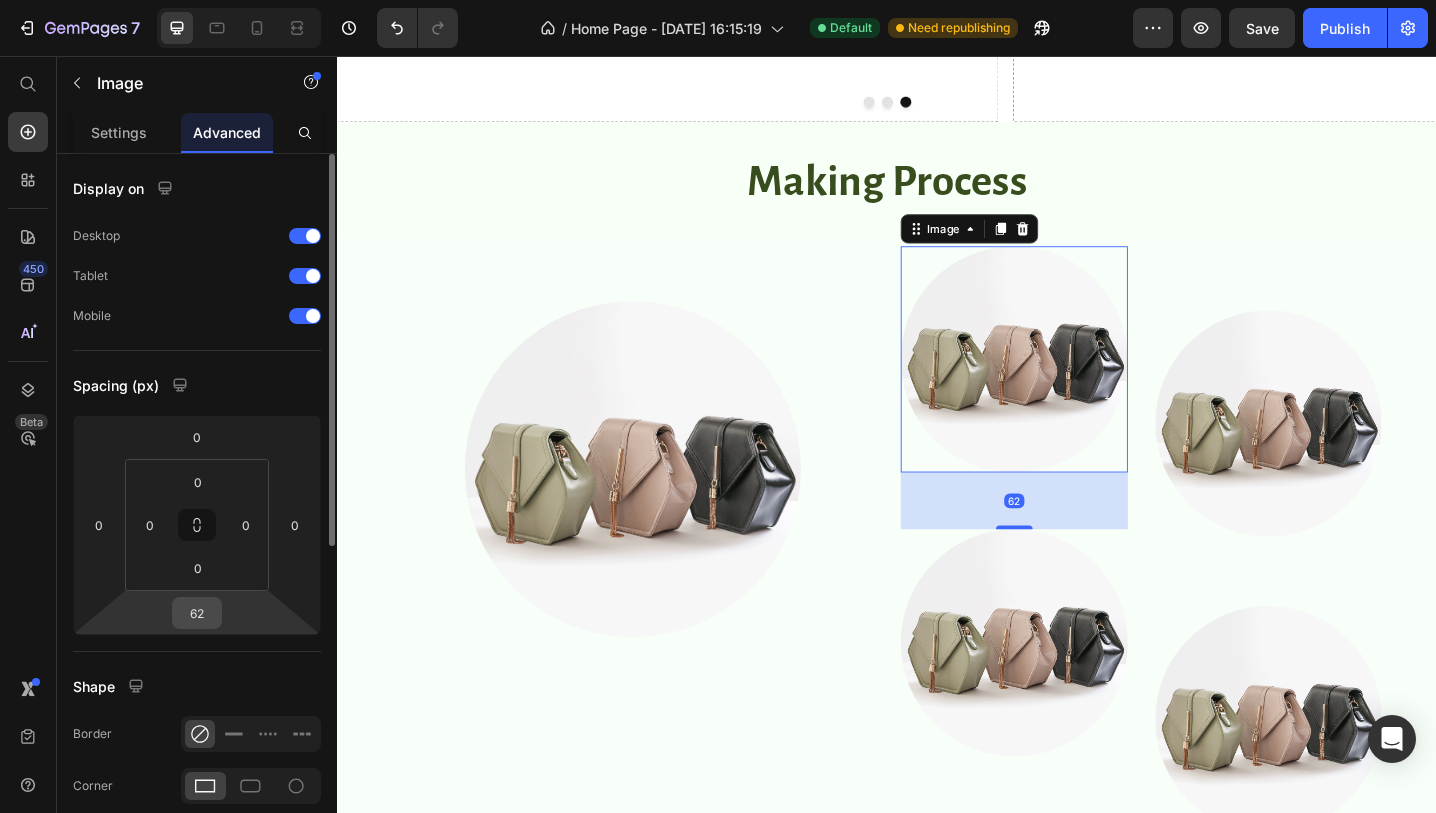 click on "62" at bounding box center (197, 613) 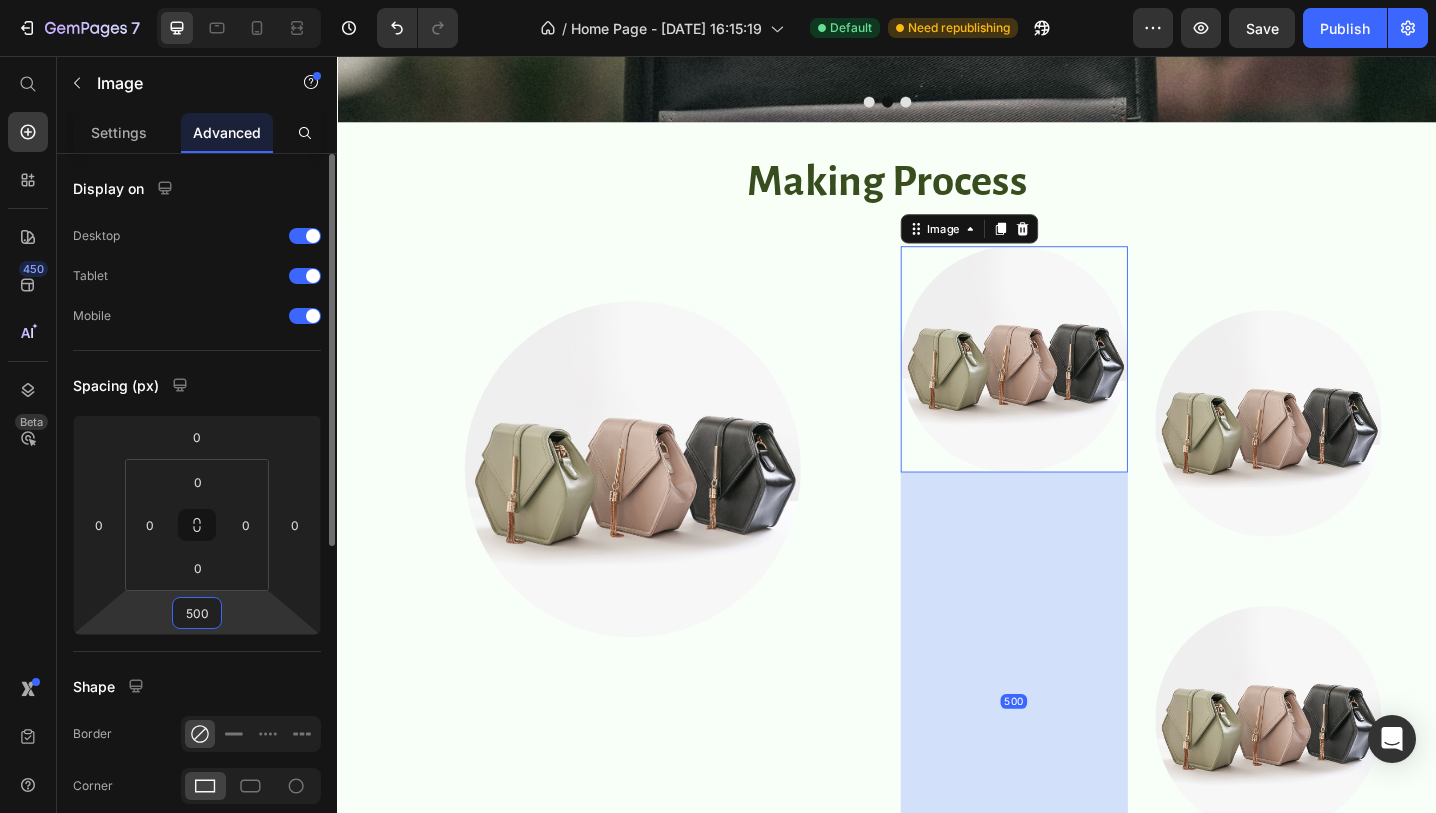 type on "50" 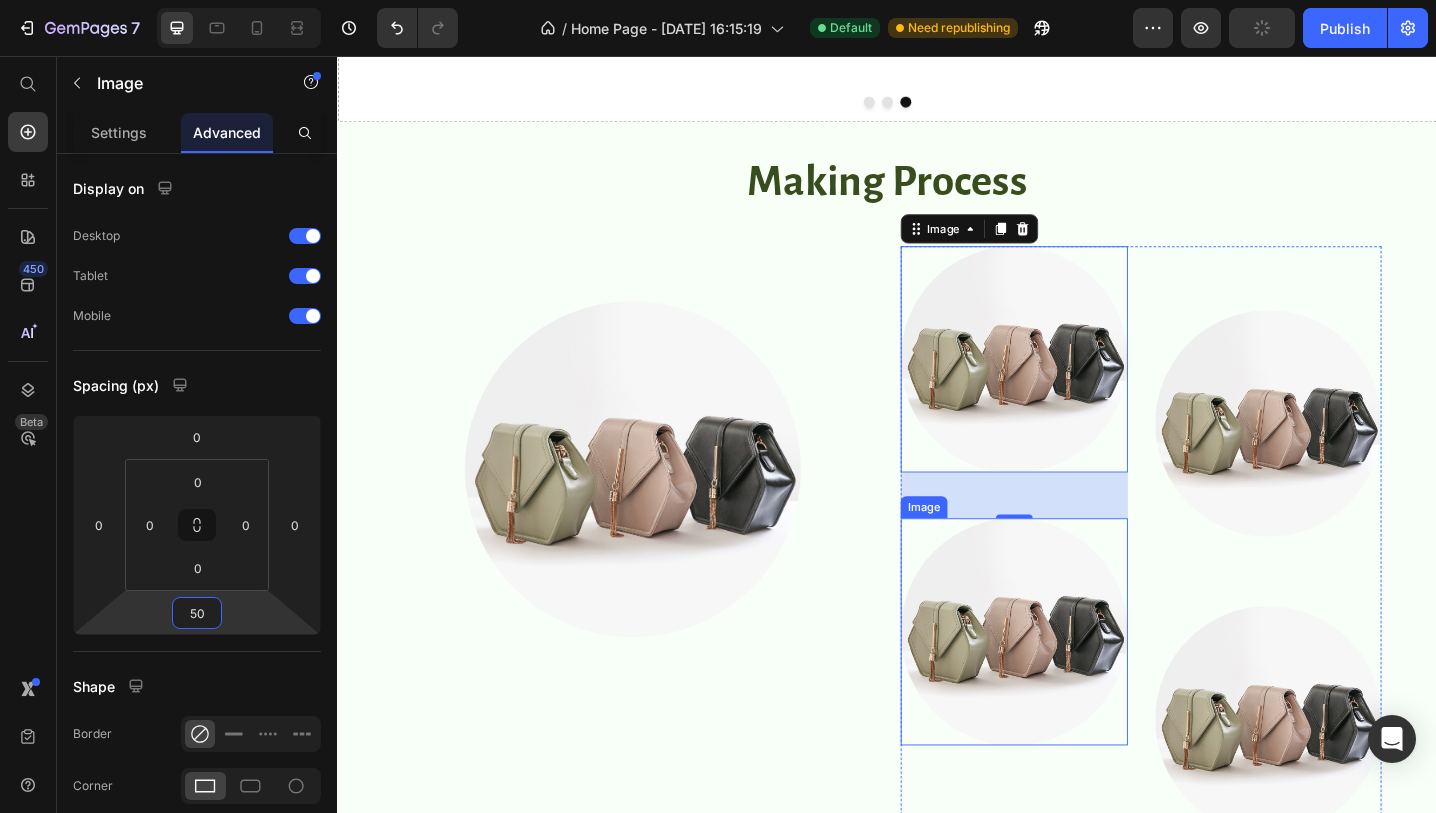 click at bounding box center [1076, 685] 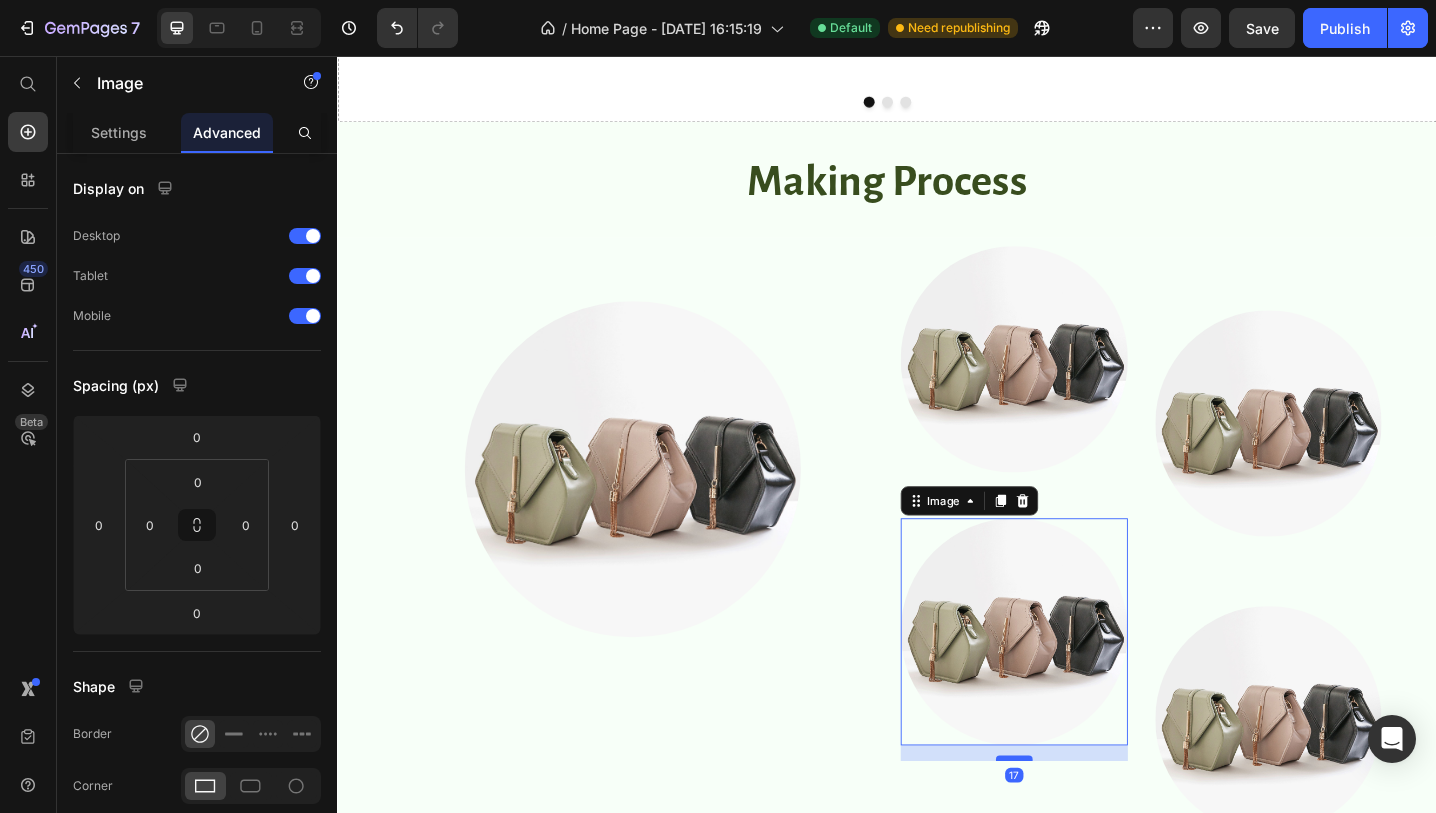 drag, startPoint x: 1074, startPoint y: 806, endPoint x: 1079, endPoint y: 823, distance: 17.720045 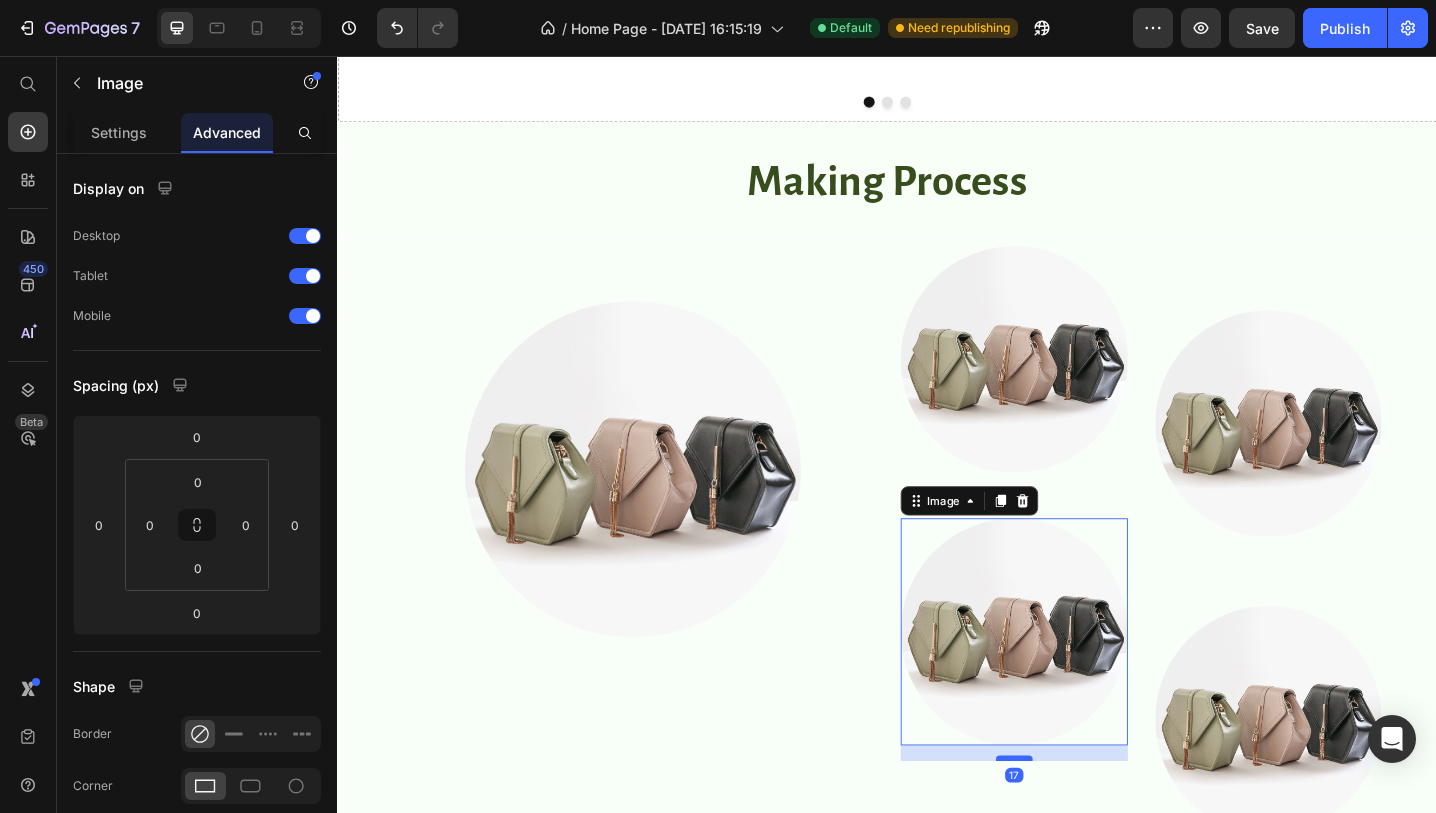 click at bounding box center [1076, 823] 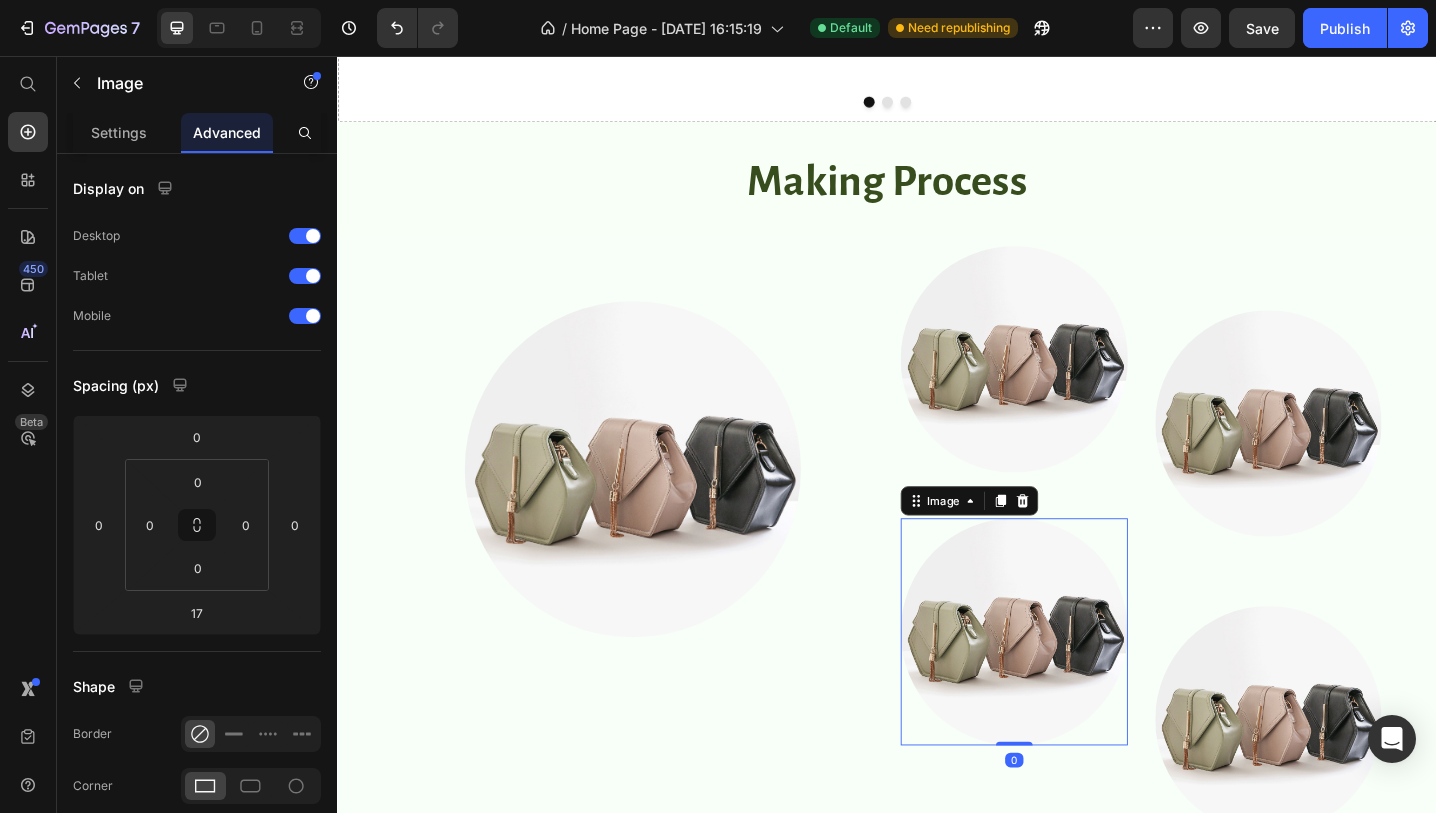 drag, startPoint x: 1079, startPoint y: 823, endPoint x: 1079, endPoint y: 774, distance: 49 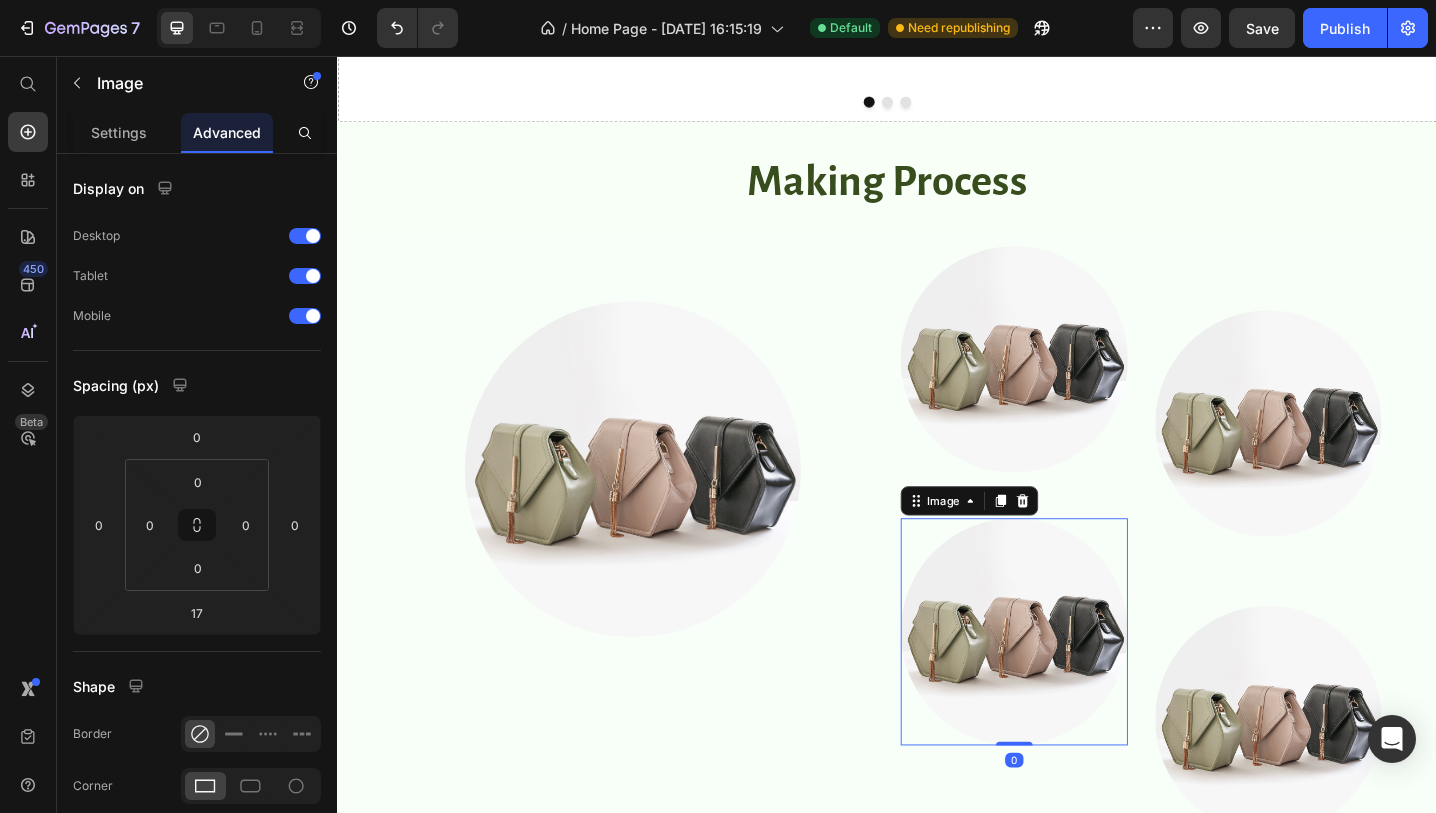 click on "Image   0" at bounding box center (1076, 685) 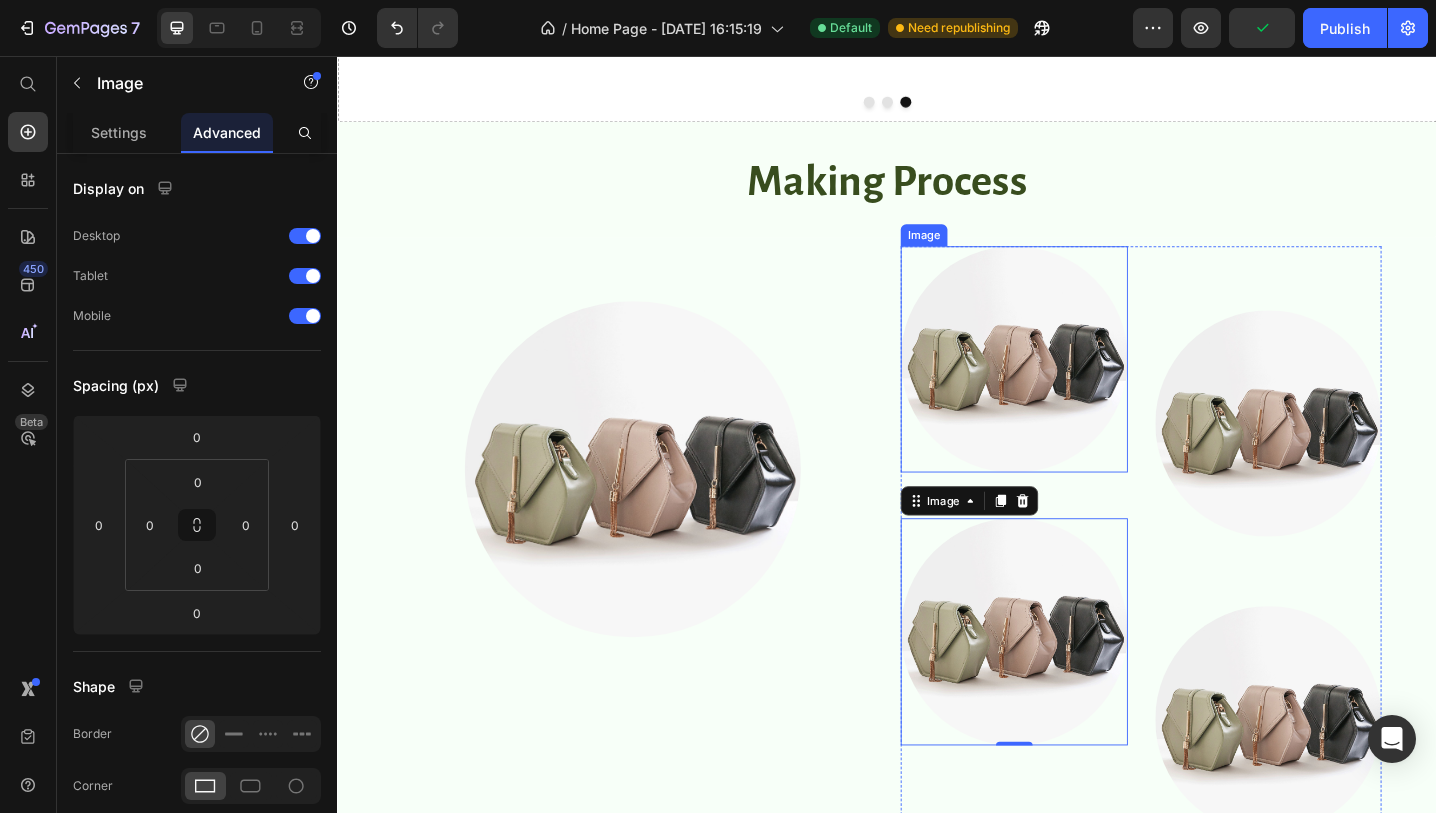 click at bounding box center (1076, 388) 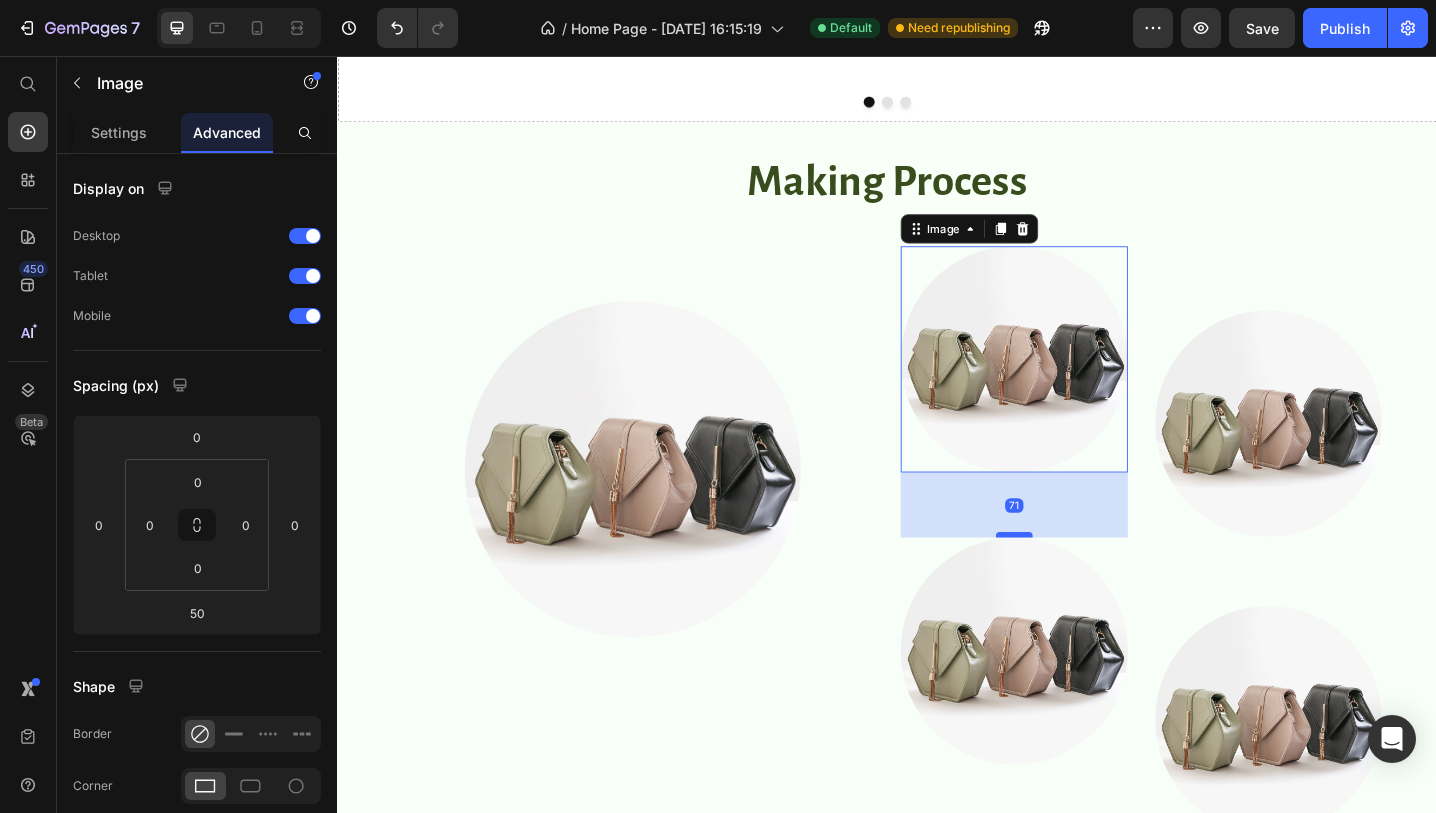 drag, startPoint x: 1075, startPoint y: 560, endPoint x: 1076, endPoint y: 580, distance: 20.024984 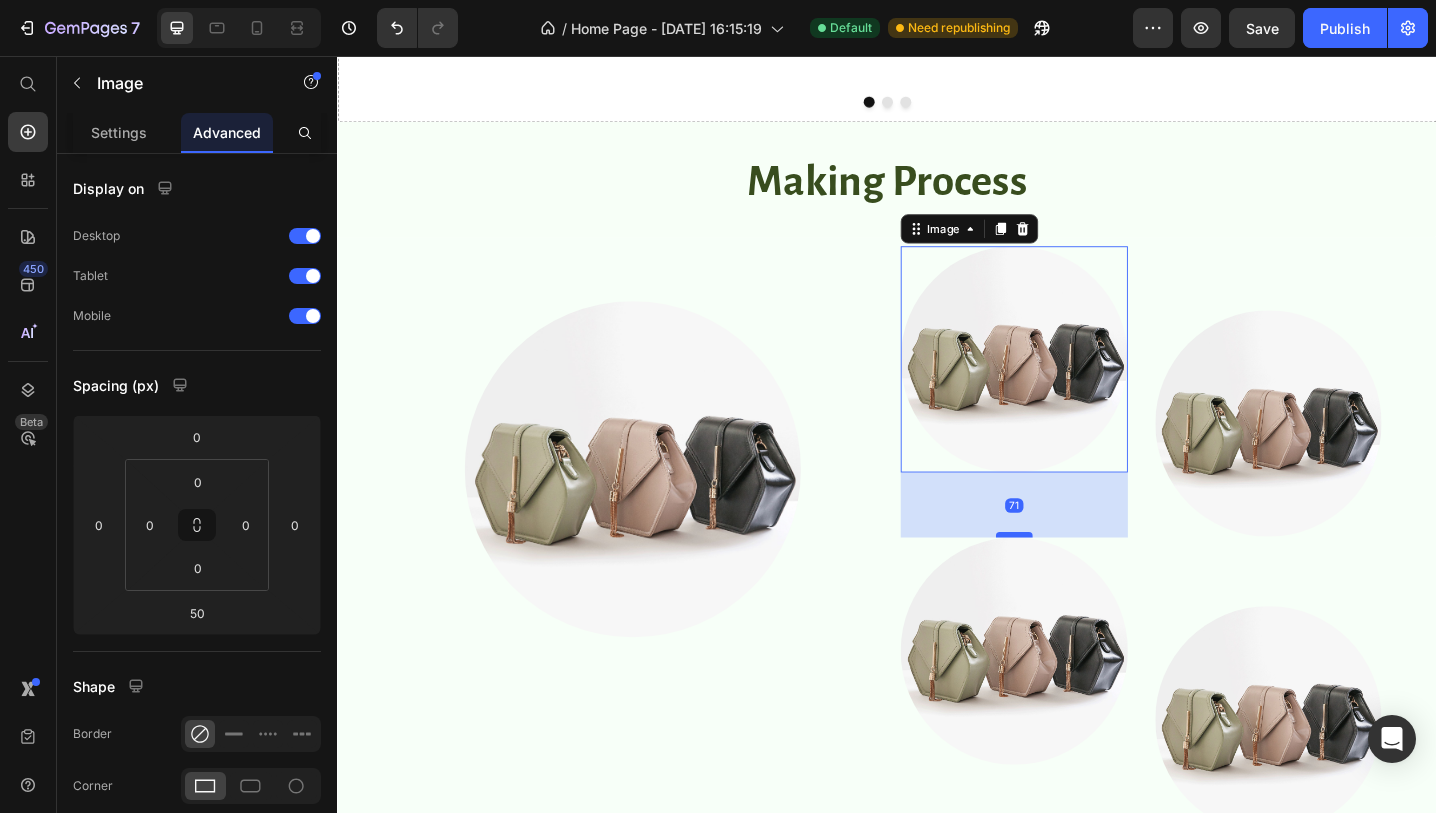 click on "Image   71 Image" at bounding box center (1076, 584) 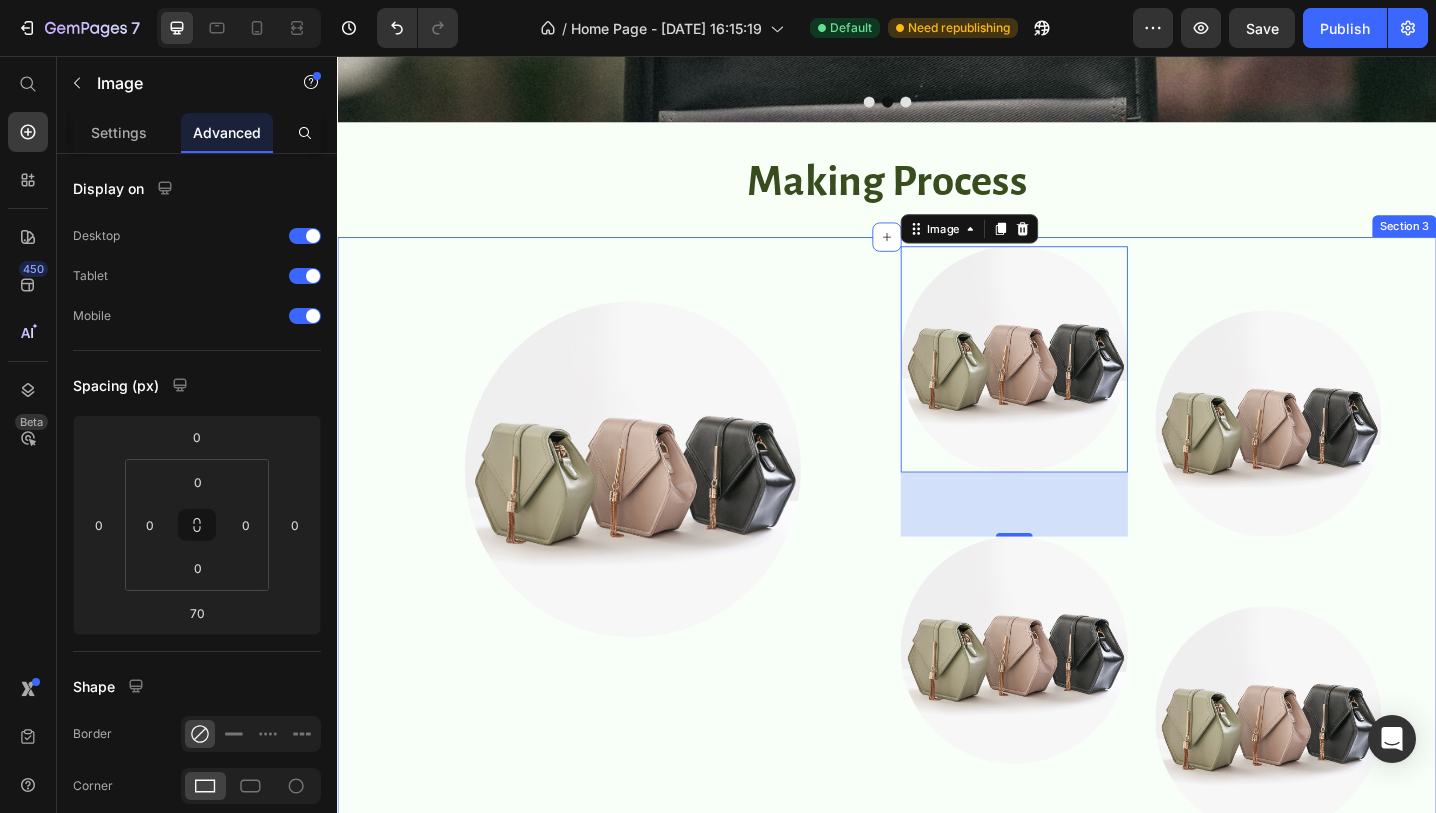 click on "Image Image   70 Image Image Image Row Row Section 3" at bounding box center (937, 611) 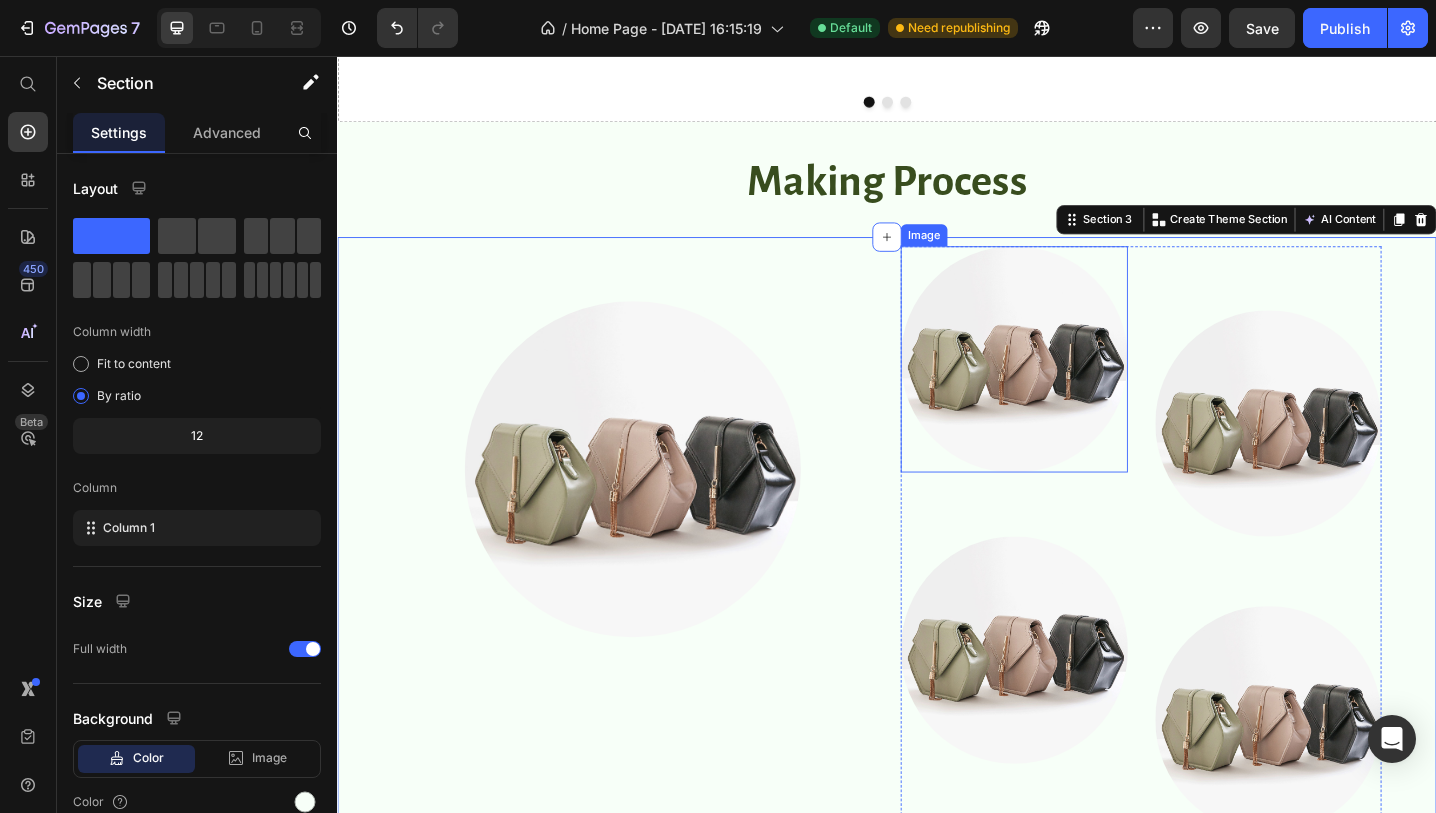 click at bounding box center (1076, 388) 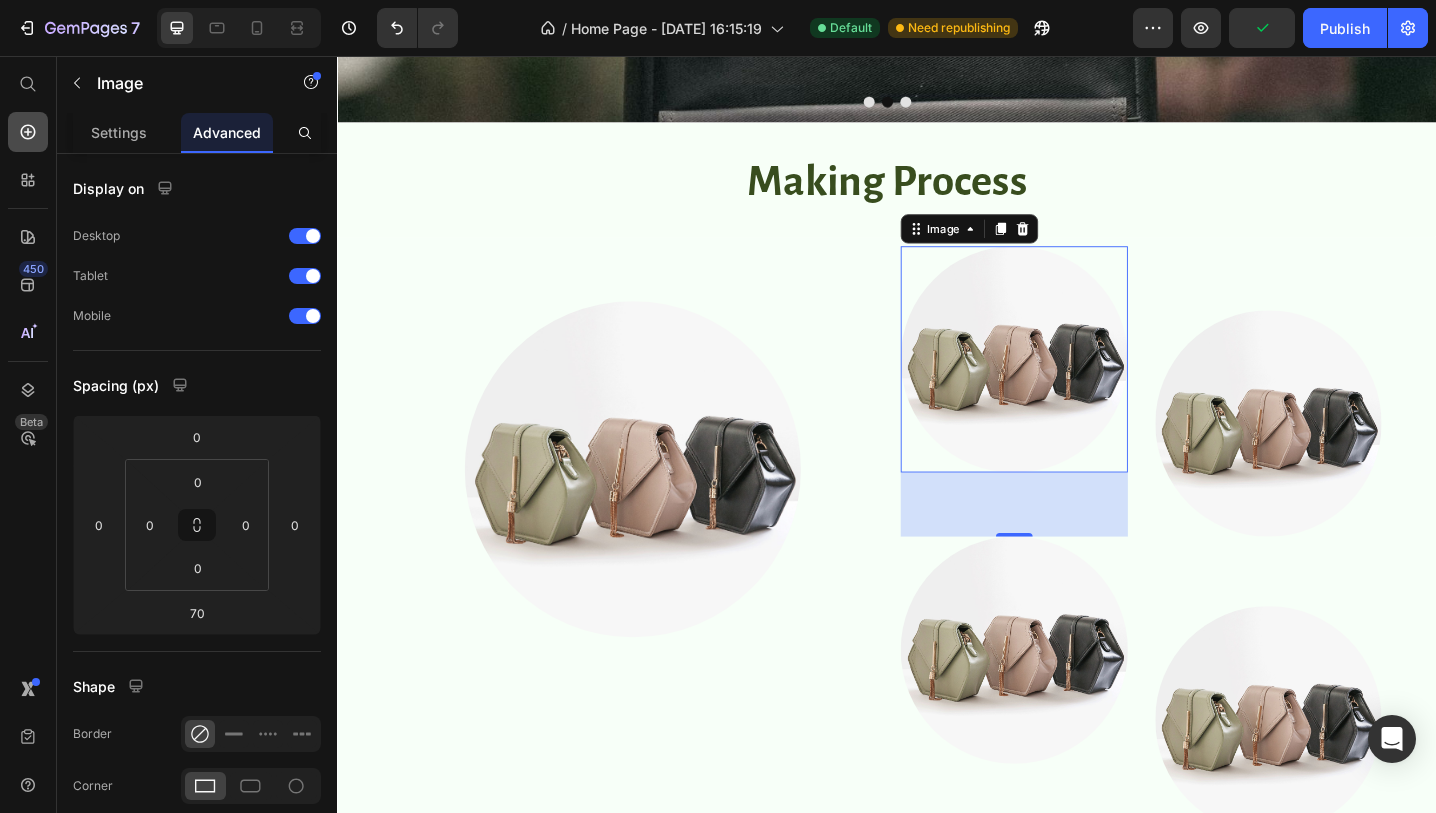 click 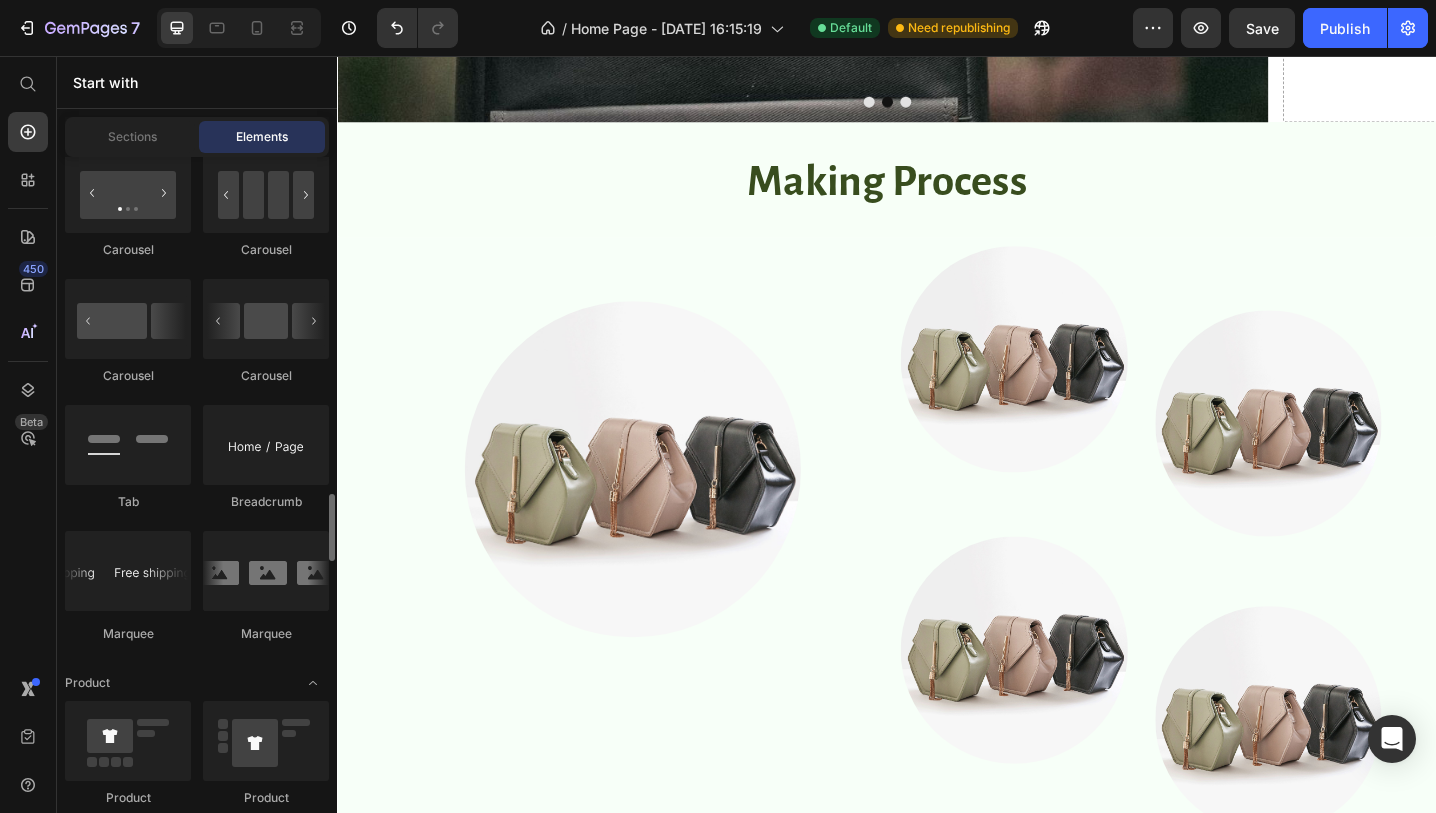 scroll, scrollTop: 2275, scrollLeft: 0, axis: vertical 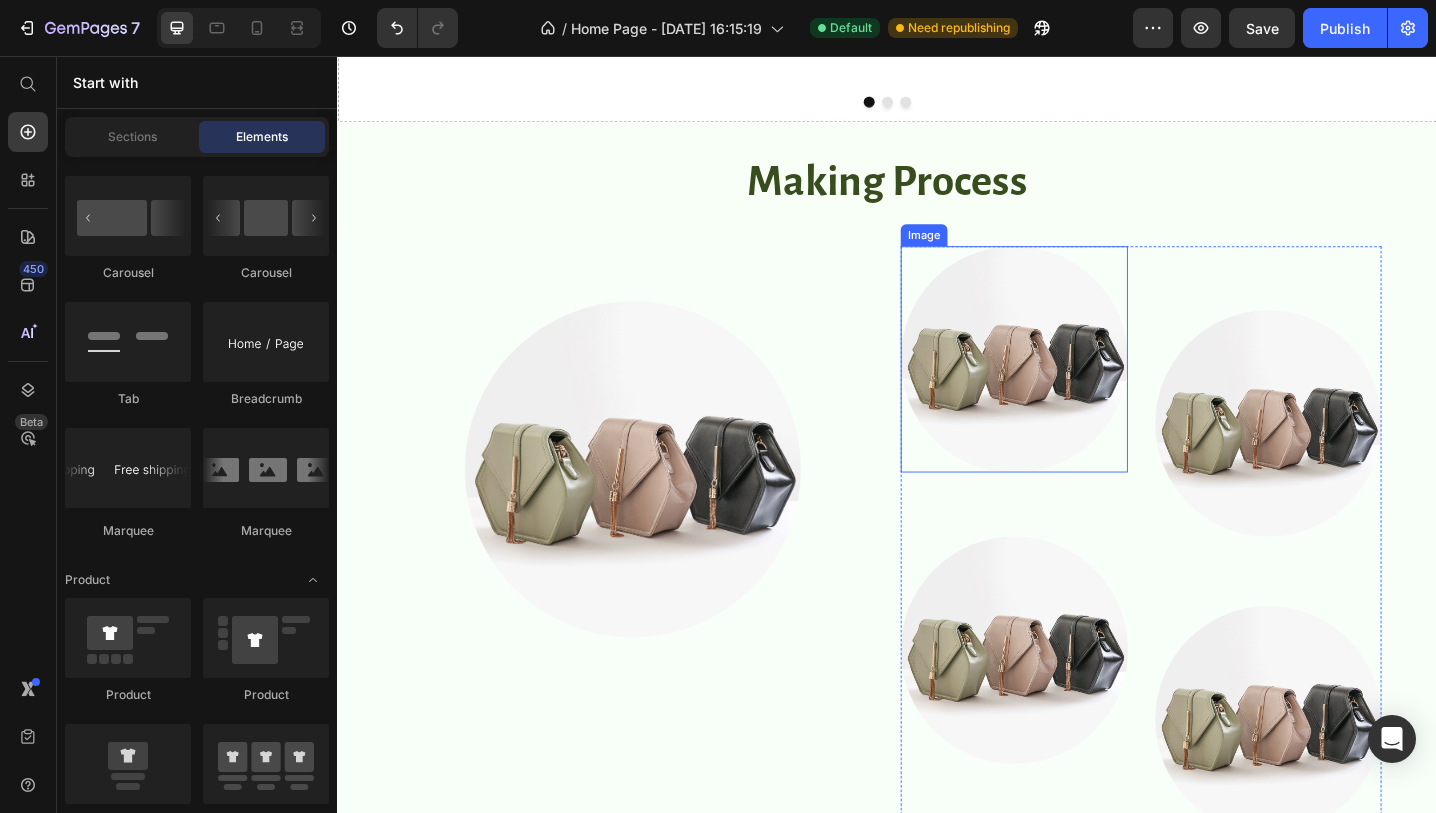 click at bounding box center [1076, 388] 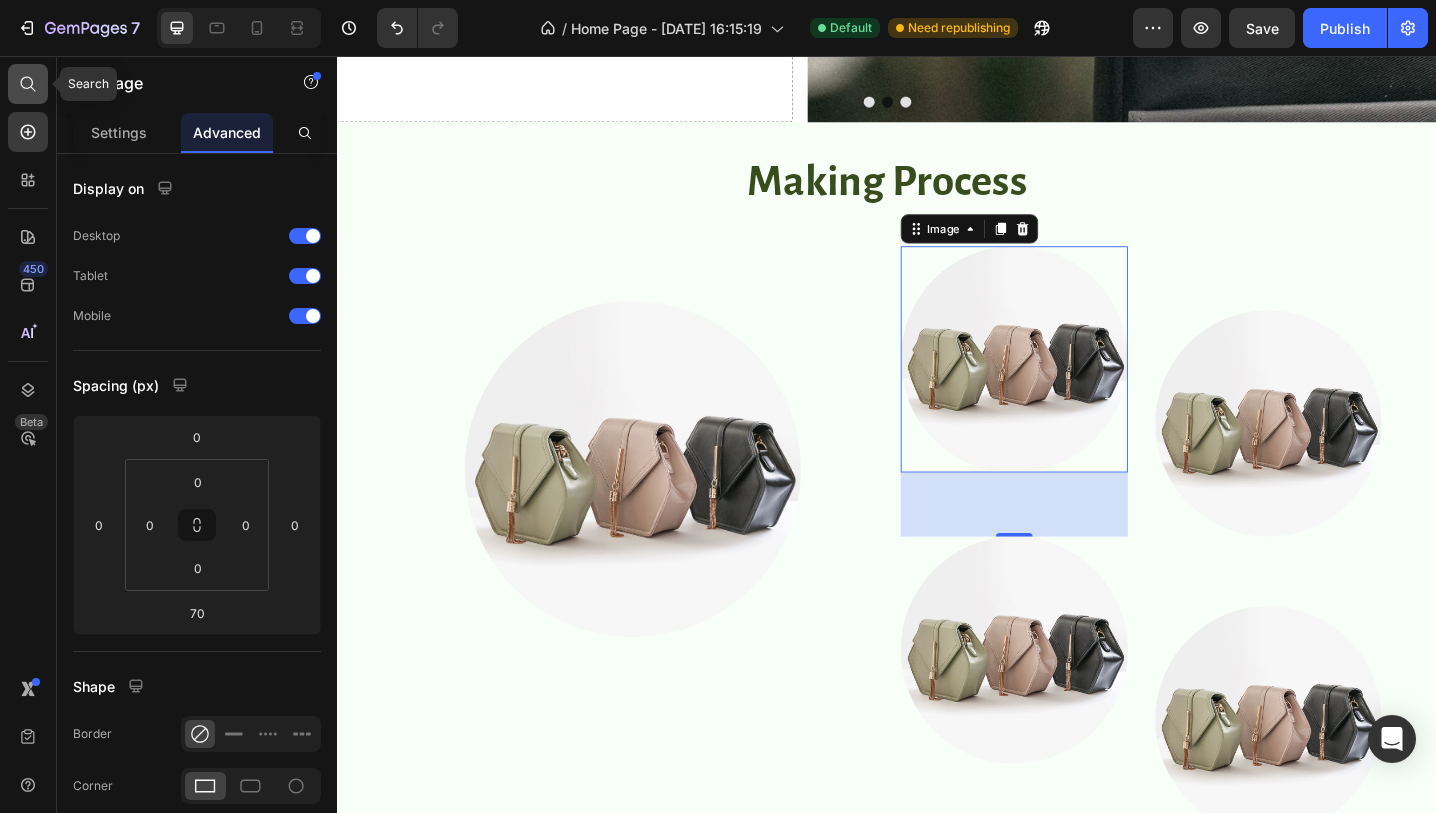 click 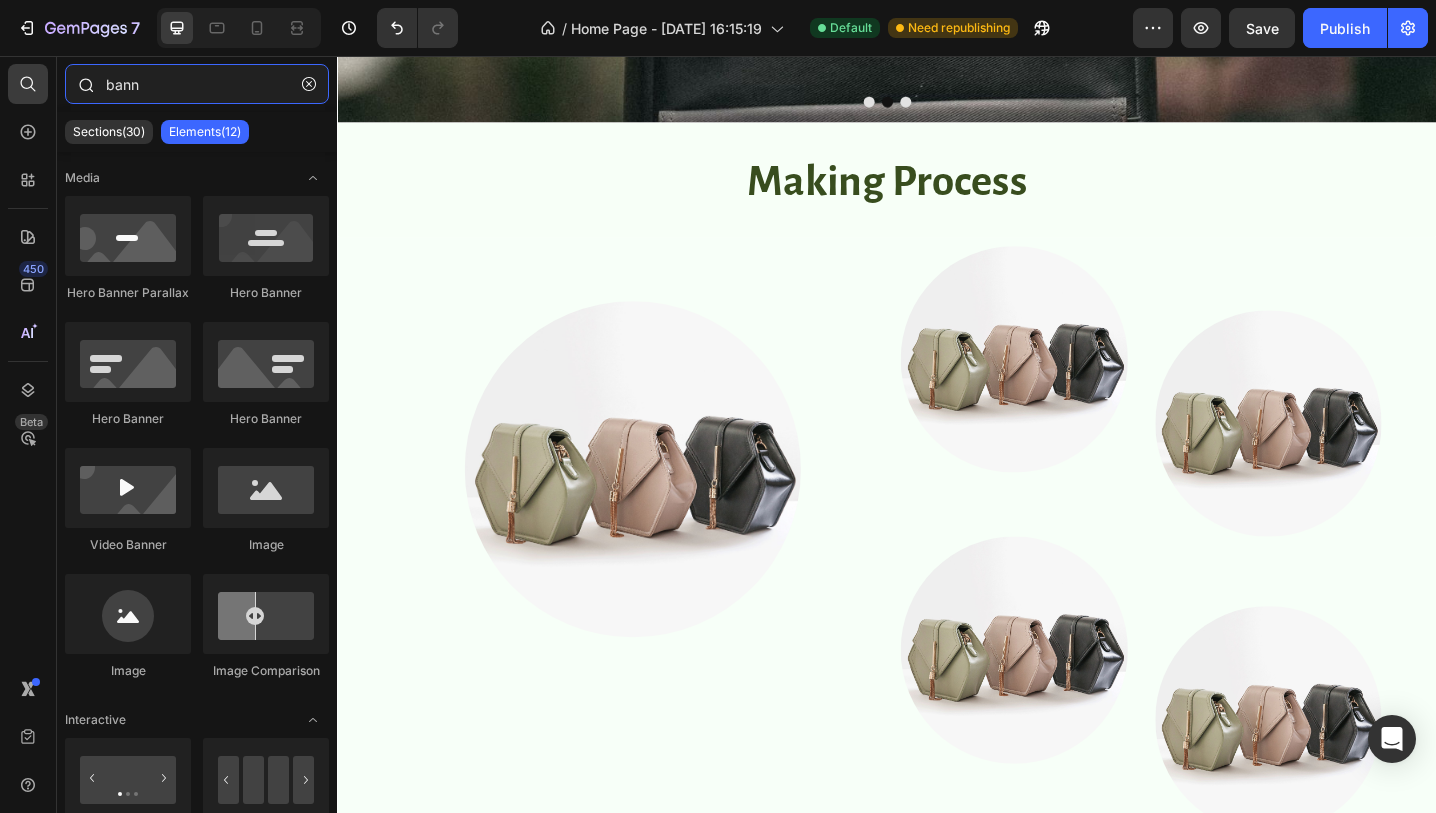 click on "bann" at bounding box center (197, 84) 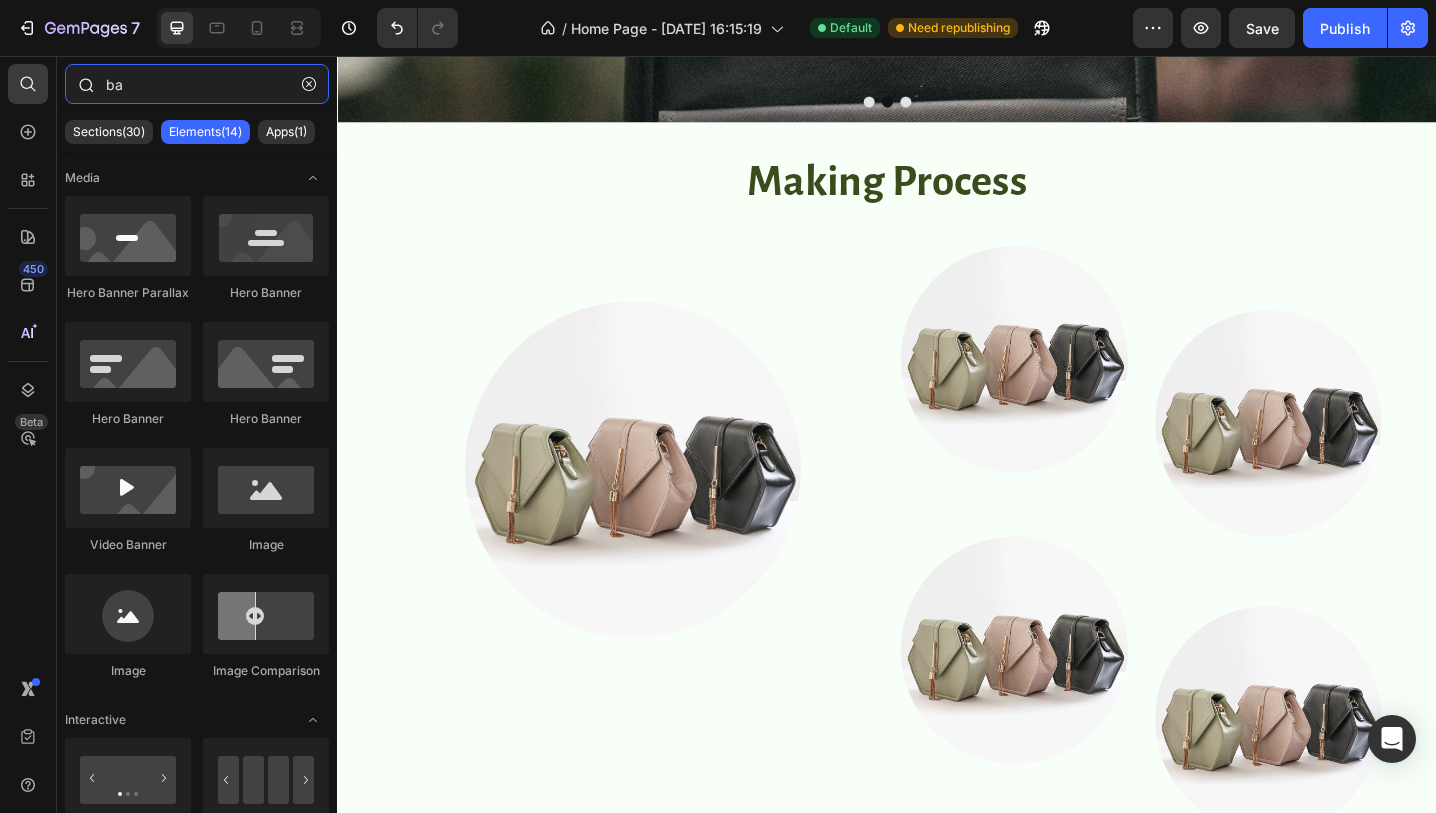 type on "b" 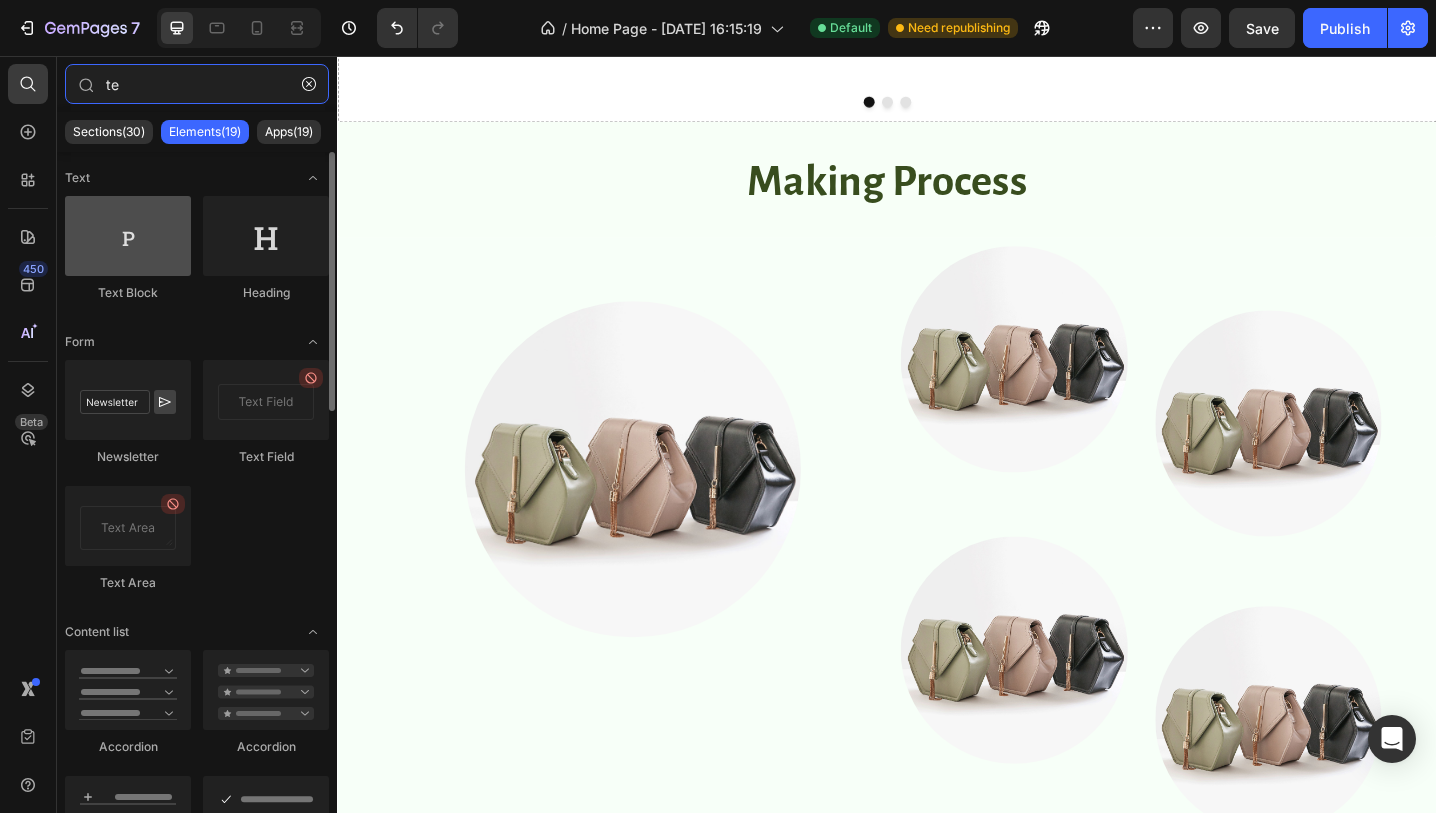 type on "te" 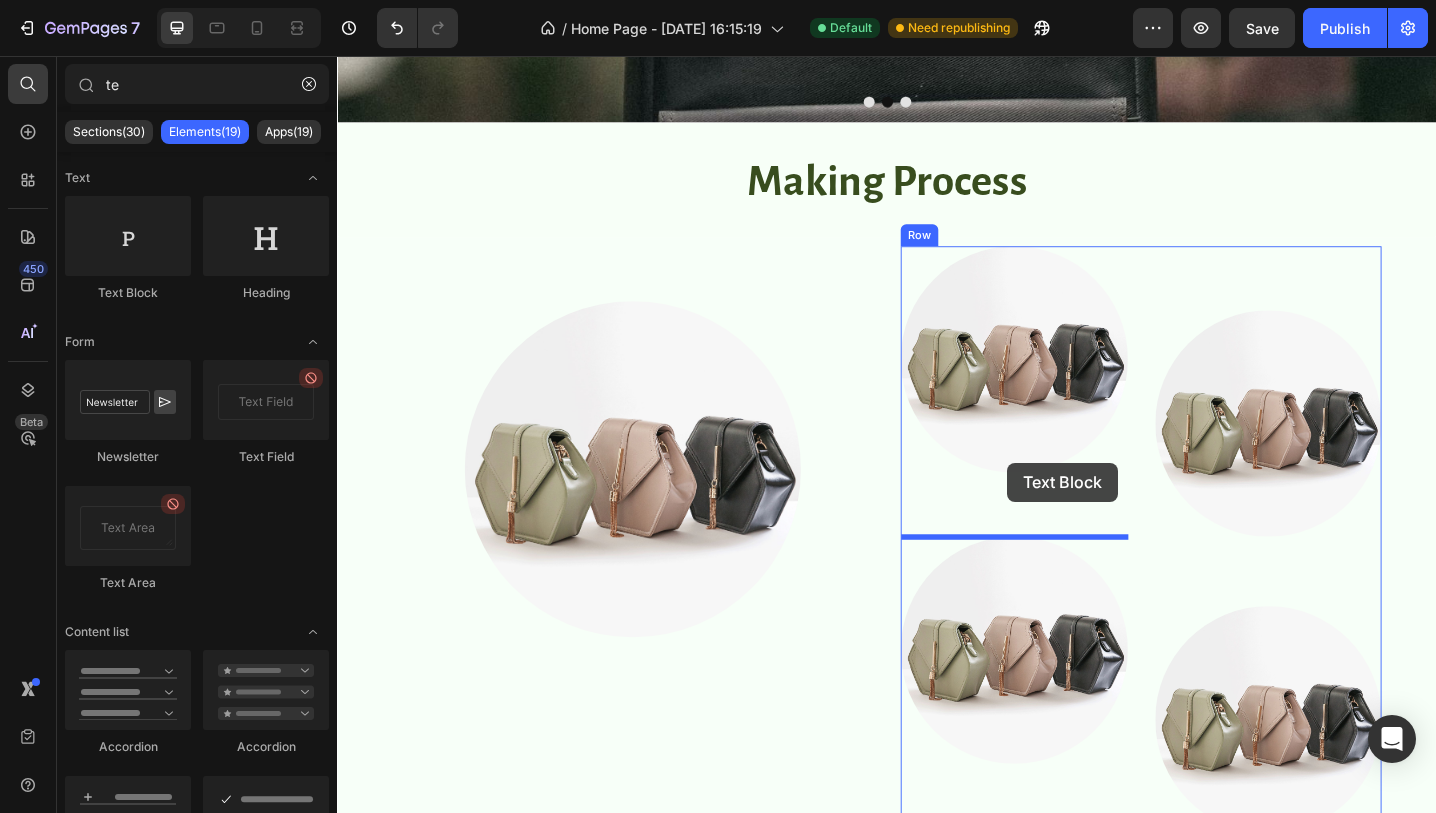 drag, startPoint x: 463, startPoint y: 296, endPoint x: 1069, endPoint y: 500, distance: 639.41534 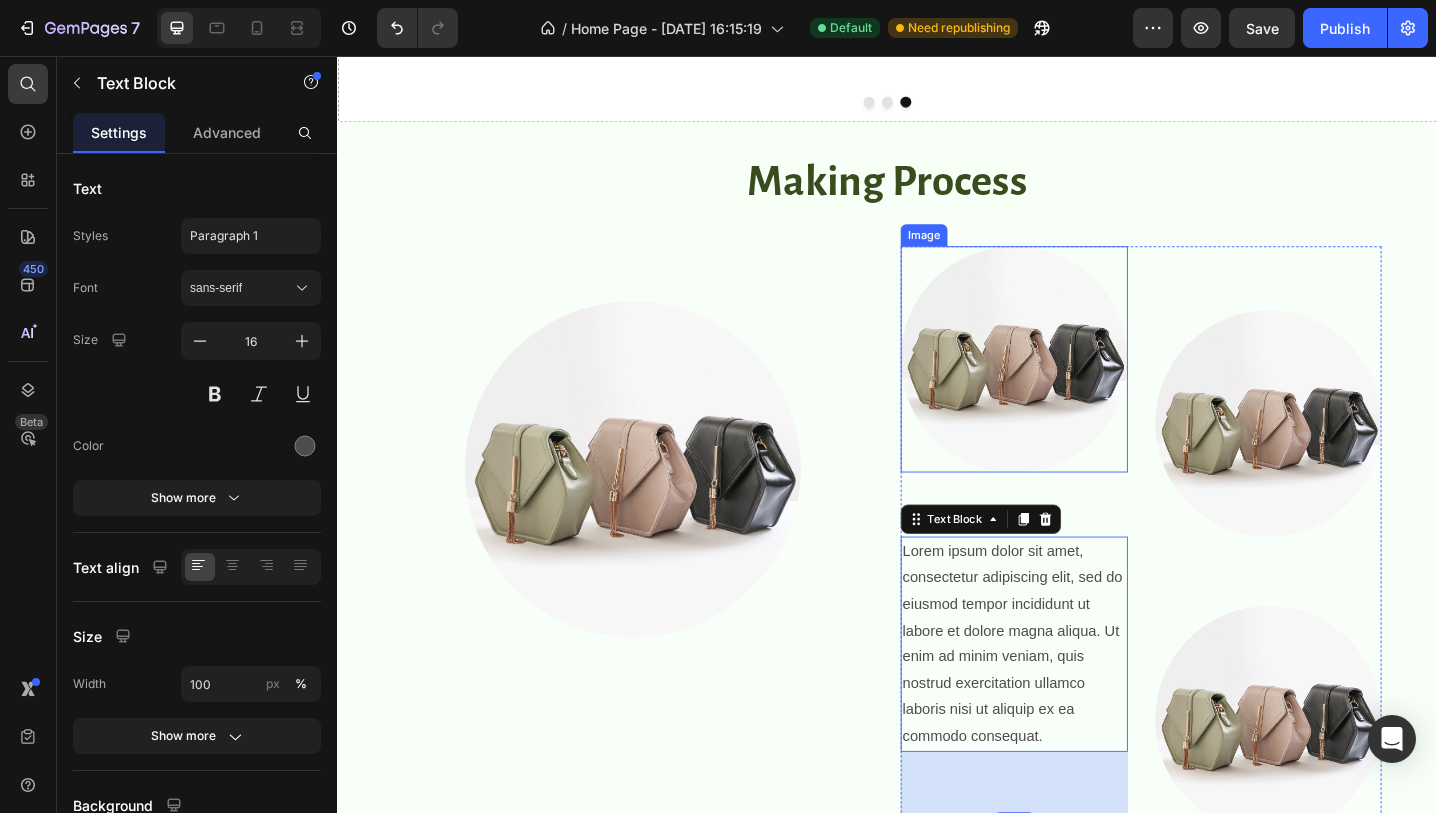click at bounding box center (1076, 388) 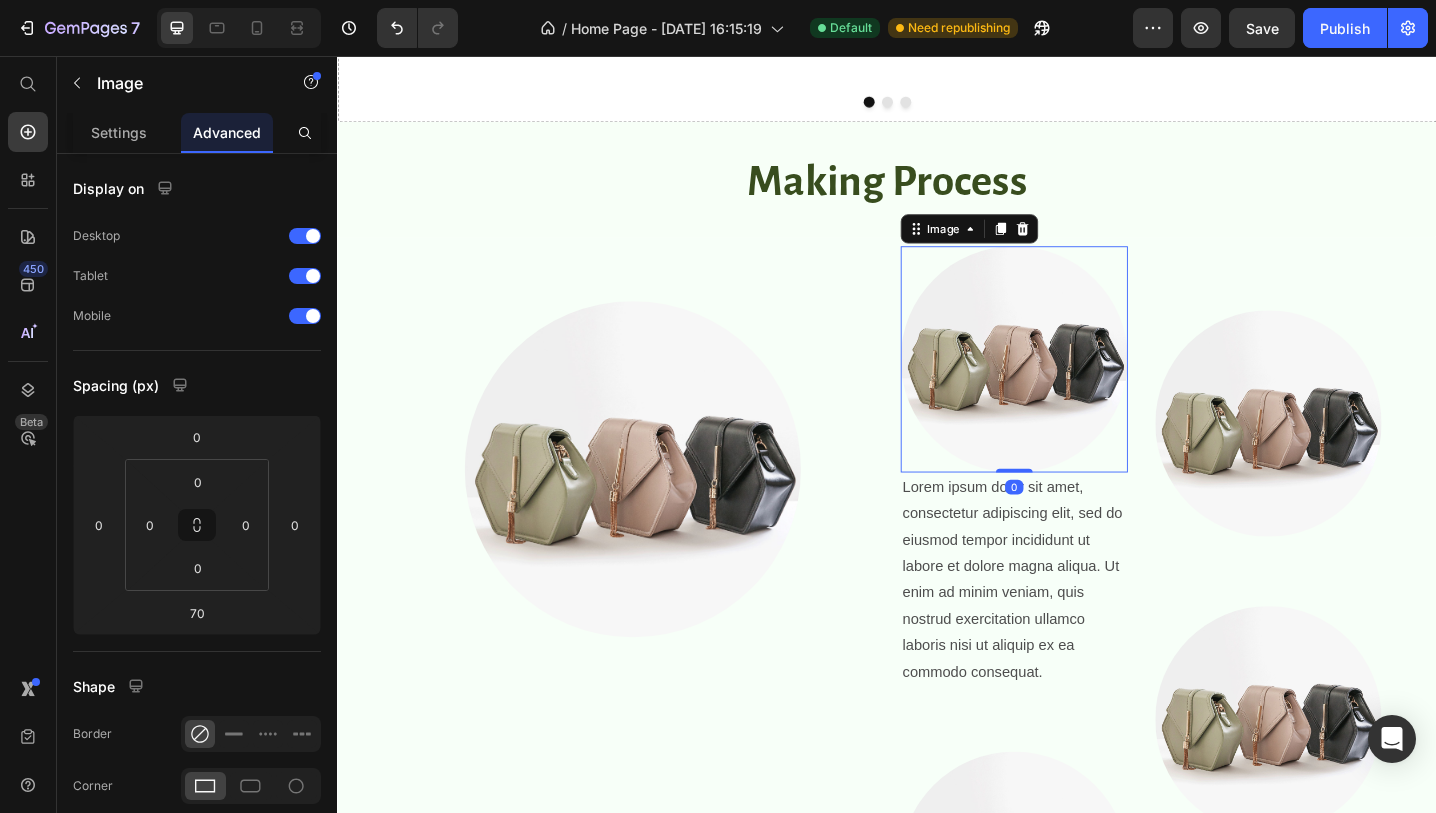 drag, startPoint x: 1075, startPoint y: 576, endPoint x: 1074, endPoint y: 471, distance: 105.00476 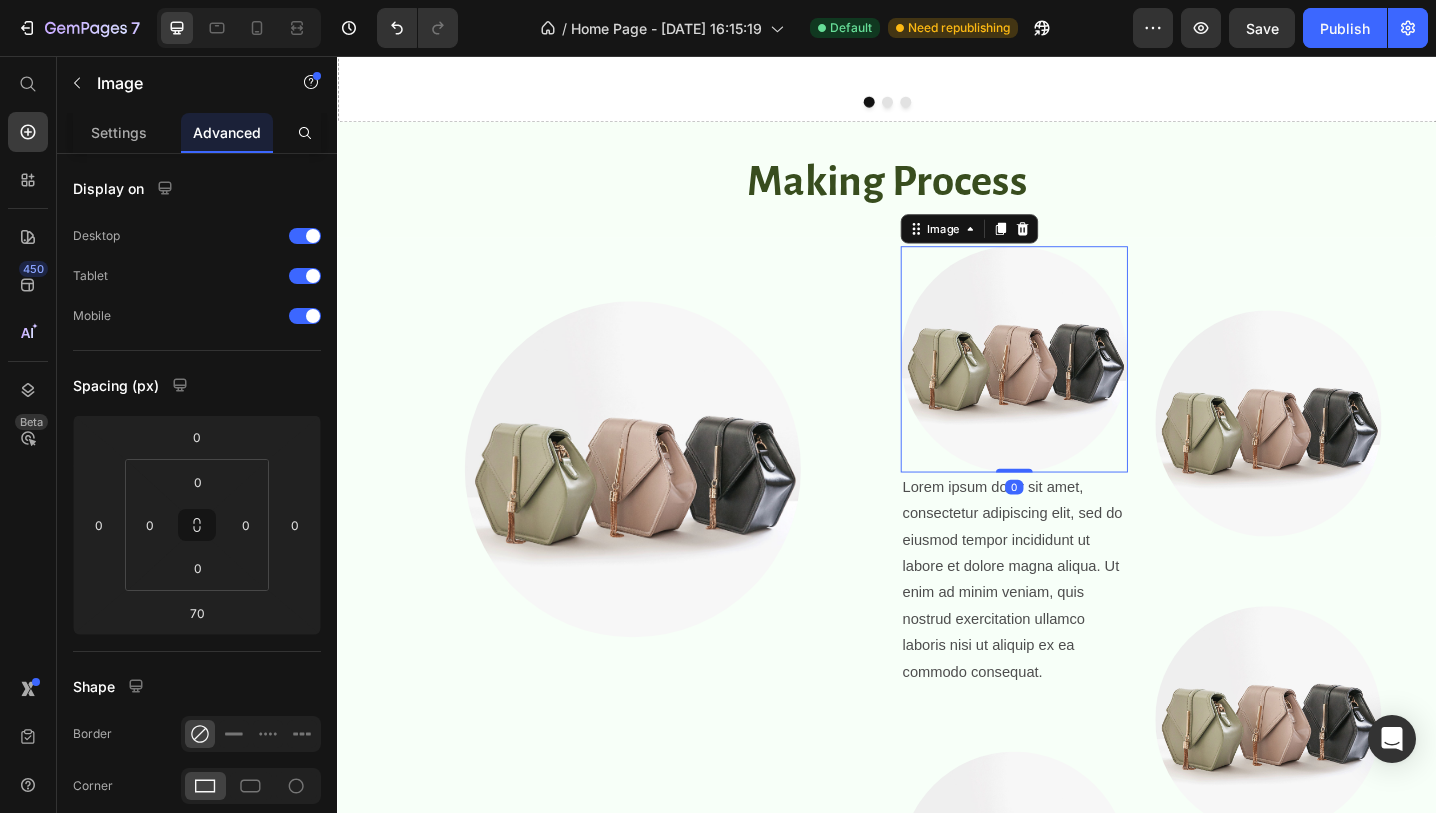 click on "Image   0" at bounding box center [1076, 388] 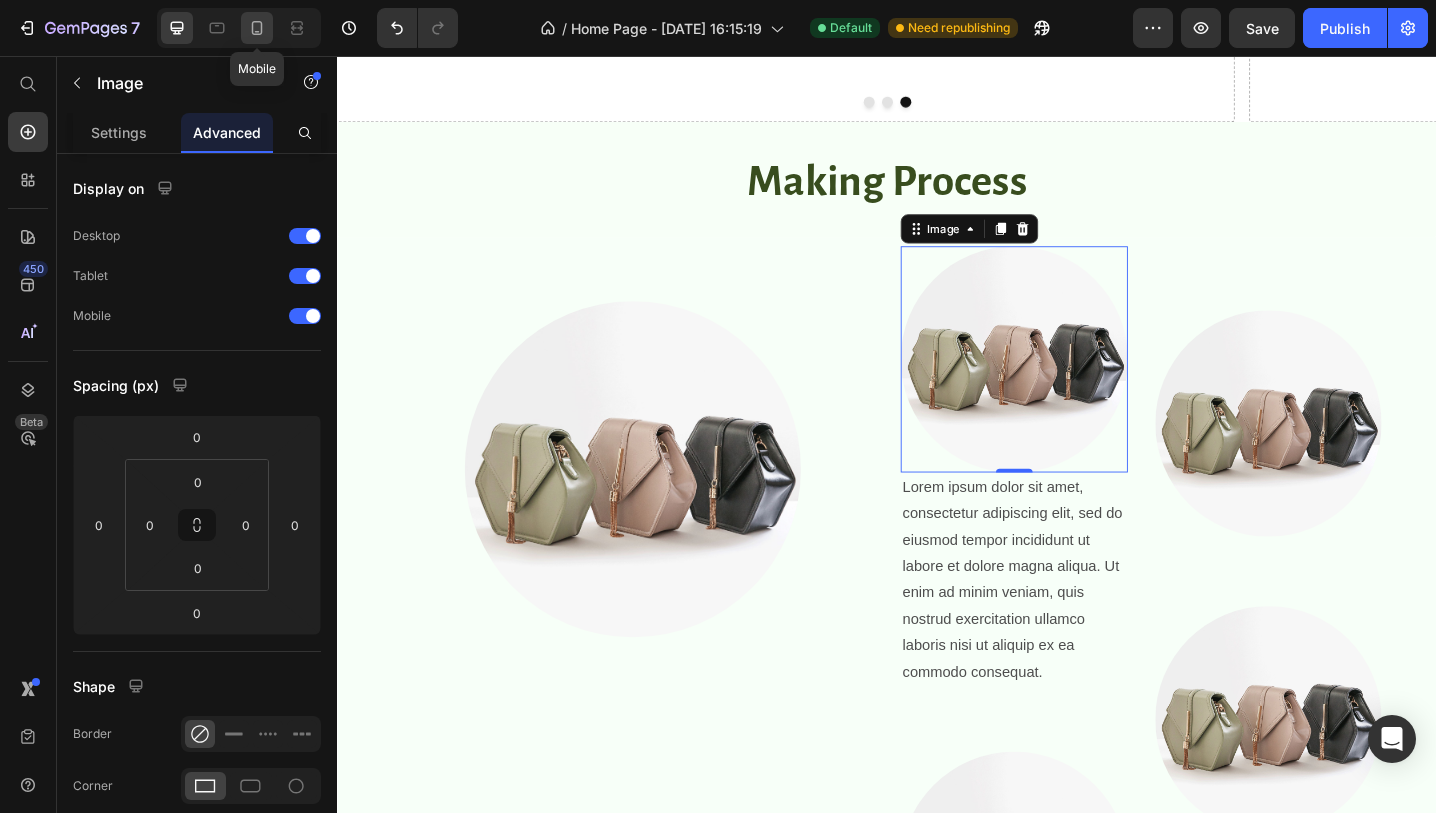 click 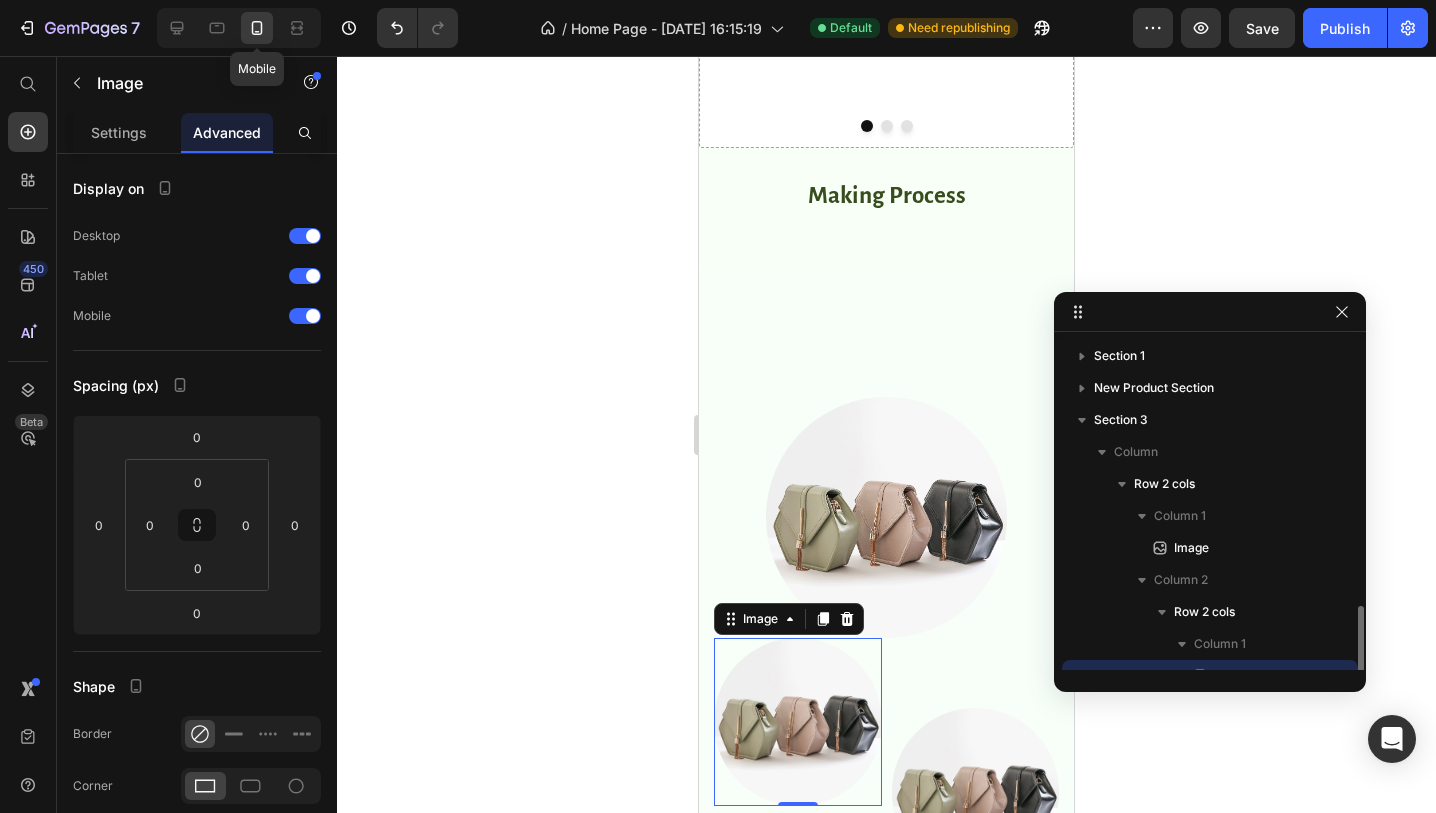 scroll, scrollTop: 186, scrollLeft: 0, axis: vertical 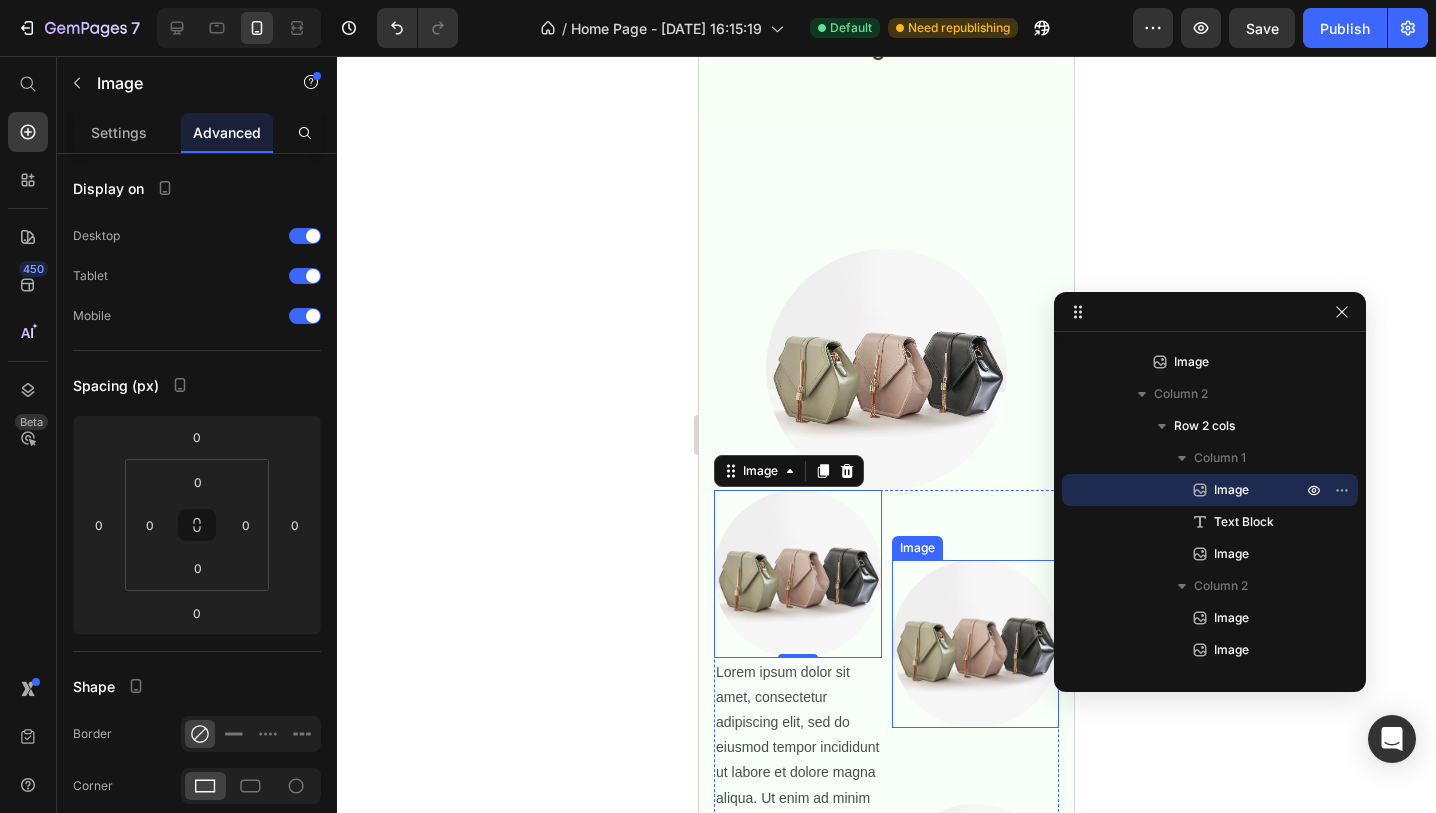 click at bounding box center [976, 644] 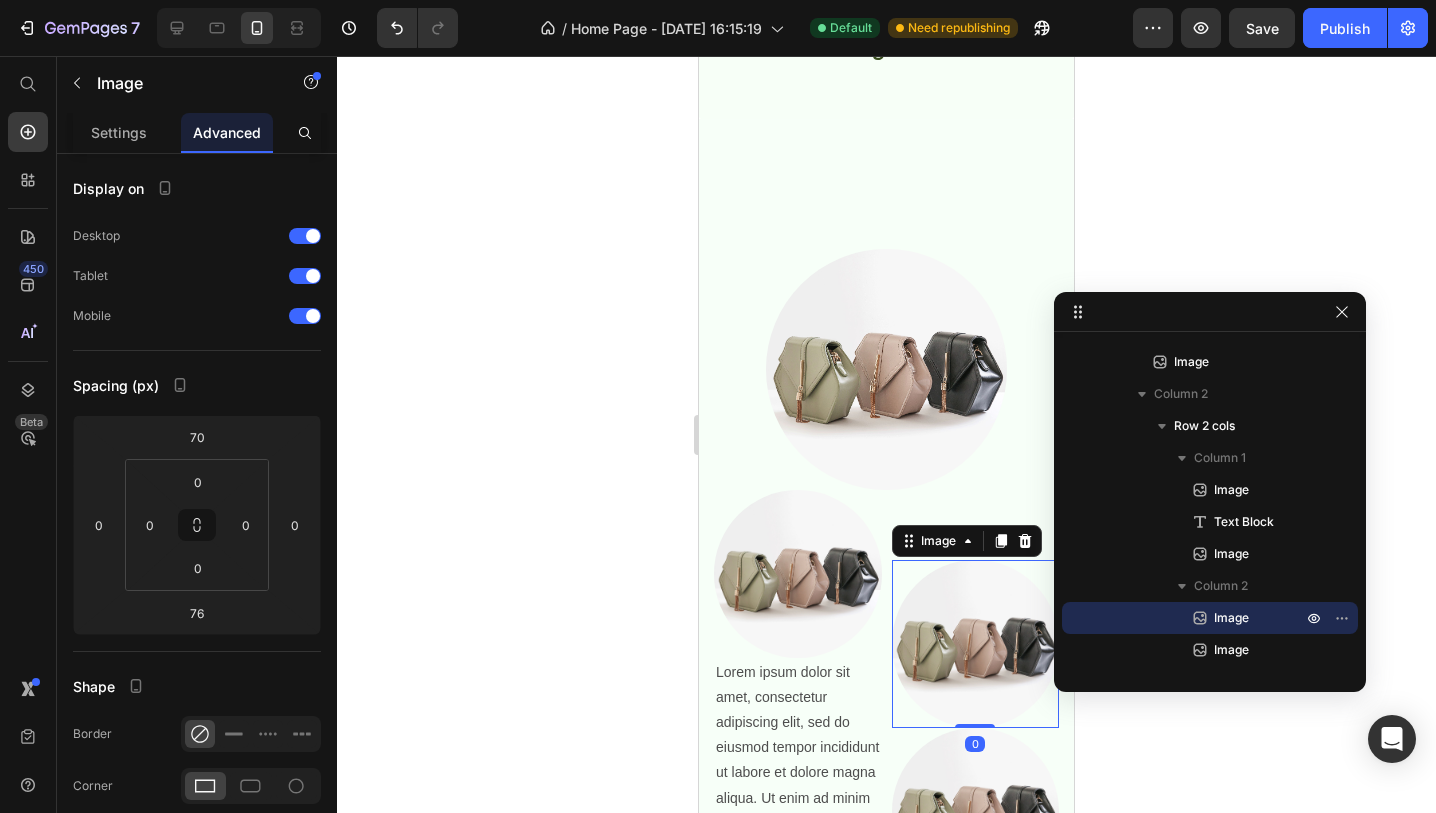 drag, startPoint x: 982, startPoint y: 799, endPoint x: 981, endPoint y: 686, distance: 113.004425 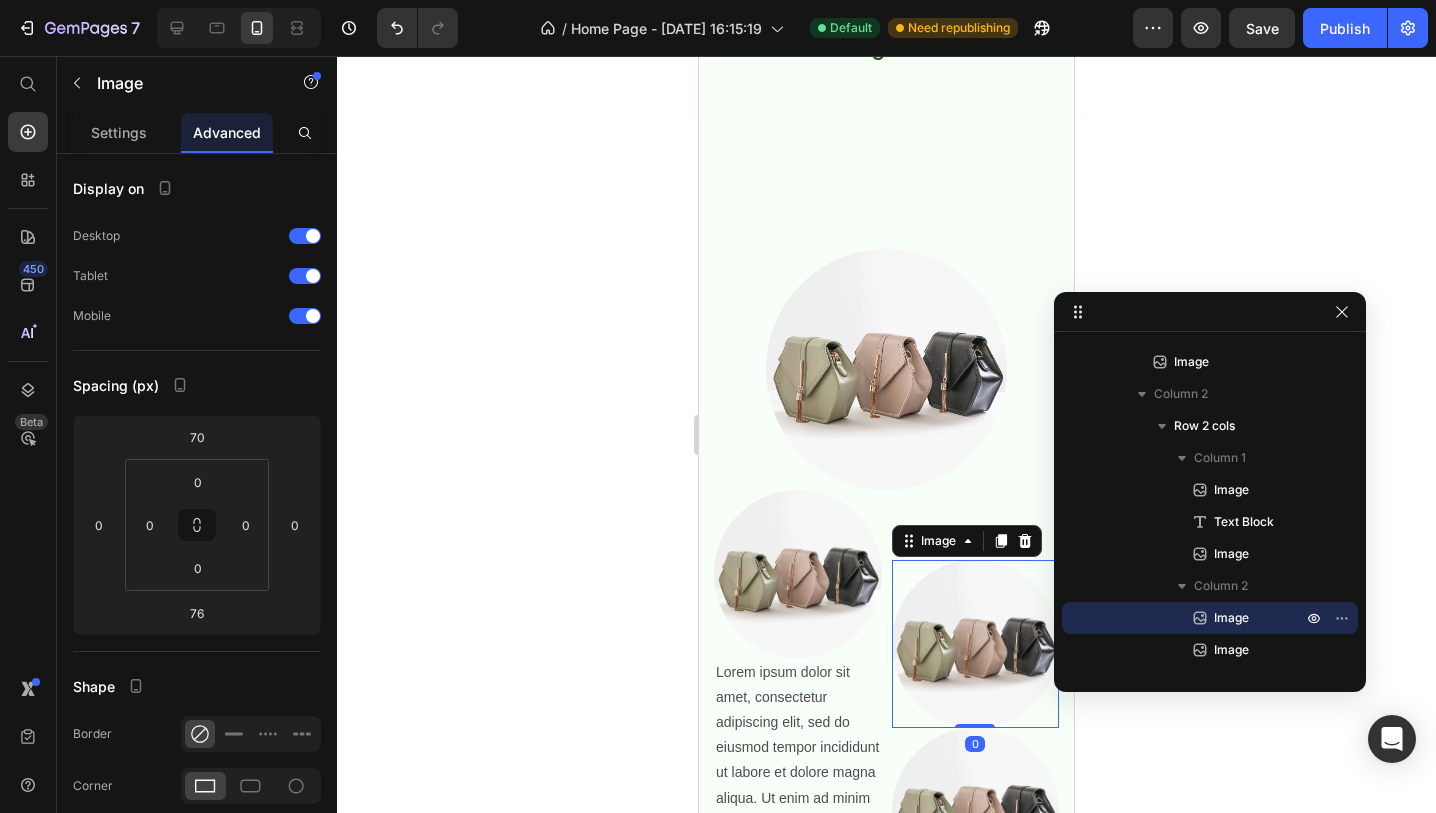click on "Image   0" at bounding box center [976, 644] 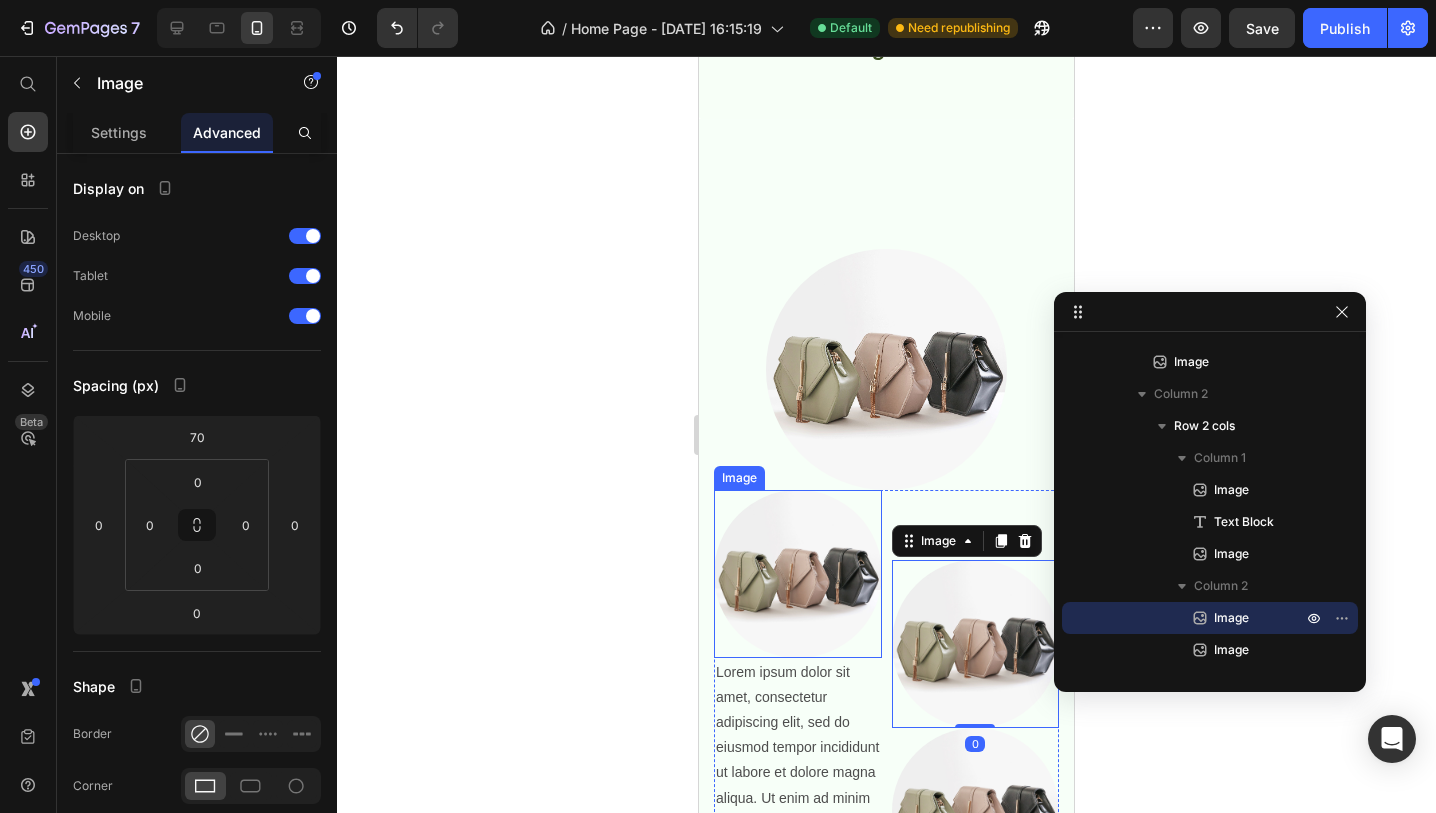 click at bounding box center [798, 574] 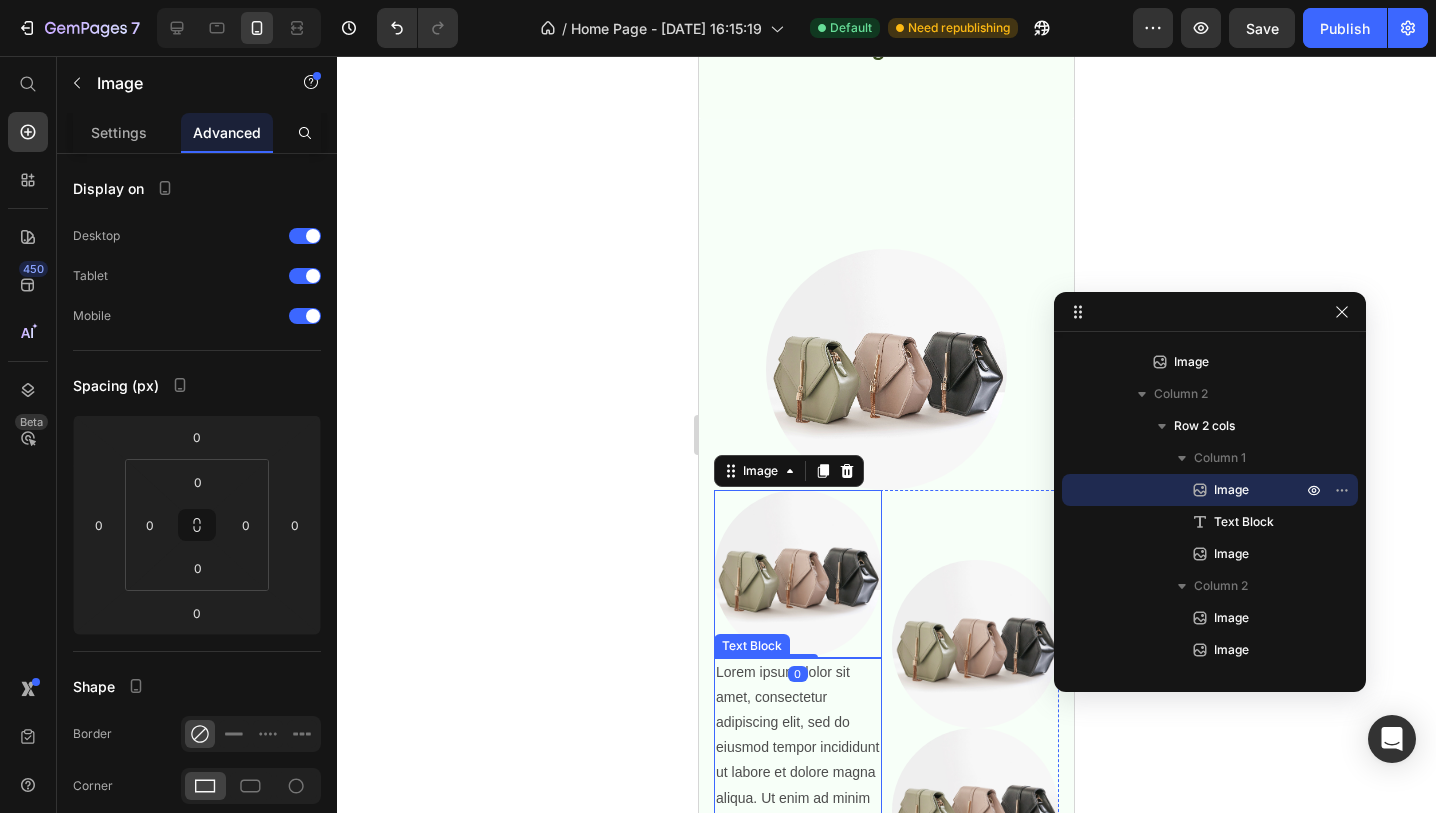 click on "Lorem ipsum dolor sit amet, consectetur adipiscing elit, sed do eiusmod tempor incididunt ut labore et dolore magna aliqua. Ut enim ad minim veniam, quis nostrud exercitation ullamco laboris nisi ut aliquip ex ea commodo consequat." at bounding box center [798, 786] 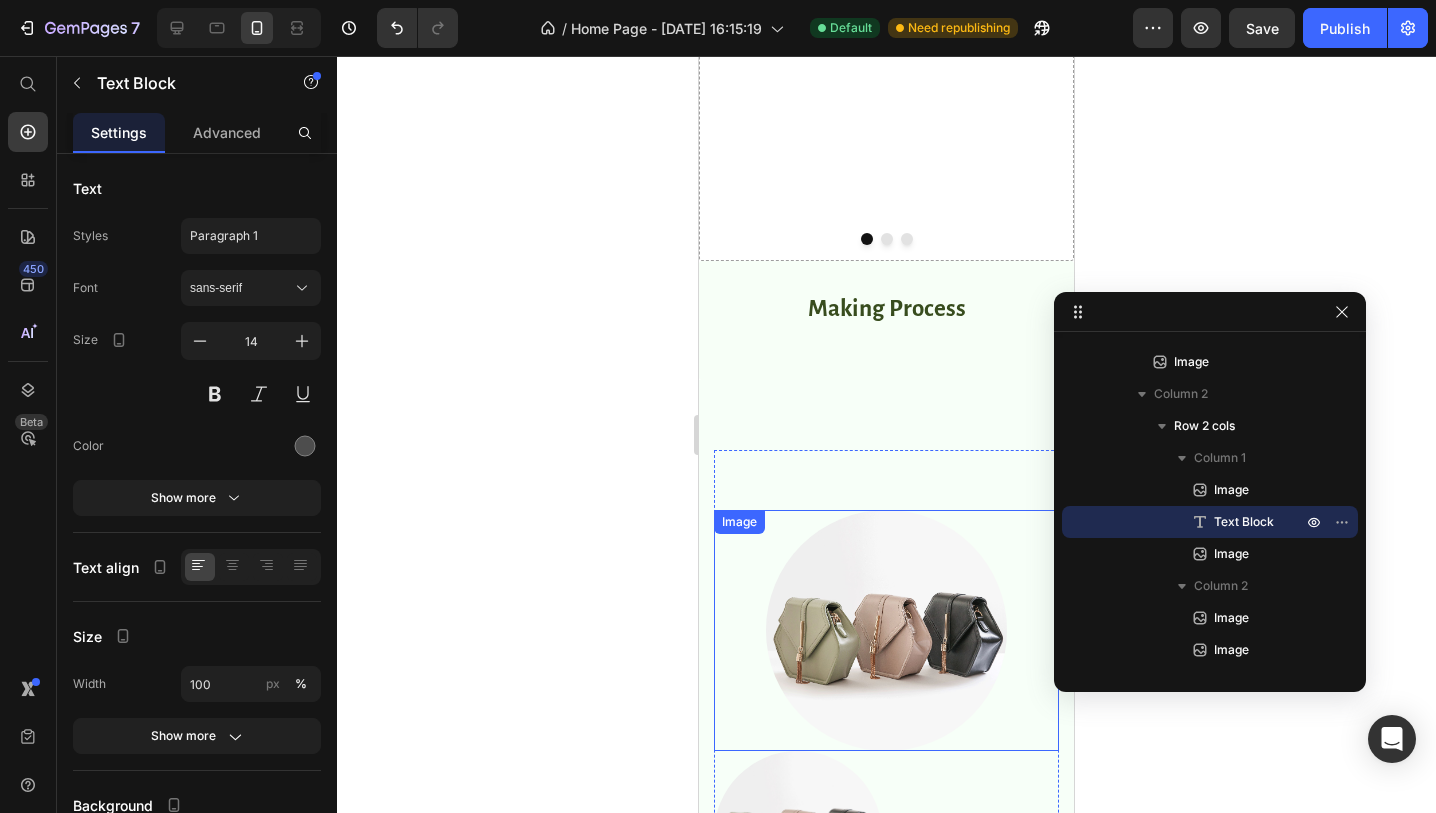 scroll, scrollTop: 316, scrollLeft: 0, axis: vertical 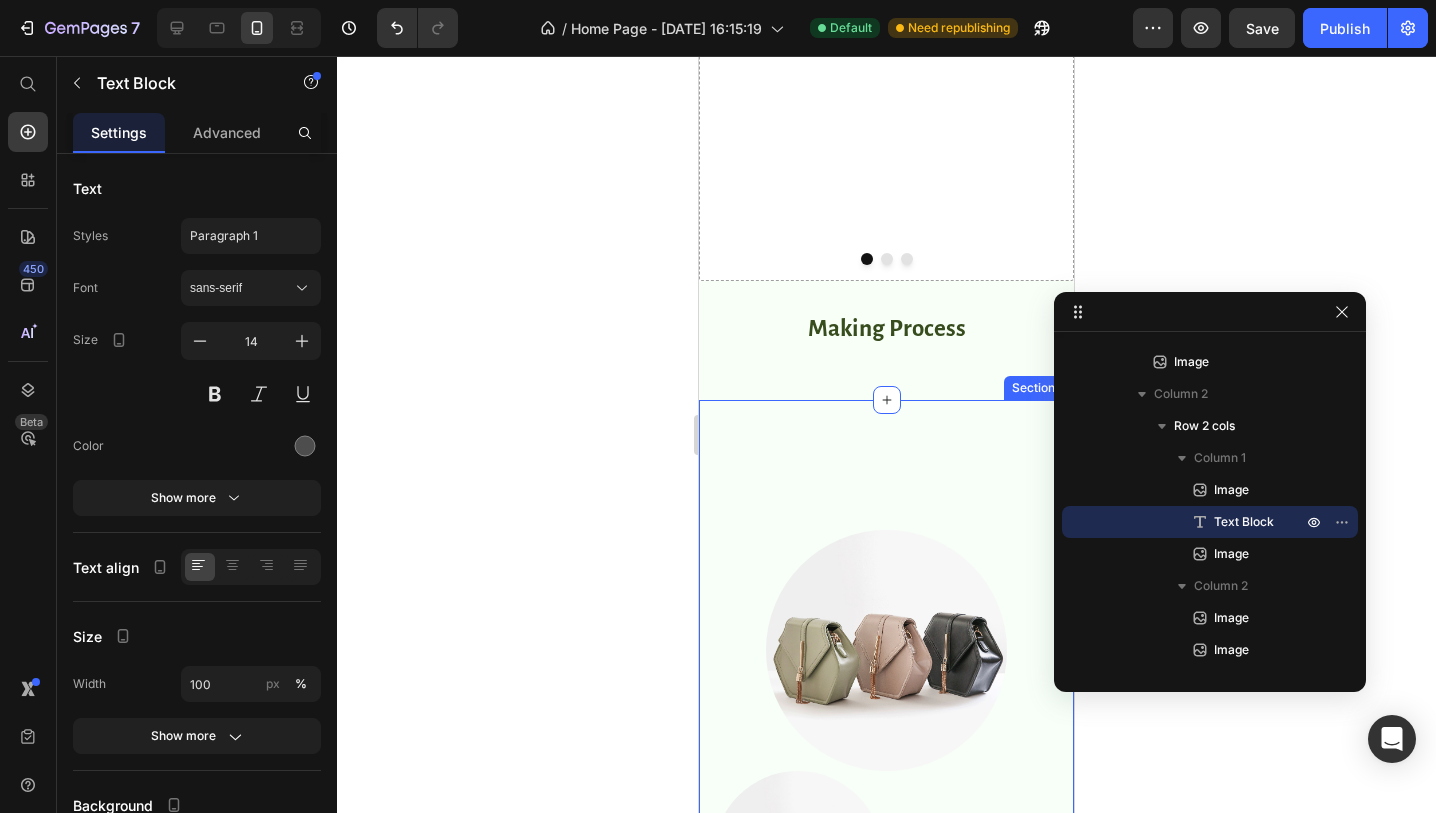 click on "Image Image Lorem ipsum dolor sit amet, consectetur adipiscing elit, sed do eiusmod tempor incididunt ut labore et dolore magna aliqua. Ut enim ad minim veniam, quis nostrud exercitation ullamco laboris nisi ut aliquip ex ea commodo consequat. Text Block   70 Image Image Image Row Row Section 3" at bounding box center [886, 949] 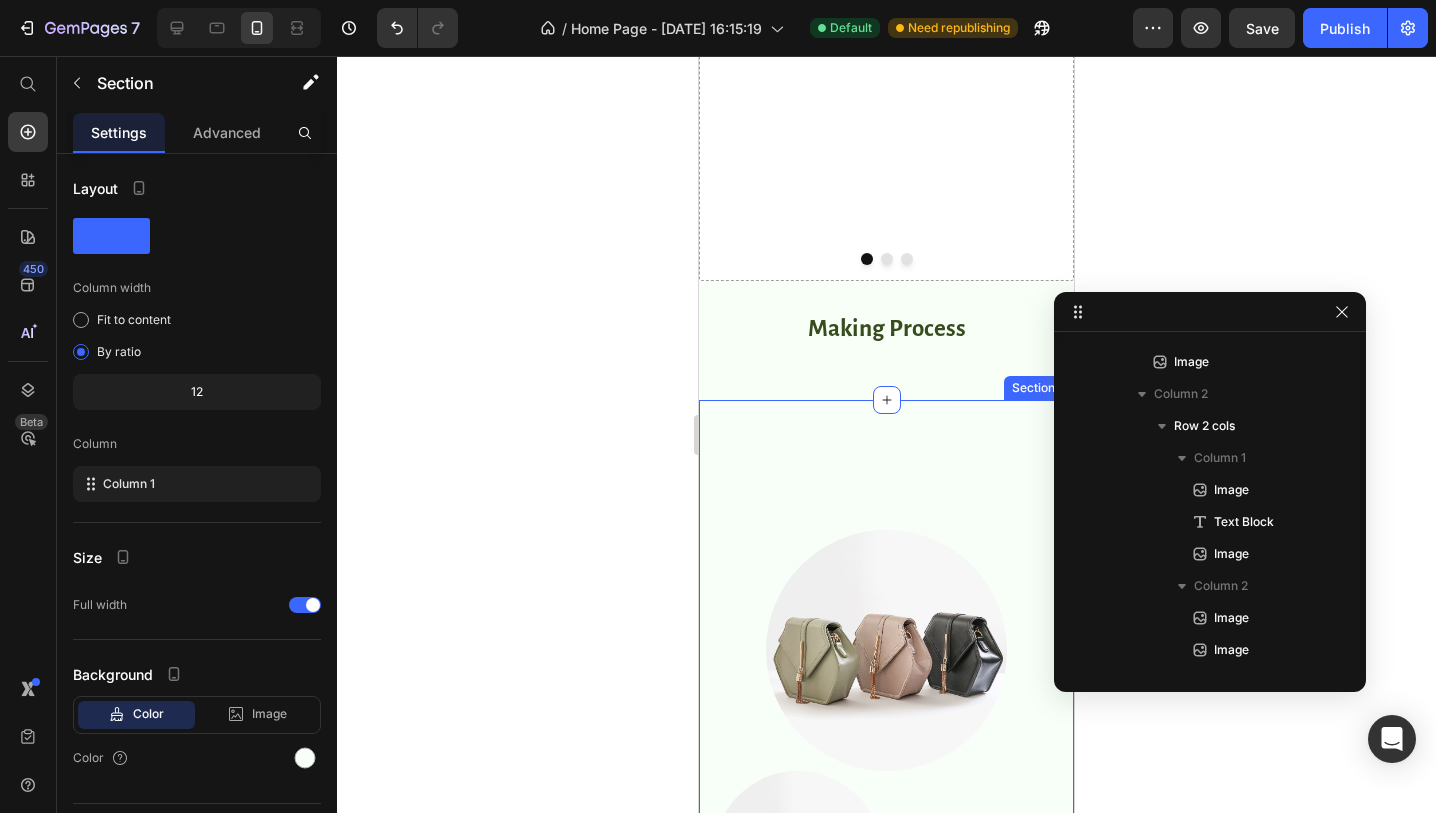 scroll, scrollTop: 0, scrollLeft: 0, axis: both 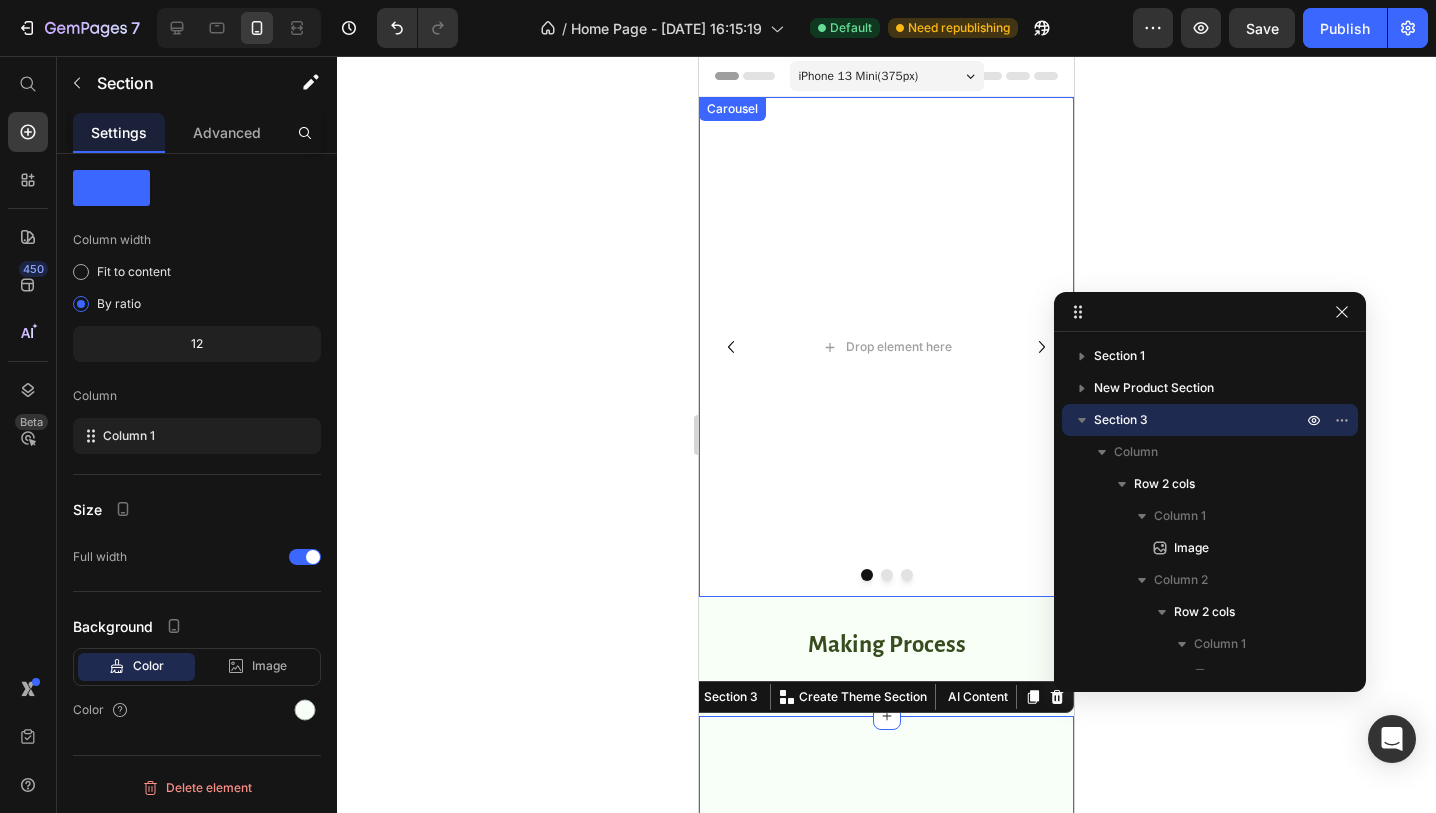 click 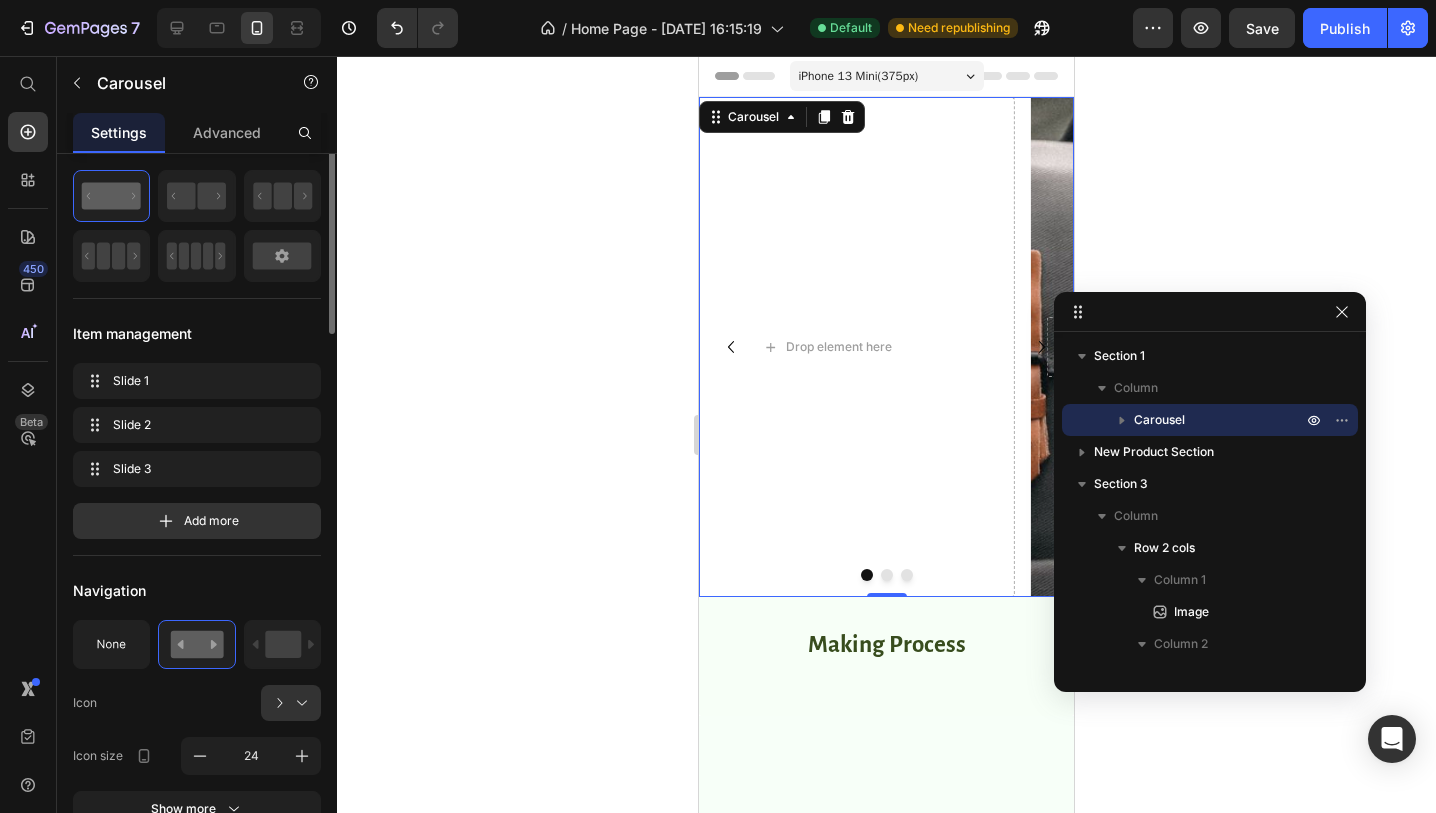 scroll, scrollTop: 0, scrollLeft: 0, axis: both 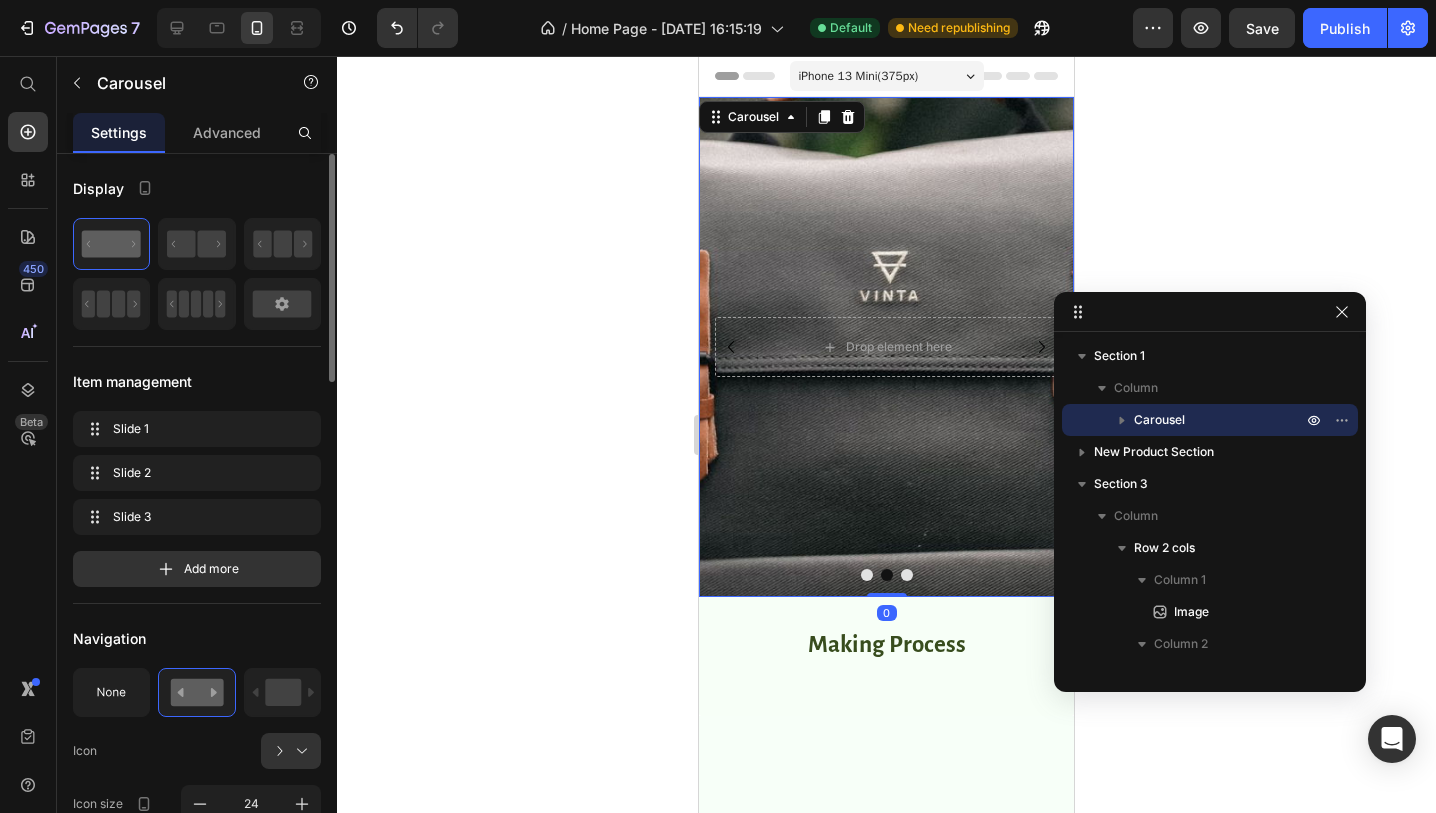 click 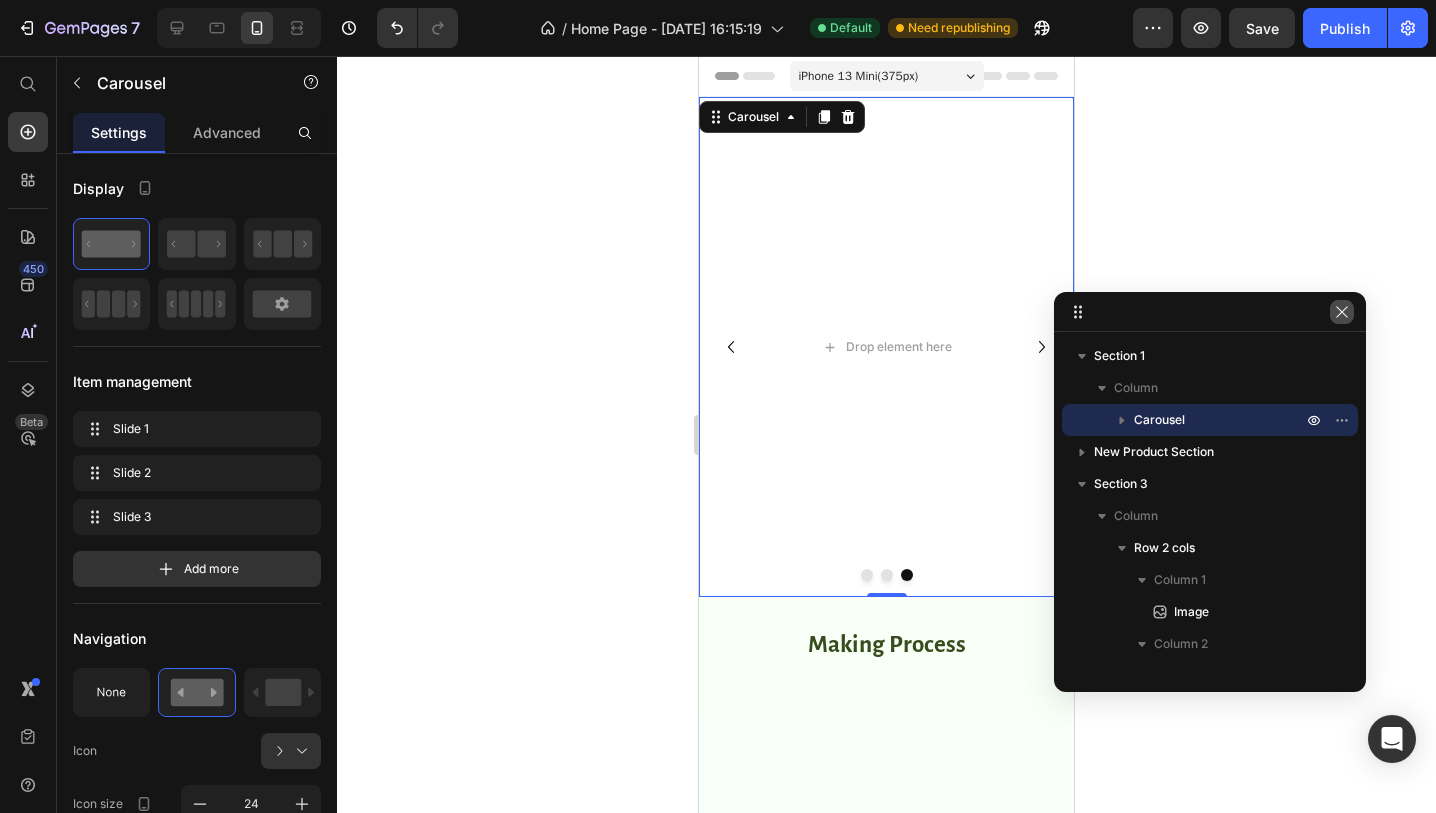click 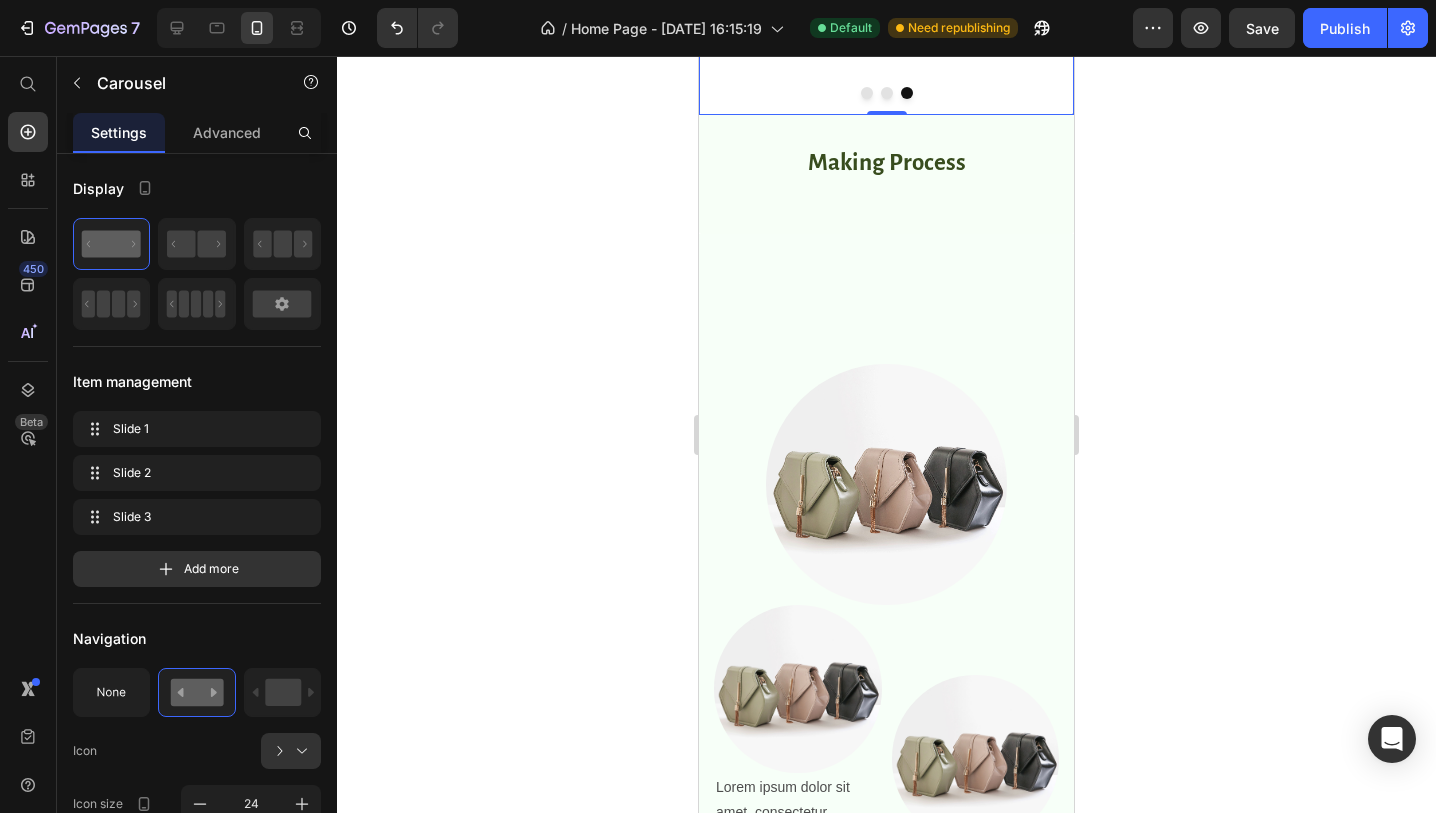 scroll, scrollTop: 850, scrollLeft: 0, axis: vertical 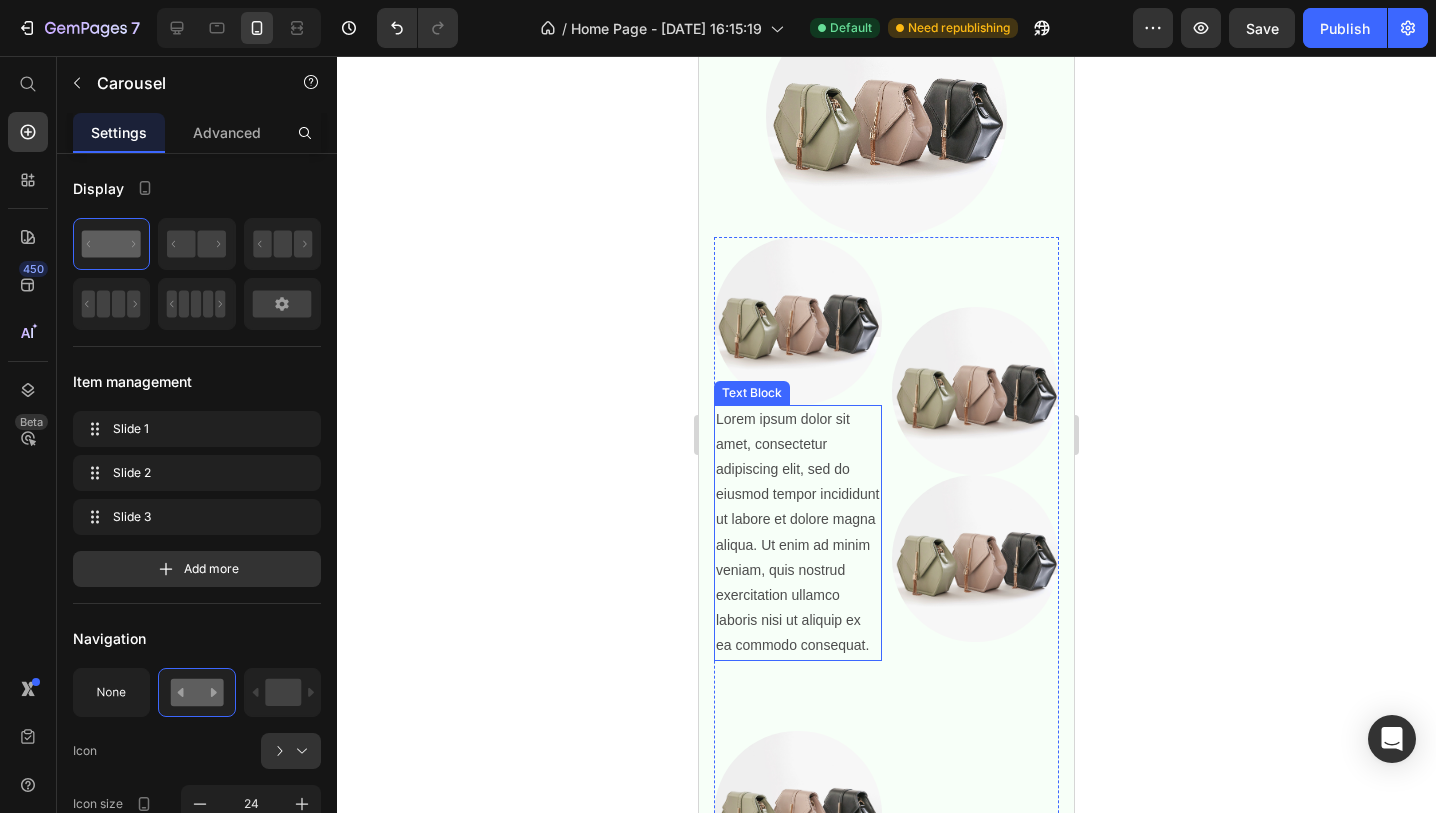 click on "Lorem ipsum dolor sit amet, consectetur adipiscing elit, sed do eiusmod tempor incididunt ut labore et dolore magna aliqua. Ut enim ad minim veniam, quis nostrud exercitation ullamco laboris nisi ut aliquip ex ea commodo consequat." at bounding box center [798, 533] 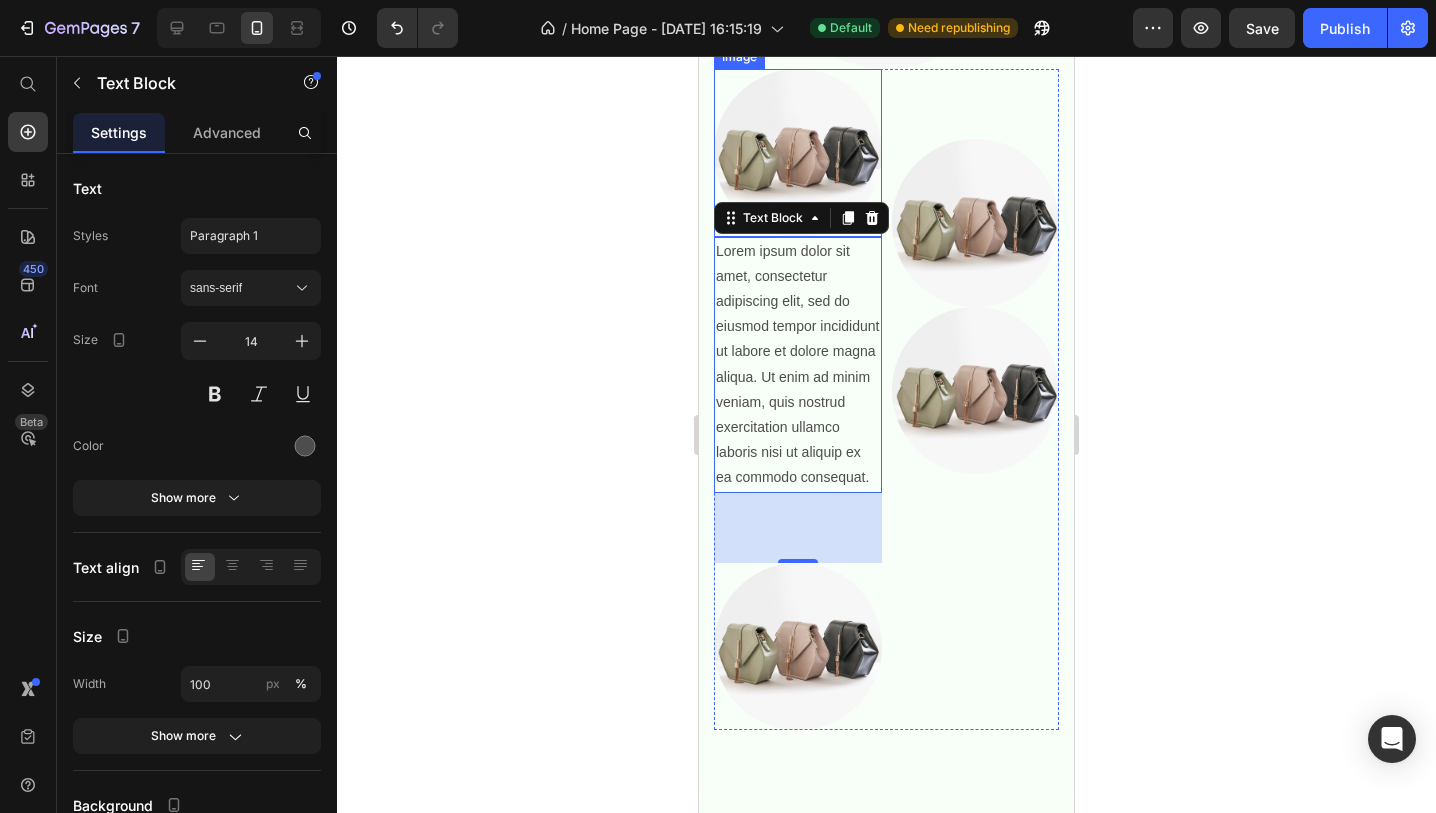scroll, scrollTop: 1136, scrollLeft: 0, axis: vertical 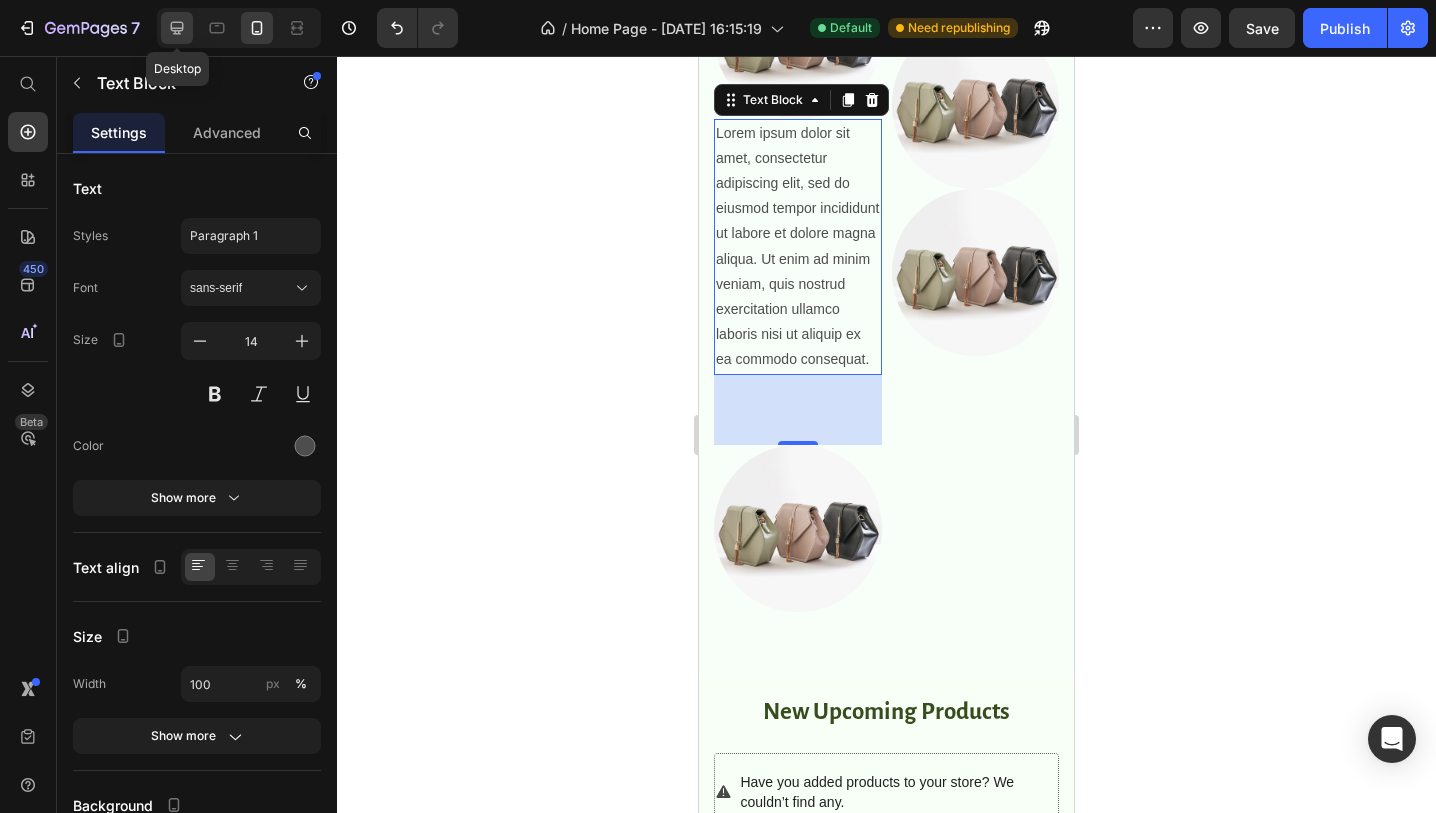 click 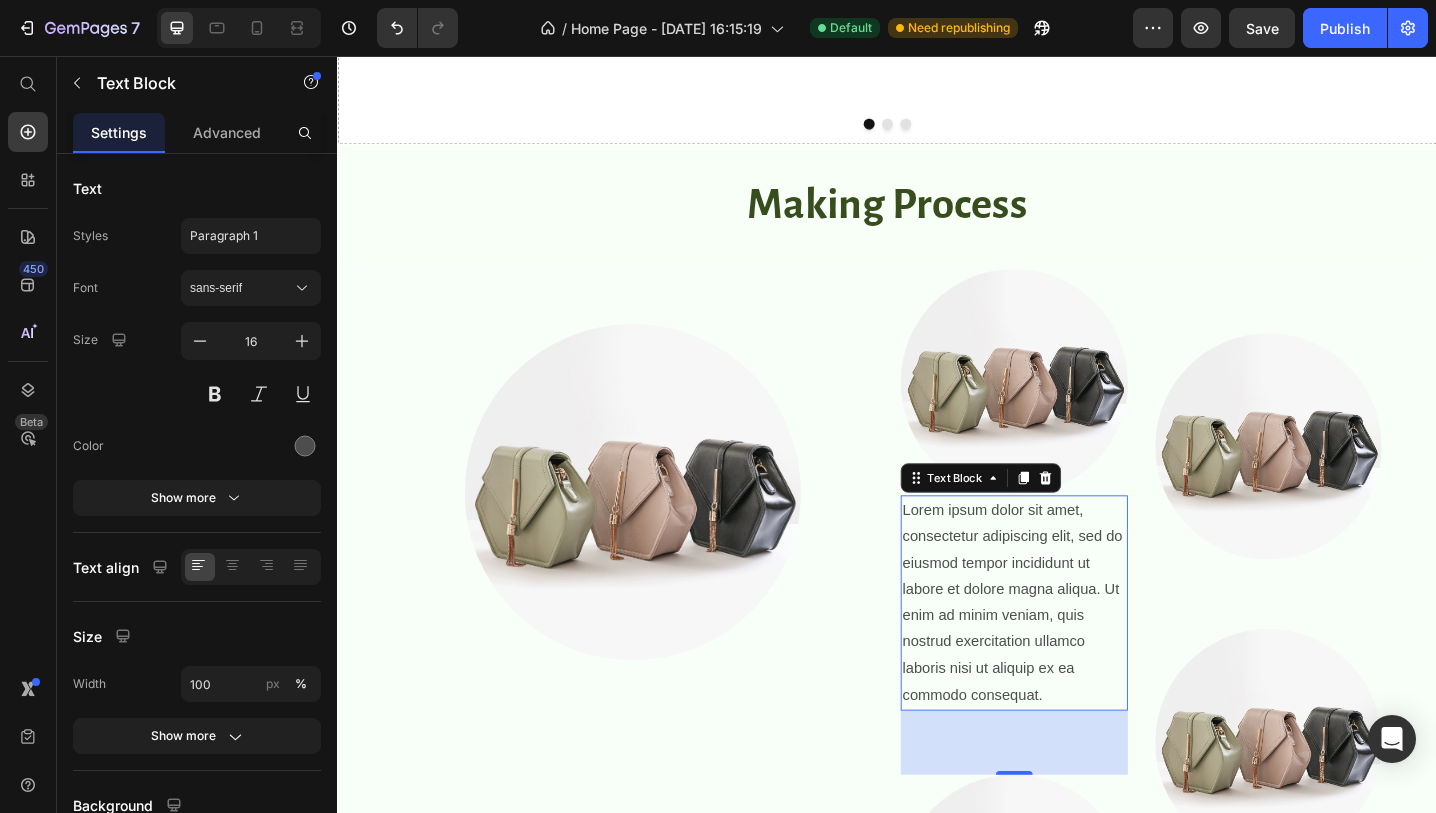 scroll, scrollTop: 421, scrollLeft: 0, axis: vertical 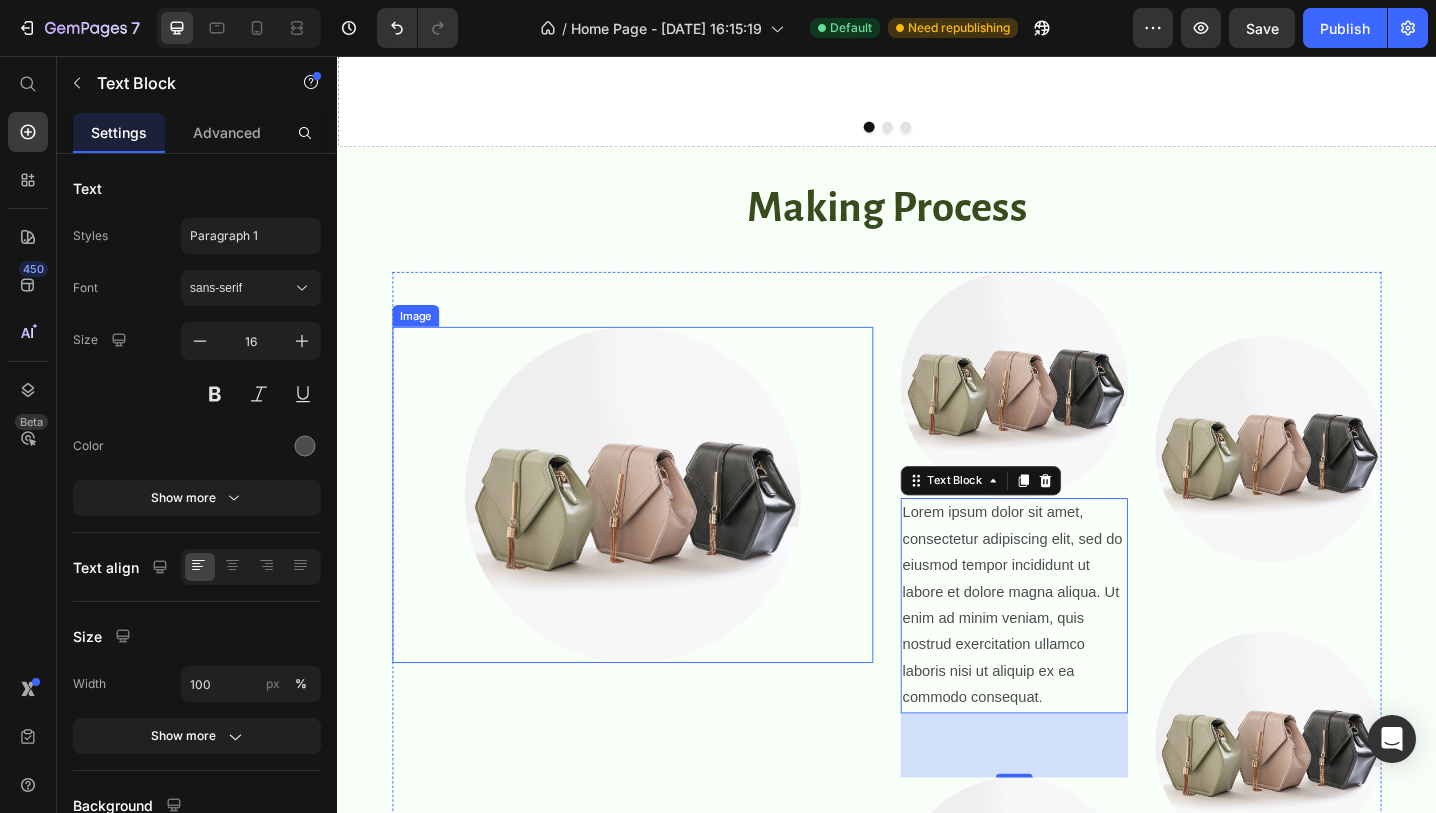 click at bounding box center (659, 536) 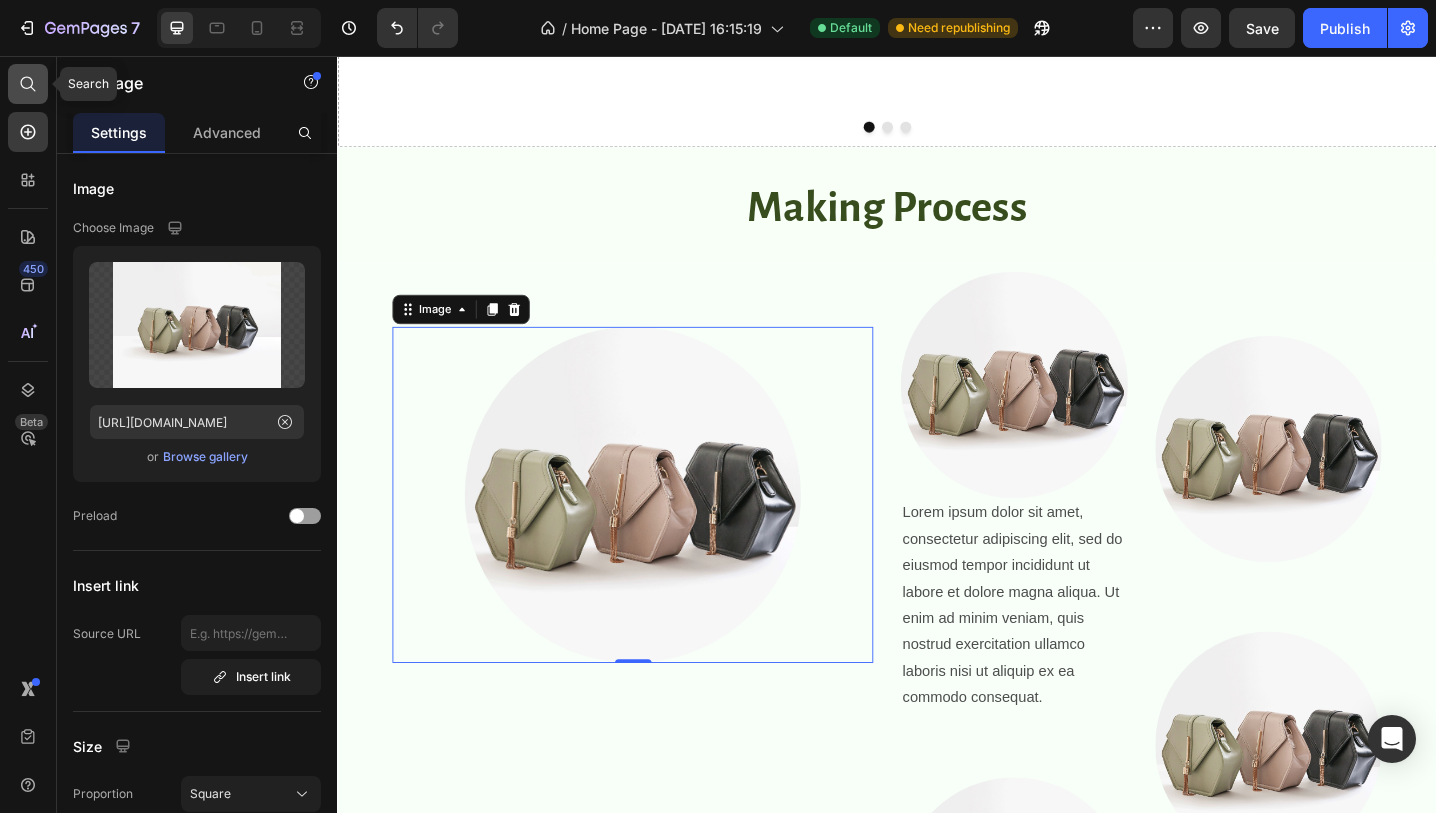 click 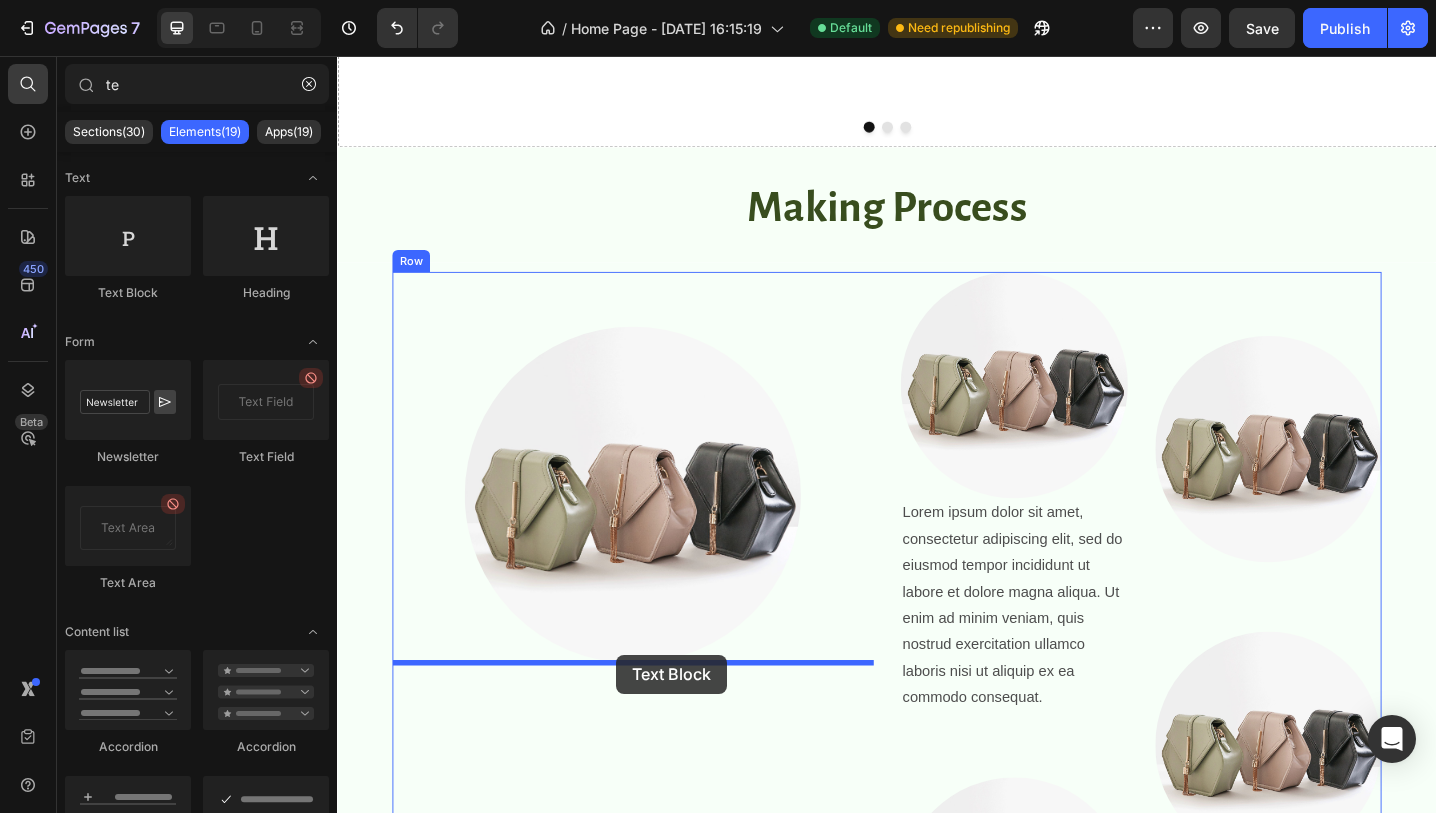 drag, startPoint x: 460, startPoint y: 301, endPoint x: 642, endPoint y: 710, distance: 447.66617 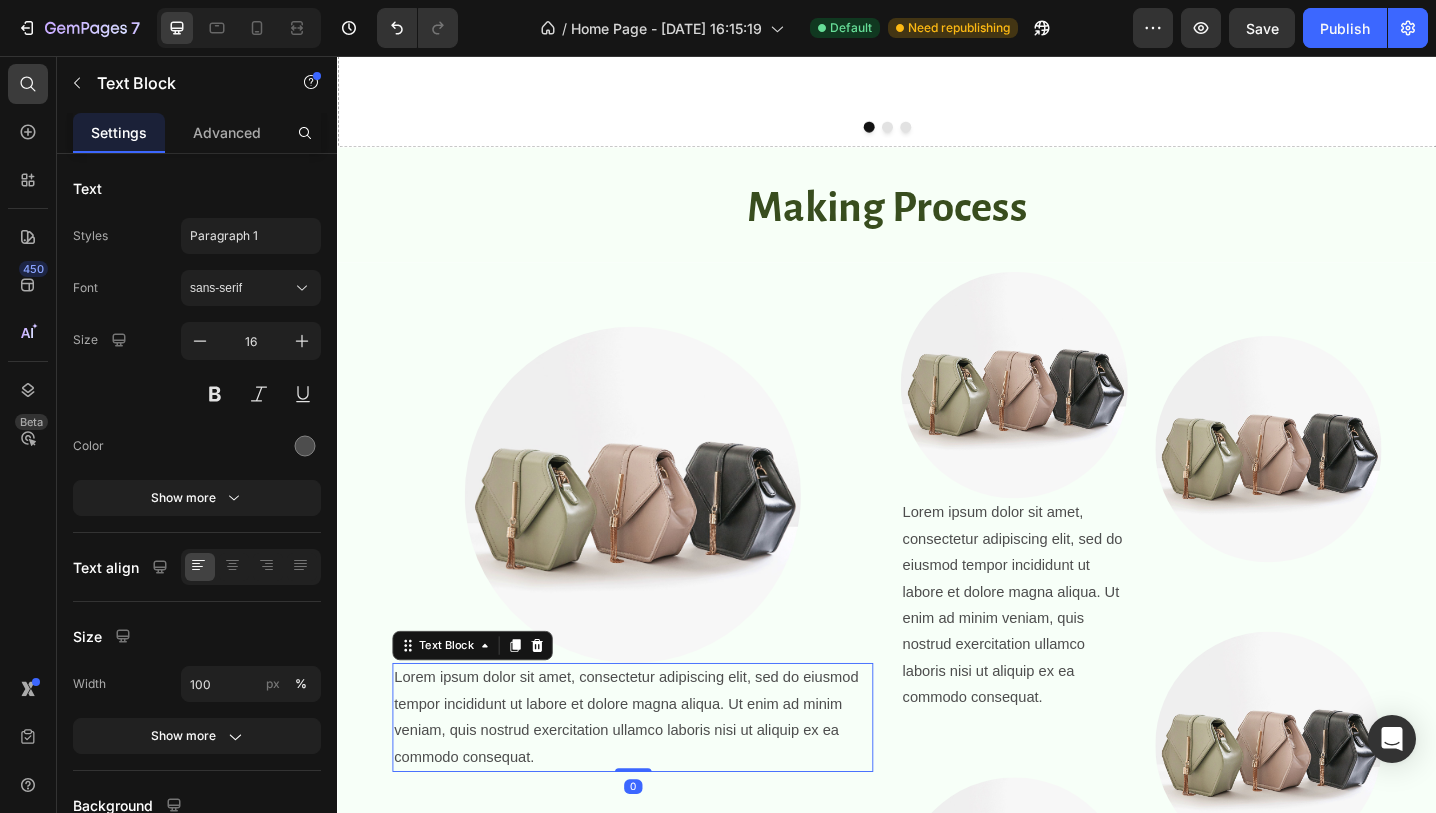scroll, scrollTop: 530, scrollLeft: 0, axis: vertical 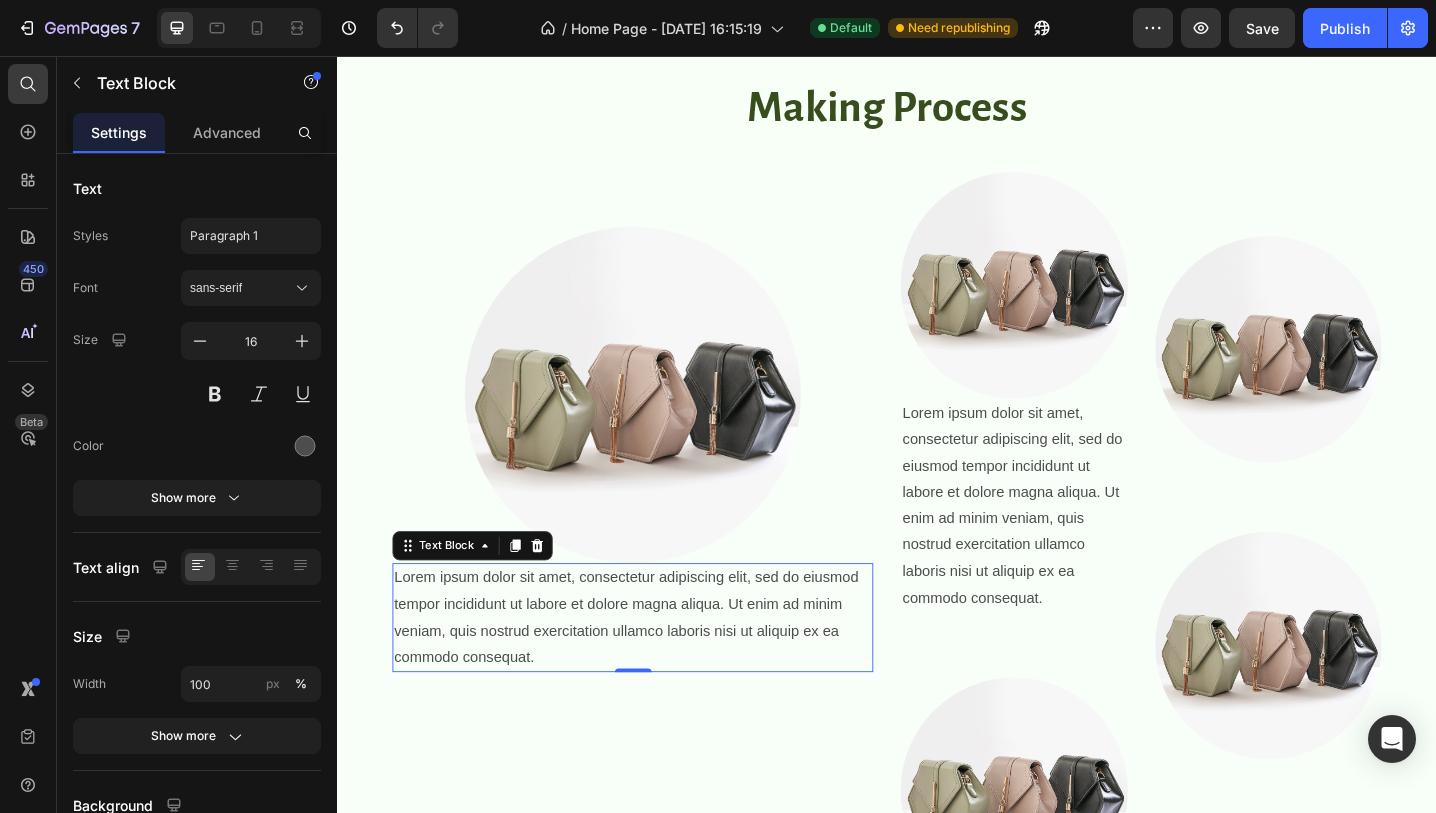 click on "Lorem ipsum dolor sit amet, consectetur adipiscing elit, sed do eiusmod tempor incididunt ut labore et dolore magna aliqua. Ut enim ad minim veniam, quis nostrud exercitation ullamco laboris nisi ut aliquip ex ea commodo consequat." at bounding box center (659, 669) 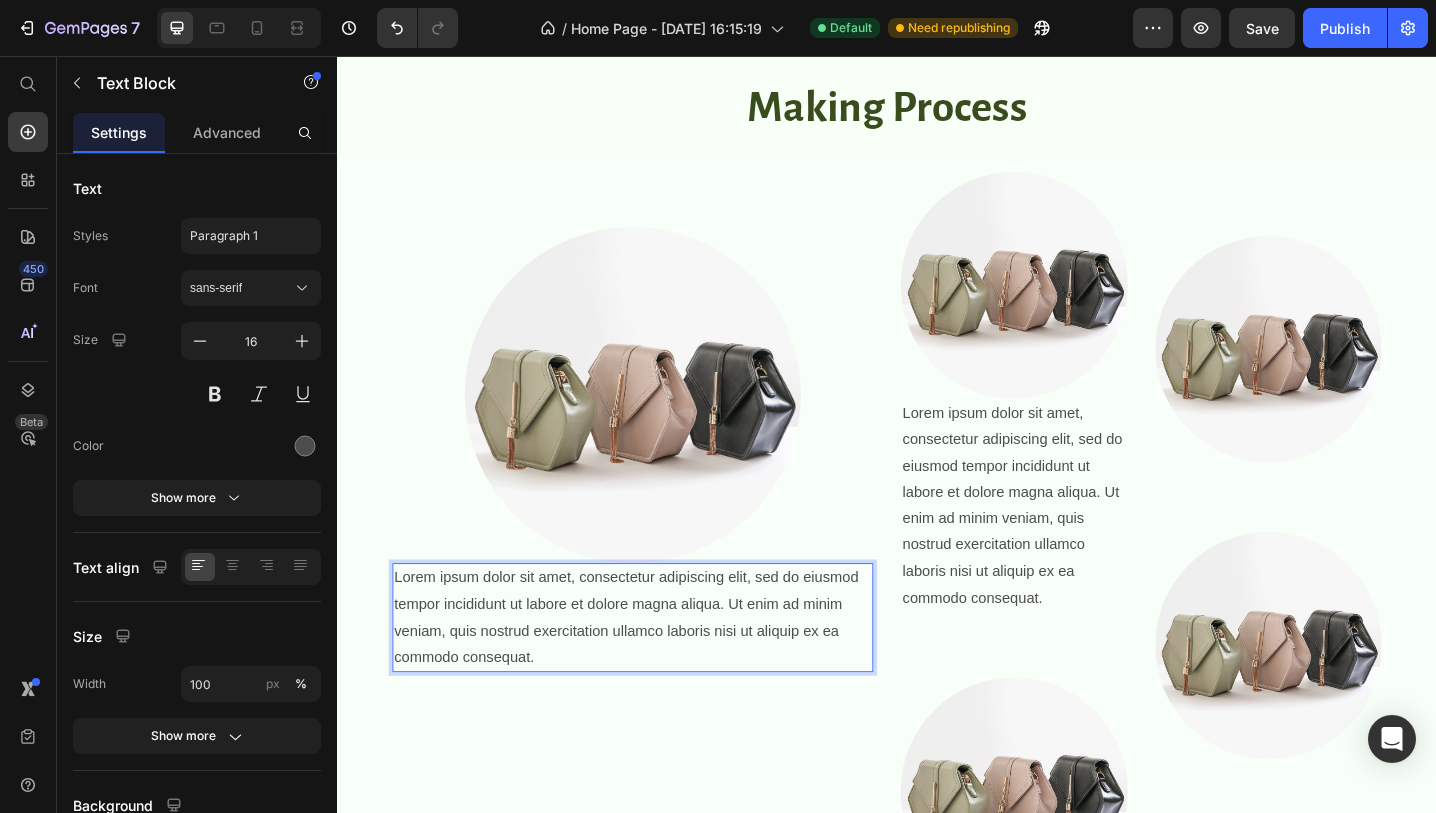 click on "Lorem ipsum dolor sit amet, consectetur adipiscing elit, sed do eiusmod tempor incididunt ut labore et dolore magna aliqua. Ut enim ad minim veniam, quis nostrud exercitation ullamco laboris nisi ut aliquip ex ea commodo consequat." at bounding box center (659, 669) 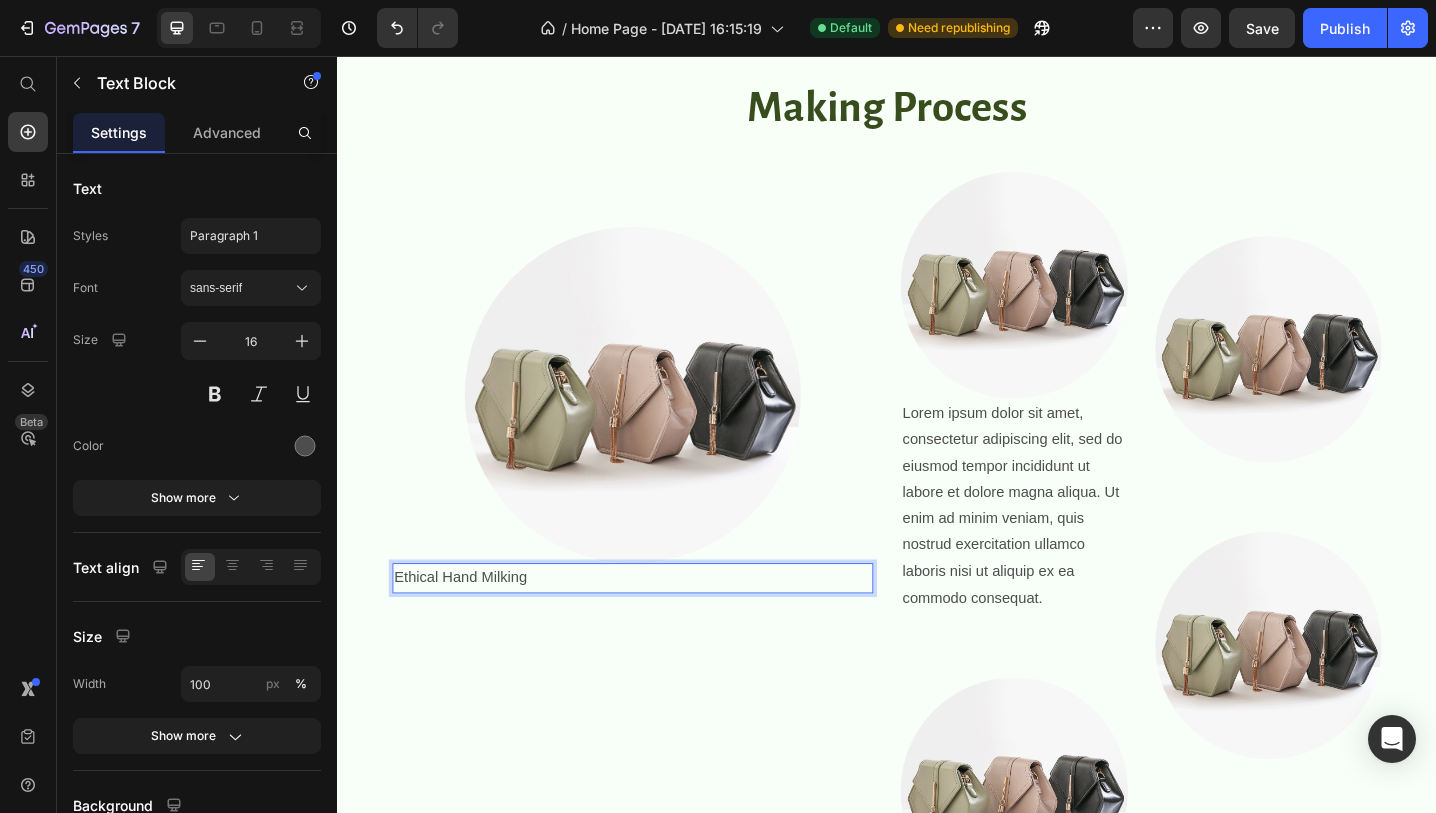 click on "Ethical Hand Milking" at bounding box center [659, 626] 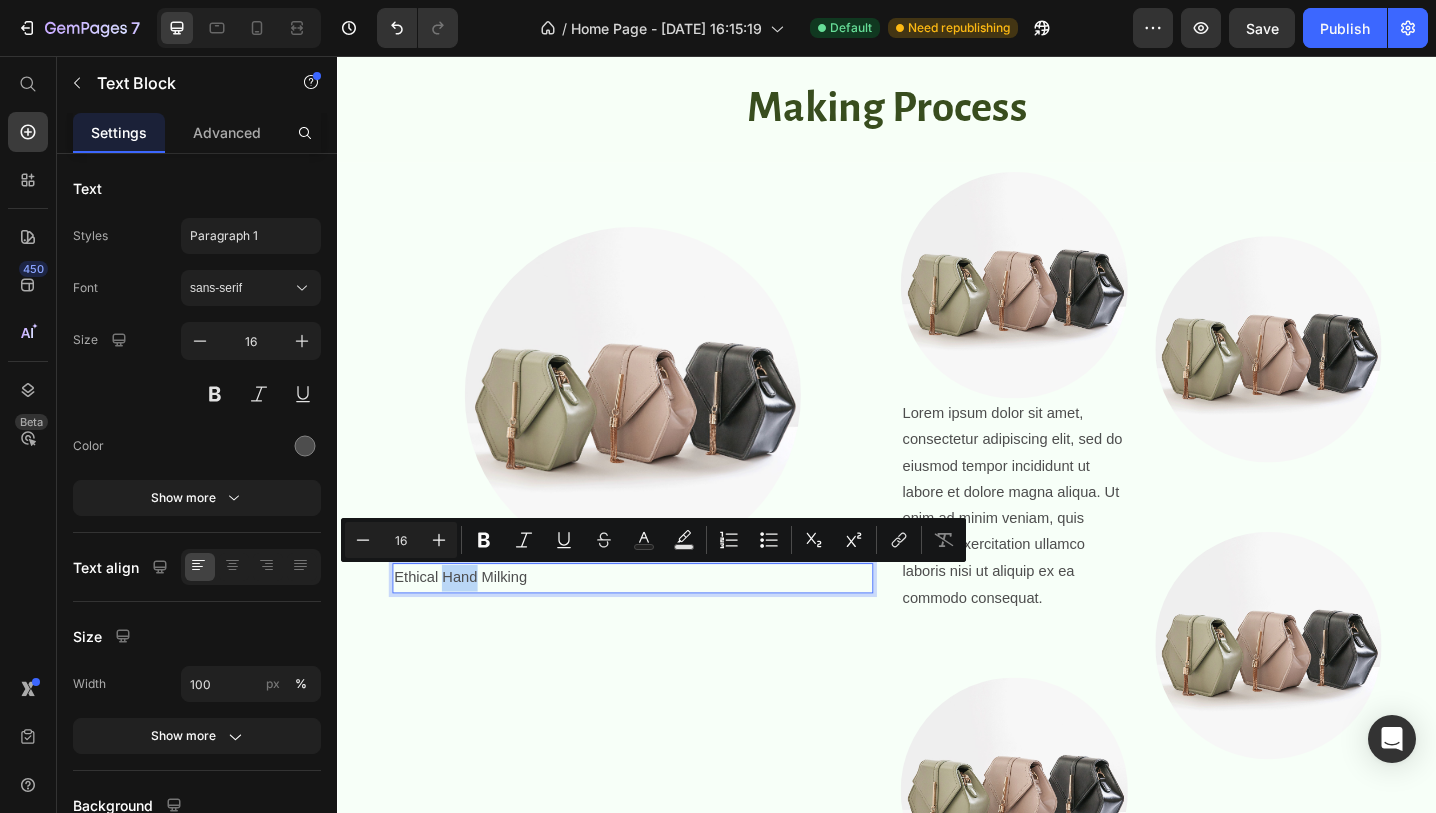 click on "Ethical Hand Milking" at bounding box center (659, 626) 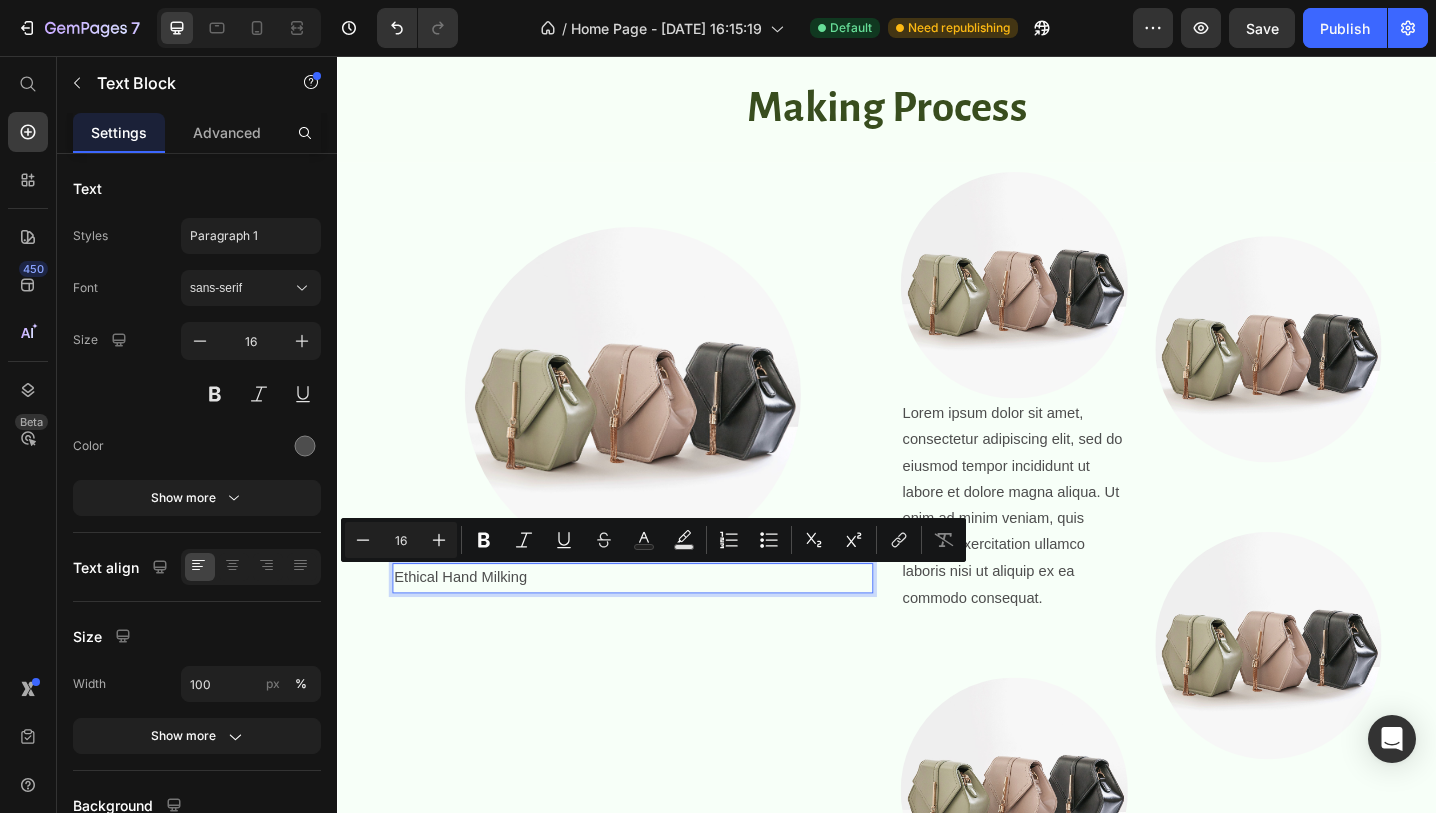click on "Ethical Hand Milking" at bounding box center (659, 626) 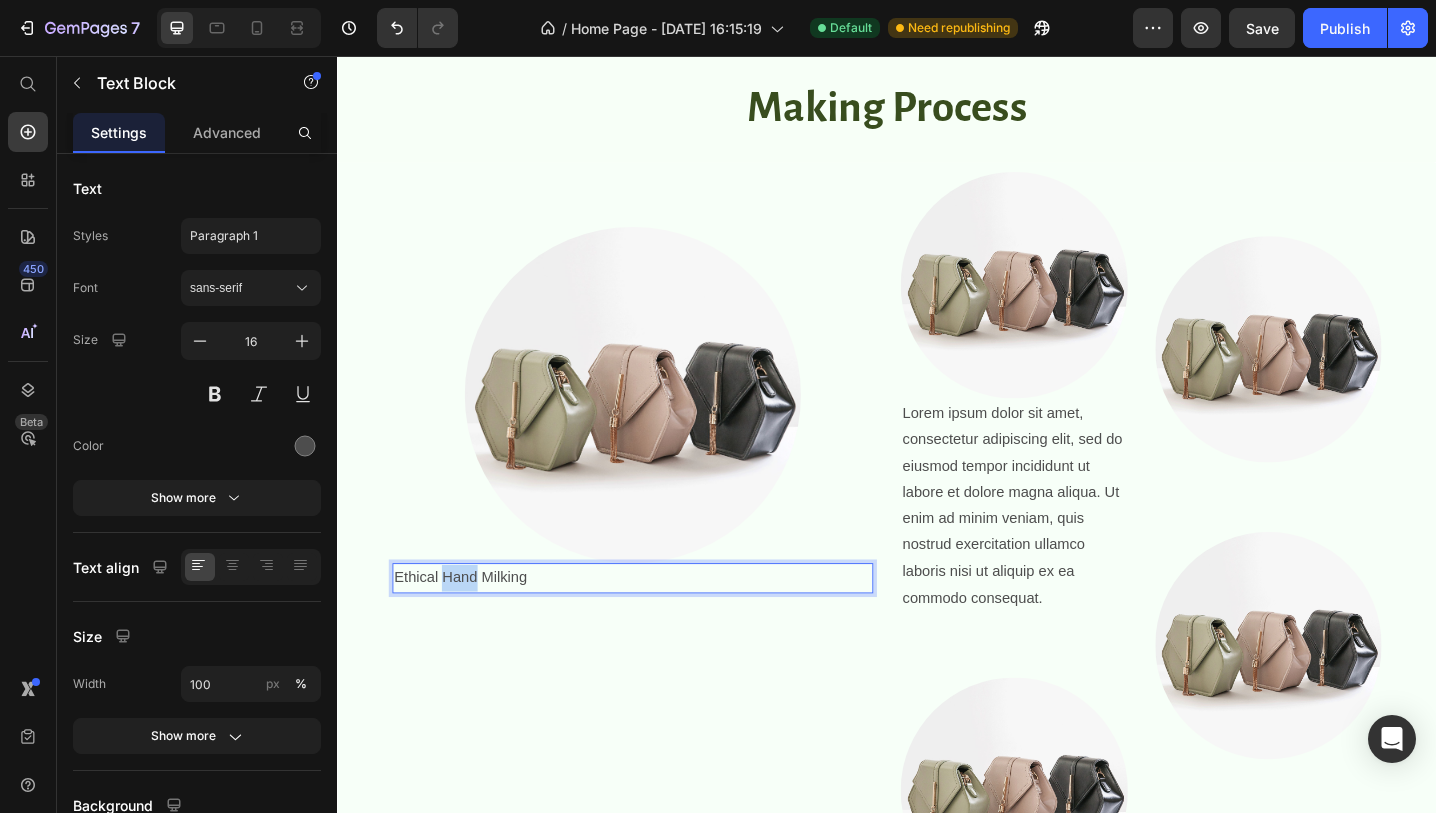 click on "Ethical Hand Milking" at bounding box center [659, 626] 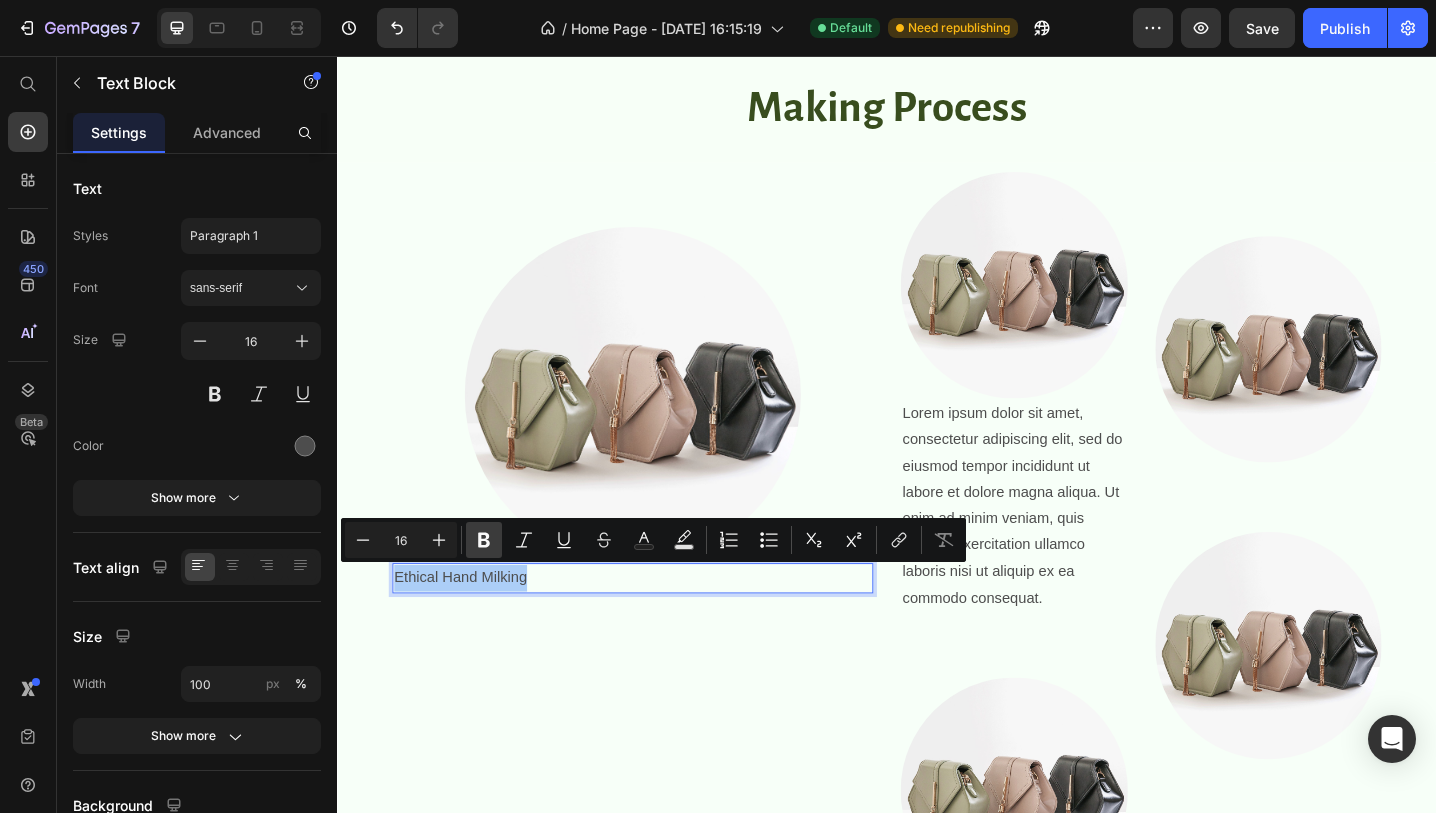 click 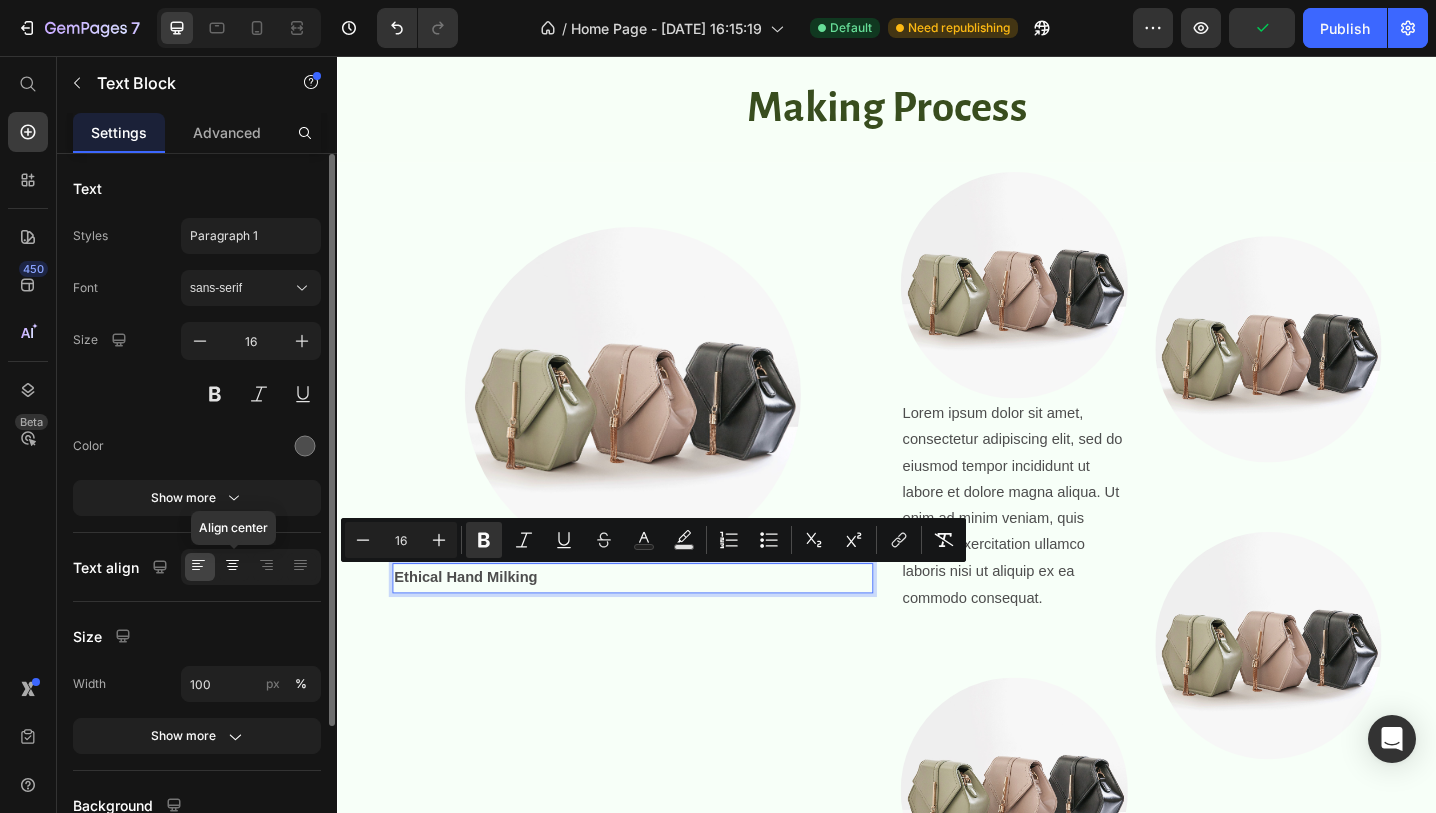 click 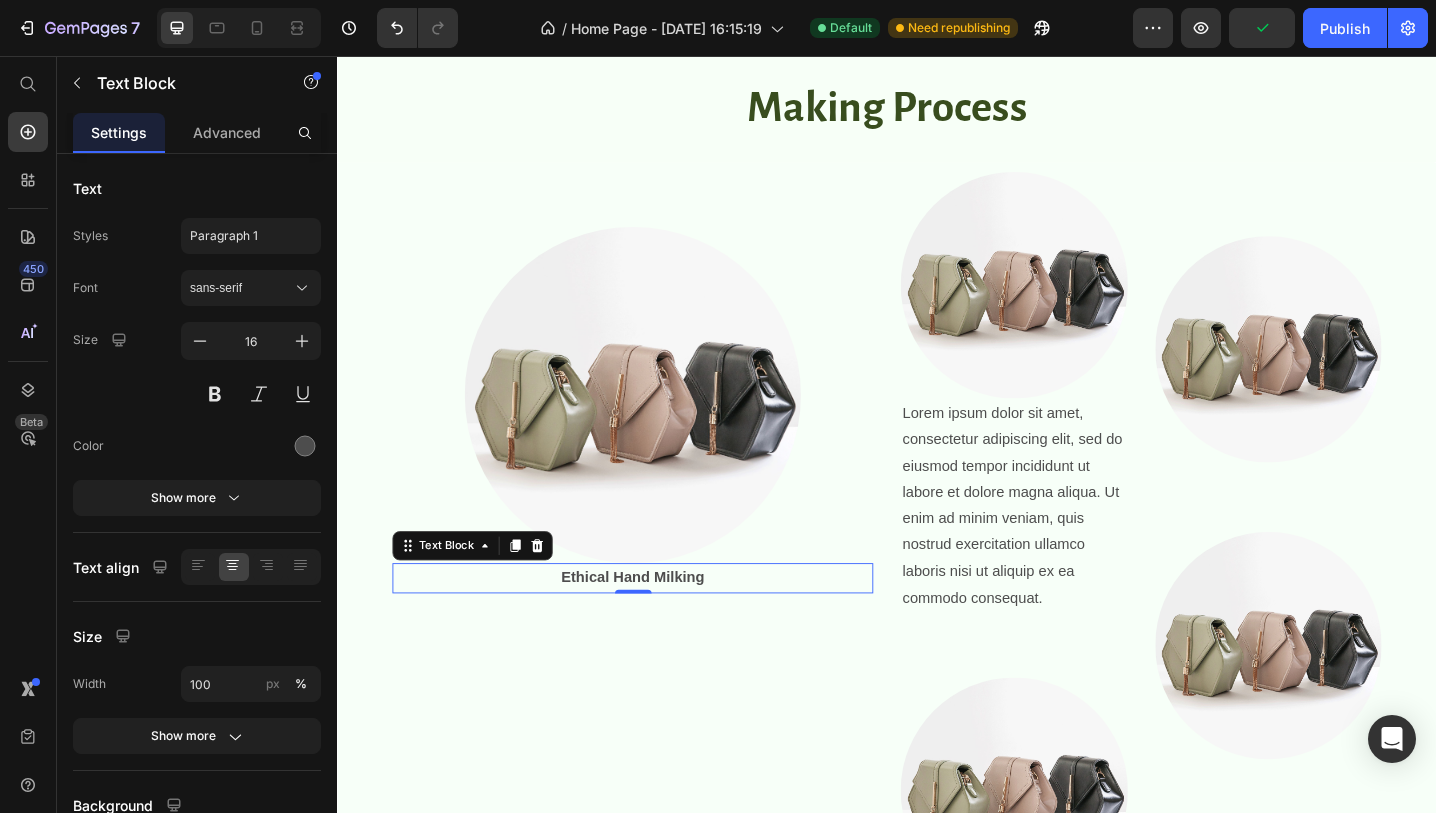 click on "Ethical Hand Milking" at bounding box center [659, 626] 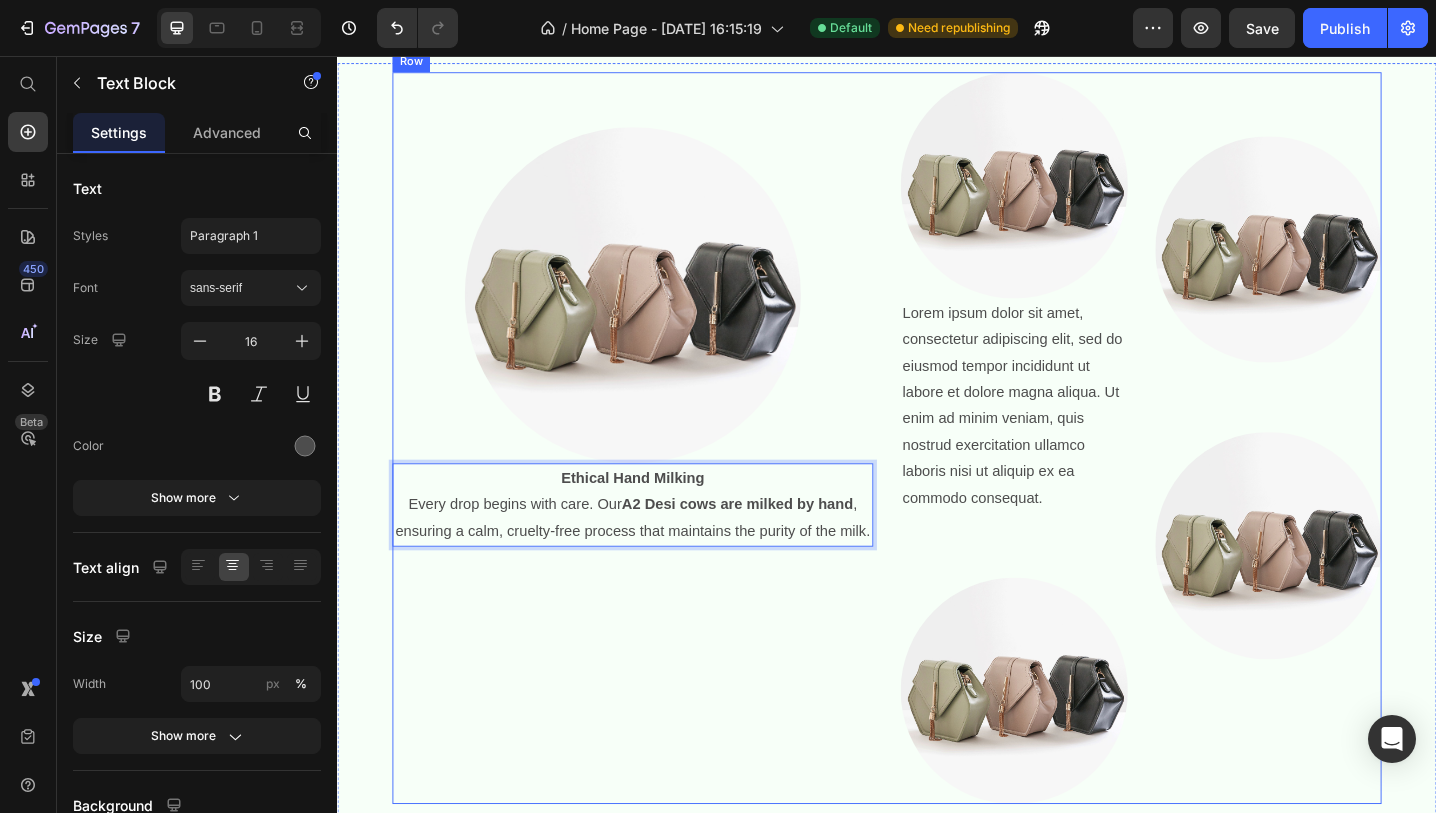 scroll, scrollTop: 702, scrollLeft: 0, axis: vertical 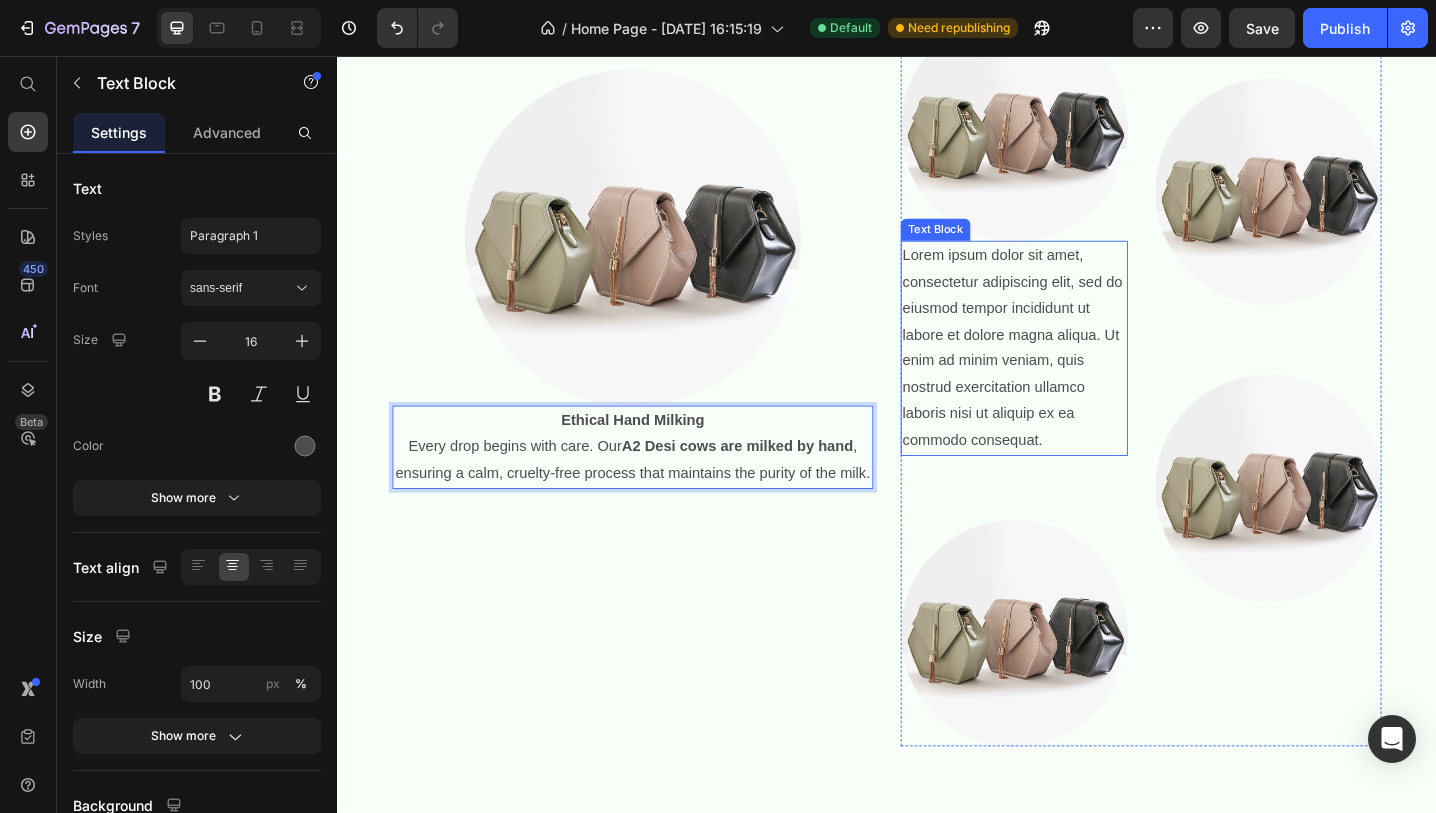 click on "Lorem ipsum dolor sit amet, consectetur adipiscing elit, sed do eiusmod tempor incididunt ut labore et dolore magna aliqua. Ut enim ad minim veniam, quis nostrud exercitation ullamco laboris nisi ut aliquip ex ea commodo consequat." at bounding box center (1076, 375) 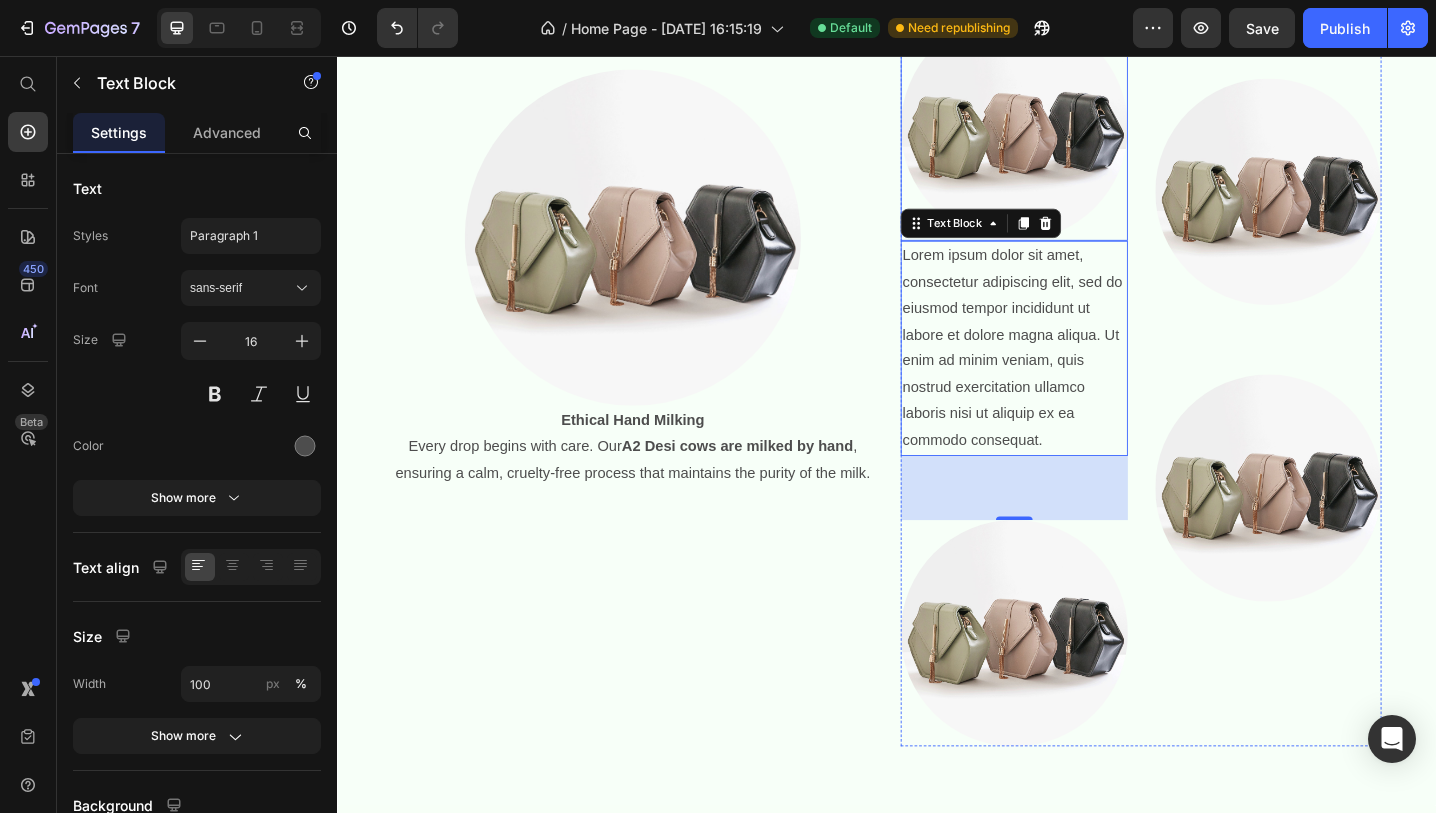 click at bounding box center (1076, 135) 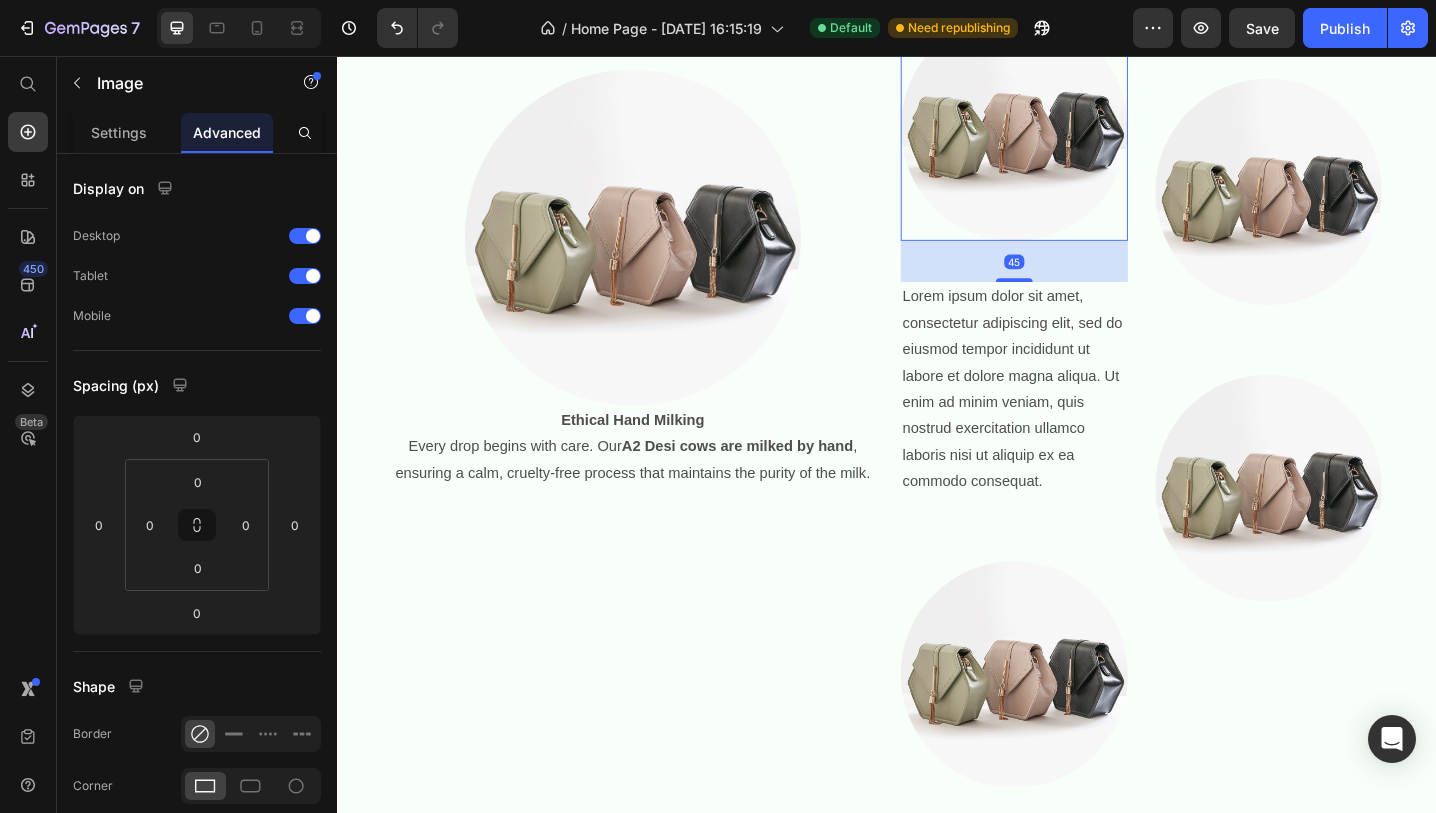drag, startPoint x: 1076, startPoint y: 253, endPoint x: 1077, endPoint y: 292, distance: 39.012817 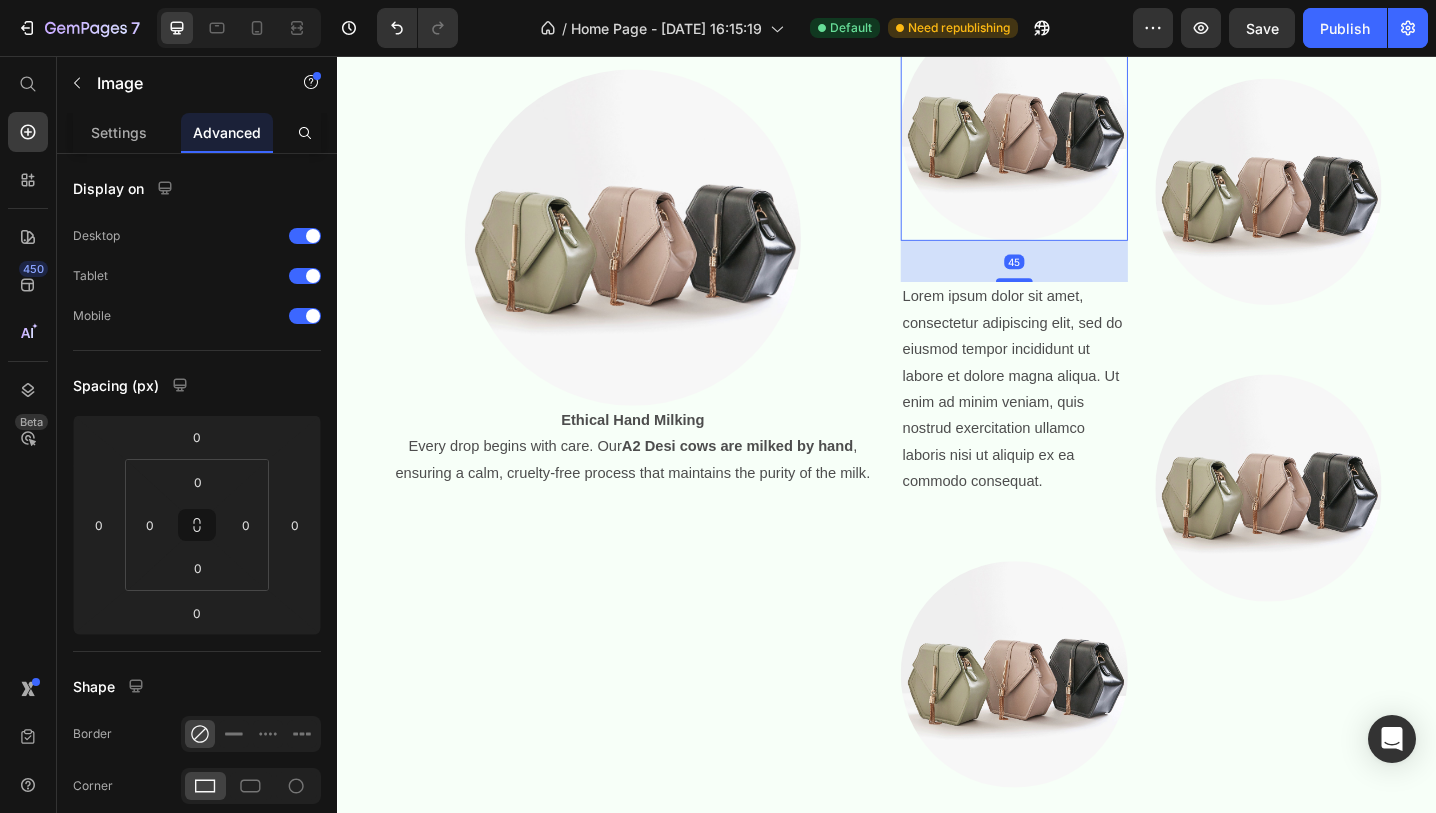 click at bounding box center (1076, 301) 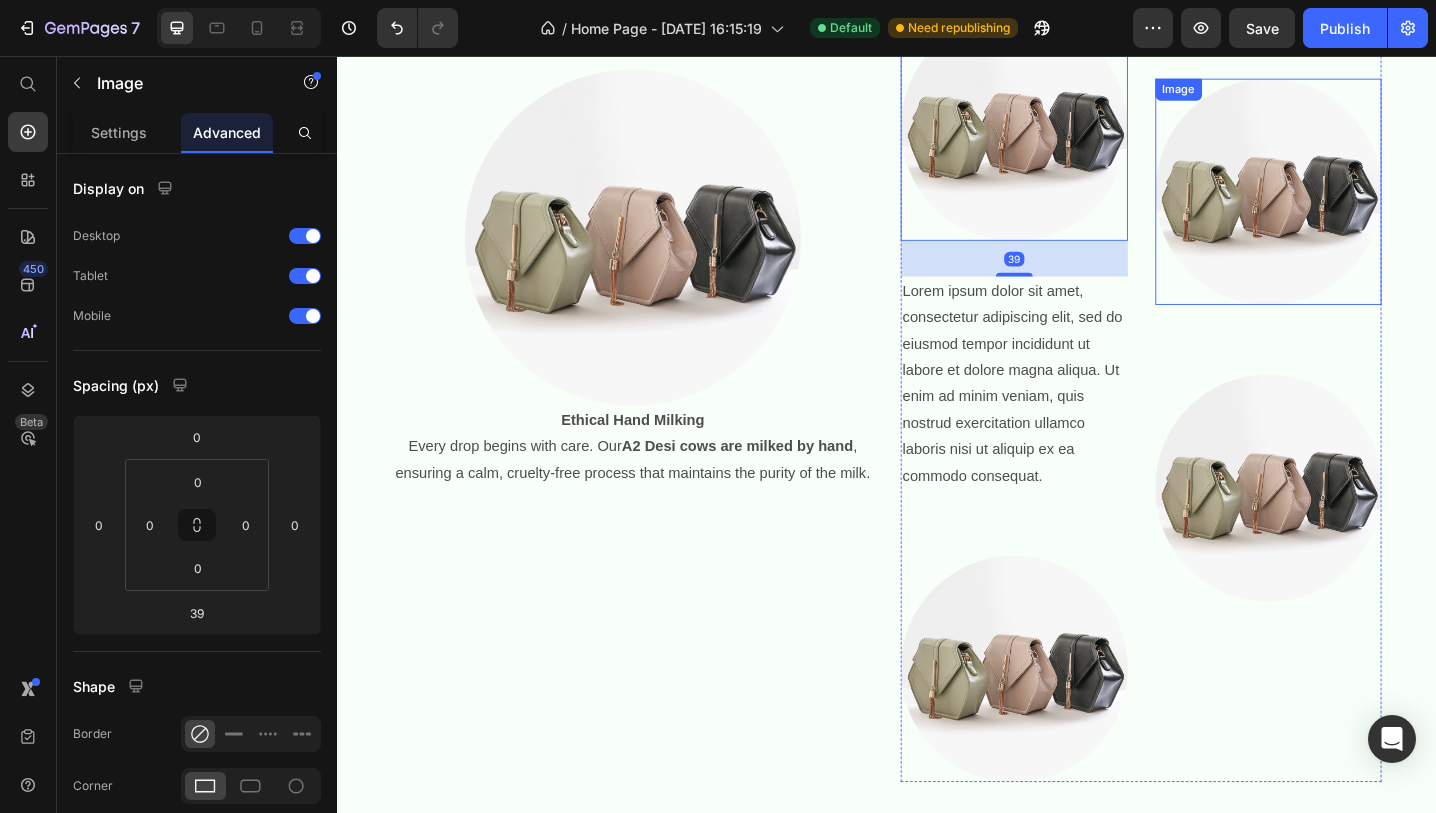 click at bounding box center (1354, 205) 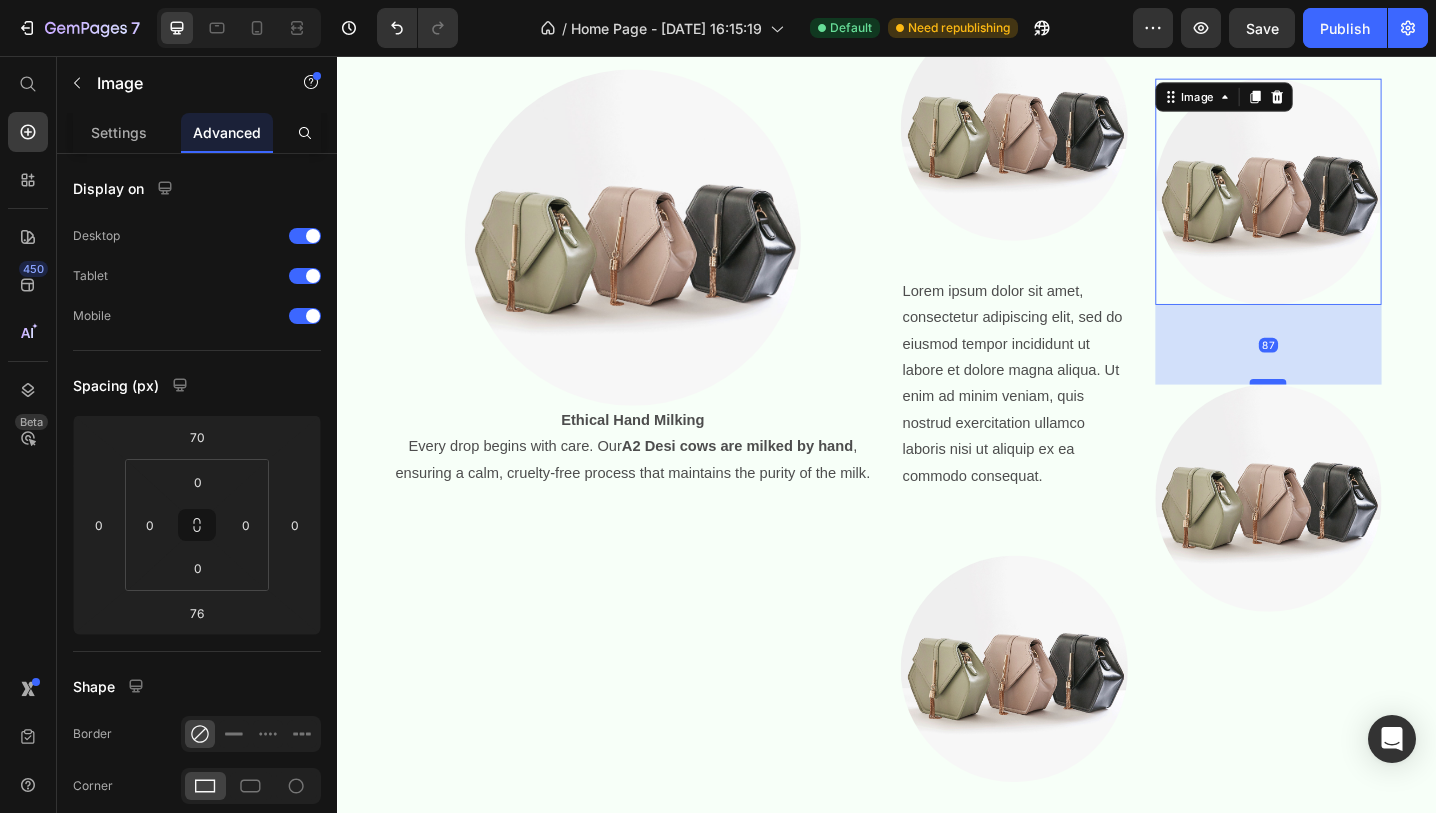 drag, startPoint x: 1359, startPoint y: 401, endPoint x: 1359, endPoint y: 412, distance: 11 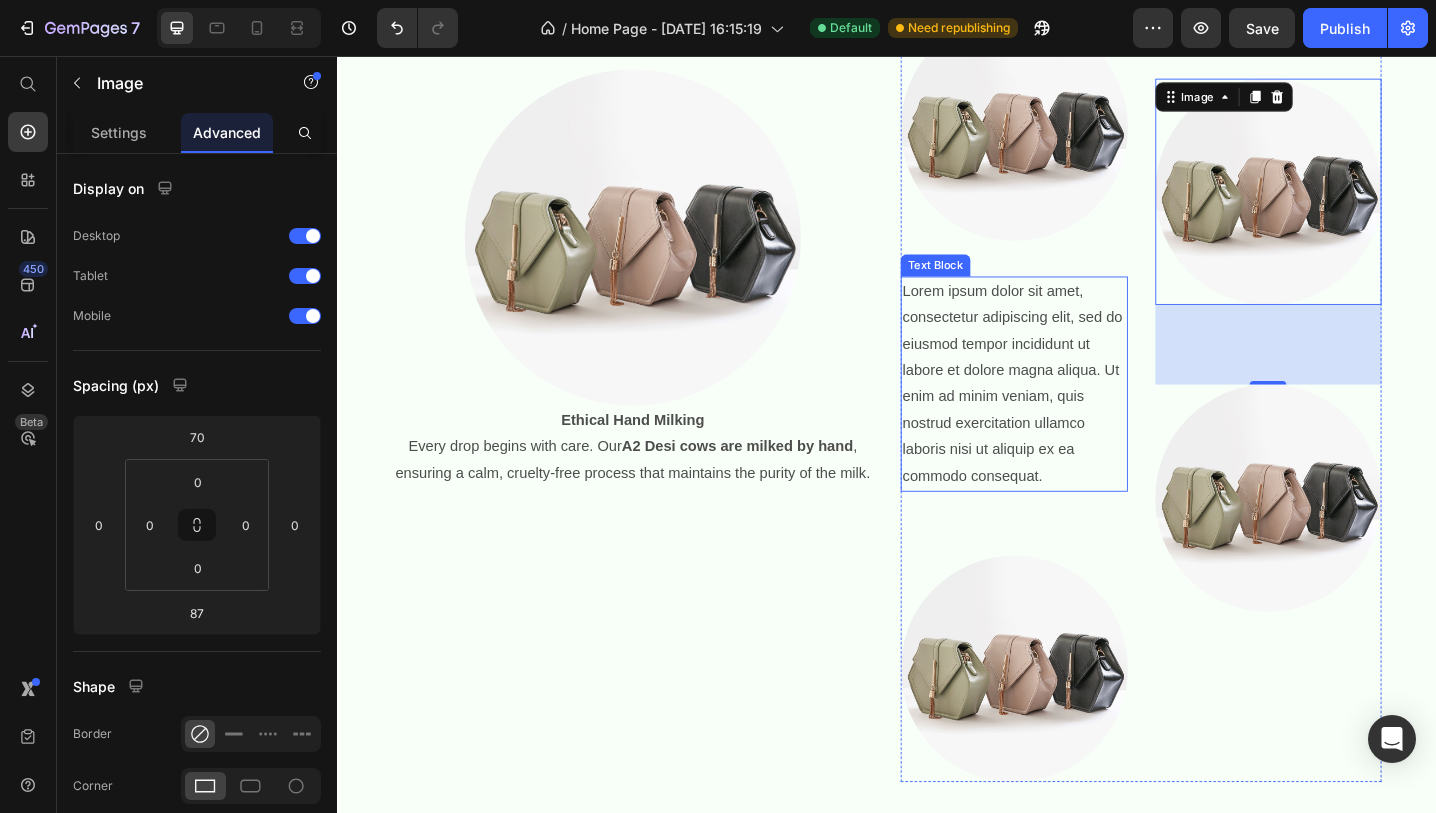 scroll, scrollTop: 596, scrollLeft: 0, axis: vertical 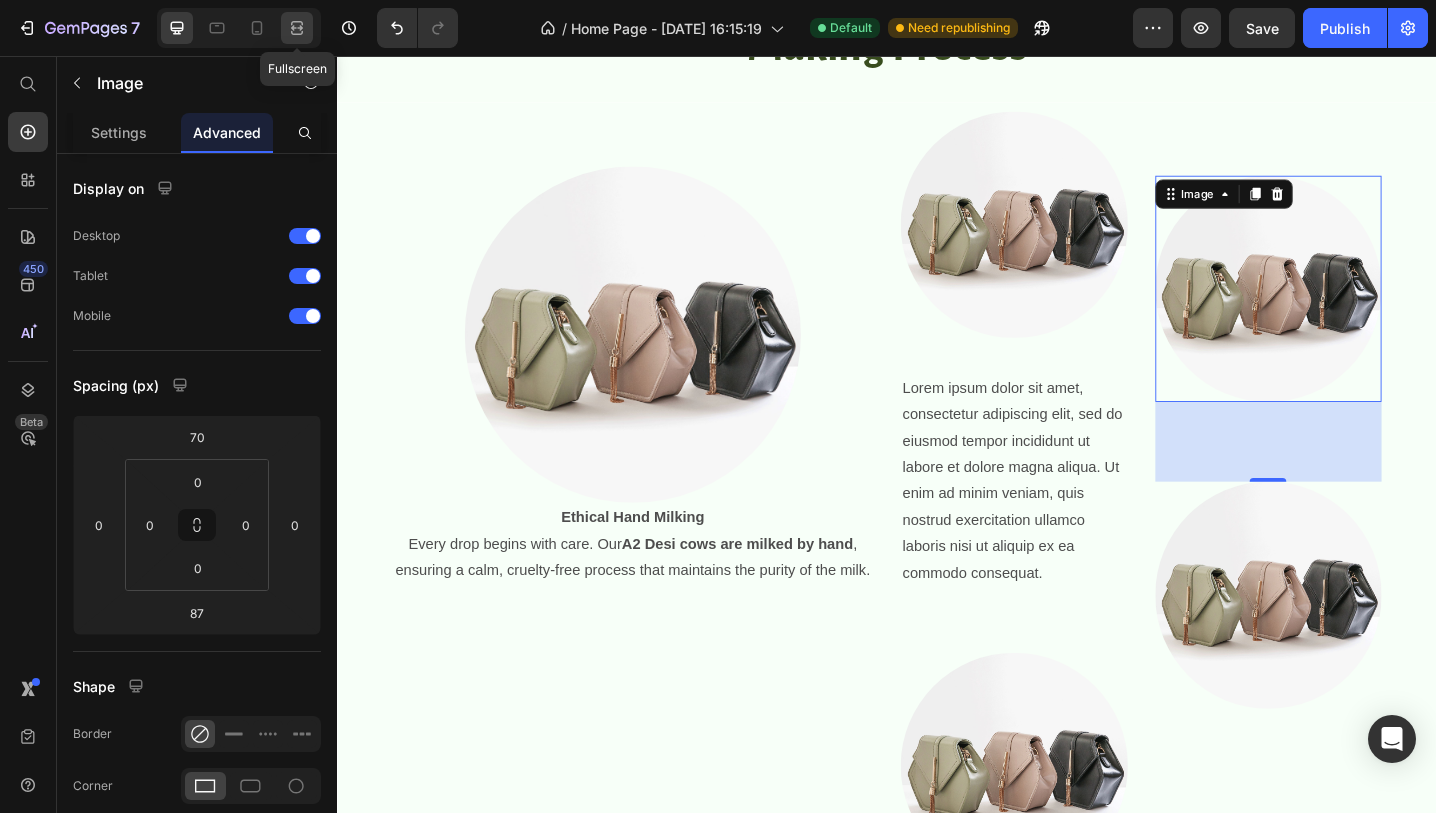 click 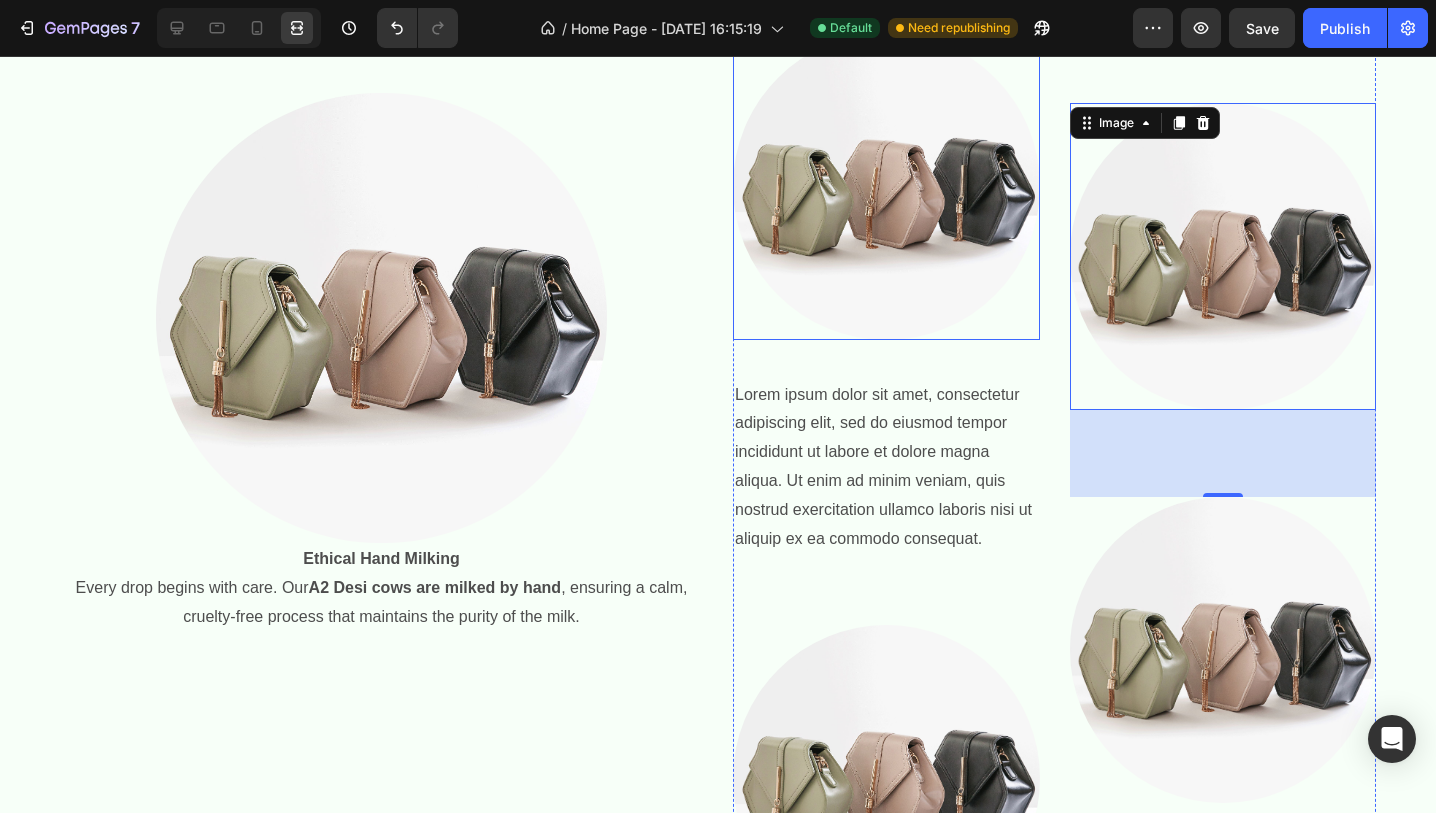 scroll, scrollTop: 575, scrollLeft: 0, axis: vertical 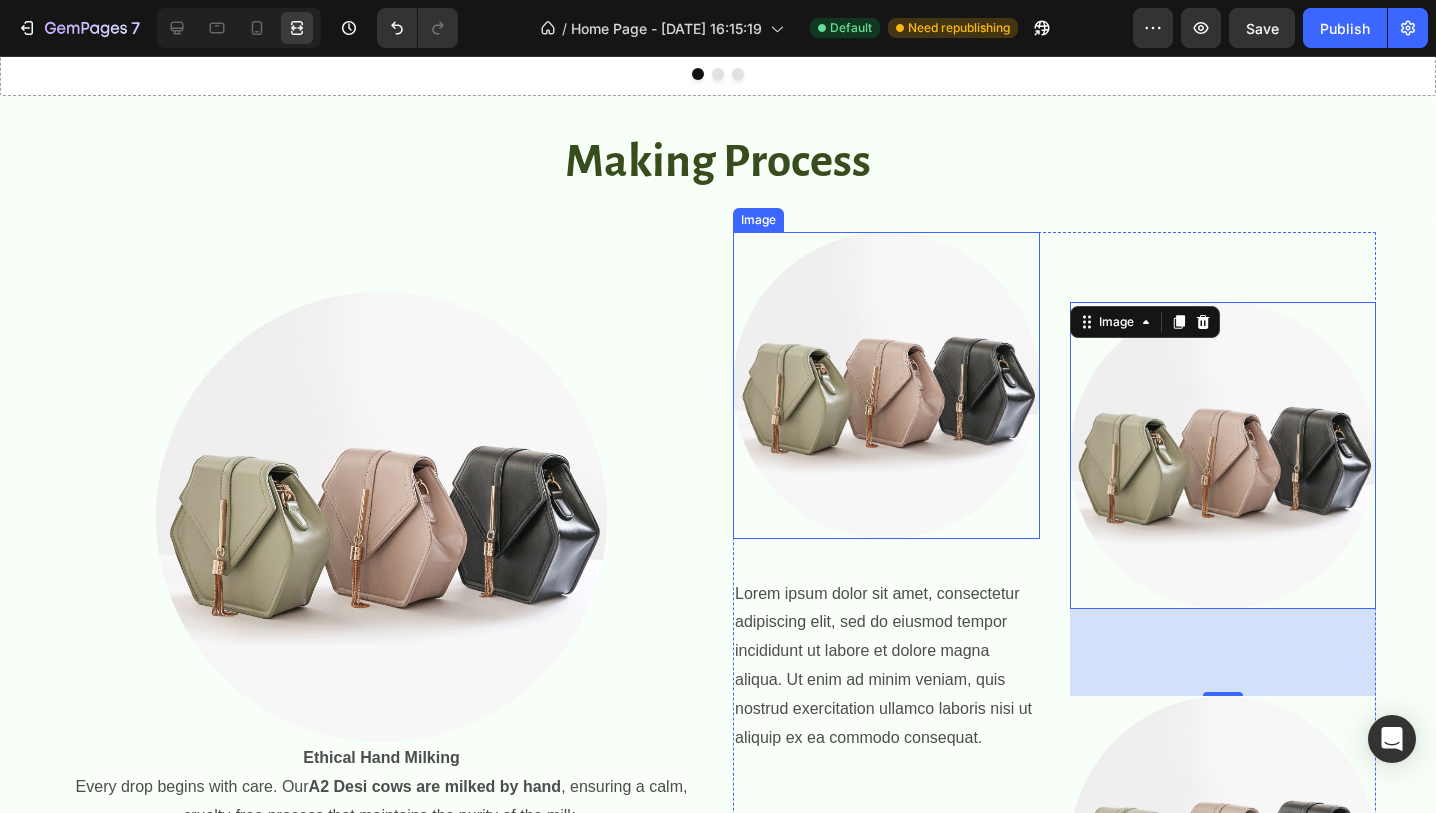 click at bounding box center (886, 385) 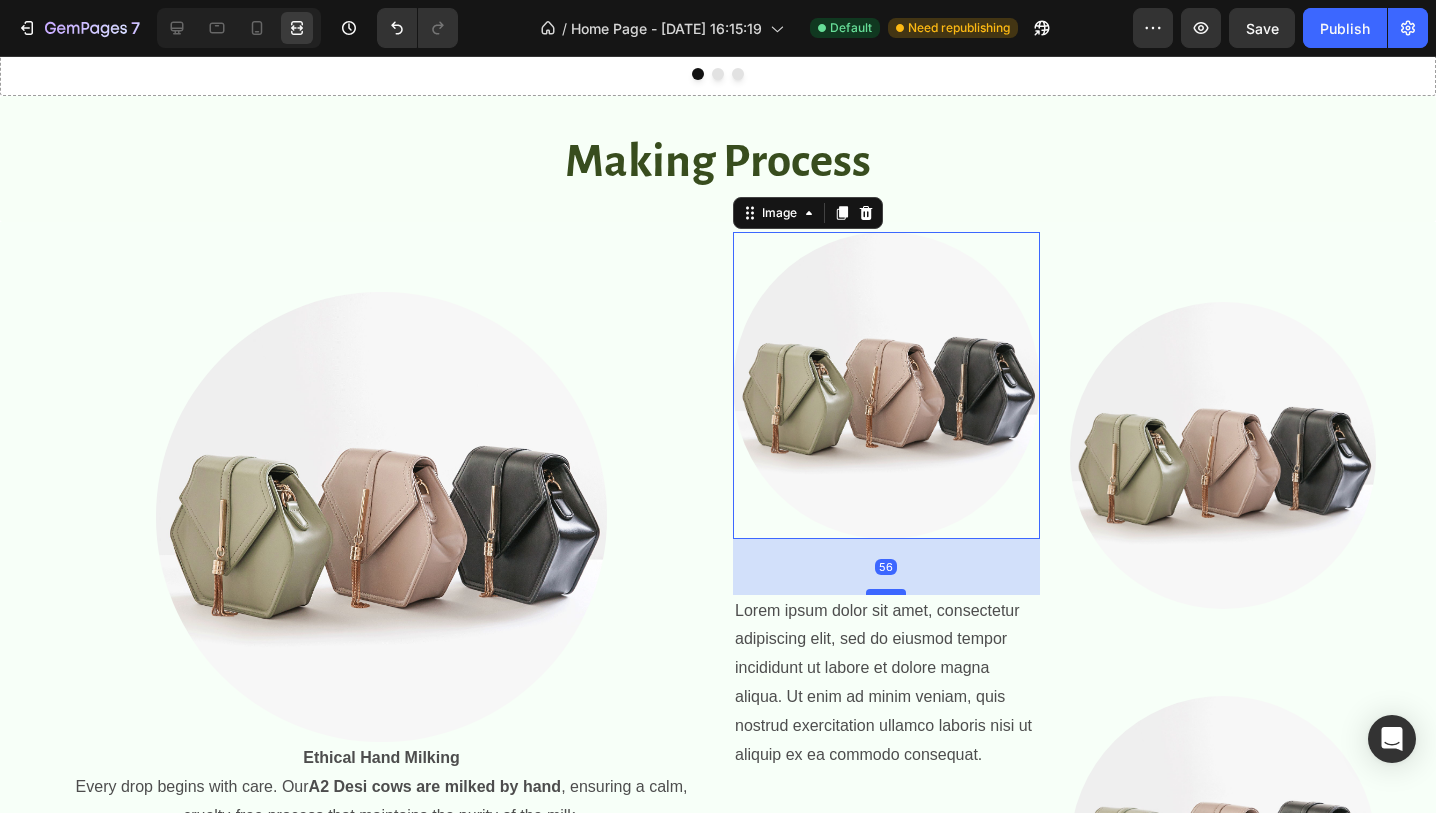drag, startPoint x: 886, startPoint y: 574, endPoint x: 886, endPoint y: 591, distance: 17 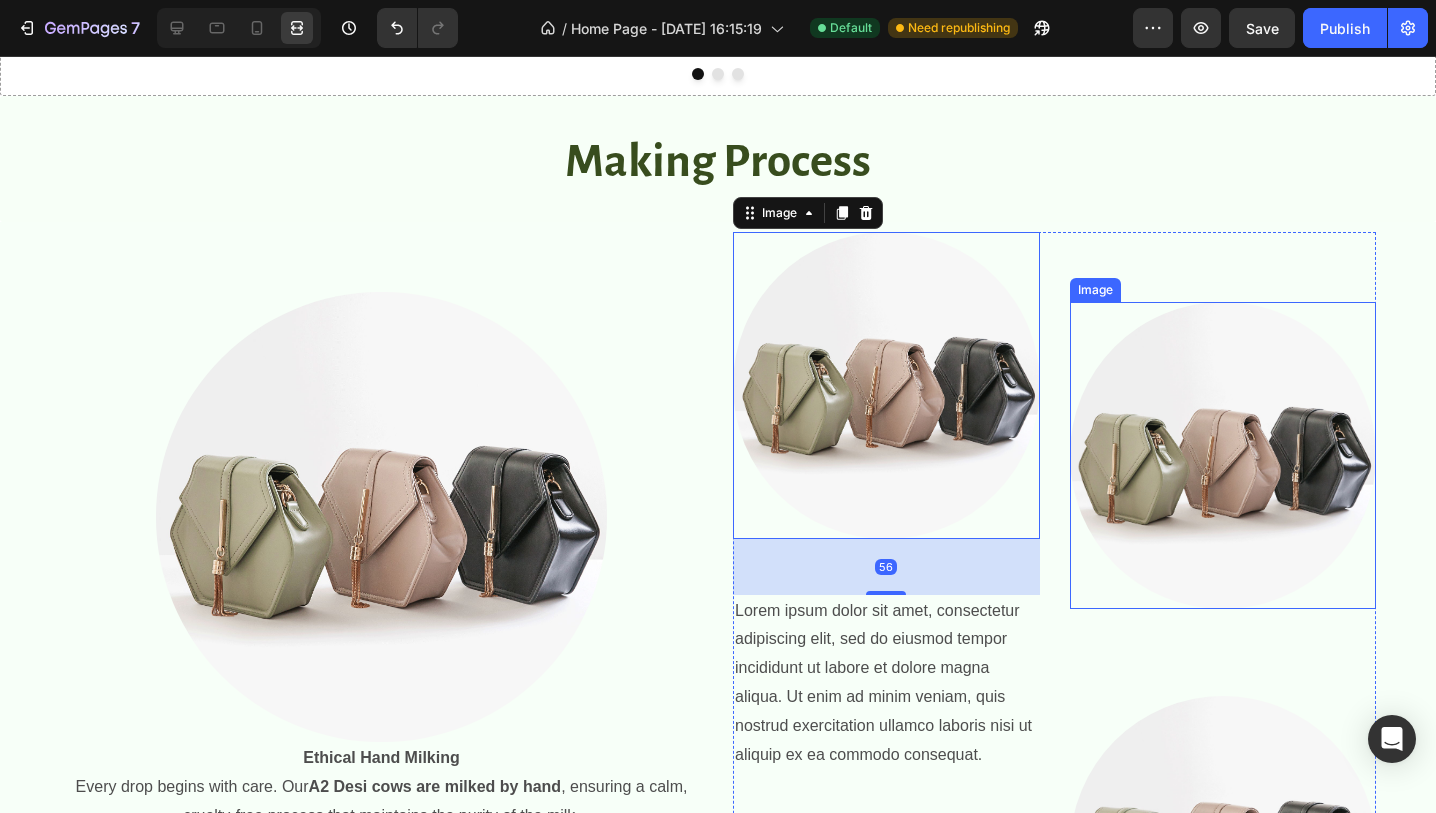 click at bounding box center [1223, 455] 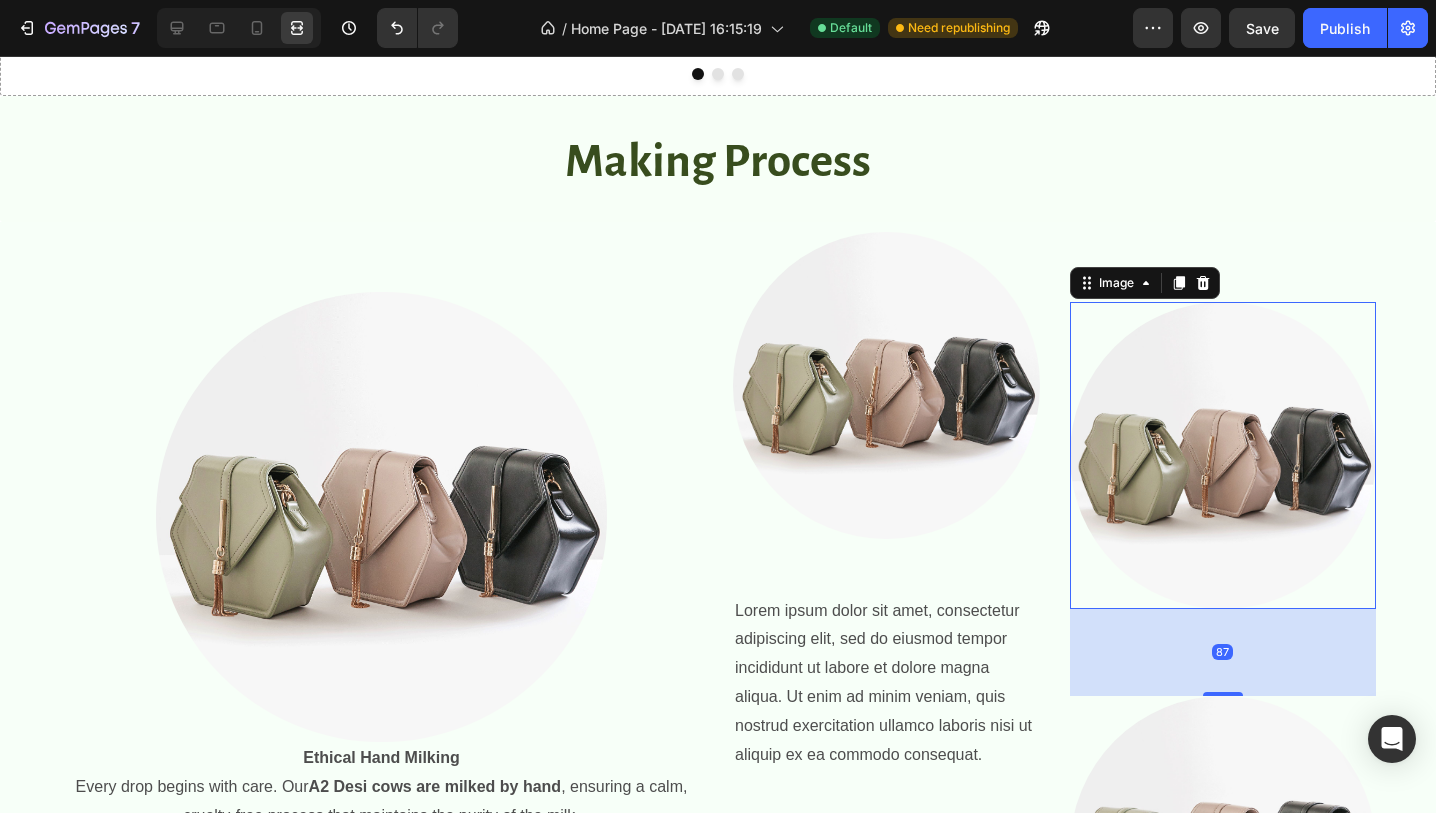click on "87" at bounding box center [1223, 652] 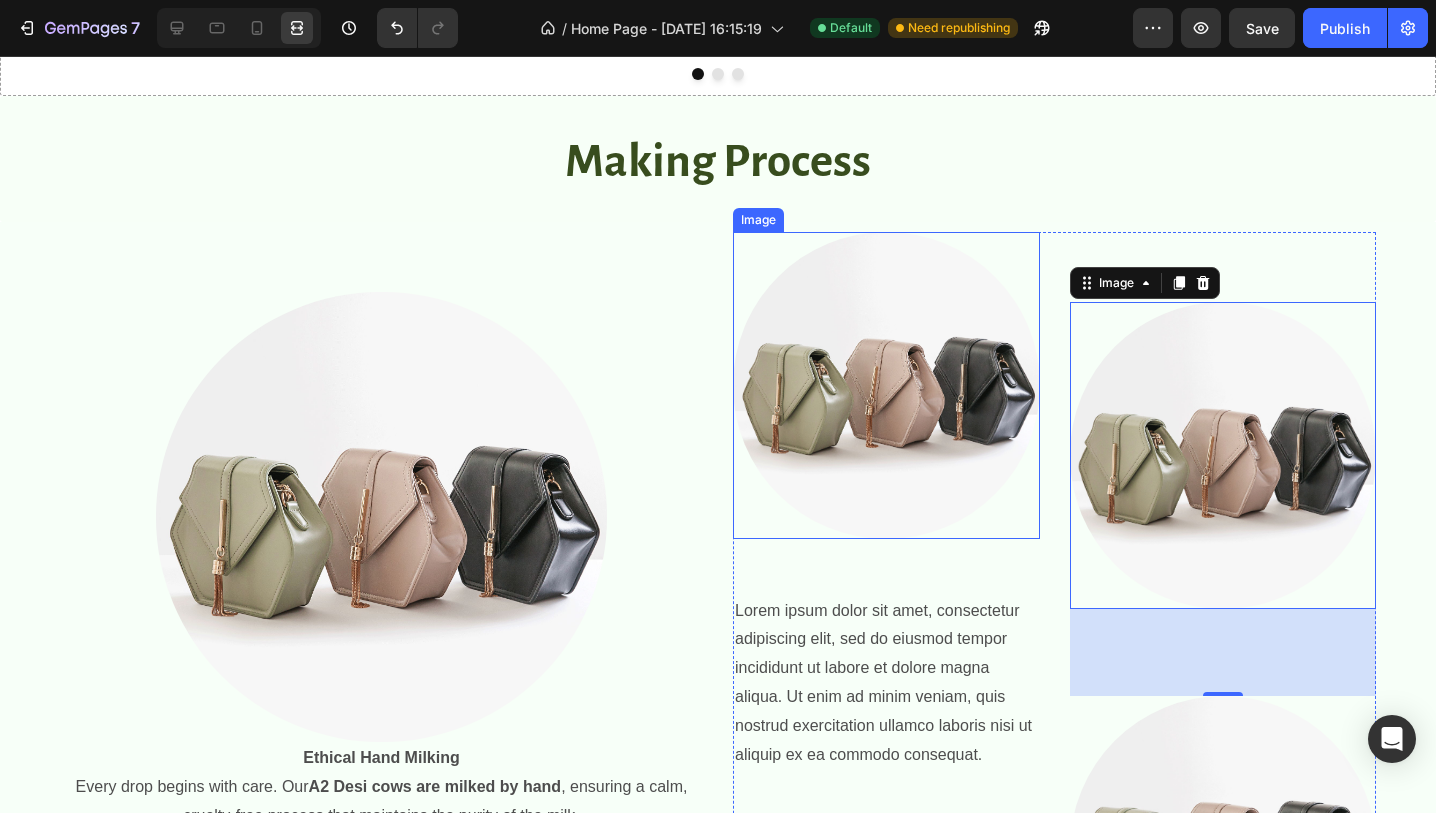 click at bounding box center [886, 385] 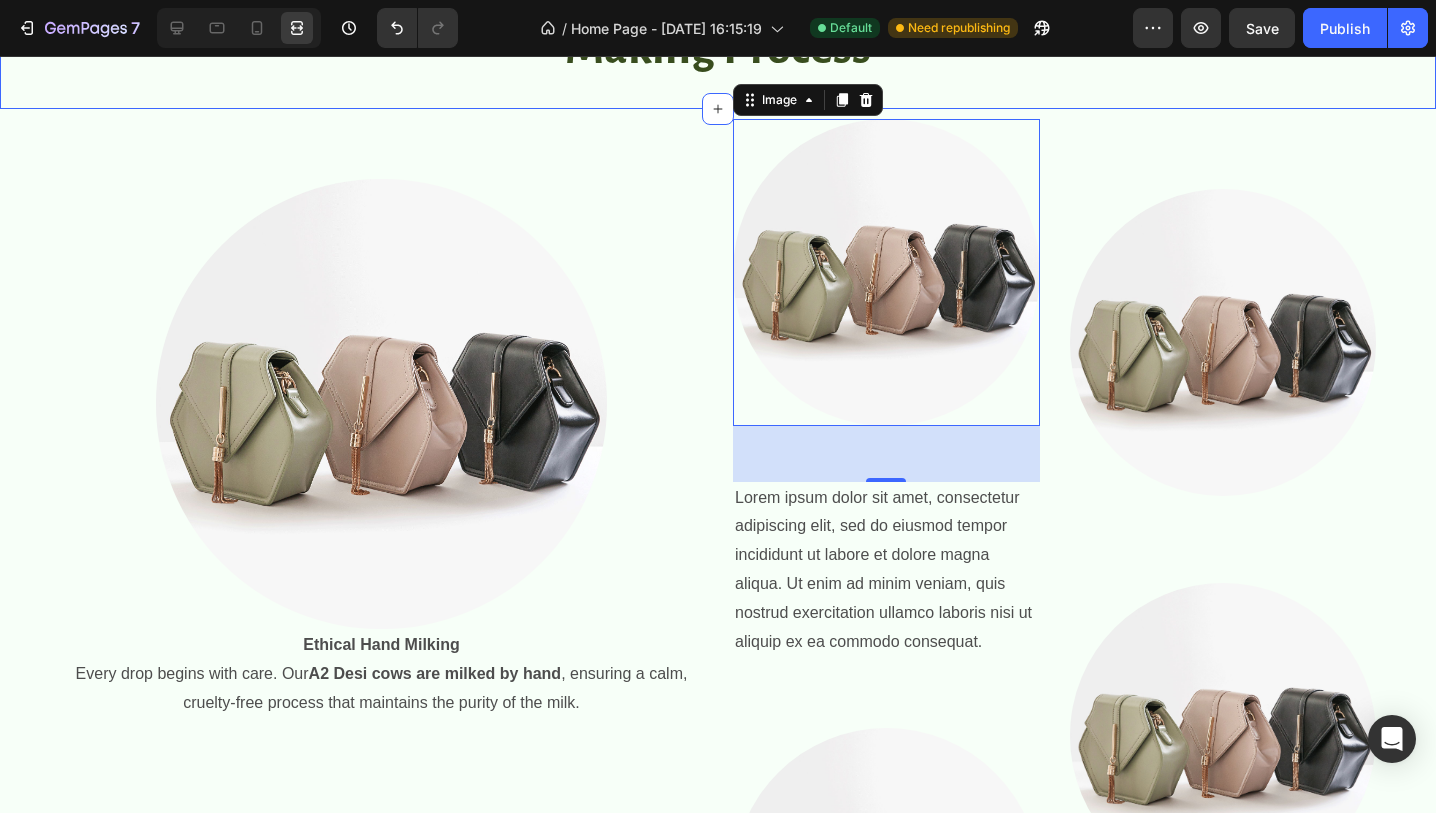 scroll, scrollTop: 803, scrollLeft: 0, axis: vertical 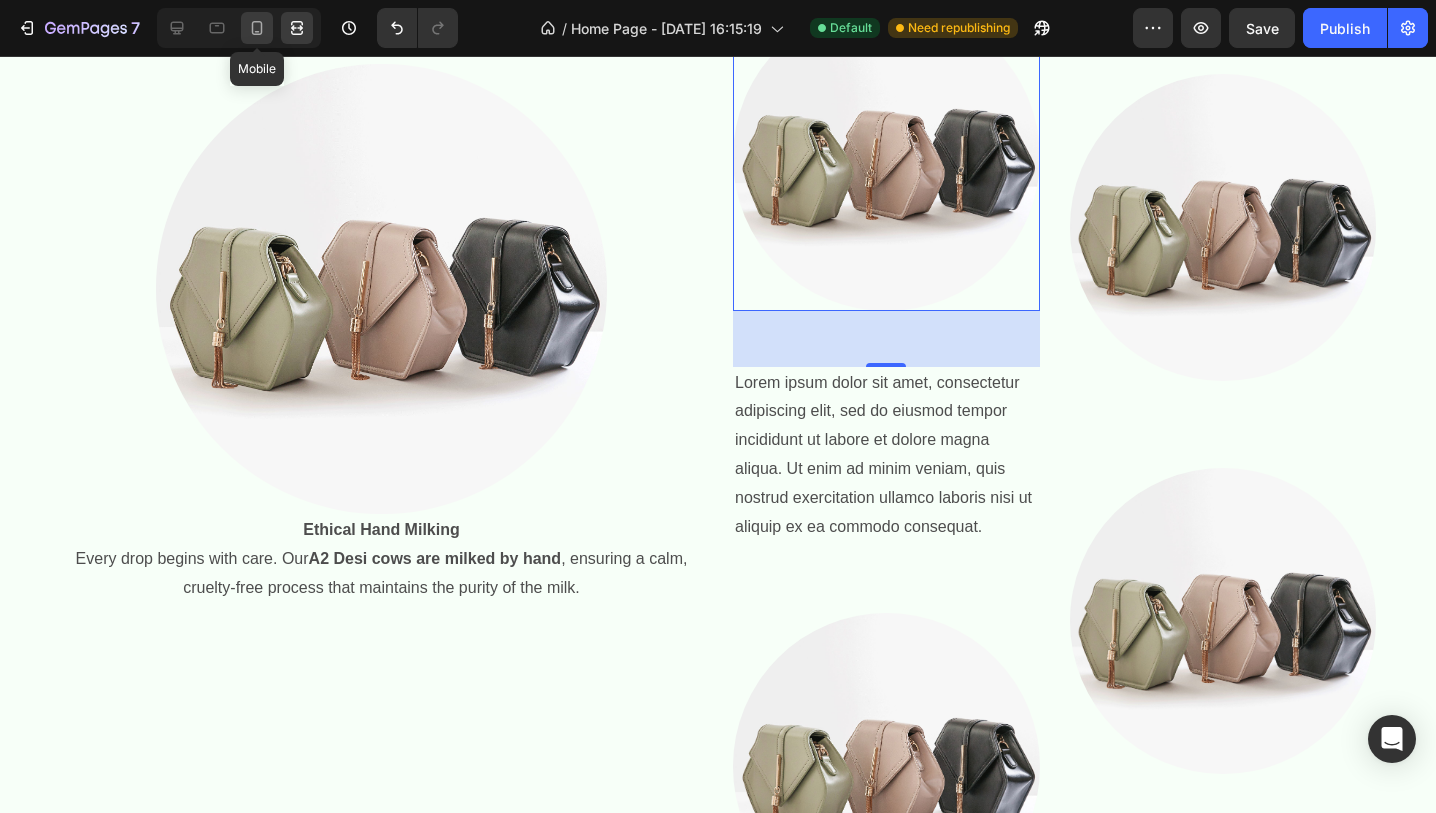 click 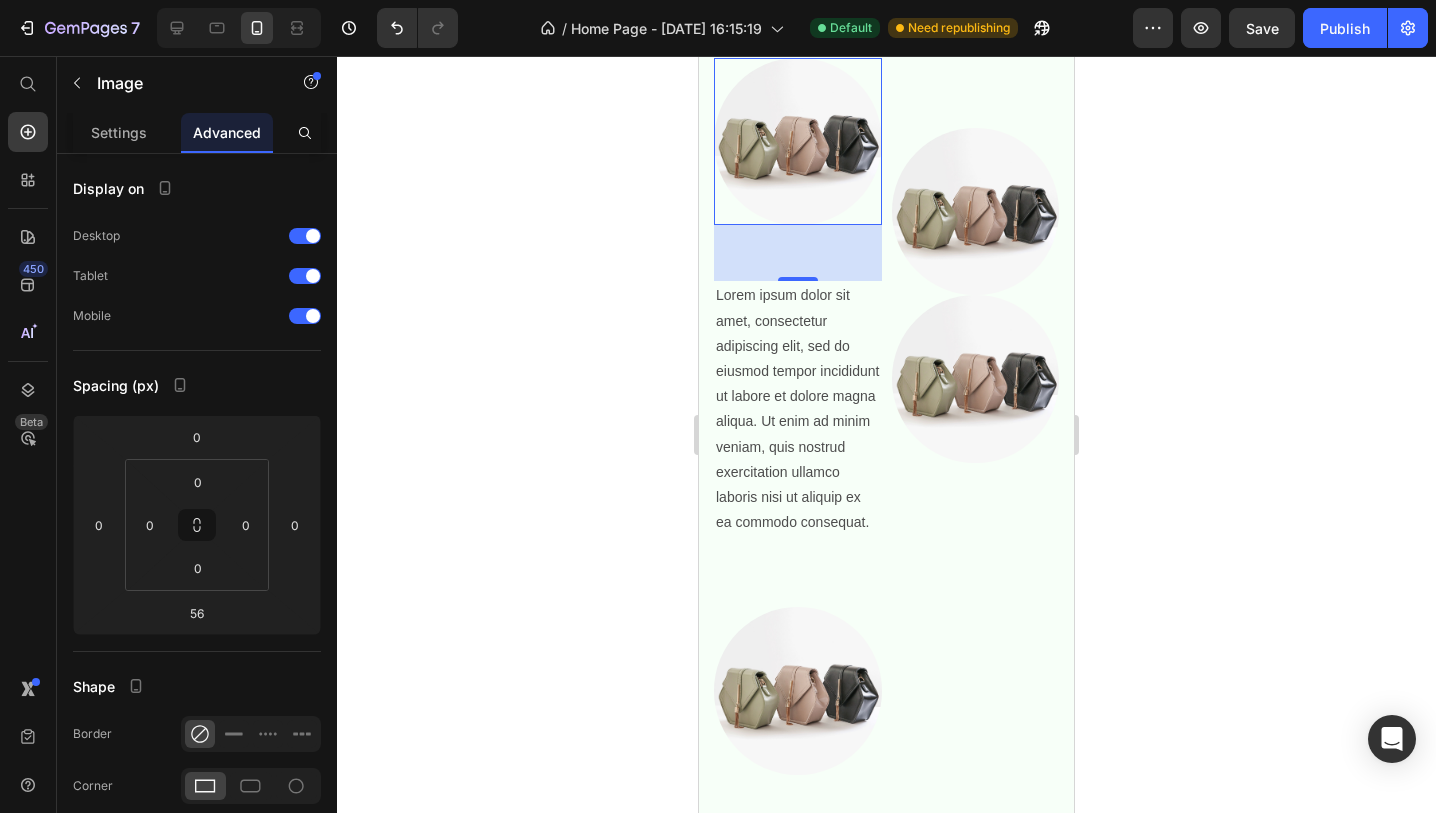 scroll, scrollTop: 1133, scrollLeft: 0, axis: vertical 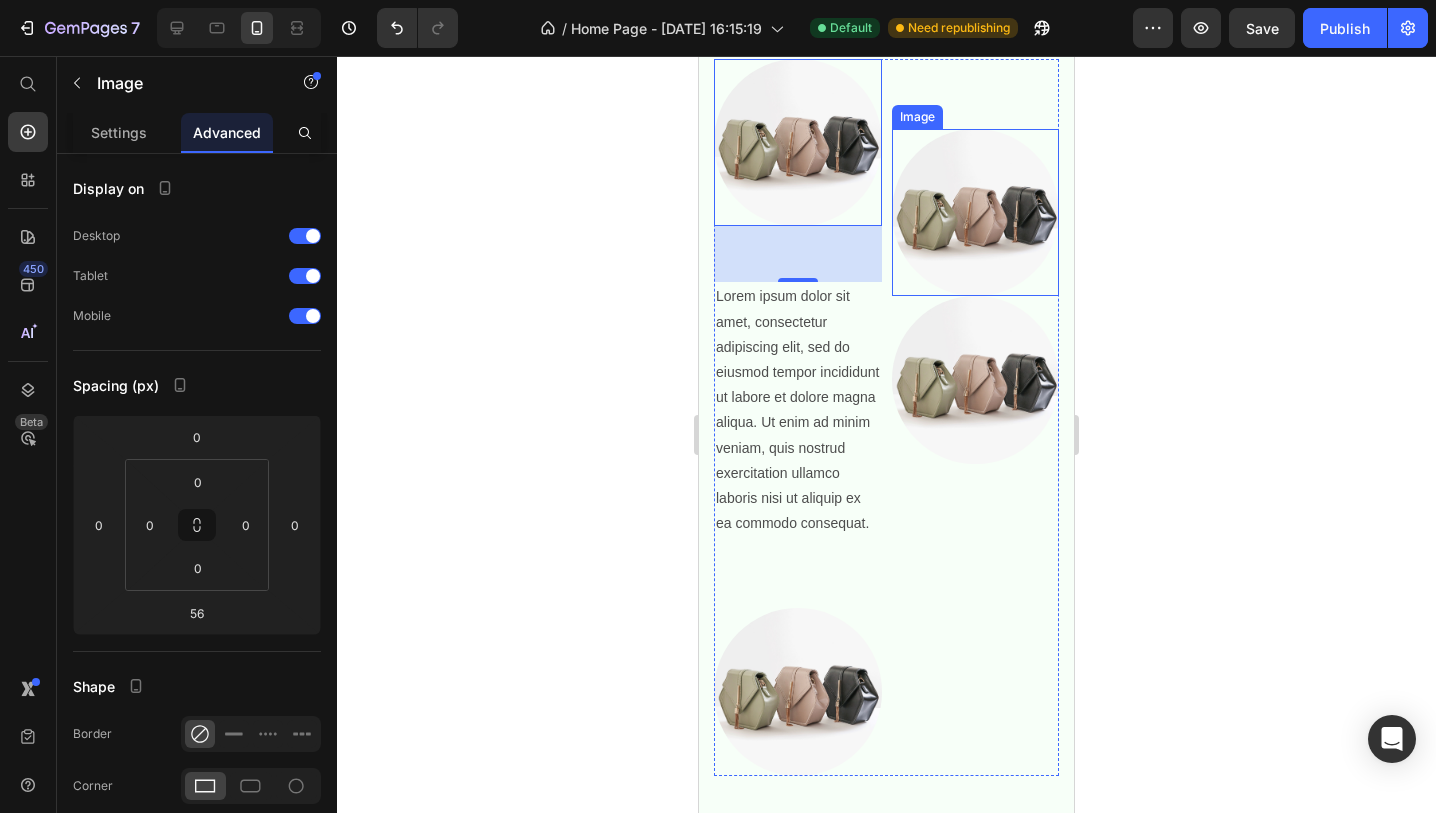click at bounding box center (976, 213) 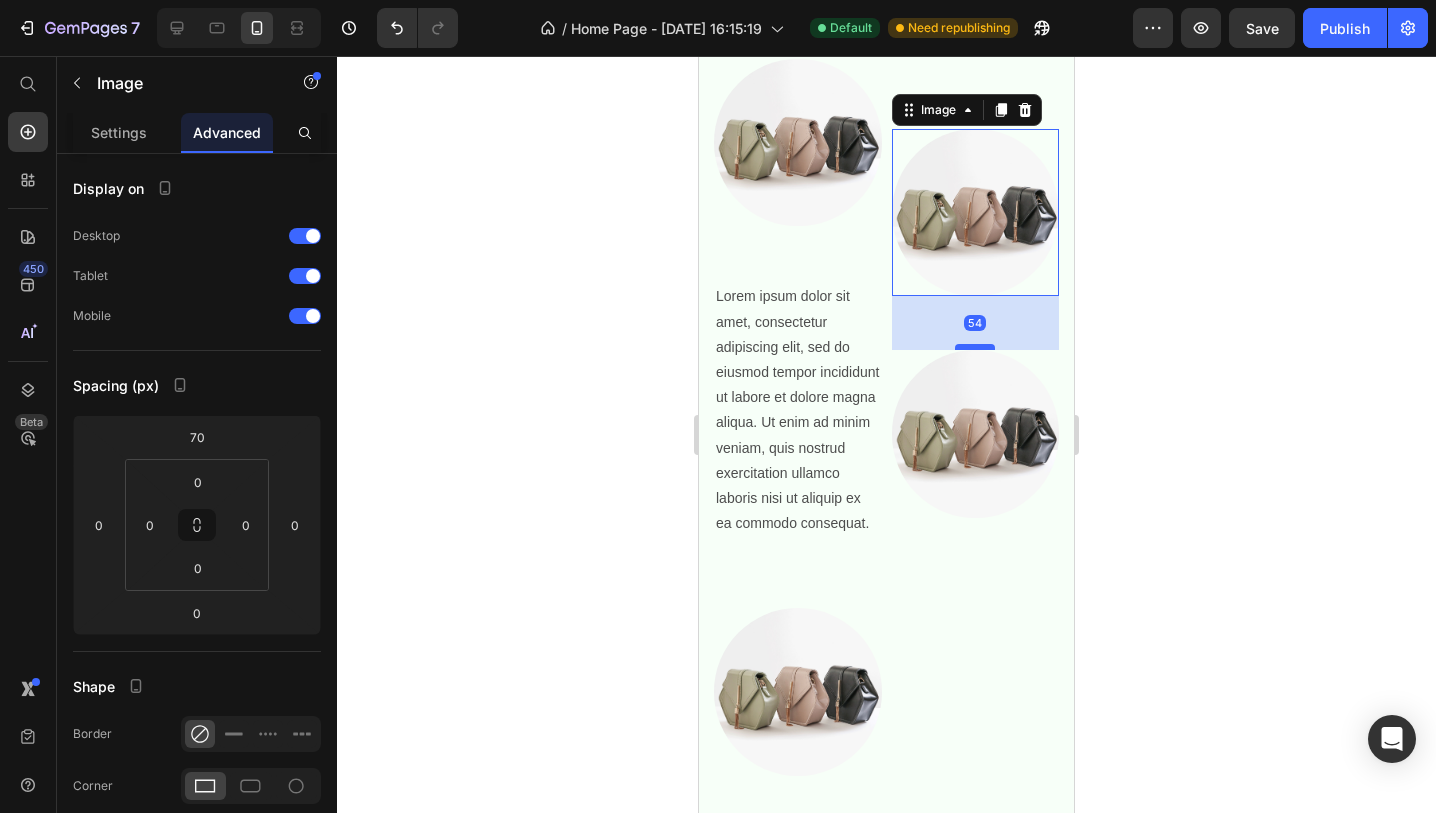 drag, startPoint x: 977, startPoint y: 293, endPoint x: 978, endPoint y: 346, distance: 53.009434 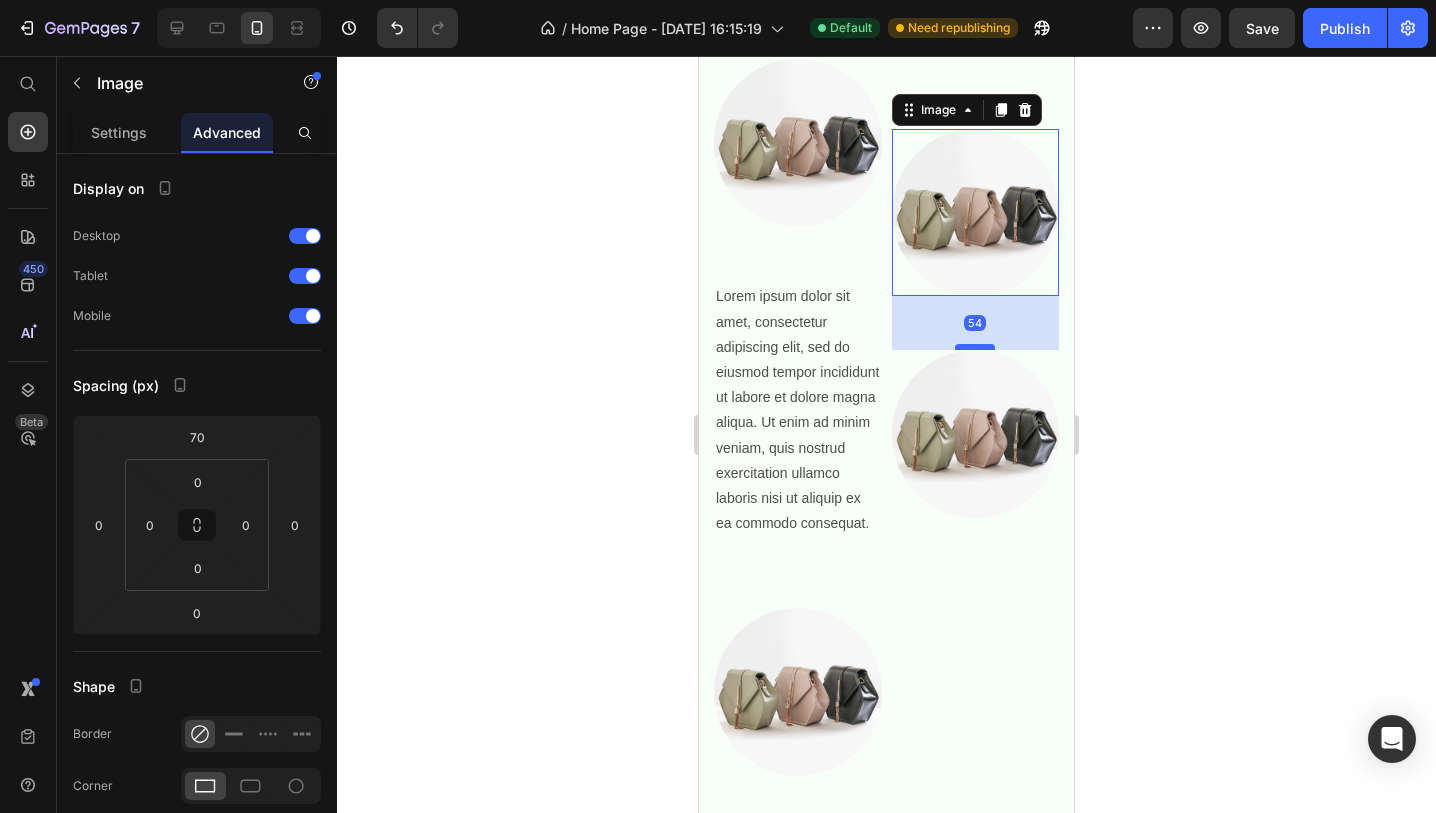 click at bounding box center (975, 347) 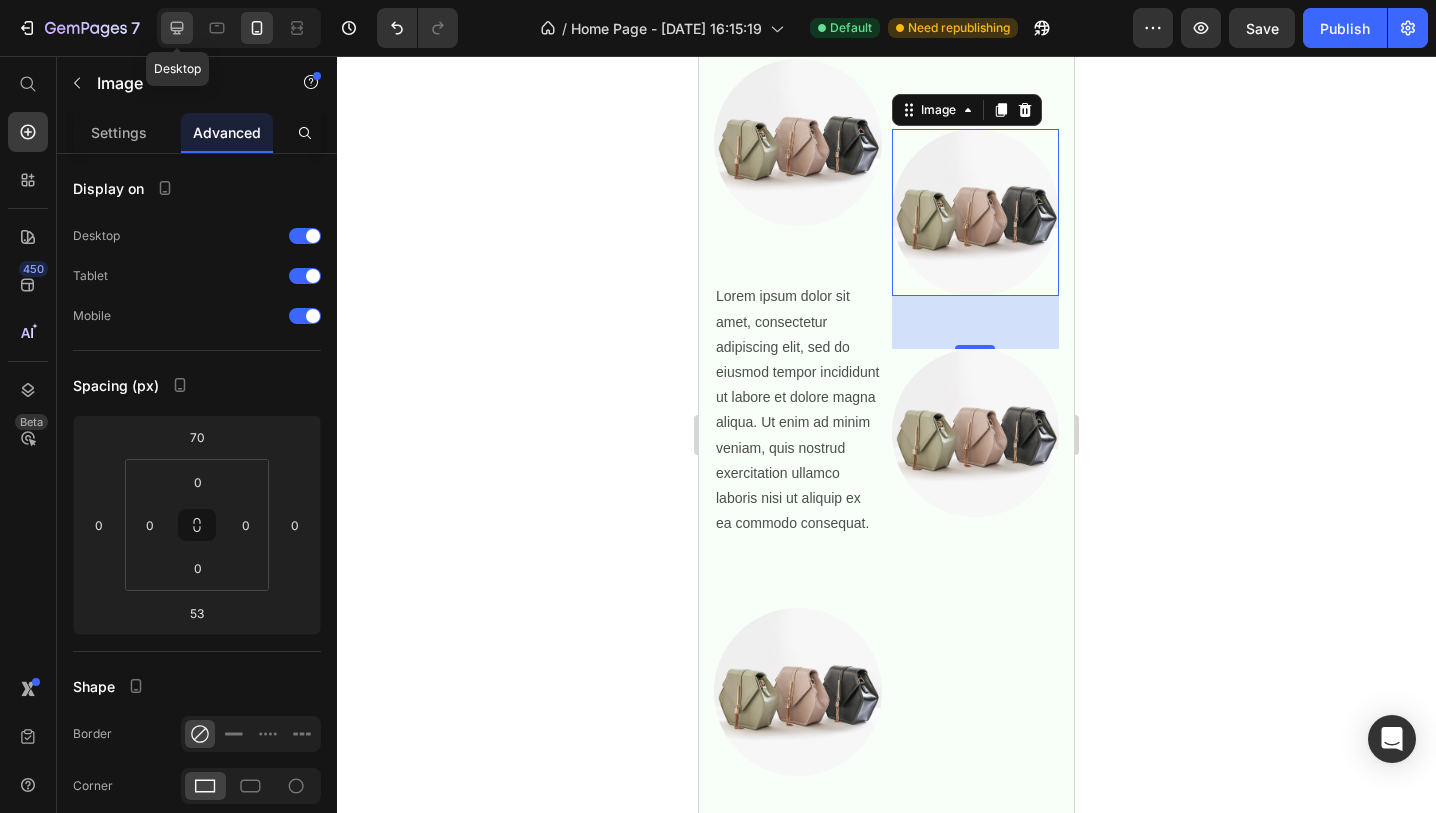 click 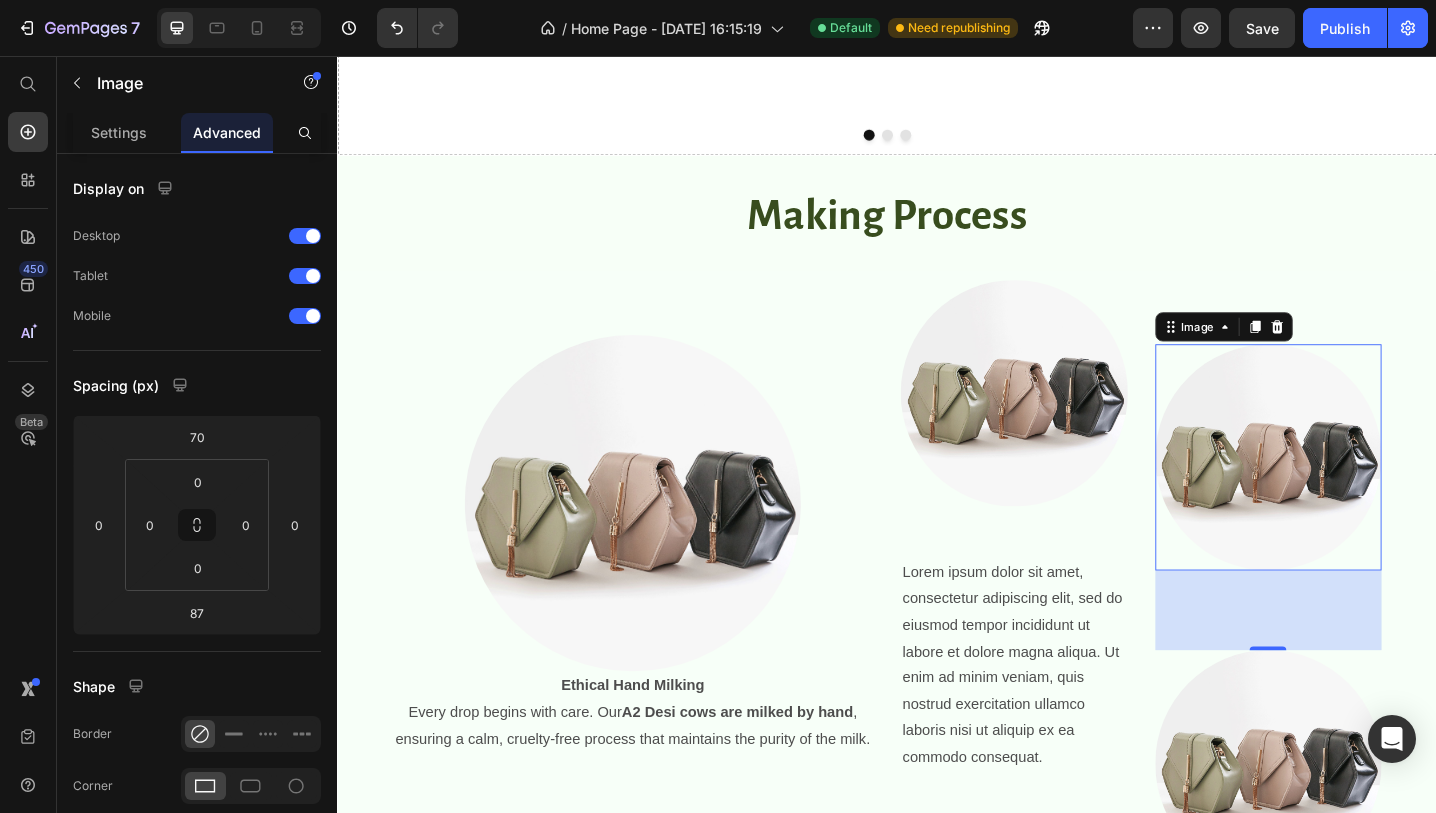 scroll, scrollTop: 666, scrollLeft: 0, axis: vertical 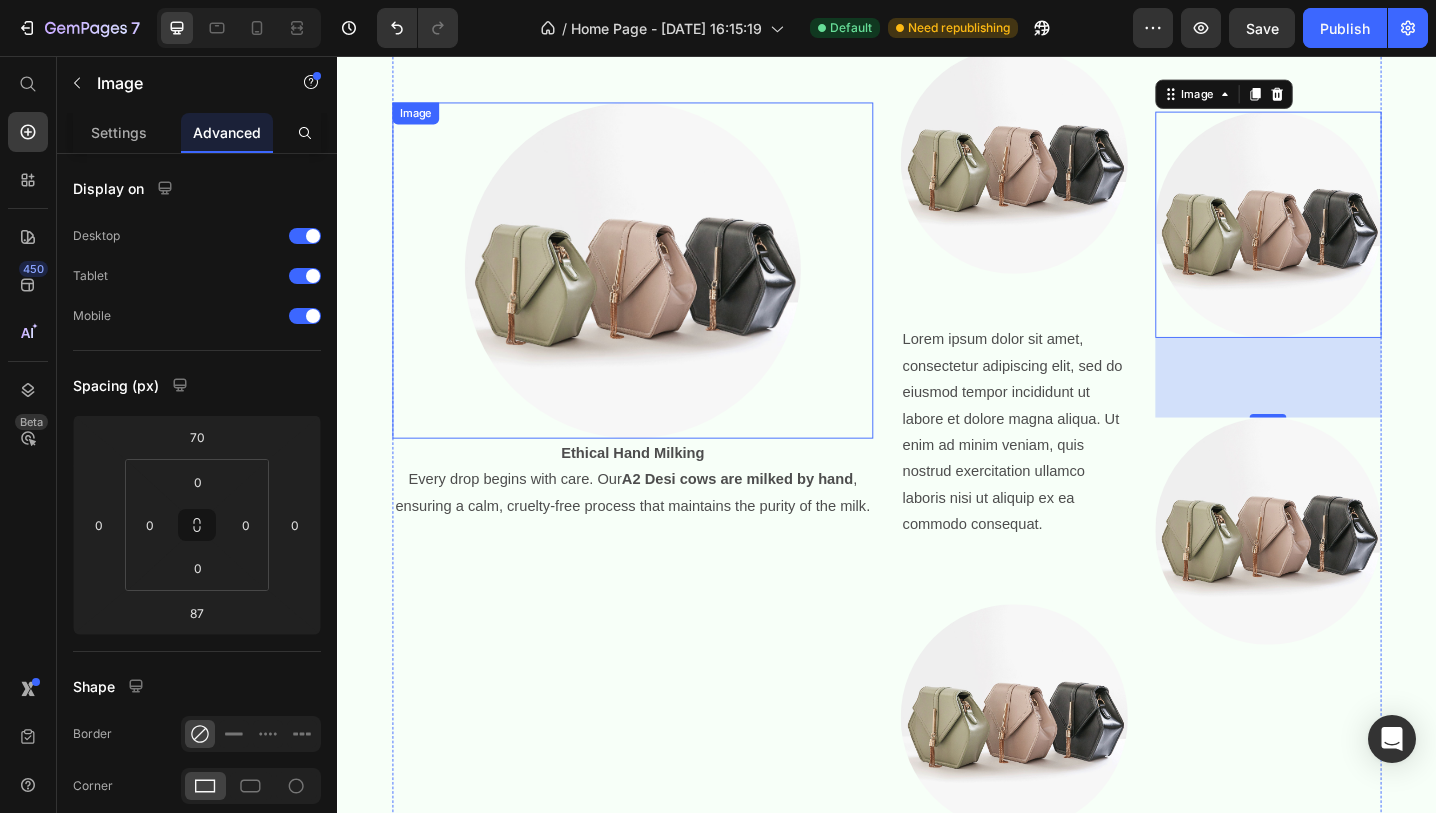 click at bounding box center (659, 291) 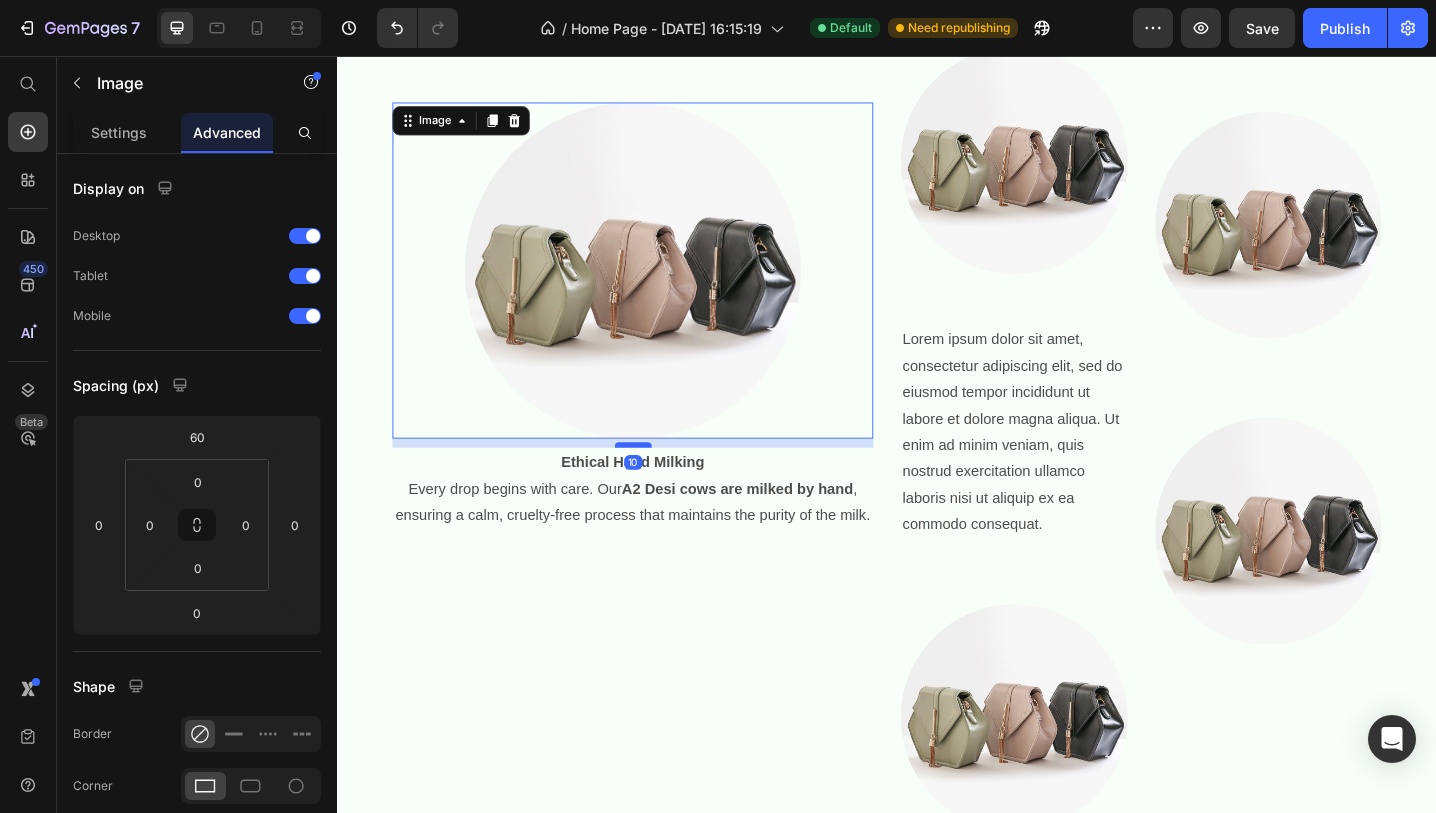 click at bounding box center [660, 481] 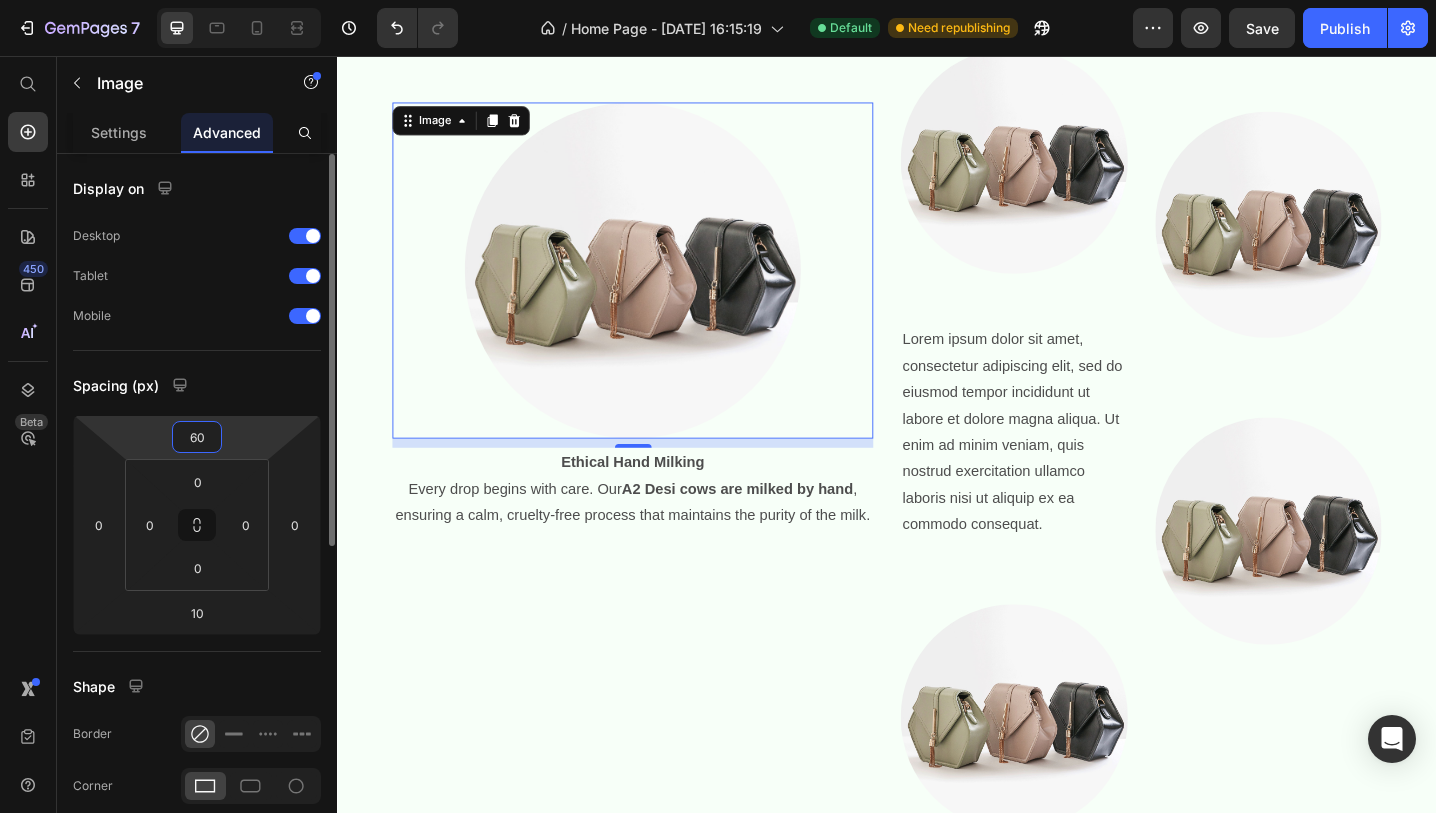 click on "60" at bounding box center (197, 437) 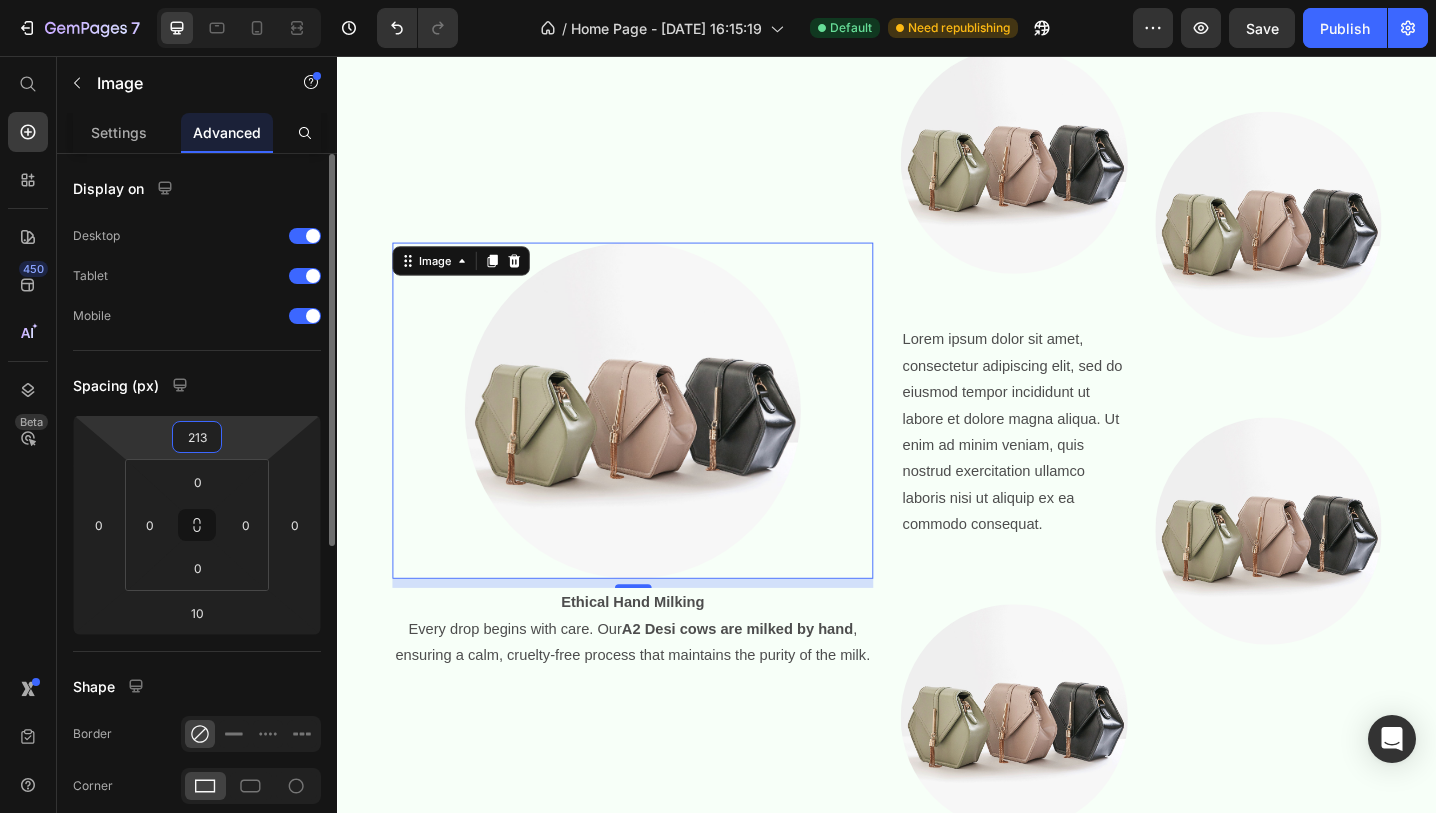 type on "215" 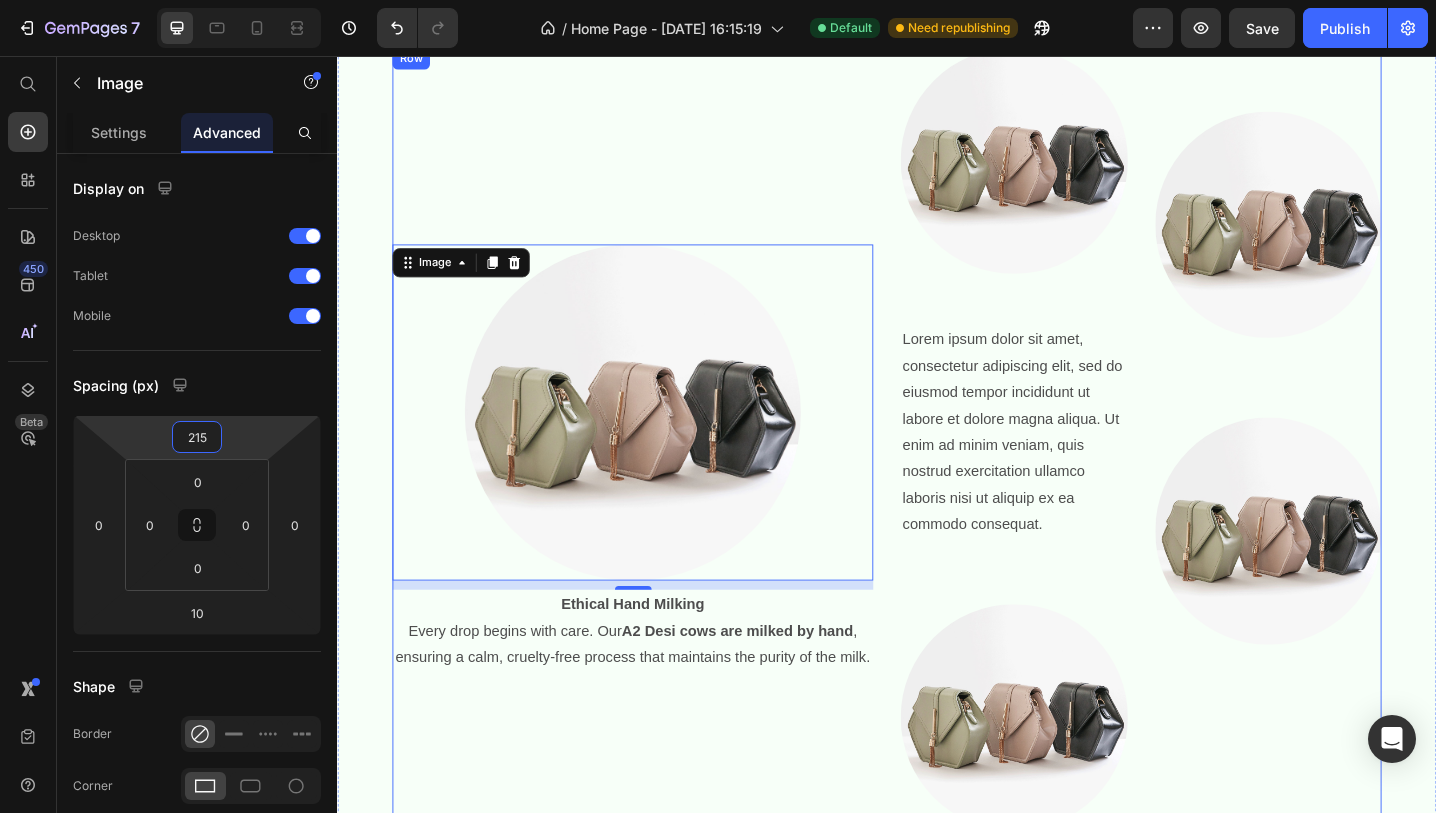 click on "Image   10 Ethical Hand Milking Every drop begins with care. Our  A2 Desi cows are milked by hand , ensuring a calm, cruelty-free process that maintains the purity of the milk. Text Block" at bounding box center (659, 474) 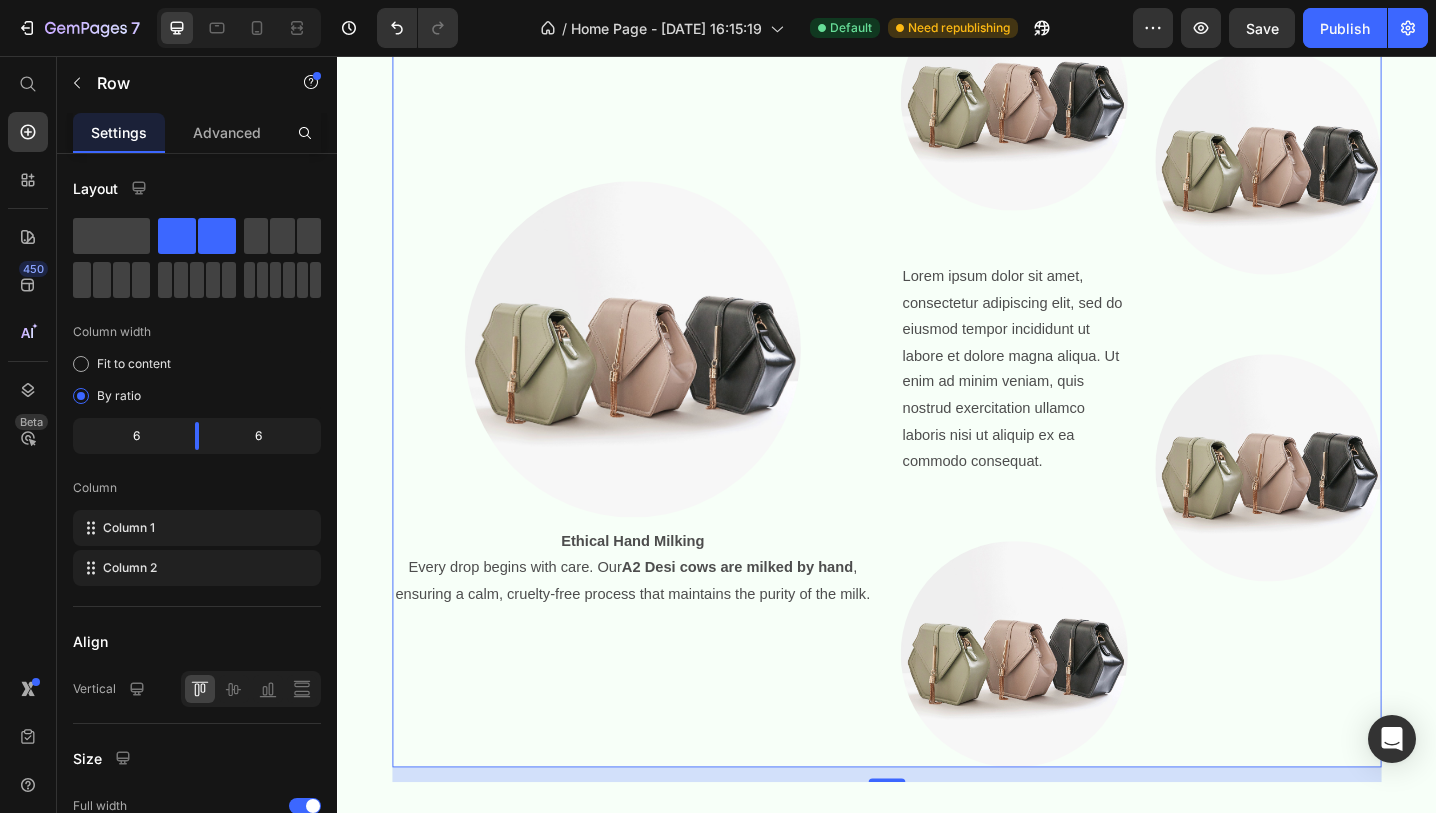 scroll, scrollTop: 738, scrollLeft: 0, axis: vertical 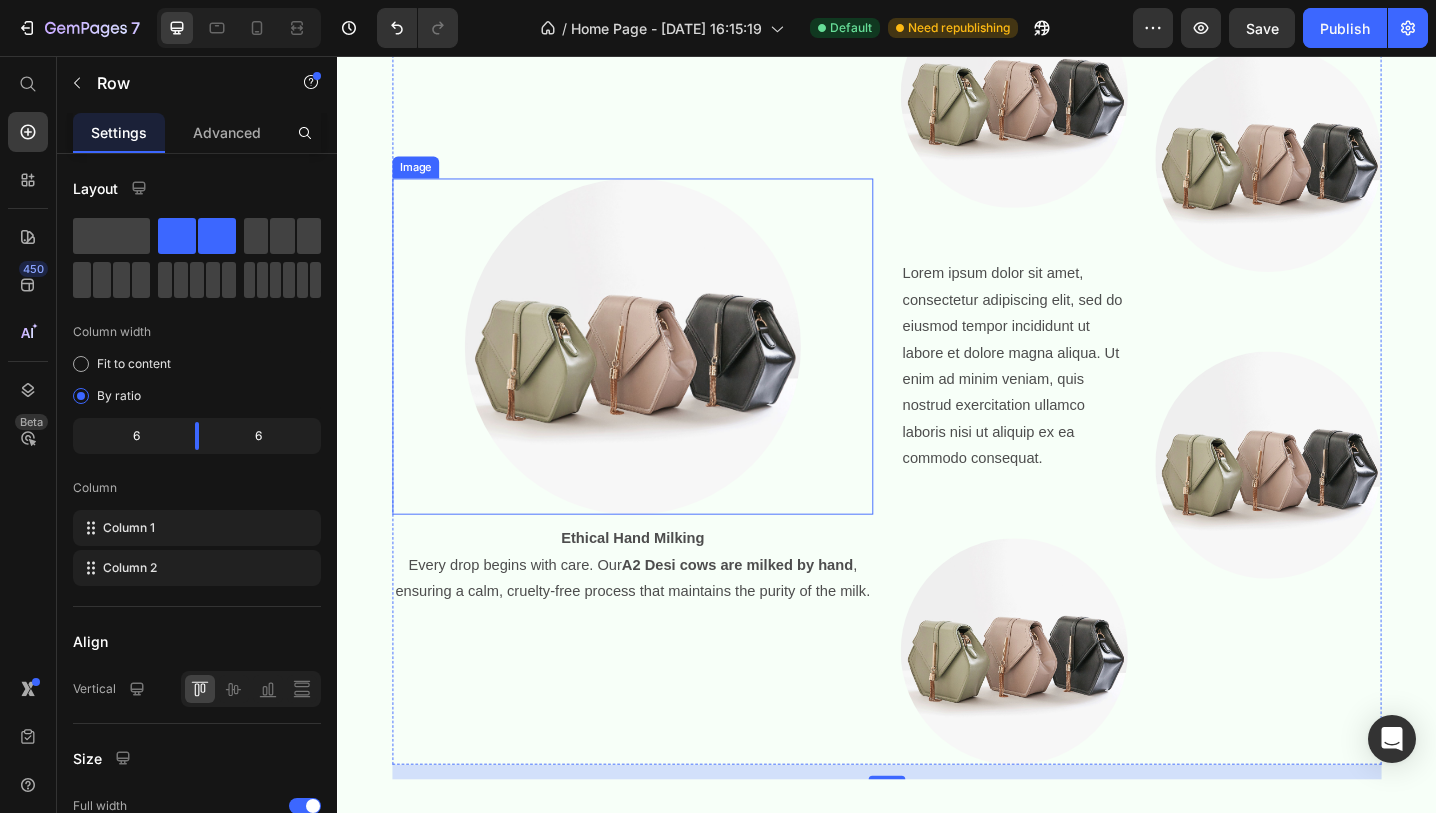 click at bounding box center (659, 374) 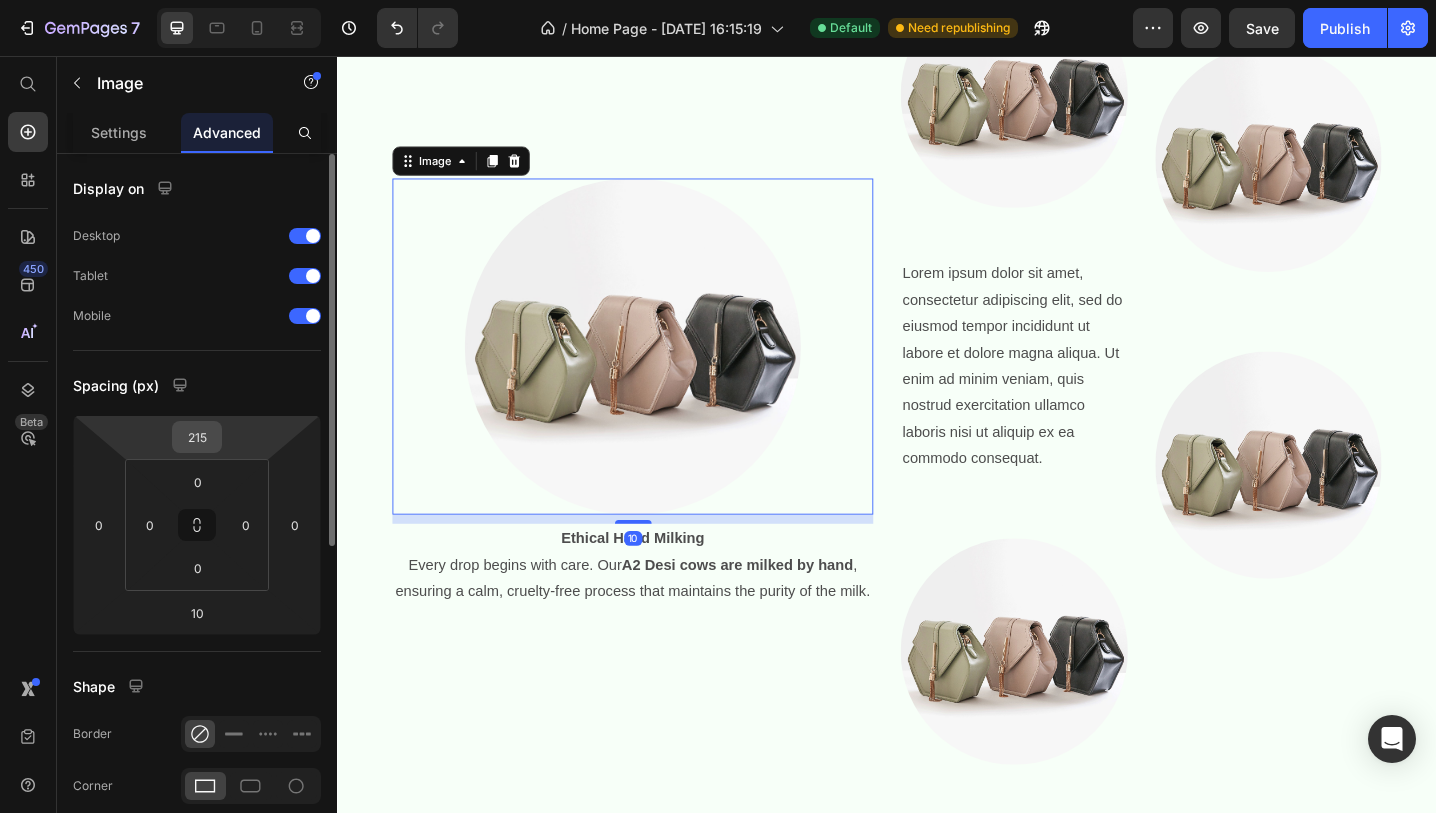 click on "215" at bounding box center [197, 437] 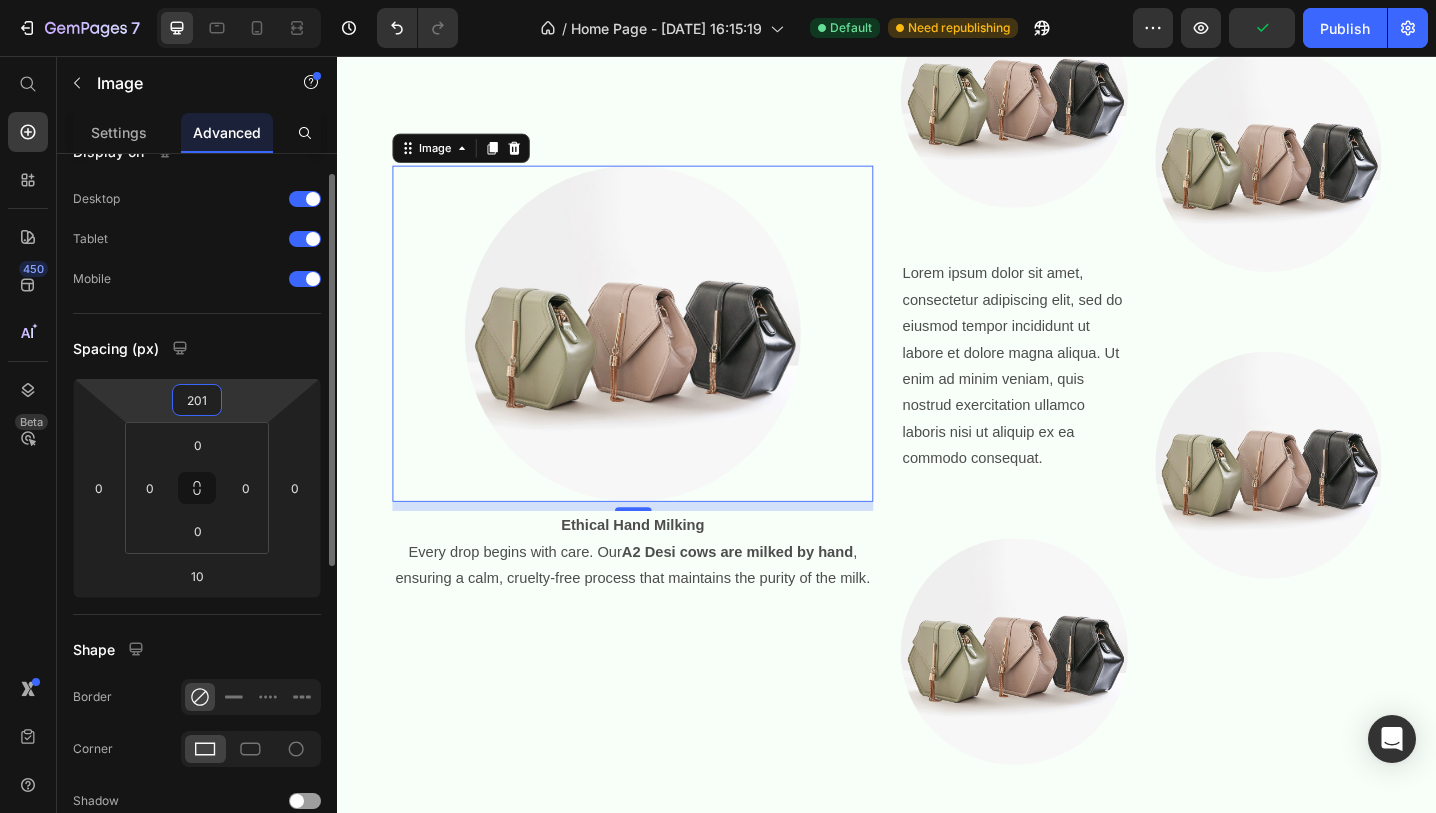 scroll, scrollTop: 38, scrollLeft: 0, axis: vertical 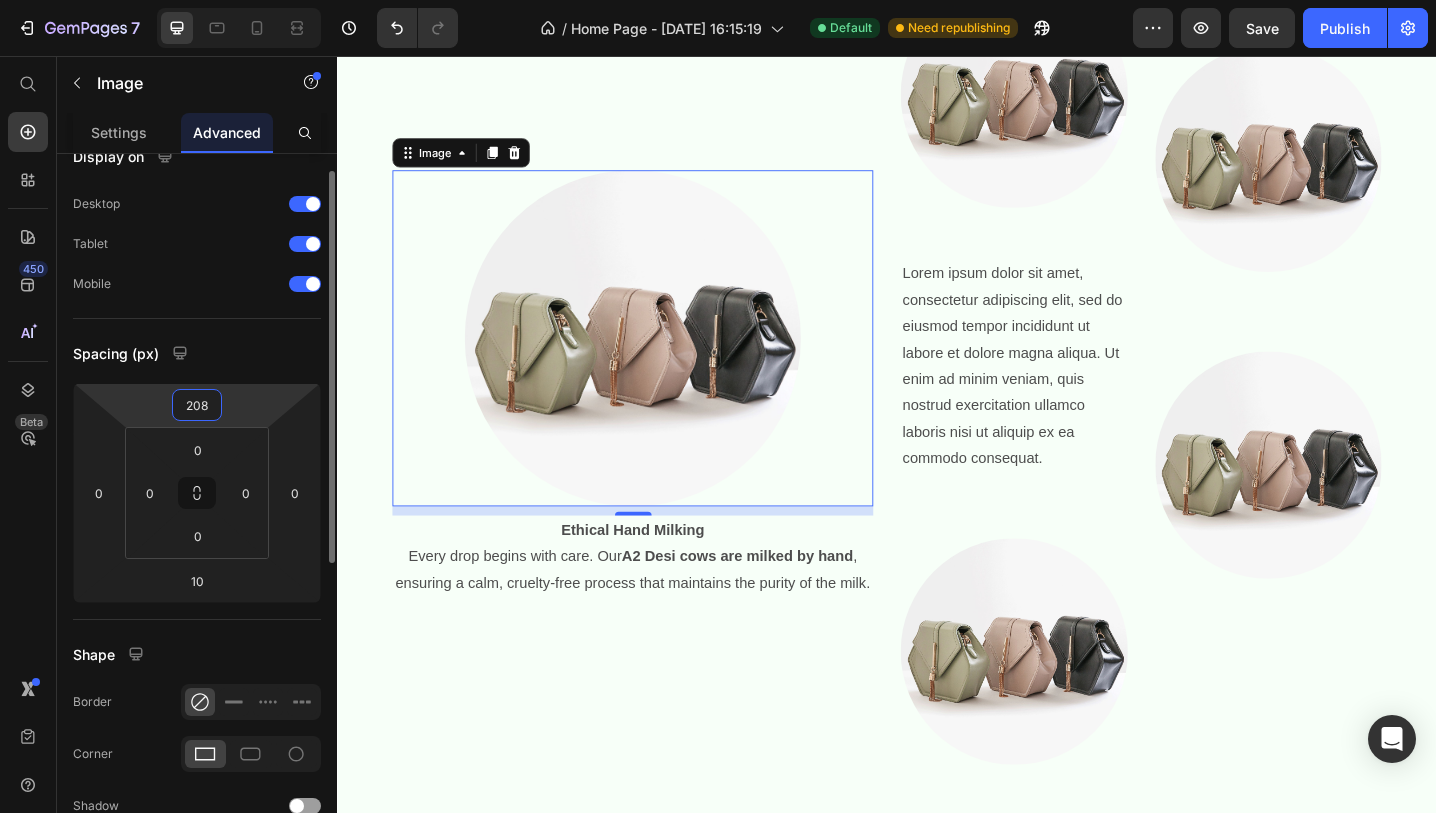 type on "209" 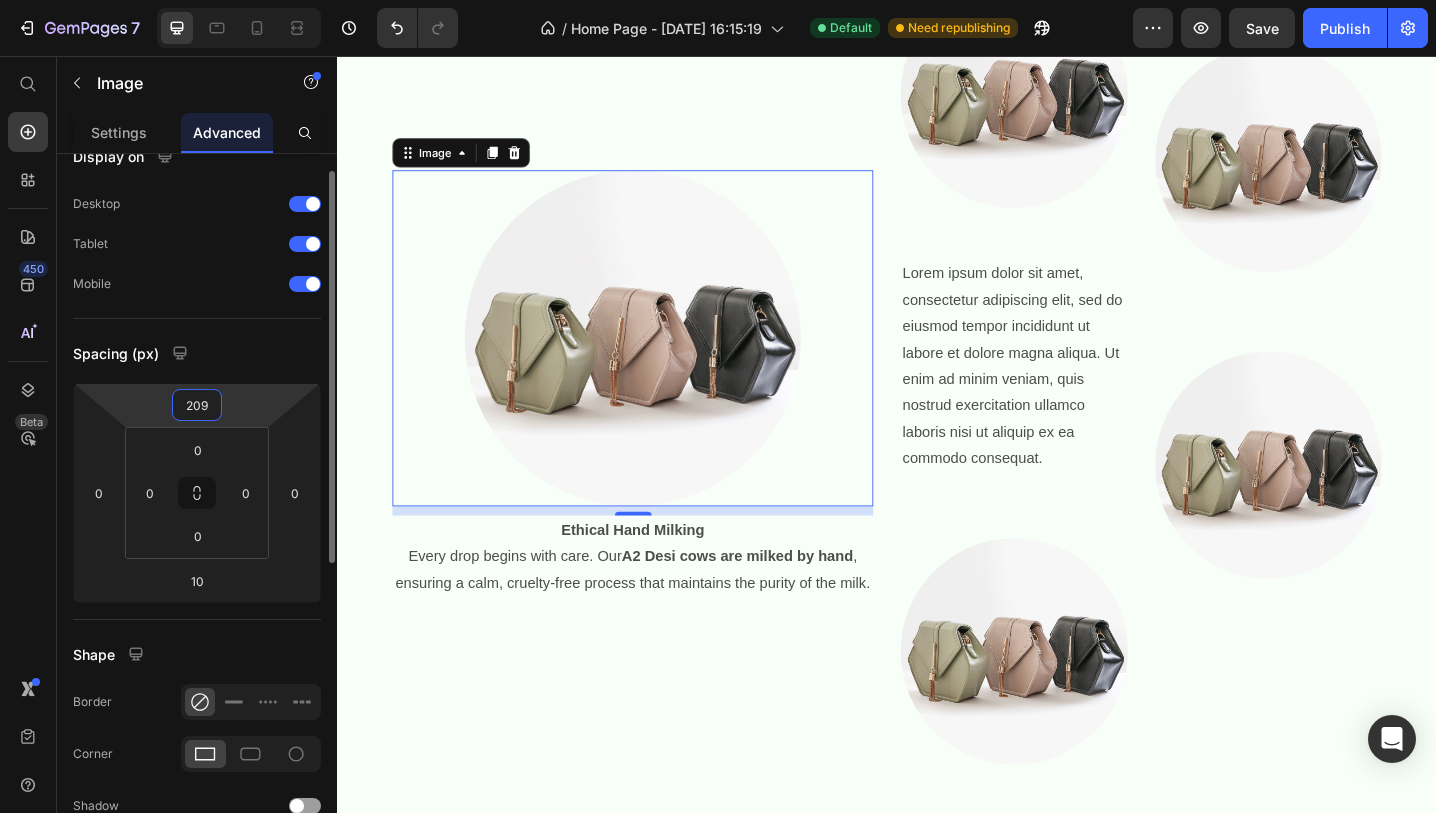 scroll, scrollTop: 29, scrollLeft: 0, axis: vertical 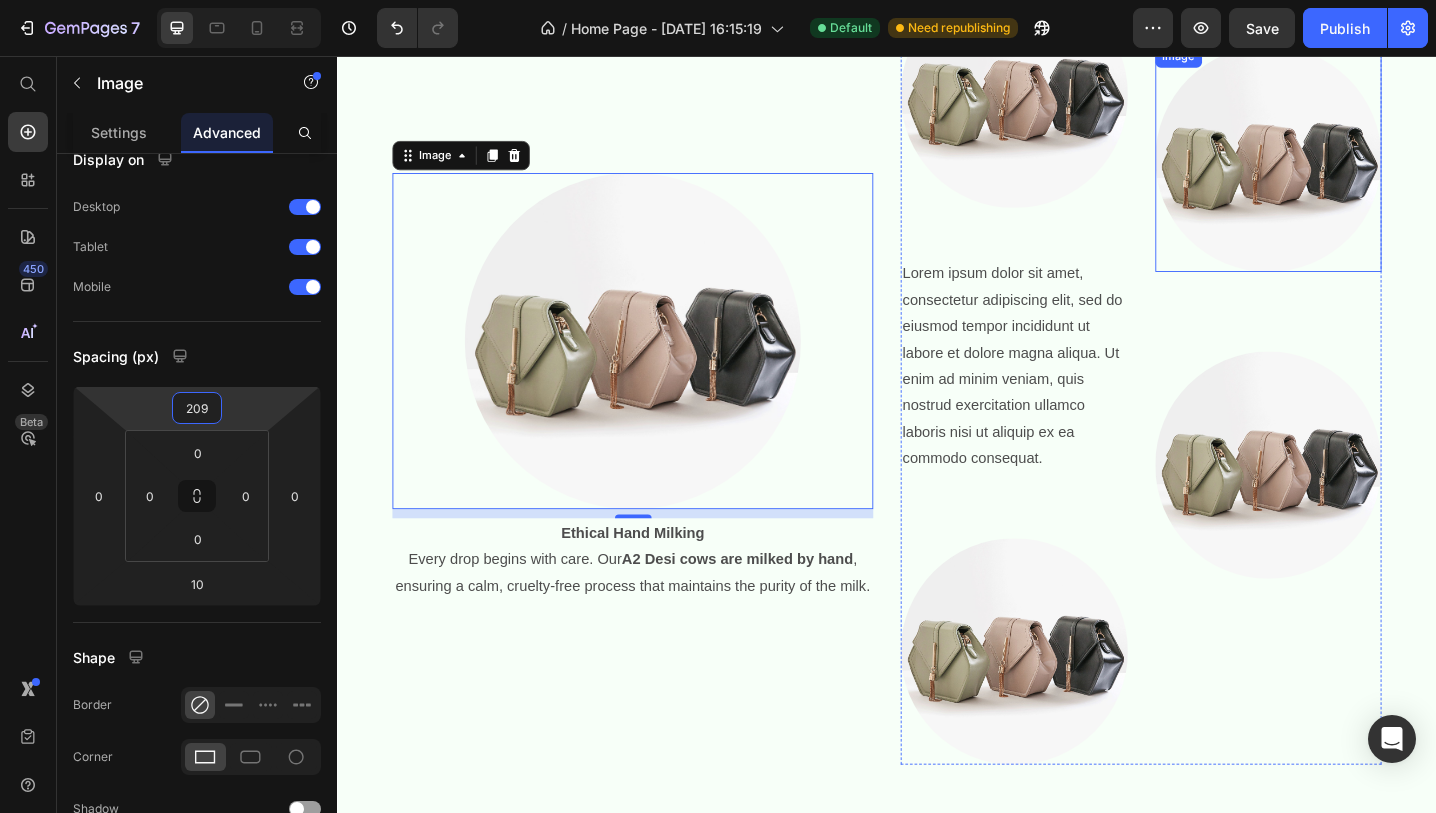 click at bounding box center [1354, 169] 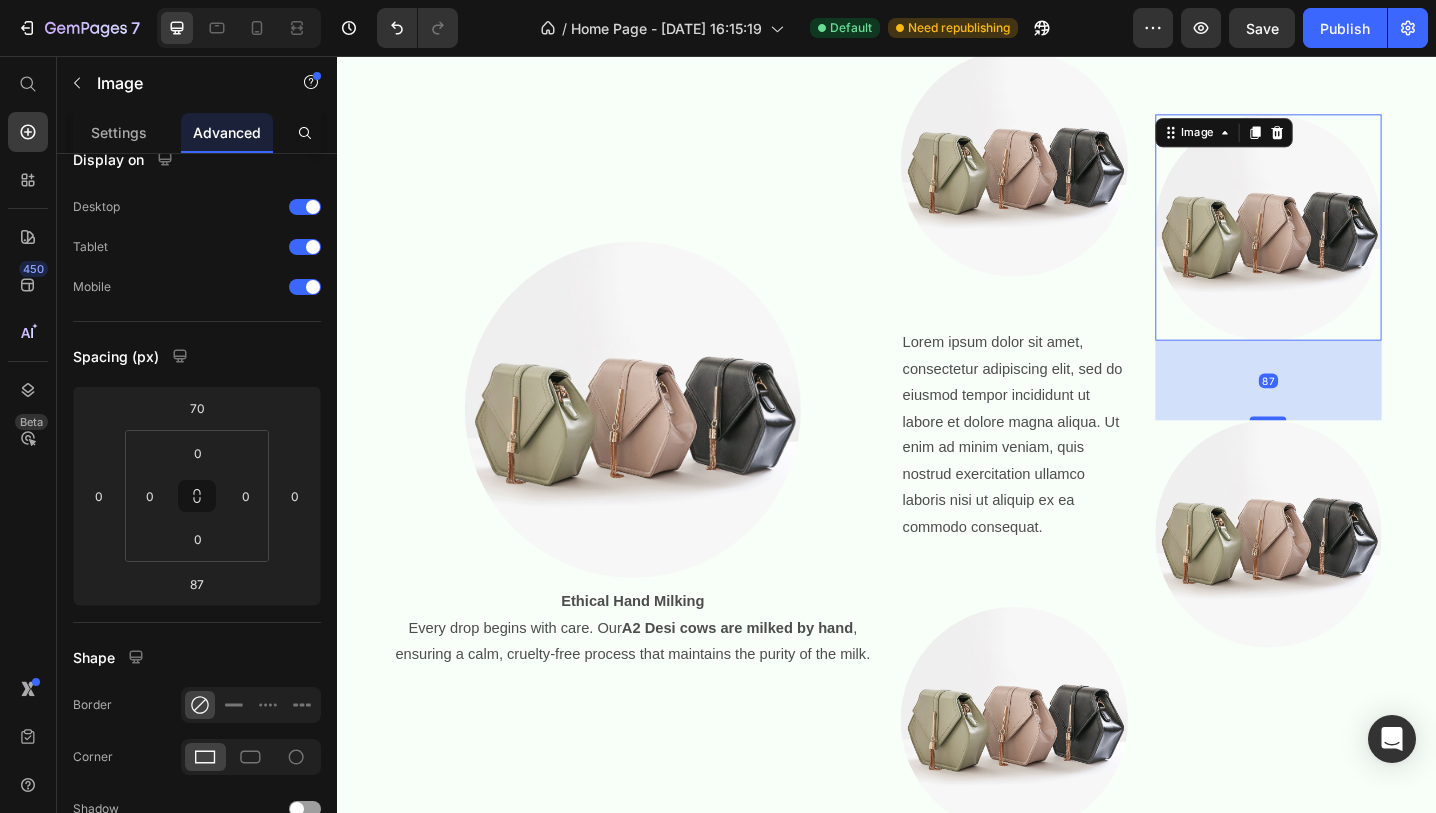scroll, scrollTop: 626, scrollLeft: 0, axis: vertical 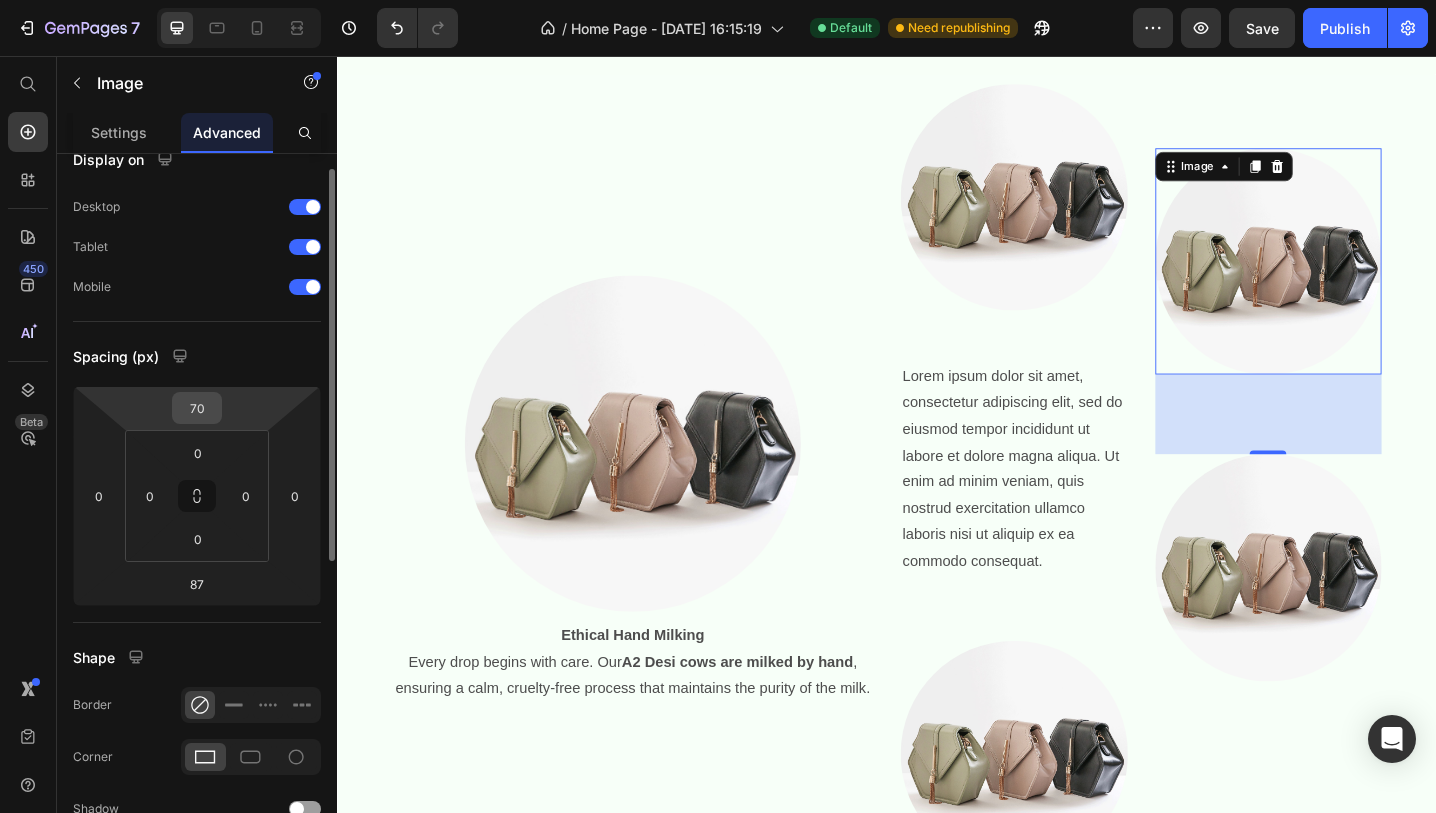 click on "70" at bounding box center [197, 408] 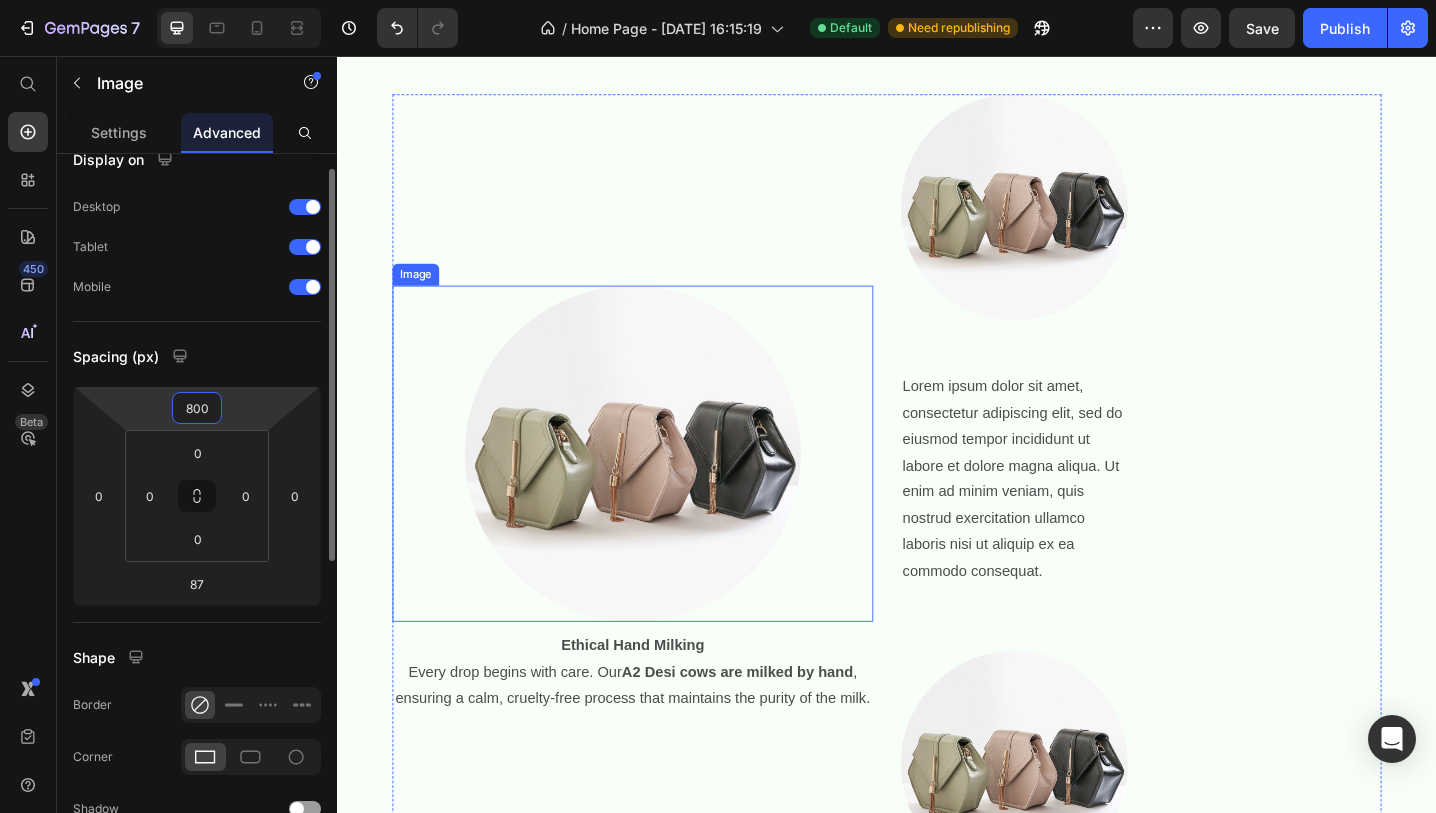 scroll, scrollTop: 478, scrollLeft: 0, axis: vertical 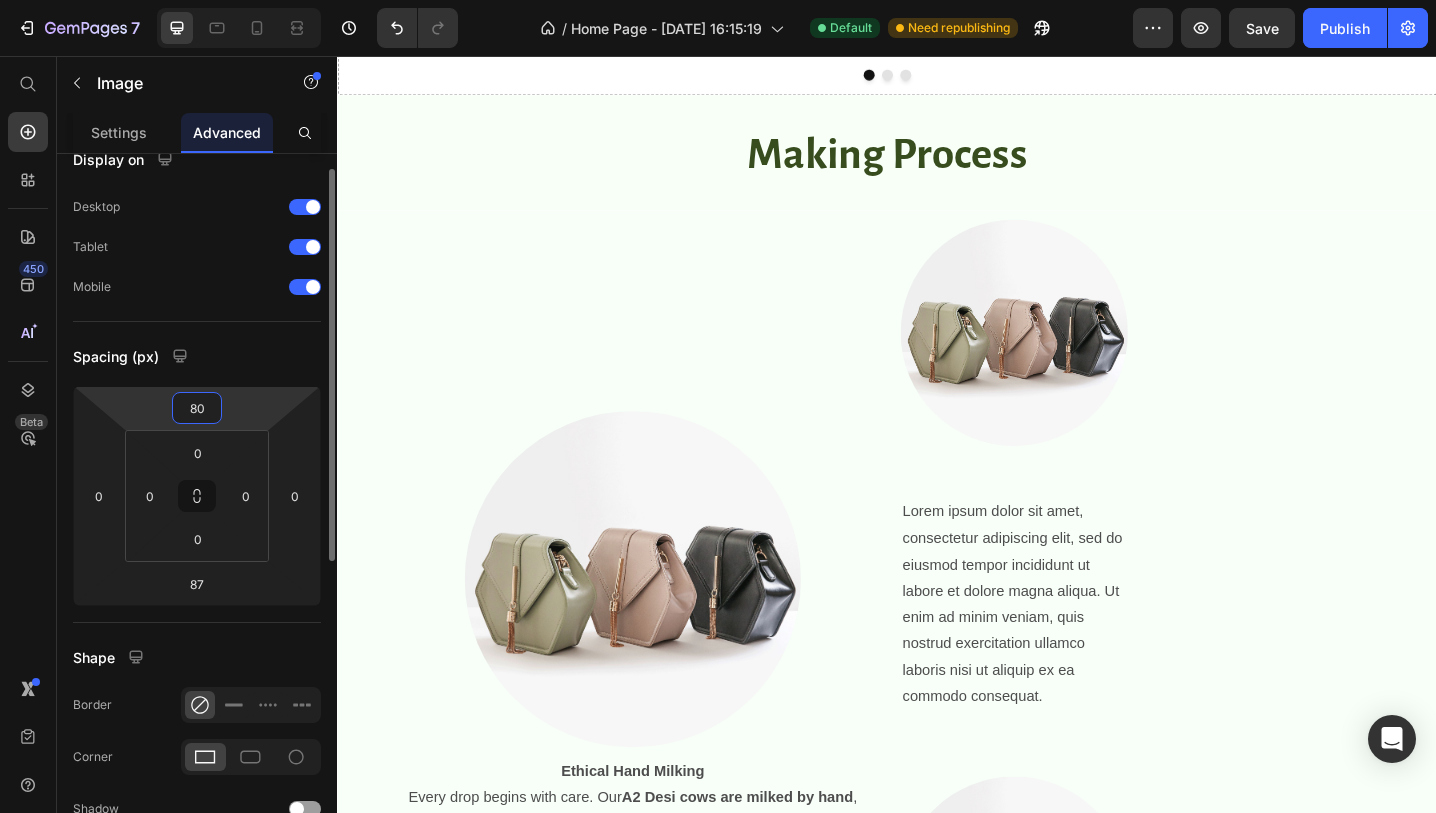 type on "8" 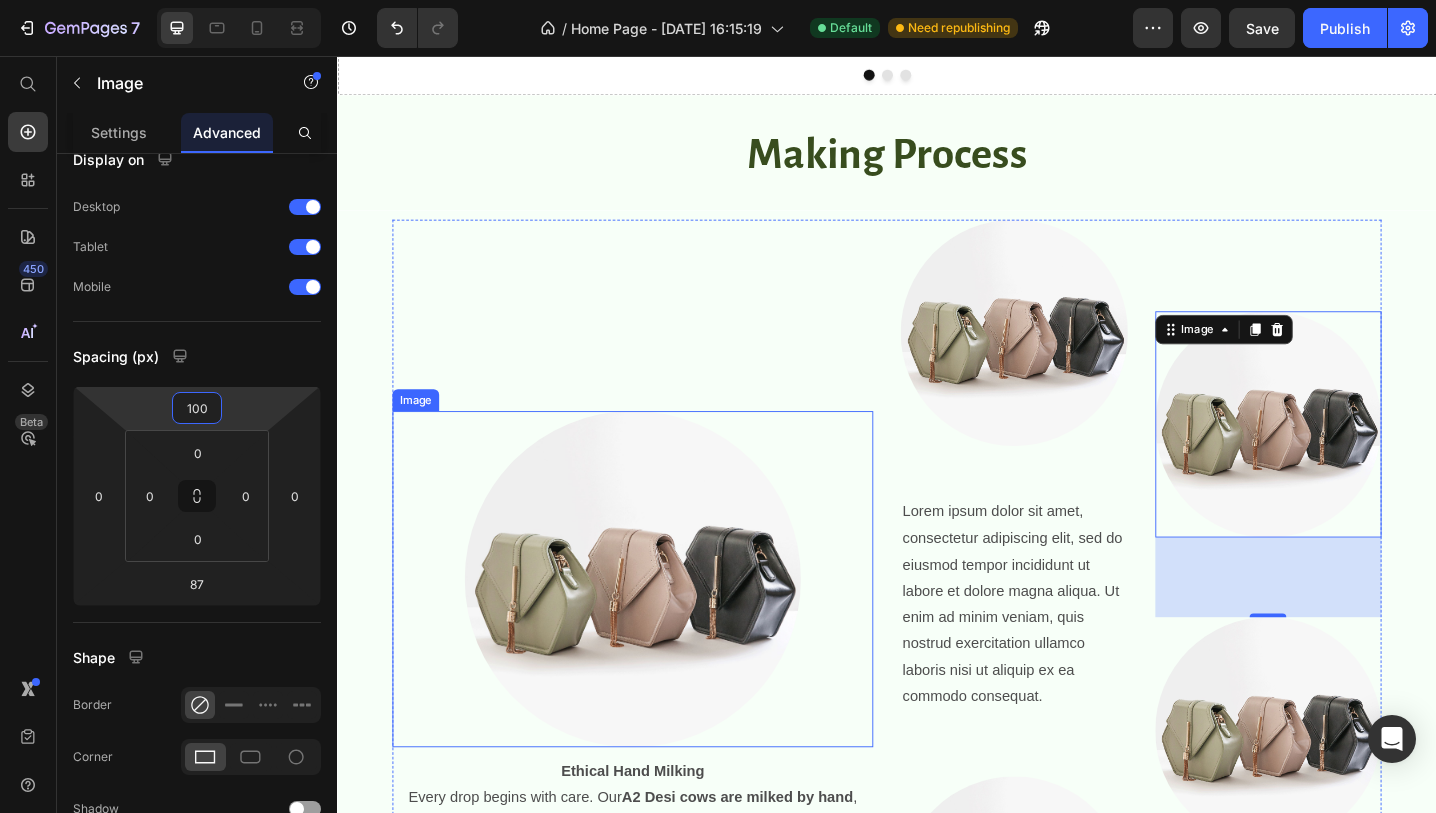 scroll, scrollTop: 683, scrollLeft: 0, axis: vertical 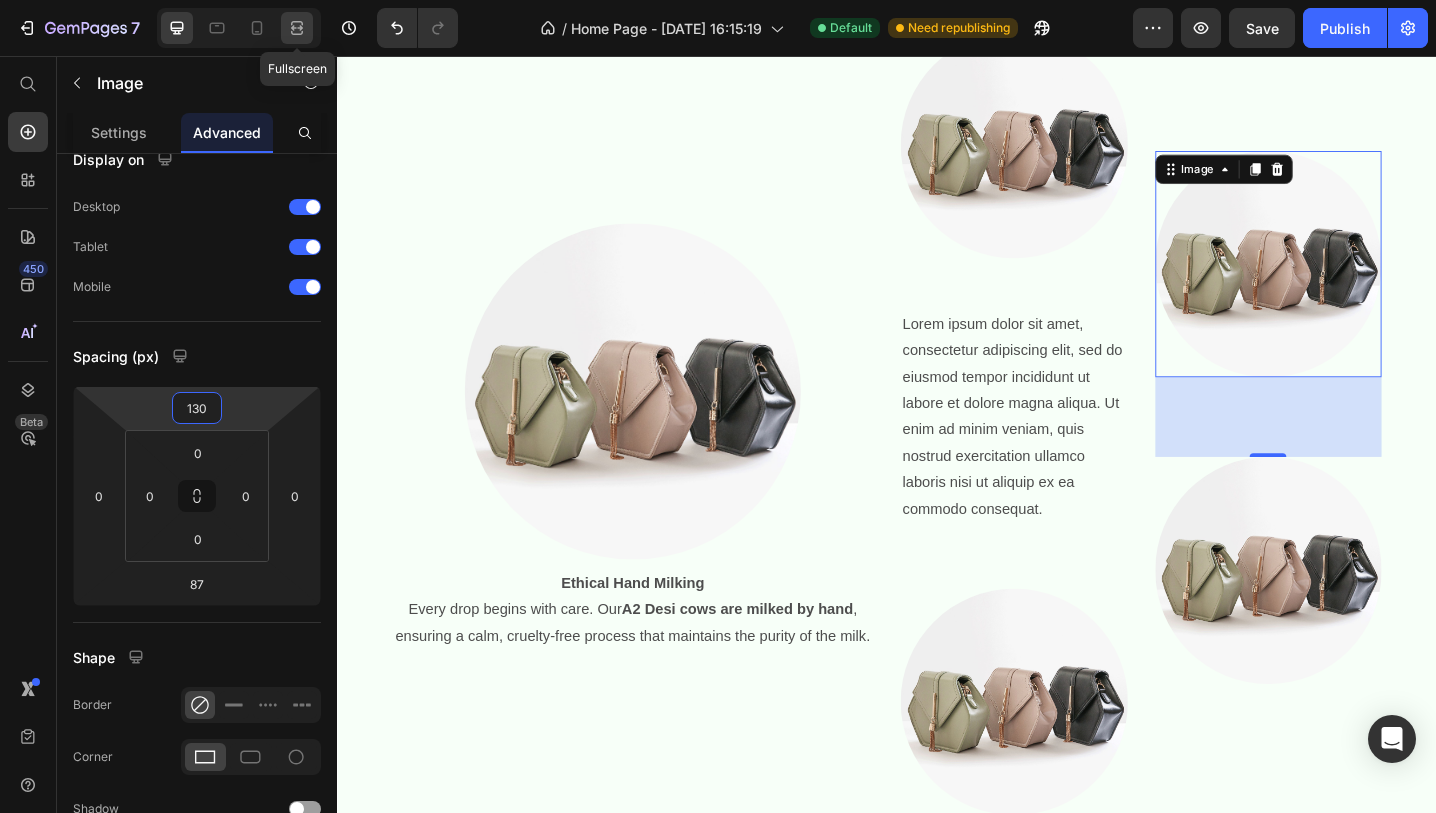 type on "130" 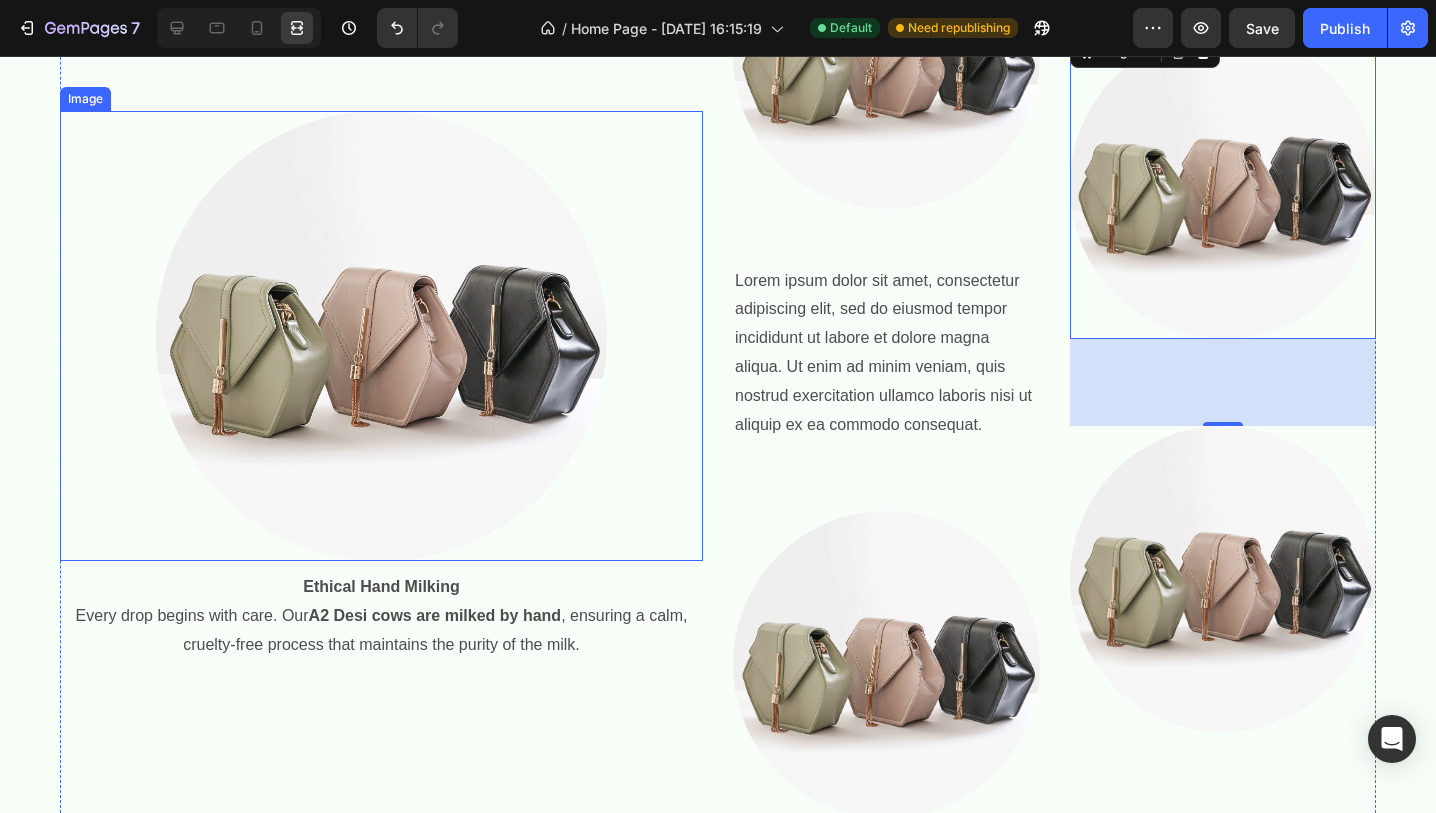 scroll, scrollTop: 911, scrollLeft: 0, axis: vertical 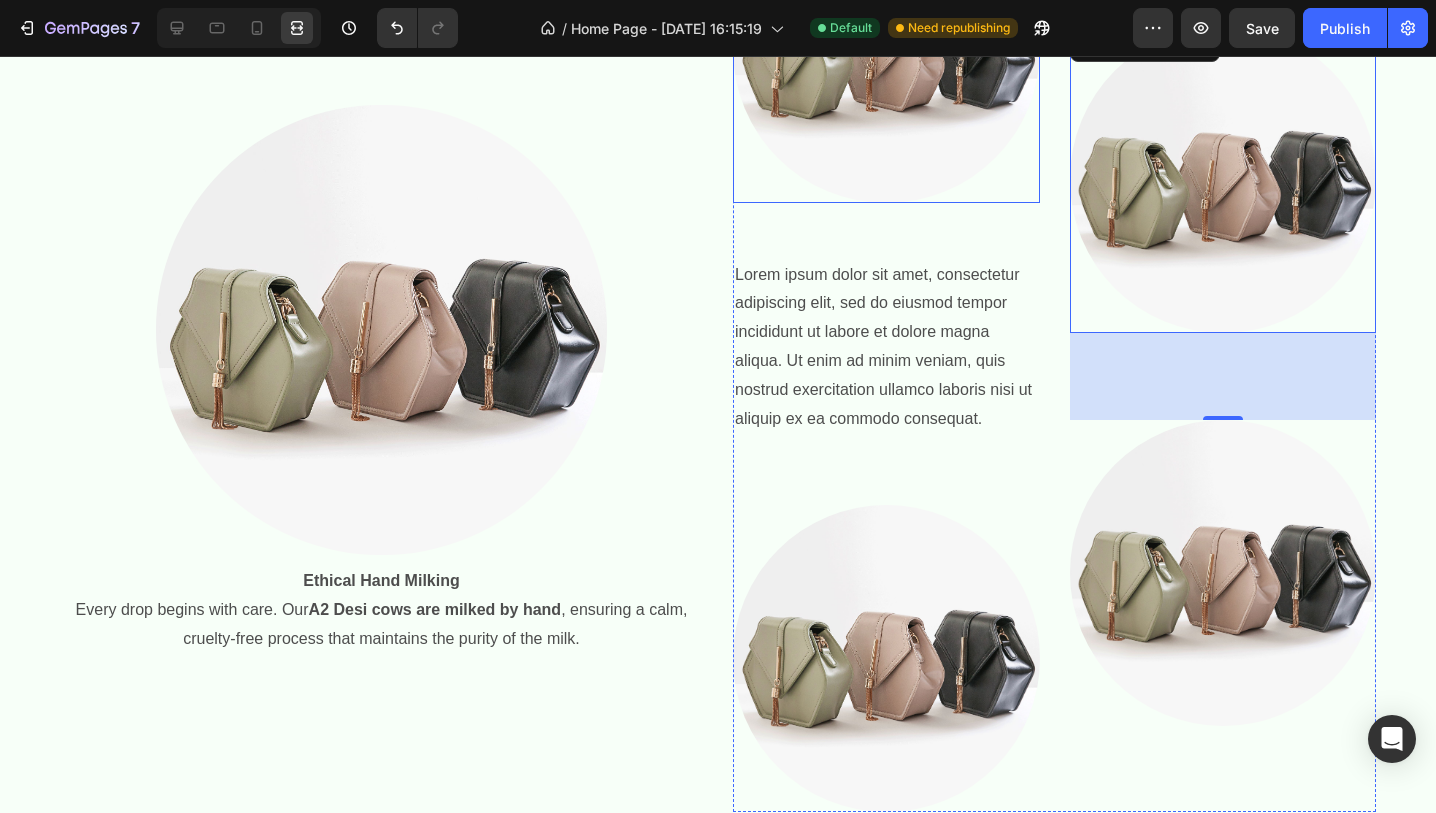 click at bounding box center (886, 49) 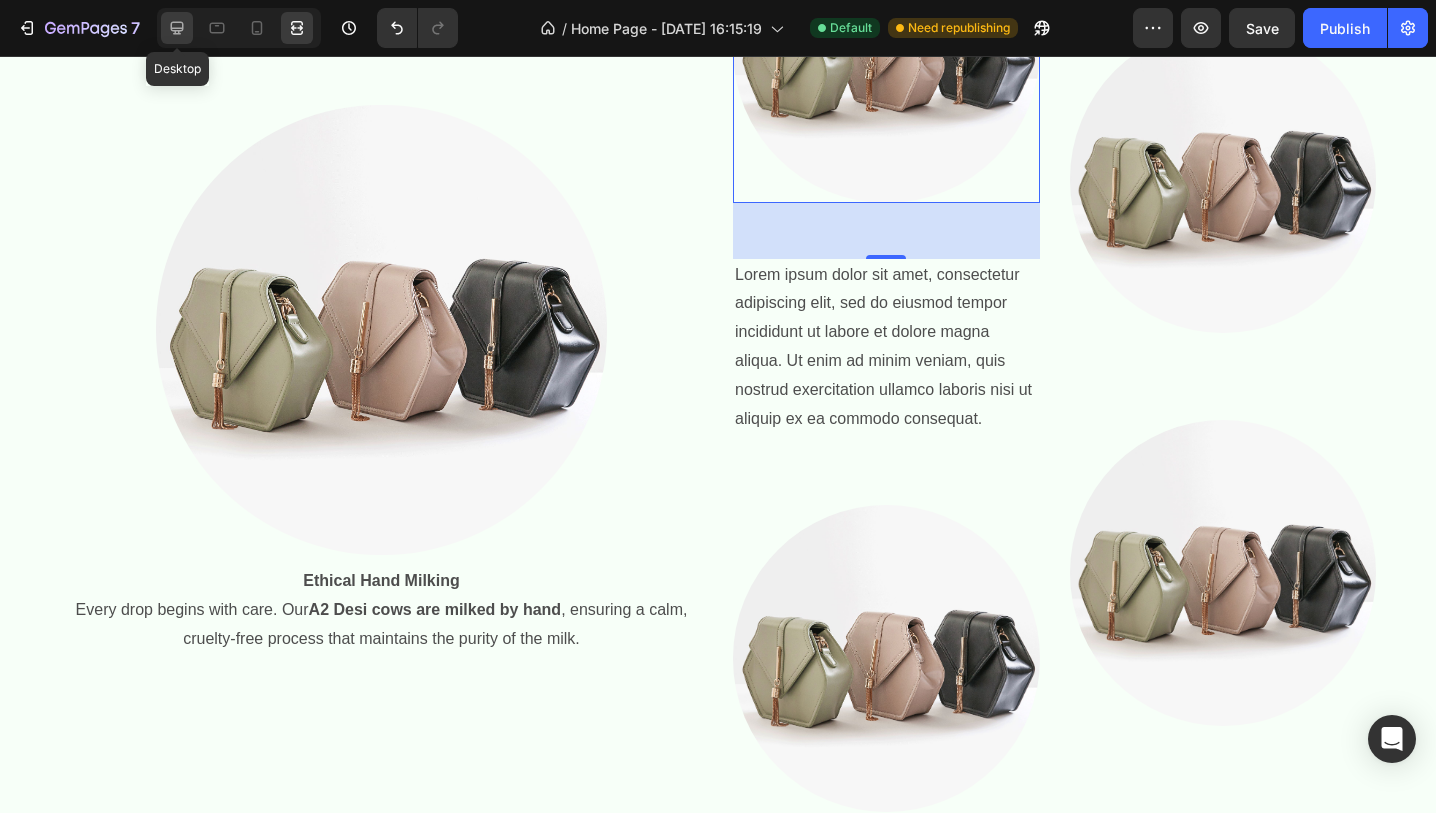 click 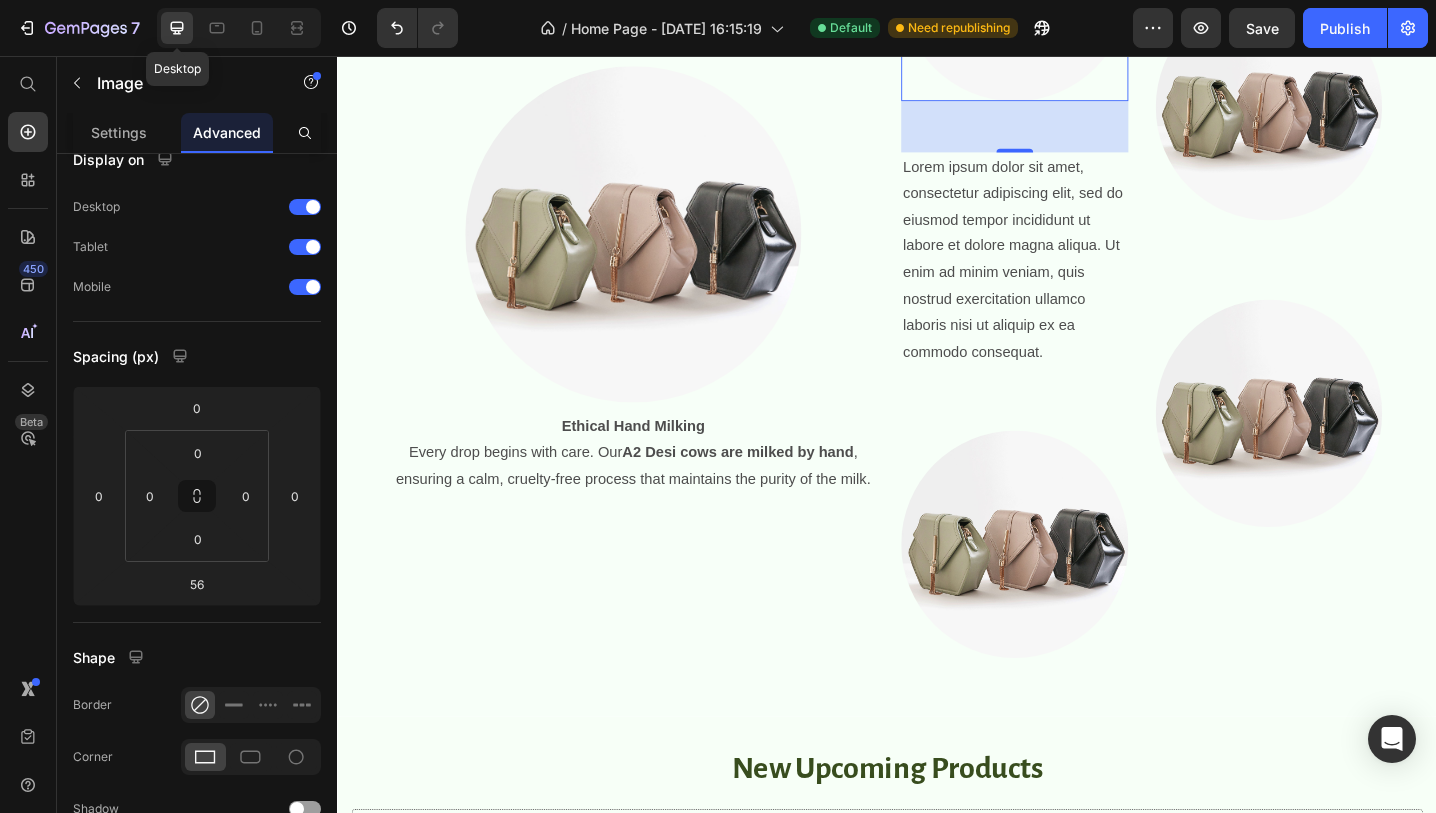 scroll, scrollTop: 817, scrollLeft: 0, axis: vertical 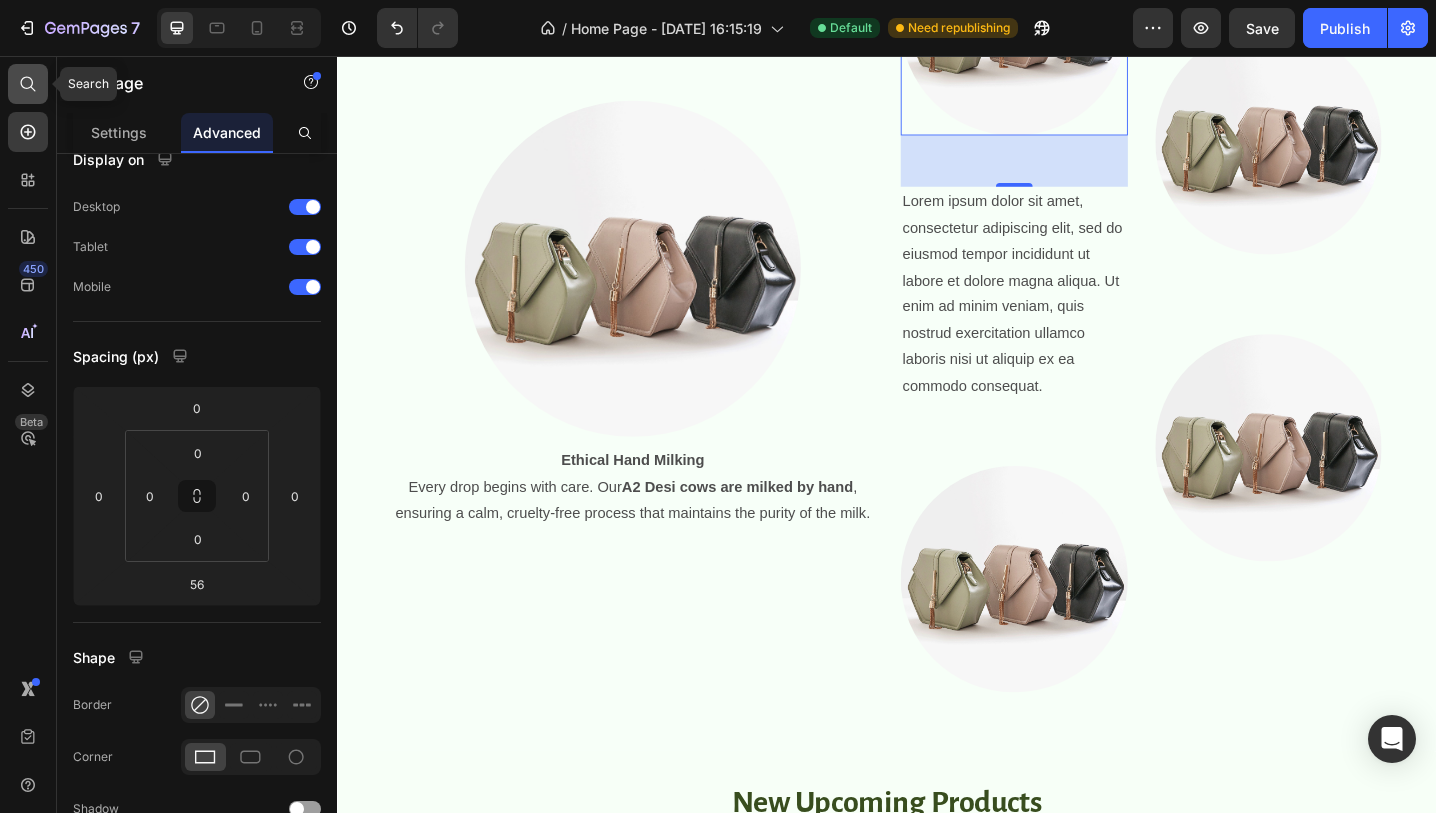 click 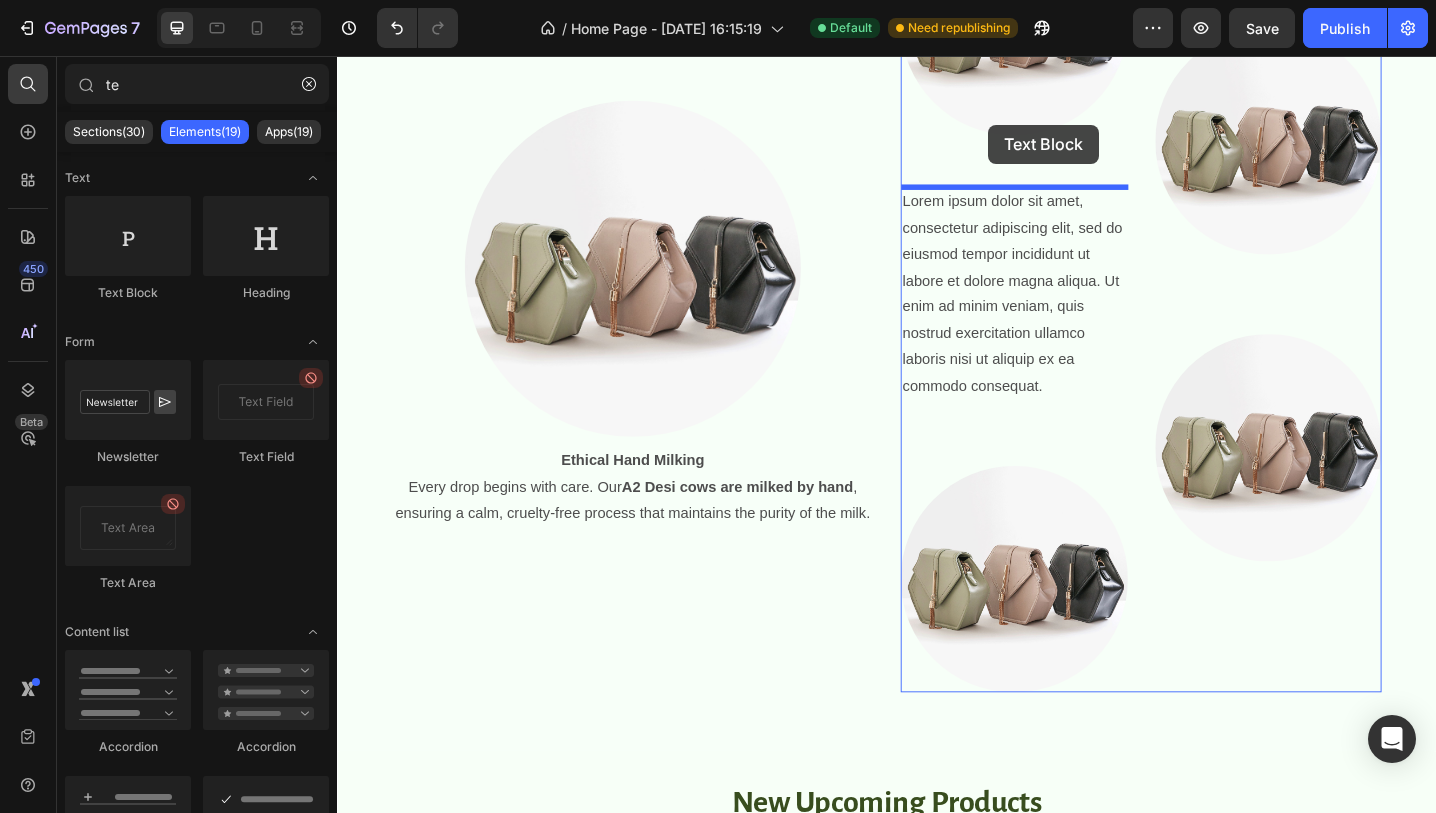 scroll, scrollTop: 793, scrollLeft: 0, axis: vertical 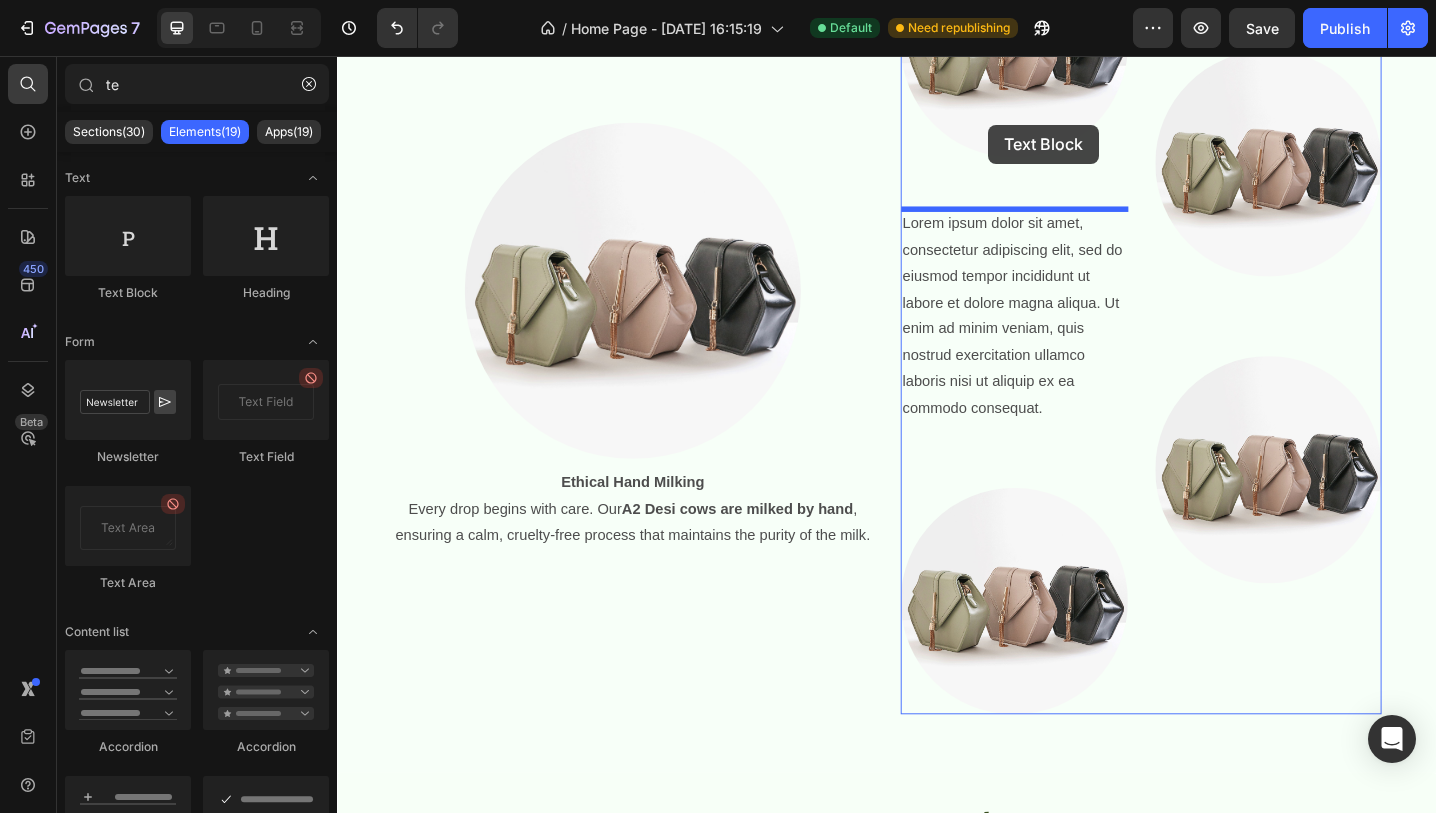 drag, startPoint x: 441, startPoint y: 299, endPoint x: 1048, endPoint y: 131, distance: 629.8198 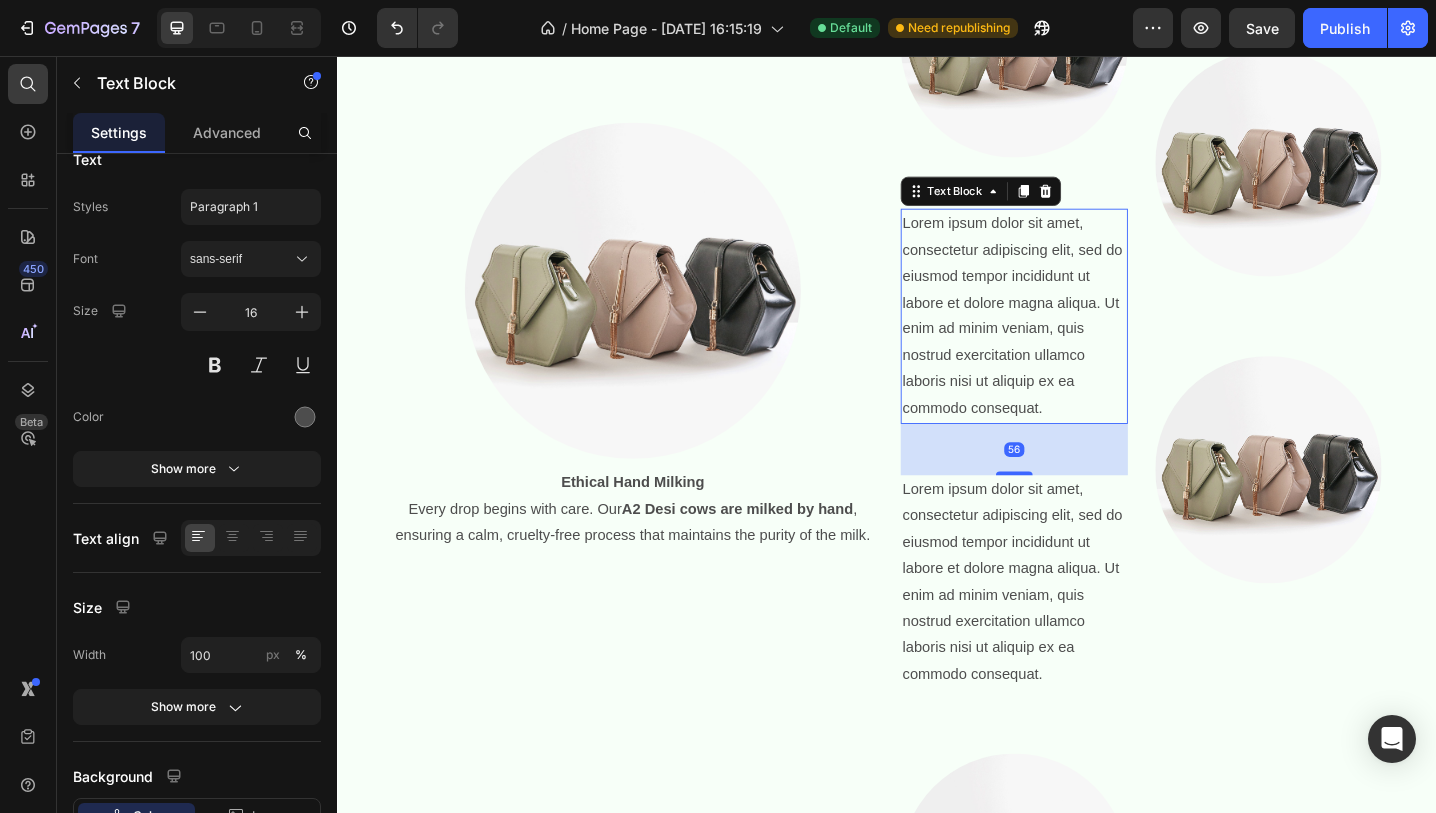 scroll, scrollTop: 790, scrollLeft: 0, axis: vertical 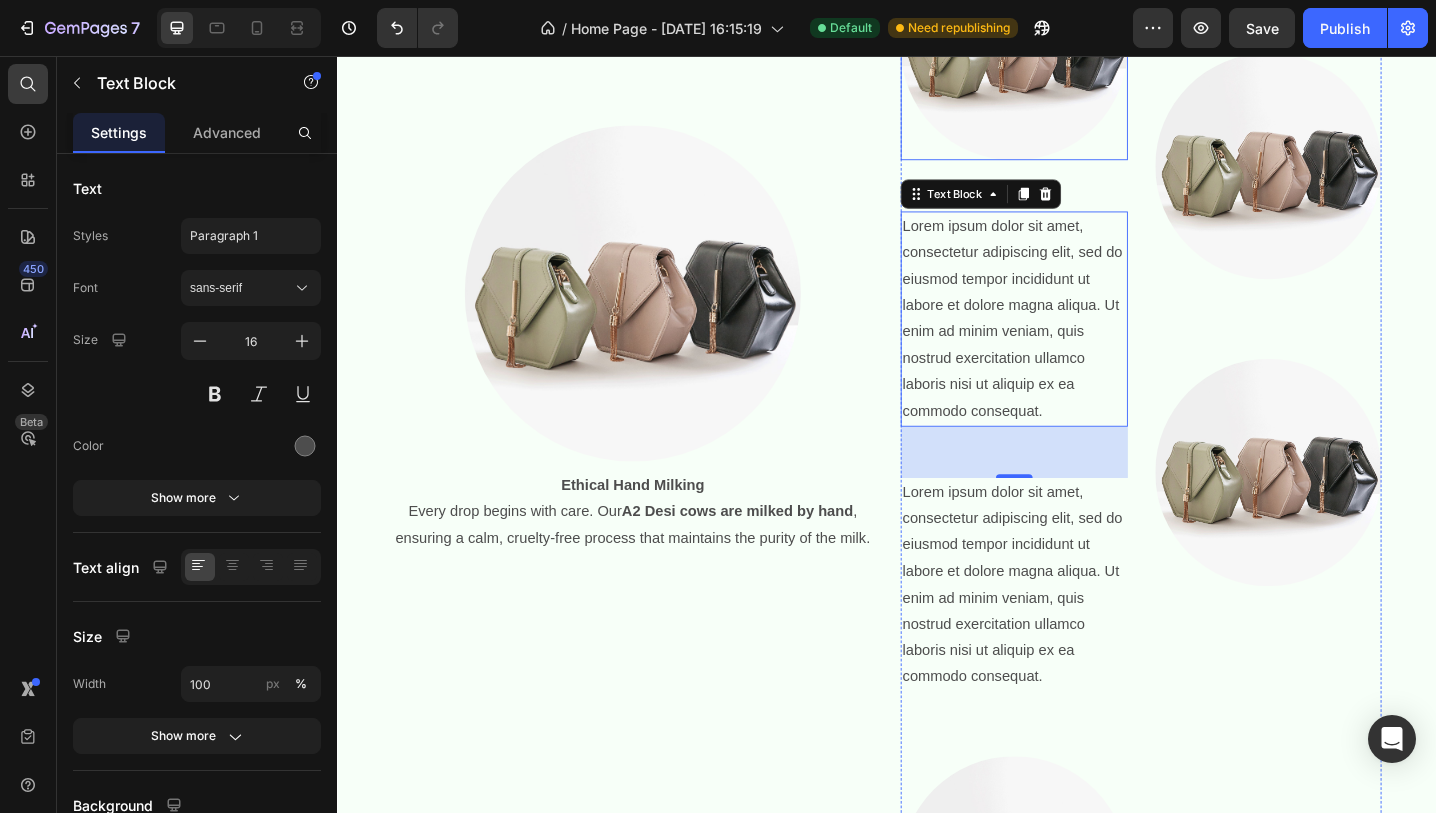 click at bounding box center [1076, 47] 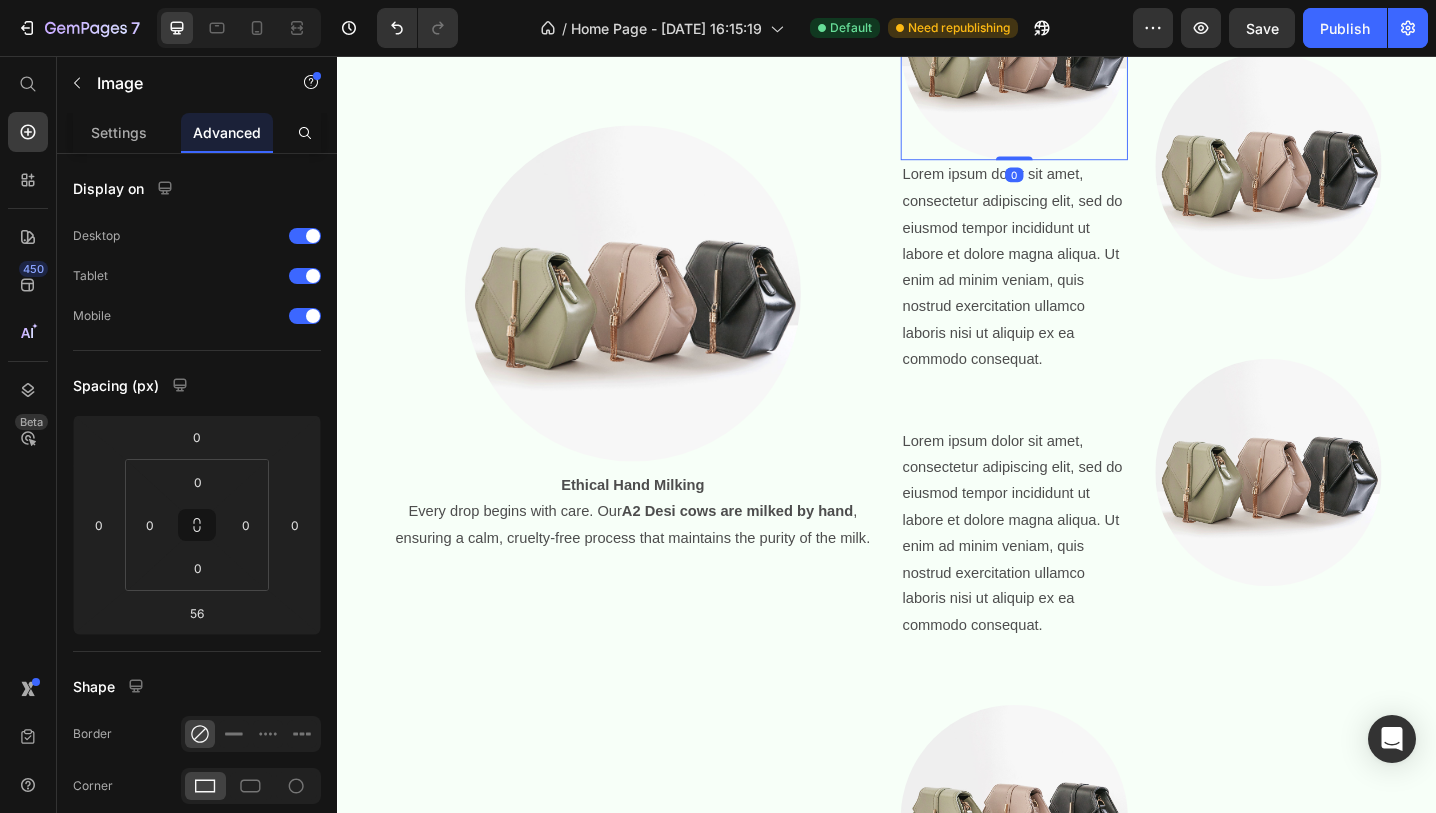 drag, startPoint x: 1086, startPoint y: 222, endPoint x: 1087, endPoint y: 153, distance: 69.00725 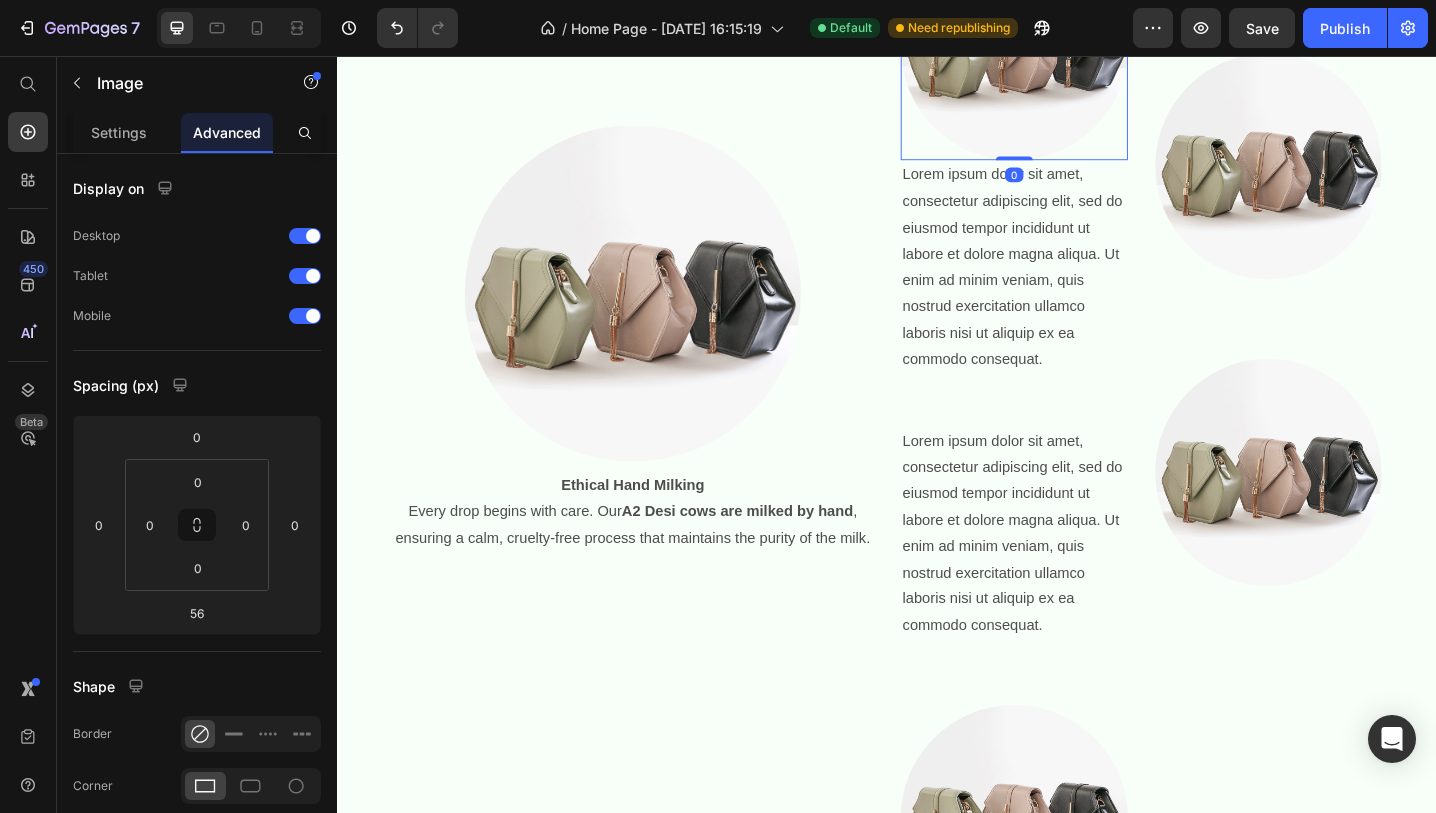 click on "Image   0" at bounding box center (1076, 47) 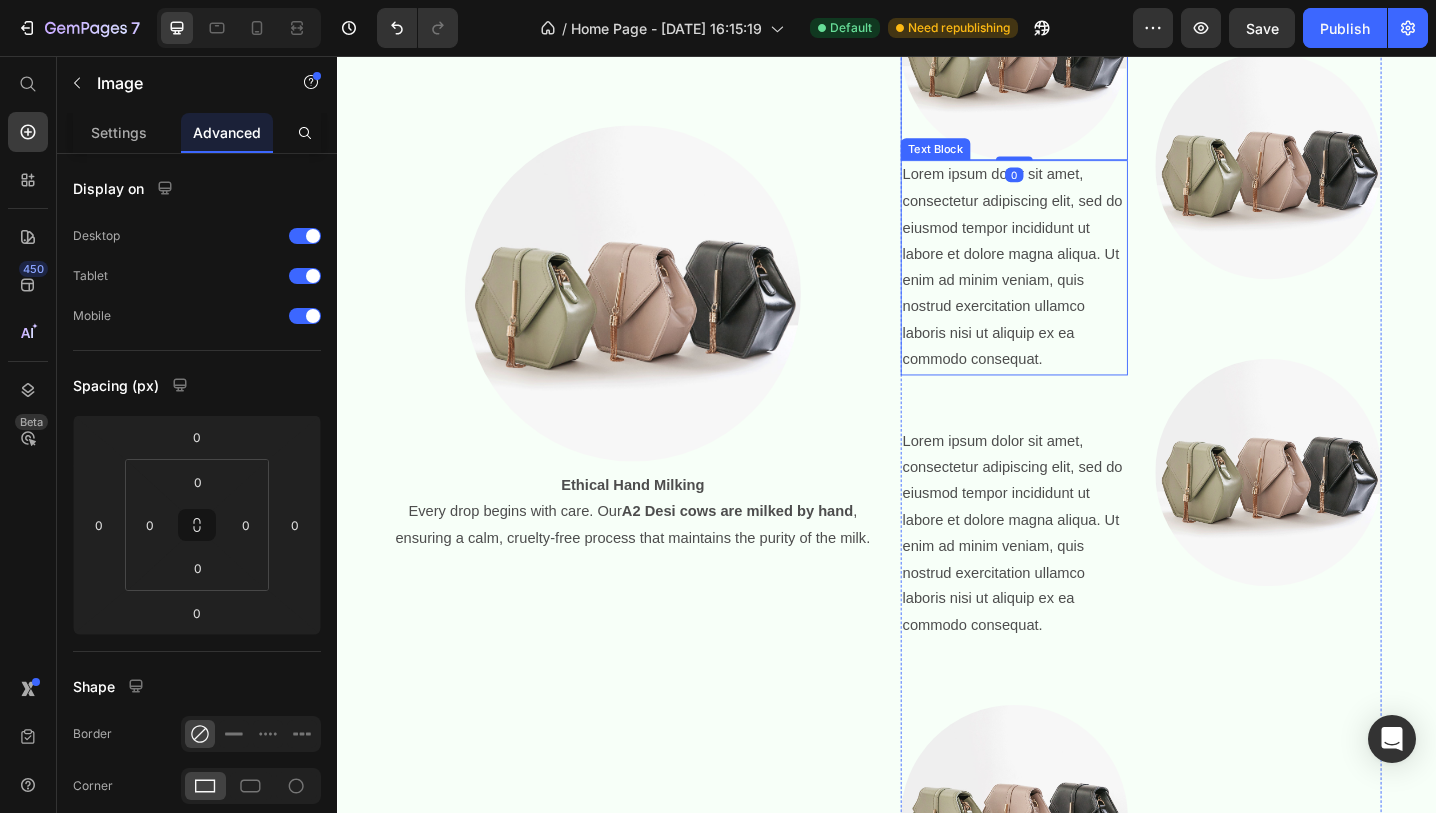 click on "Lorem ipsum dolor sit amet, consectetur adipiscing elit, sed do eiusmod tempor incididunt ut labore et dolore magna aliqua. Ut enim ad minim veniam, quis nostrud exercitation ullamco laboris nisi ut aliquip ex ea commodo consequat." at bounding box center (1076, 287) 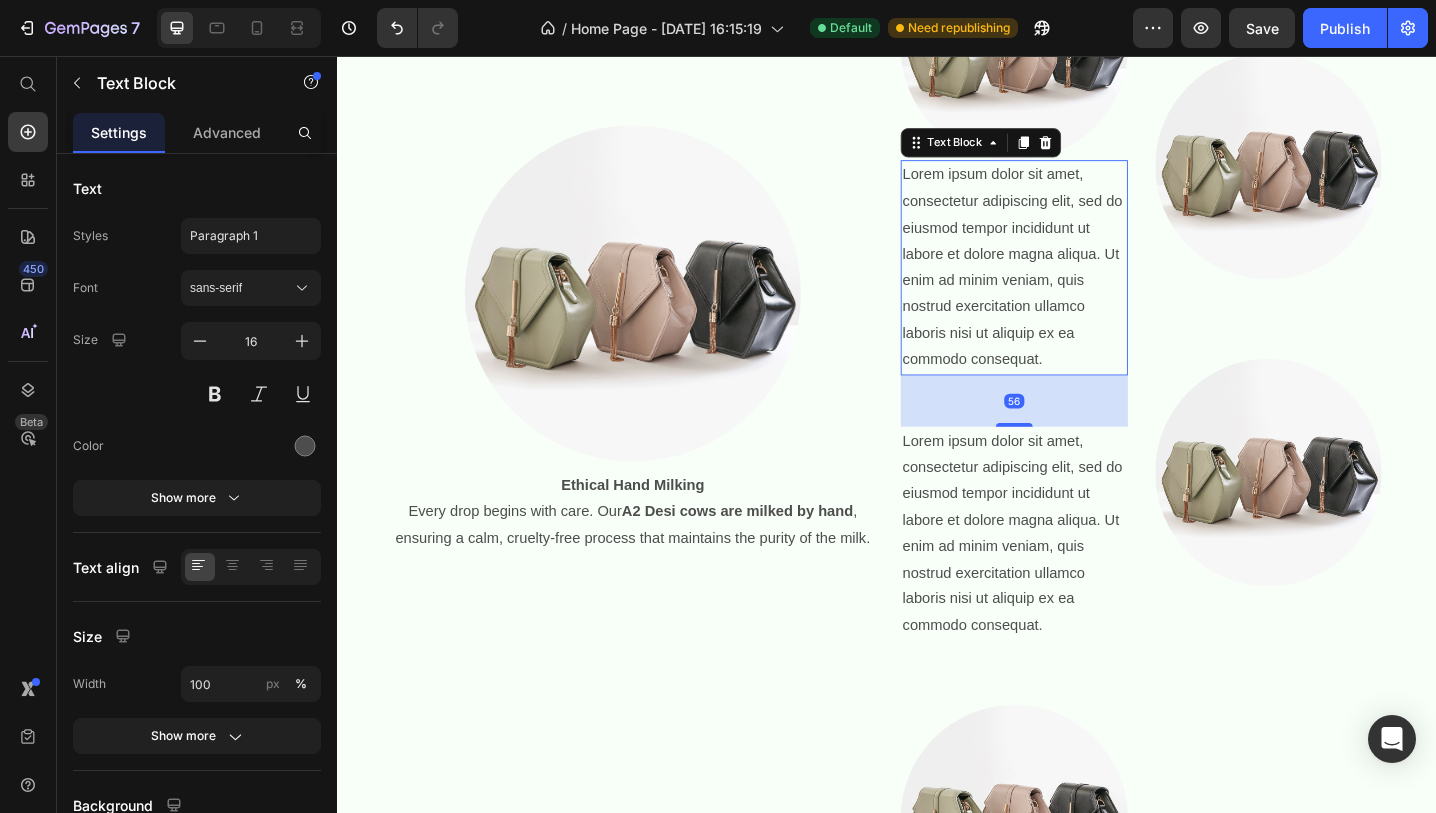 click on "Lorem ipsum dolor sit amet, consectetur adipiscing elit, sed do eiusmod tempor incididunt ut labore et dolore magna aliqua. Ut enim ad minim veniam, quis nostrud exercitation ullamco laboris nisi ut aliquip ex ea commodo consequat." at bounding box center [1076, 287] 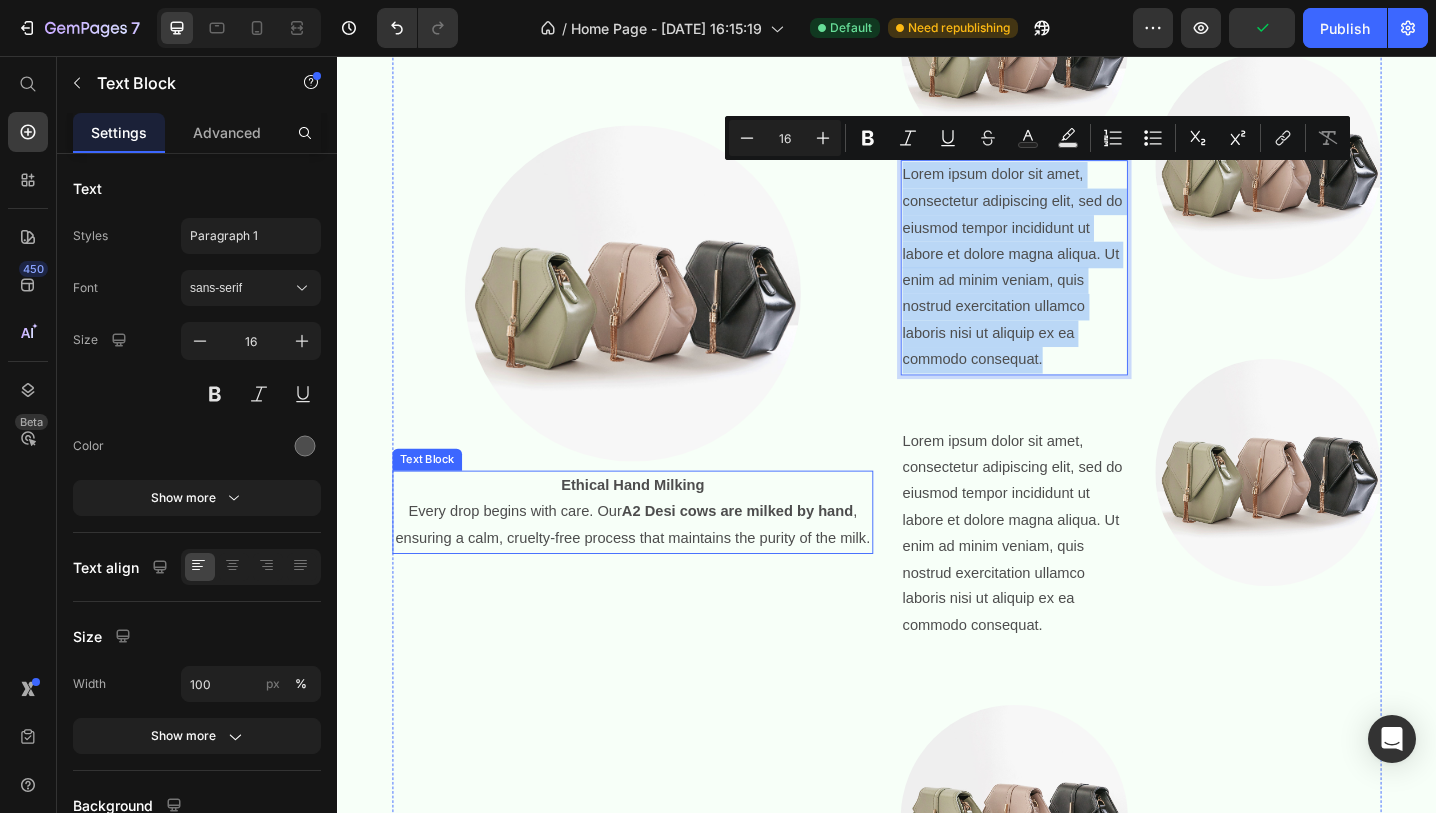 click on "Ethical Hand Milking" at bounding box center [659, 524] 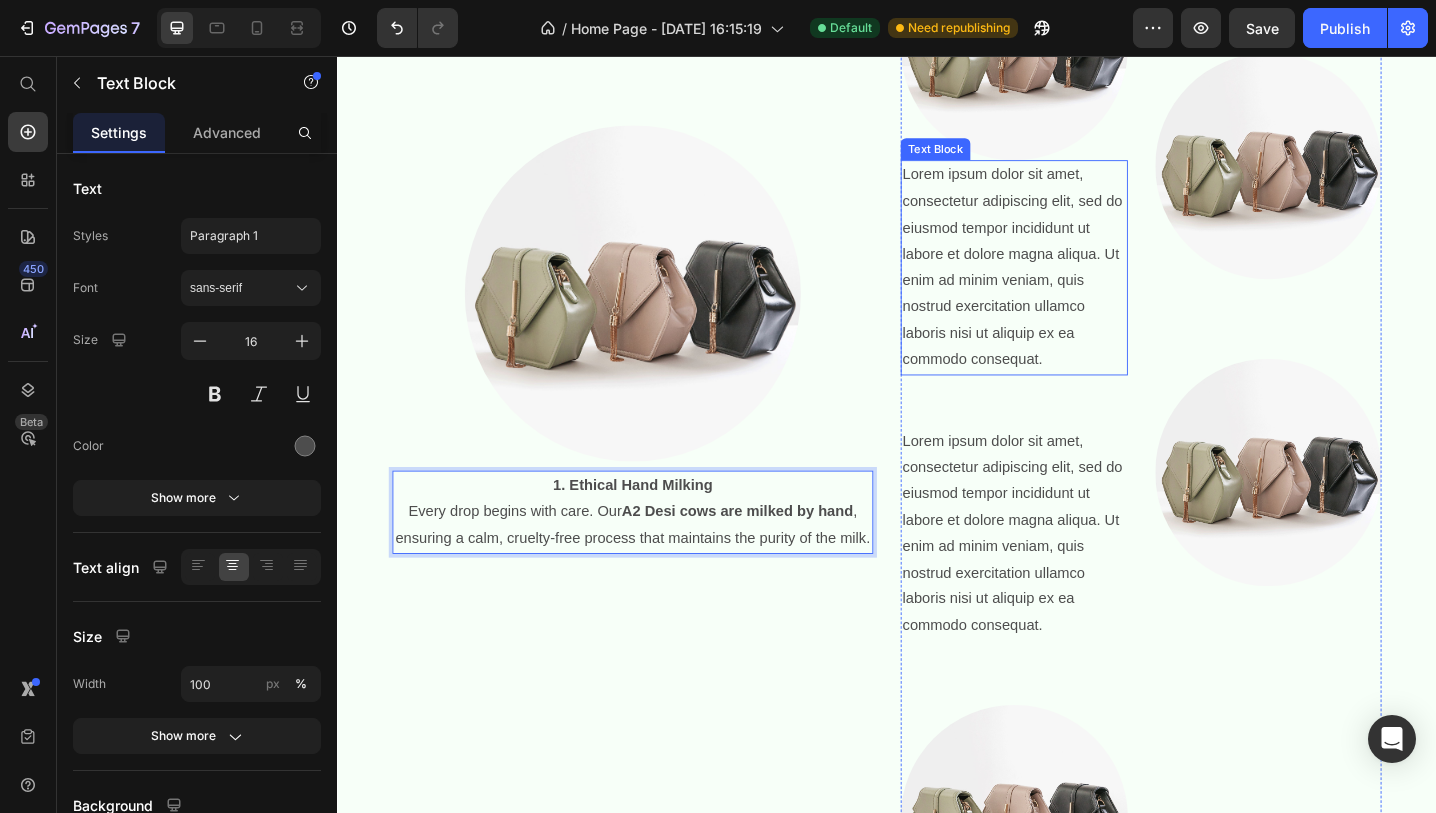 click on "Lorem ipsum dolor sit amet, consectetur adipiscing elit, sed do eiusmod tempor incididunt ut labore et dolore magna aliqua. Ut enim ad minim veniam, quis nostrud exercitation ullamco laboris nisi ut aliquip ex ea commodo consequat." at bounding box center [1076, 287] 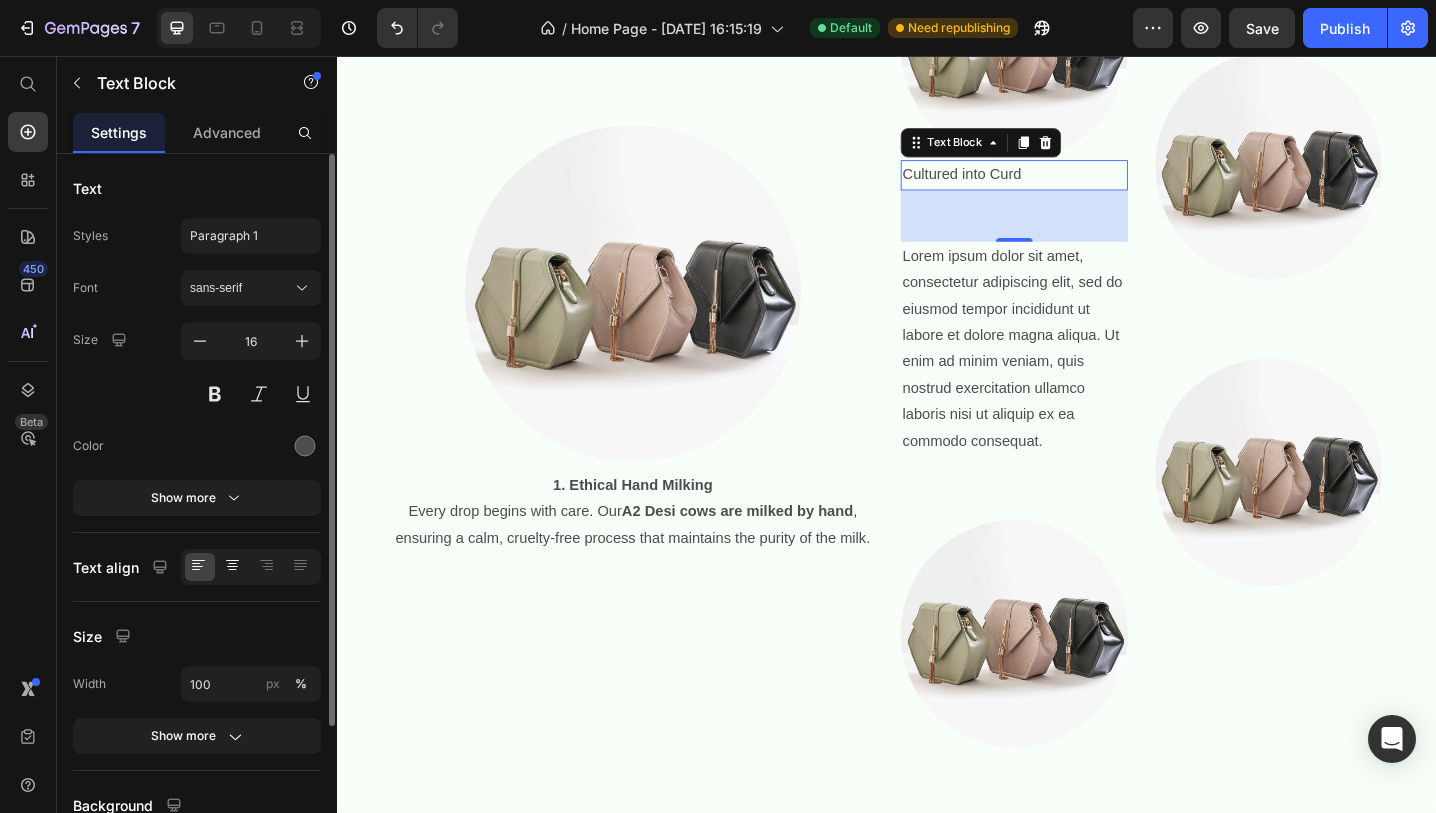 click 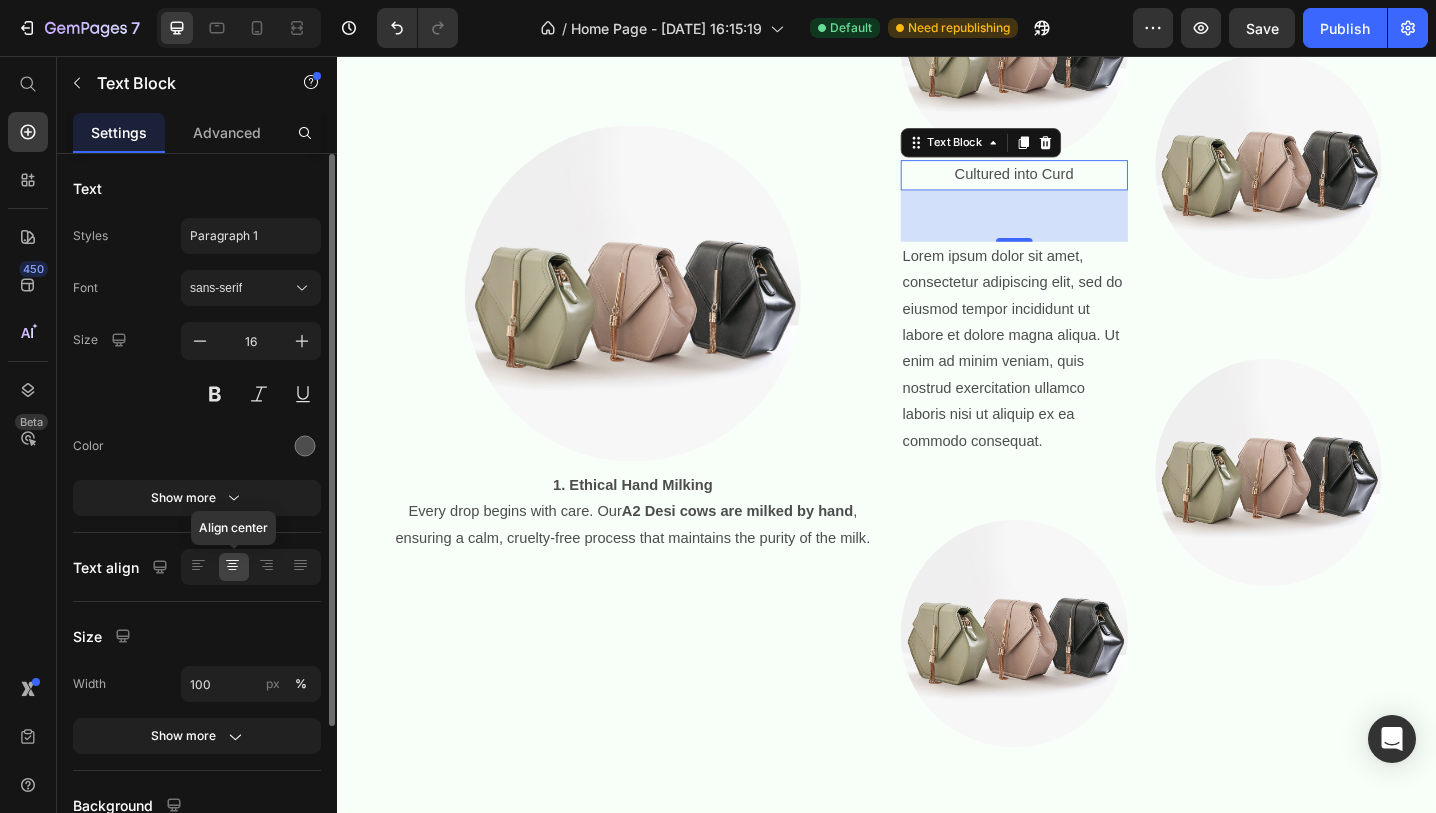 click on "Cultured into Curd" at bounding box center (1076, 186) 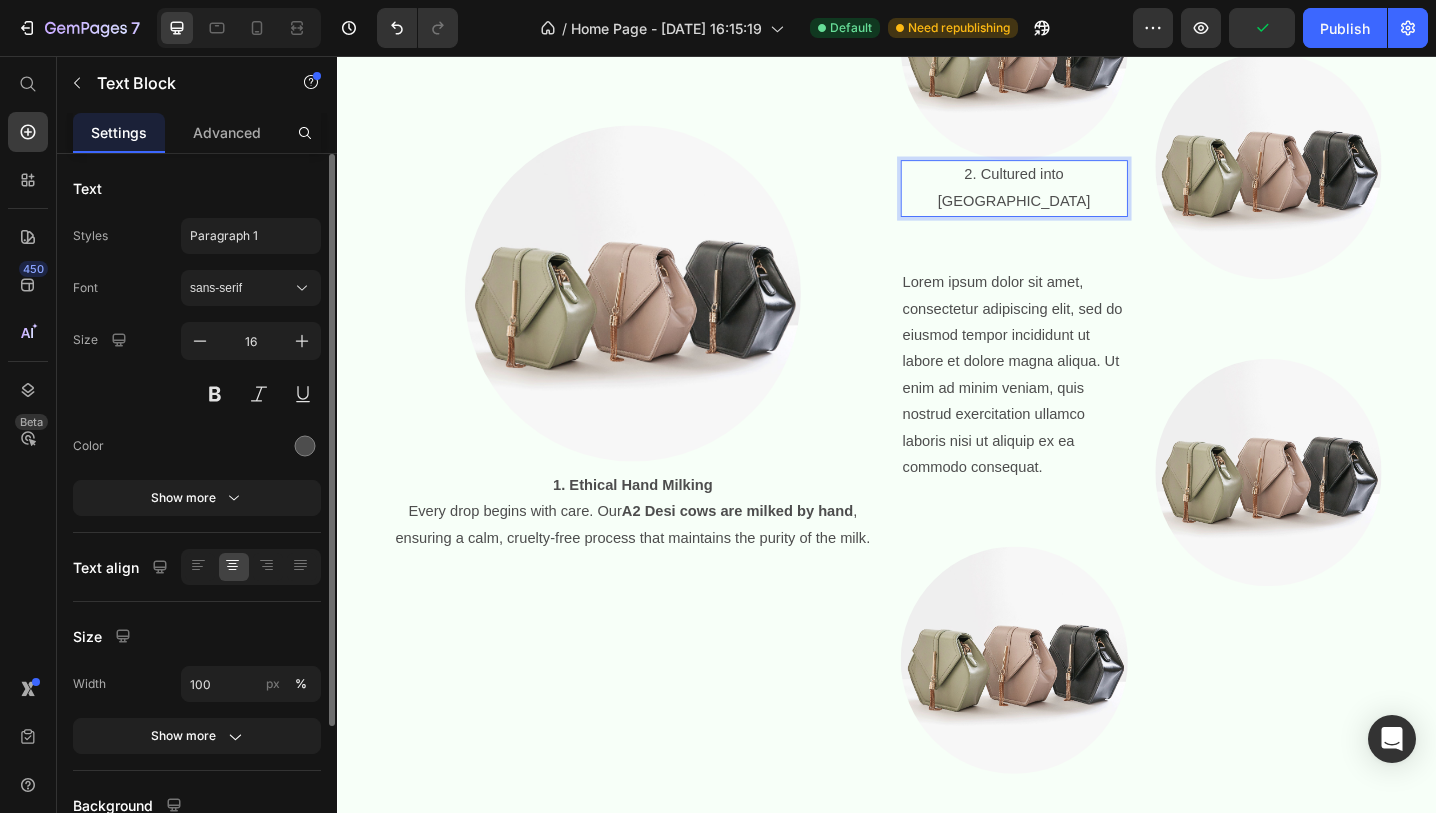click at bounding box center (1354, 177) 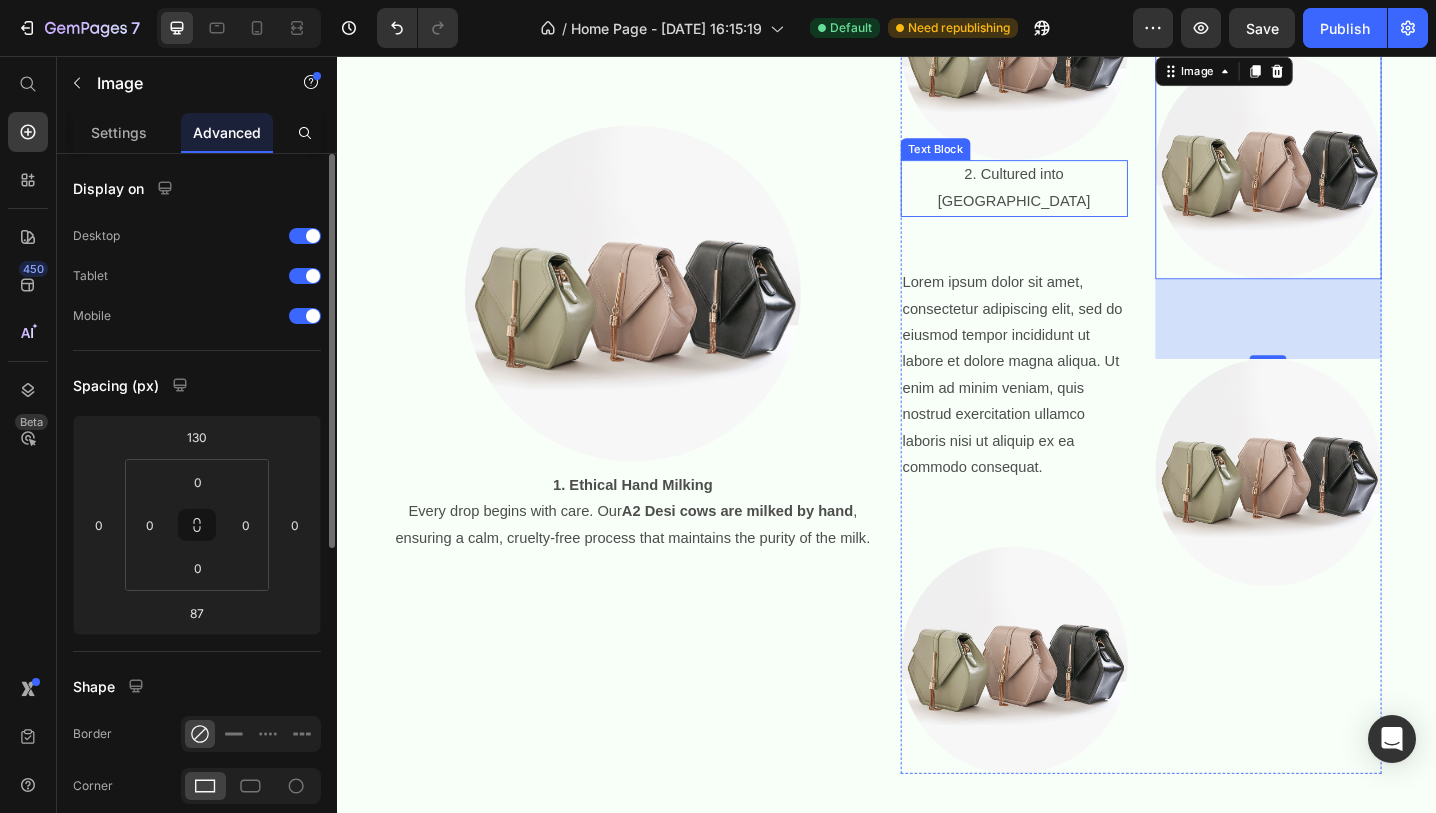 click on "2. Cultured into [GEOGRAPHIC_DATA]" at bounding box center (1076, 201) 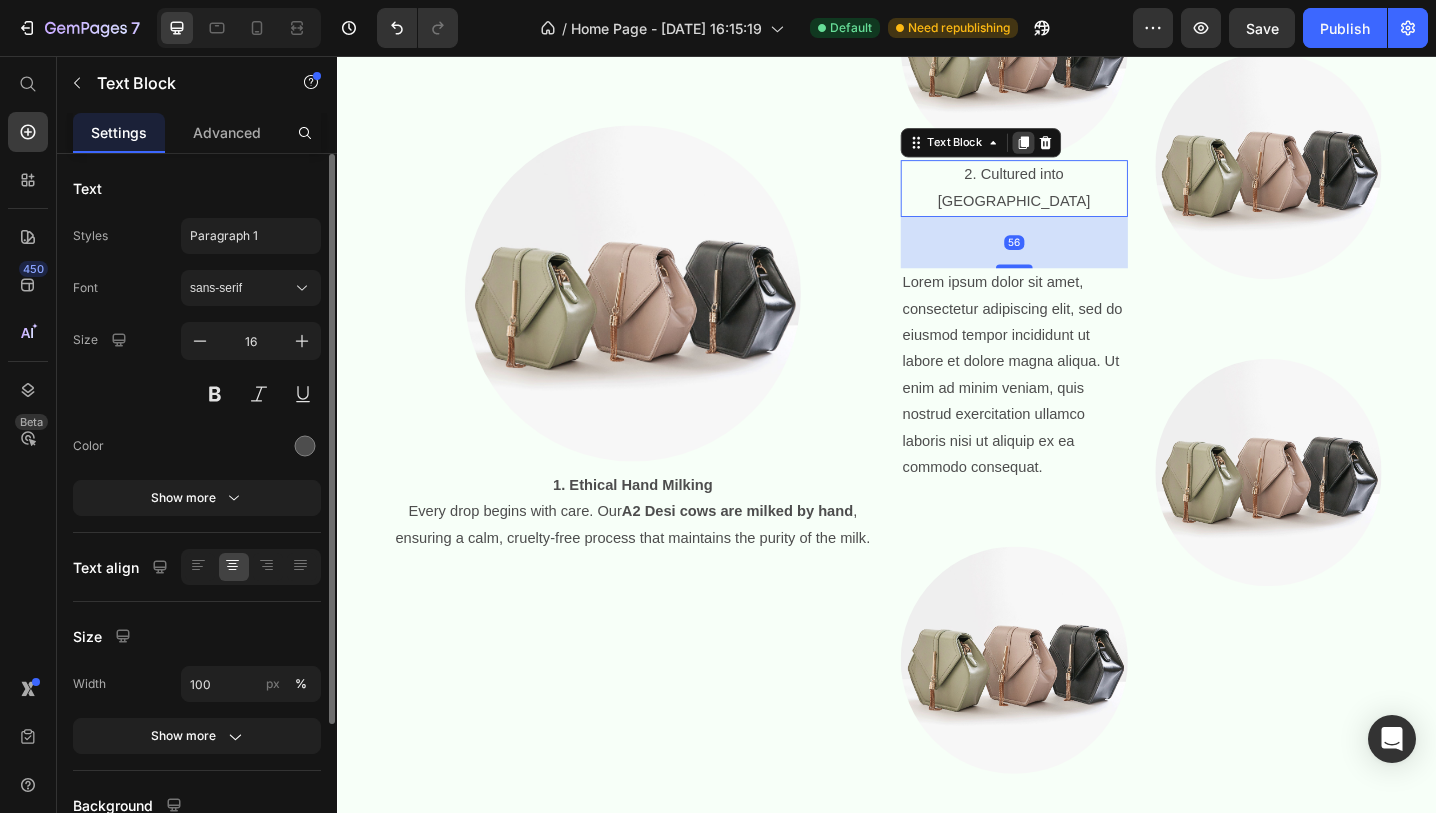 click at bounding box center (1086, 151) 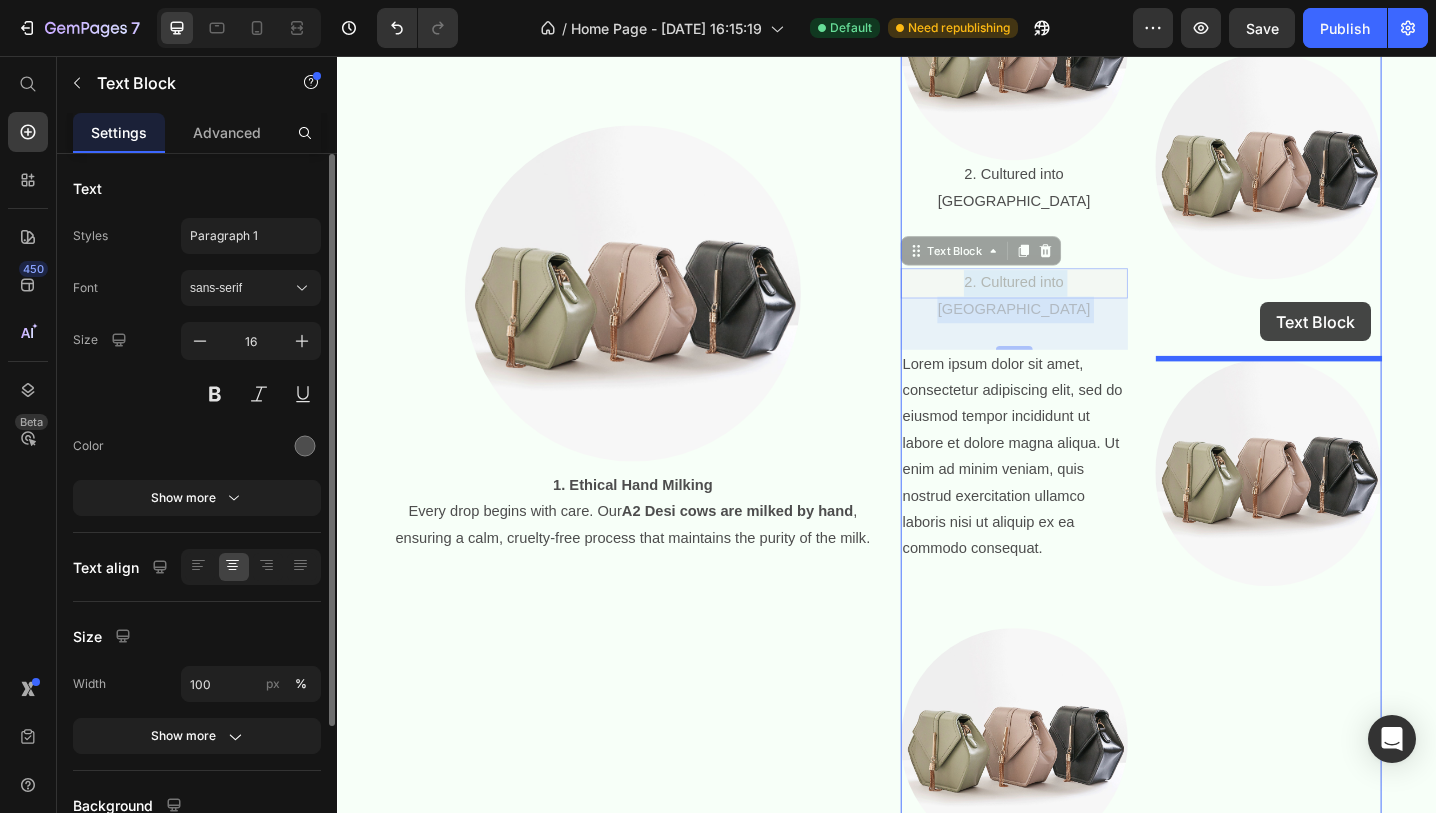 drag, startPoint x: 1063, startPoint y: 277, endPoint x: 1345, endPoint y: 325, distance: 286.05594 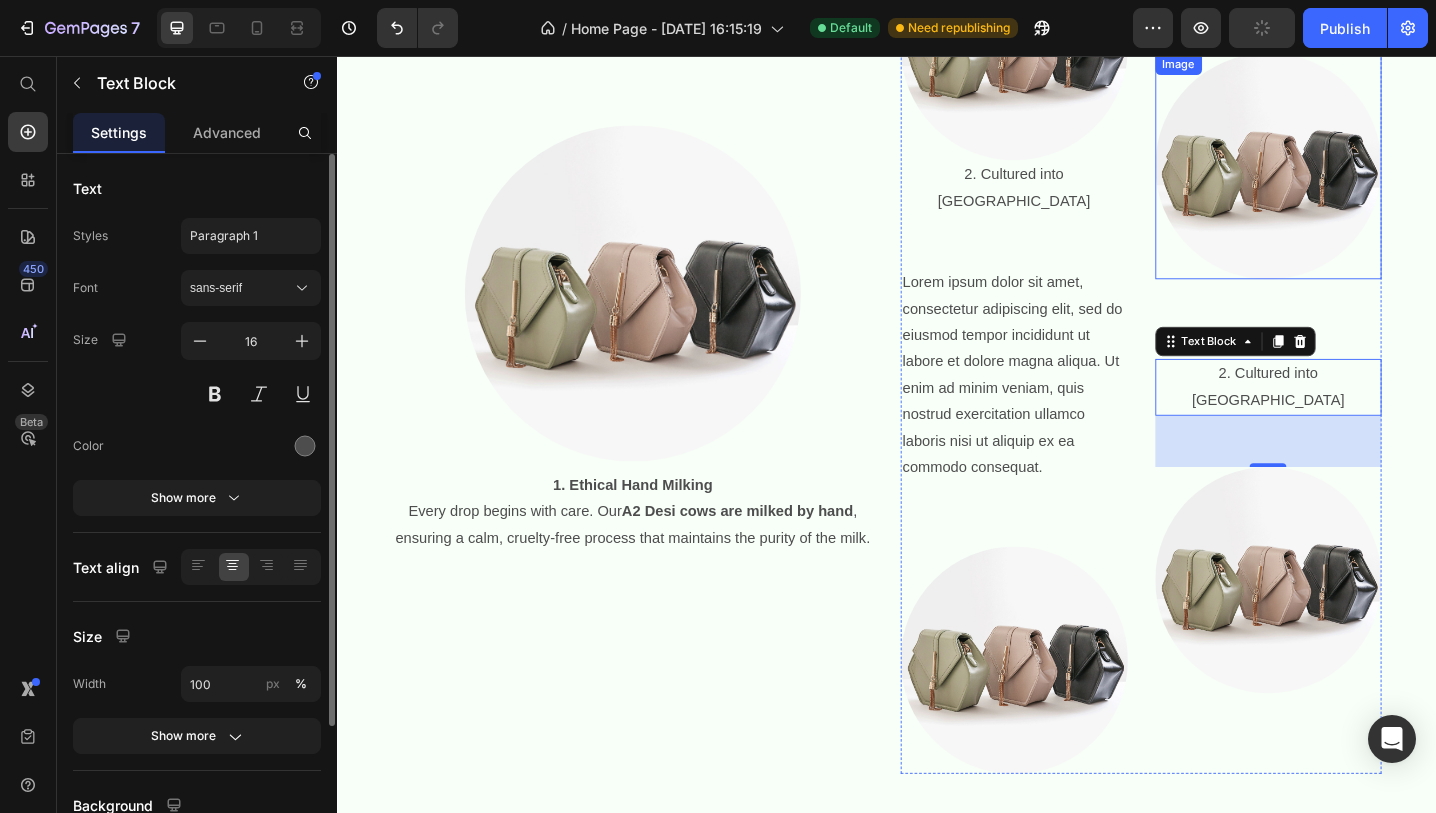 click at bounding box center [1354, 177] 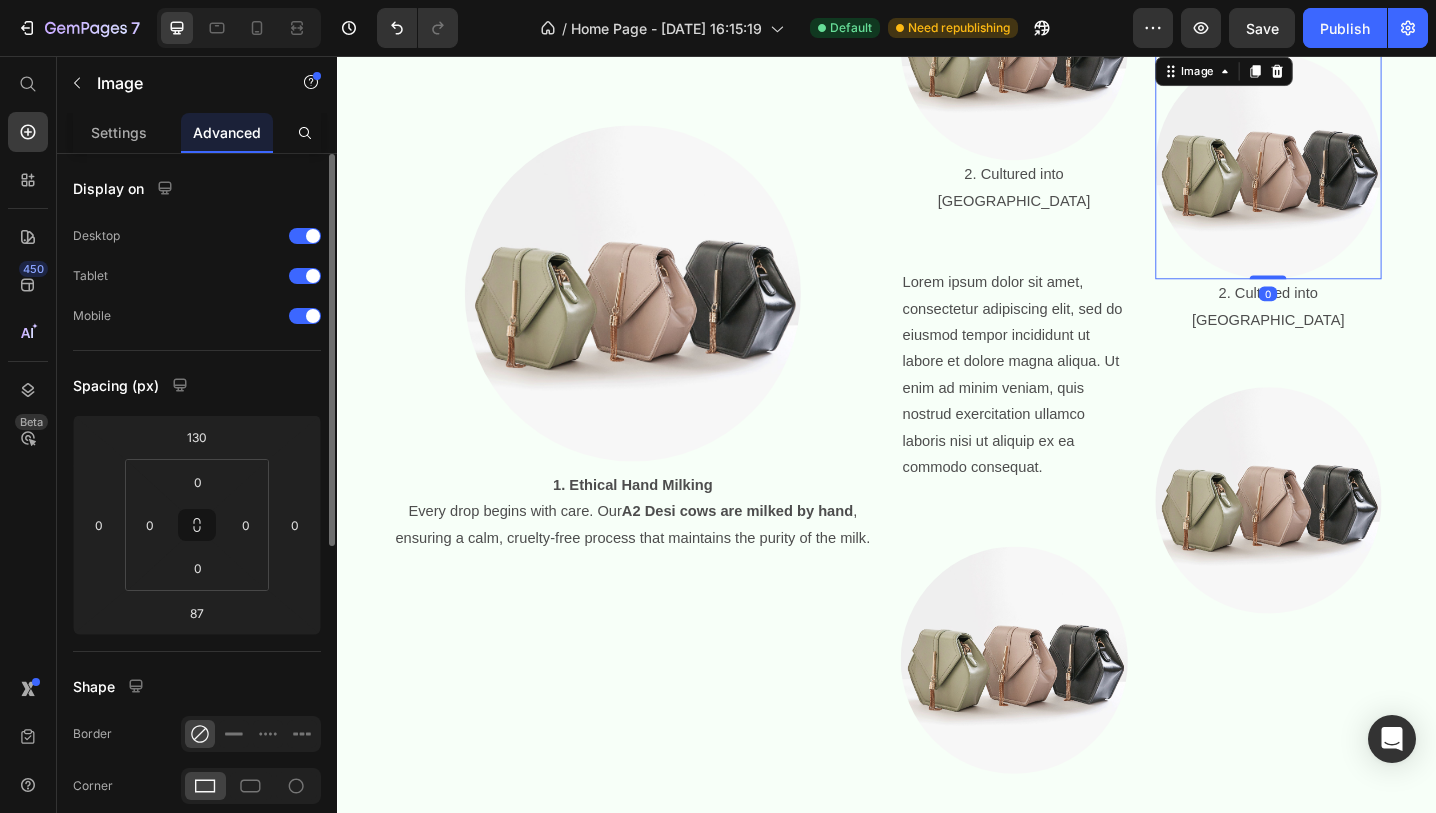 drag, startPoint x: 1355, startPoint y: 383, endPoint x: 1355, endPoint y: 279, distance: 104 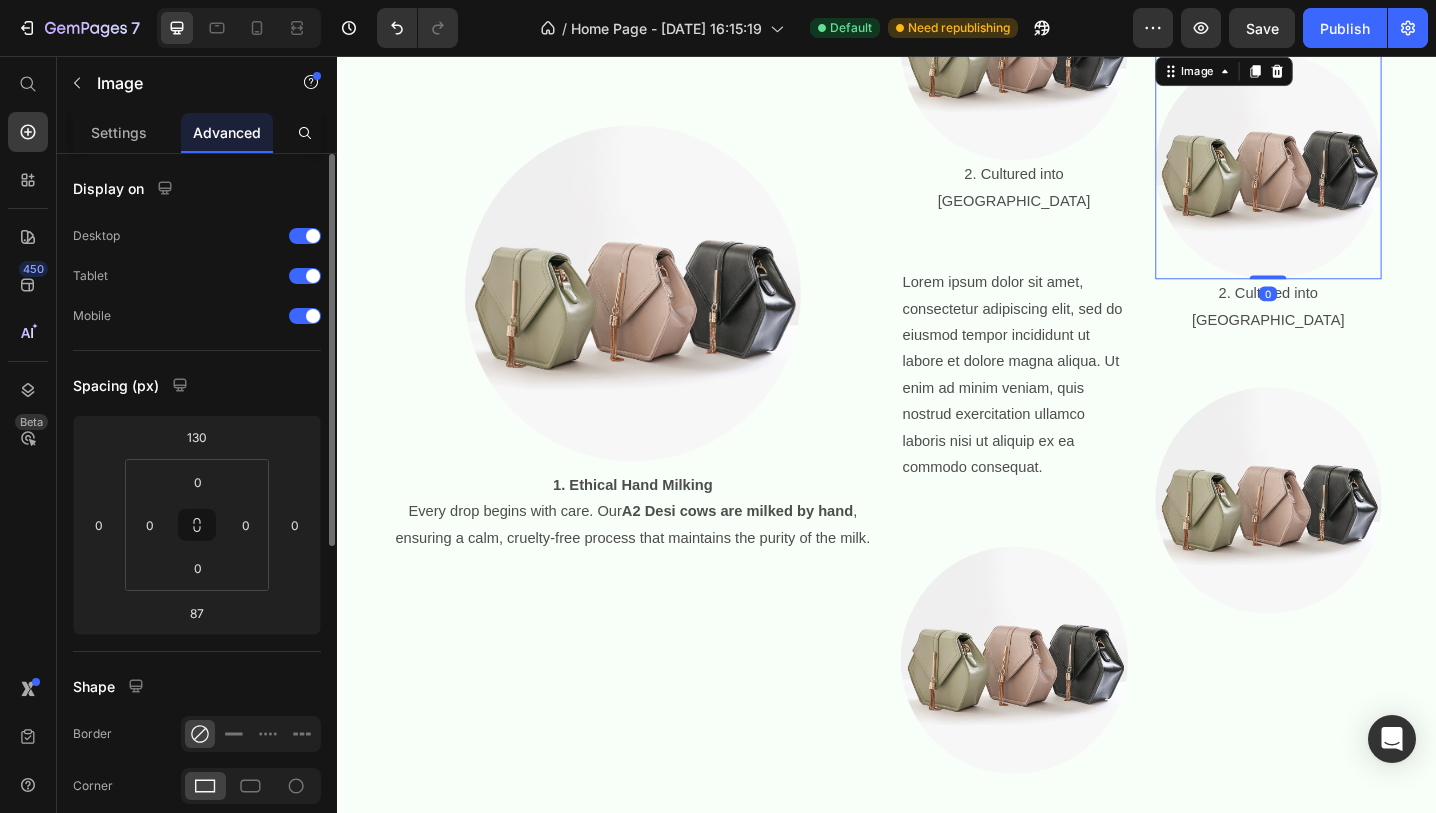 click on "Image   0" at bounding box center (1354, 177) 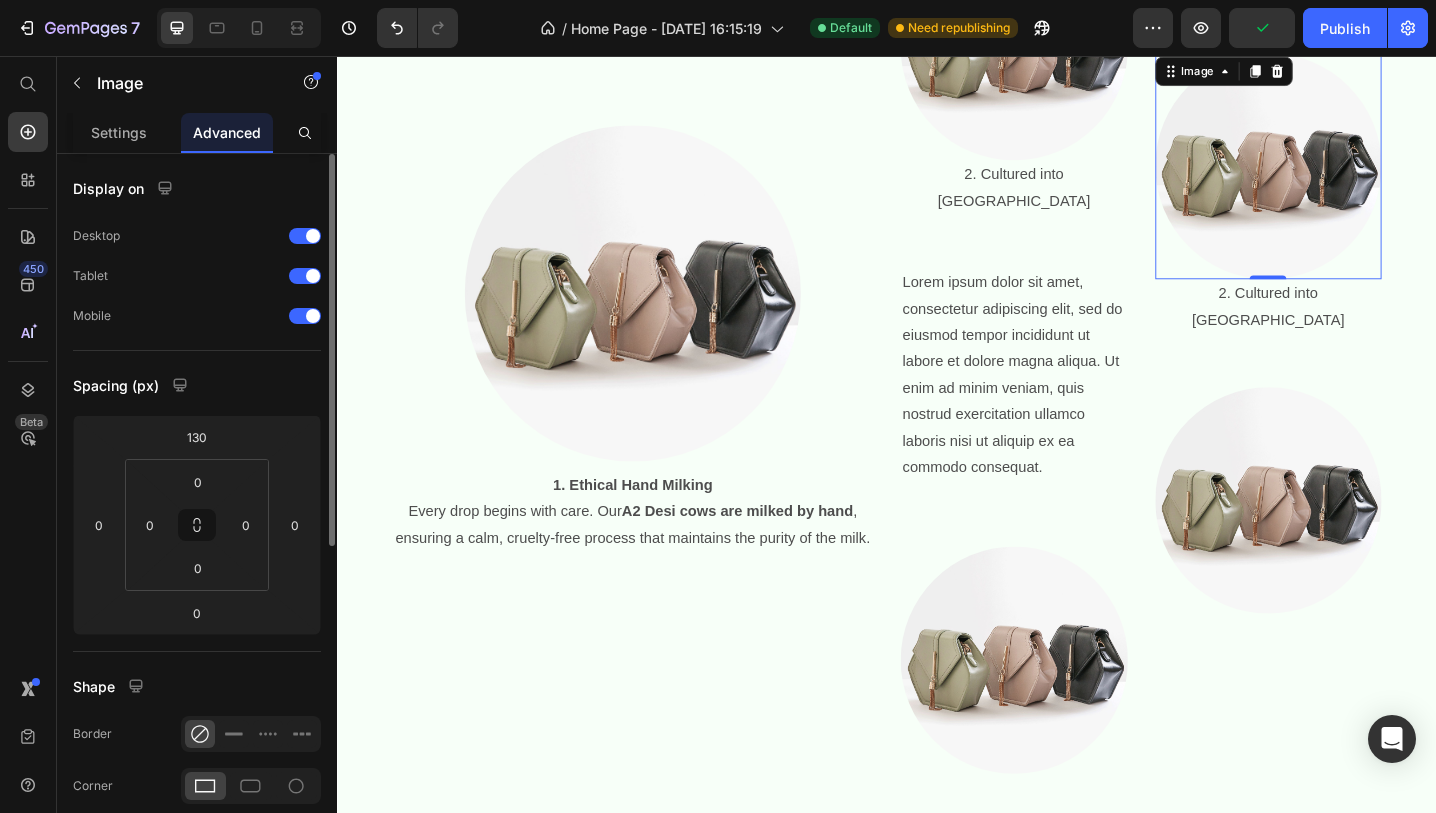 click on "0" at bounding box center [1353, 316] 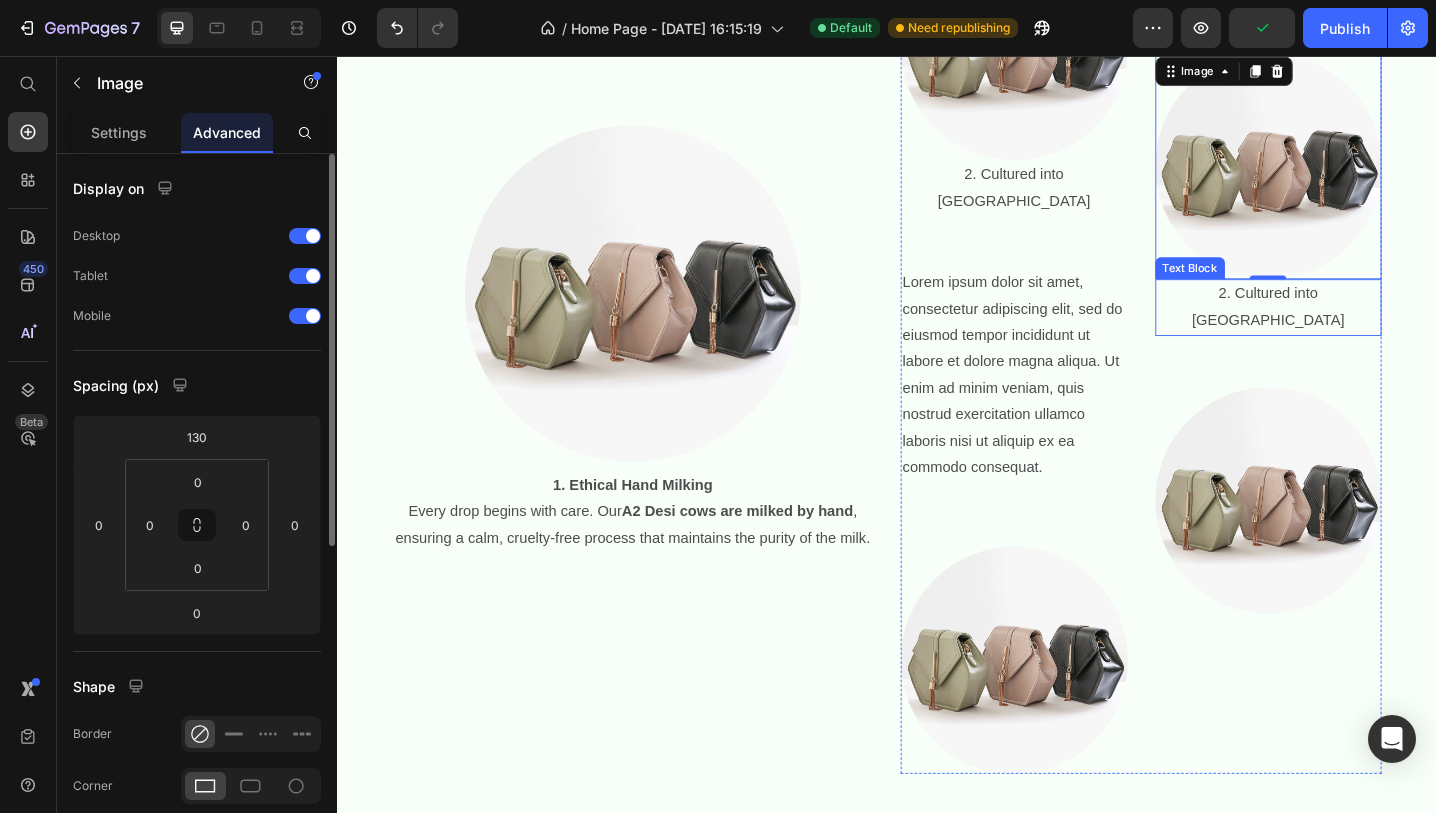 click on "2. Cultured into [GEOGRAPHIC_DATA]" at bounding box center [1354, 331] 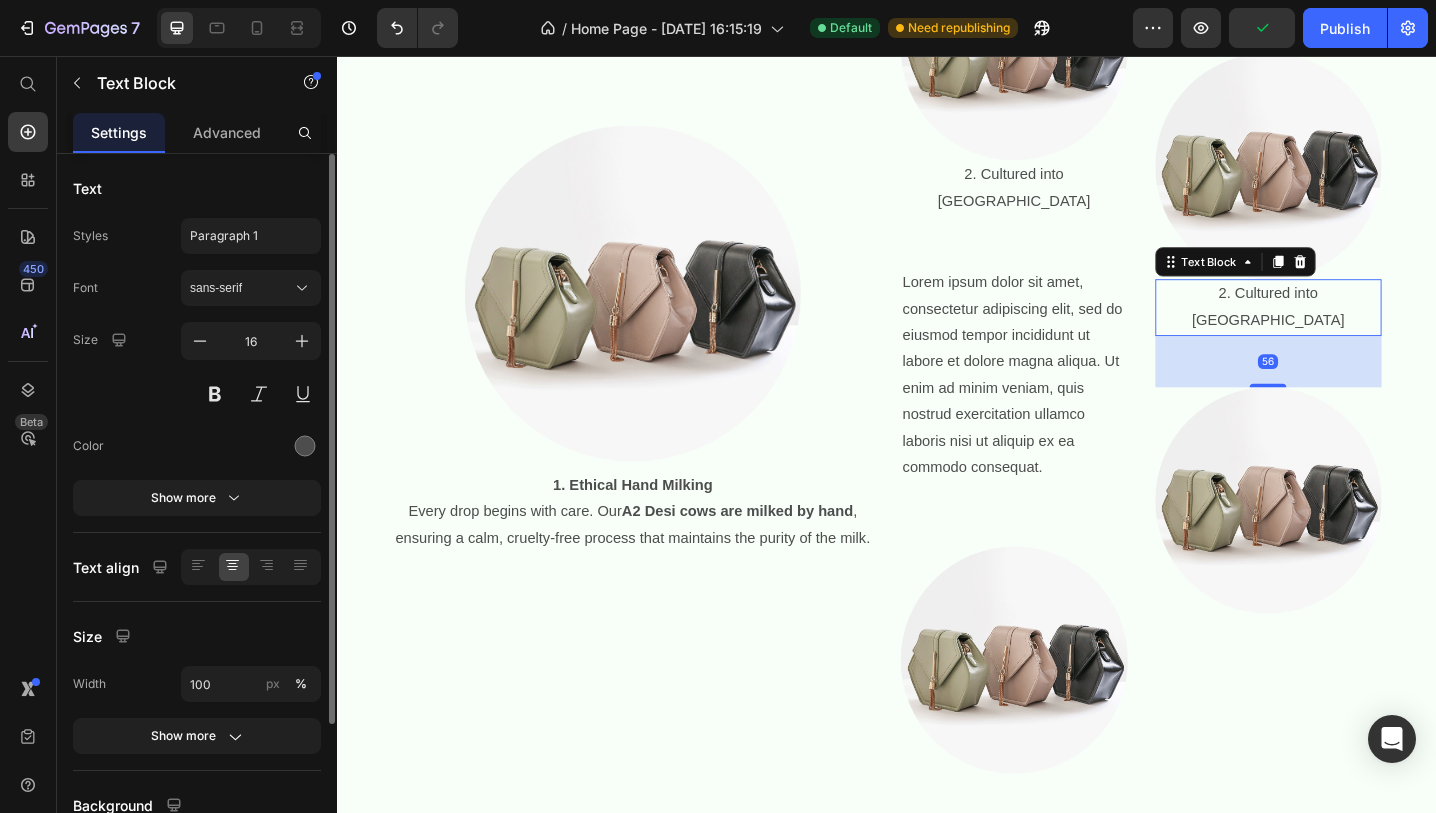 click on "2. Cultured into [GEOGRAPHIC_DATA]" at bounding box center [1354, 331] 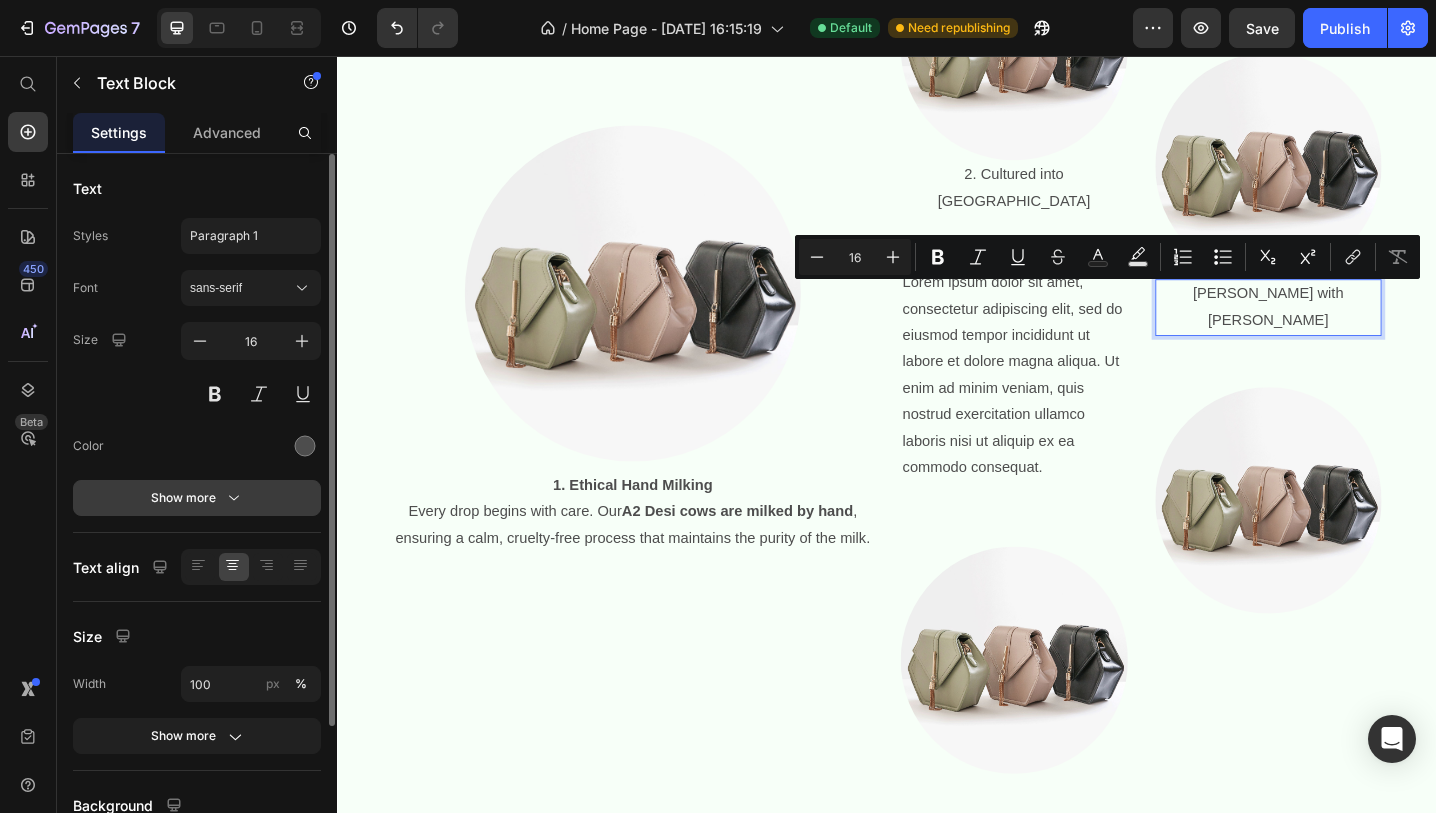 click 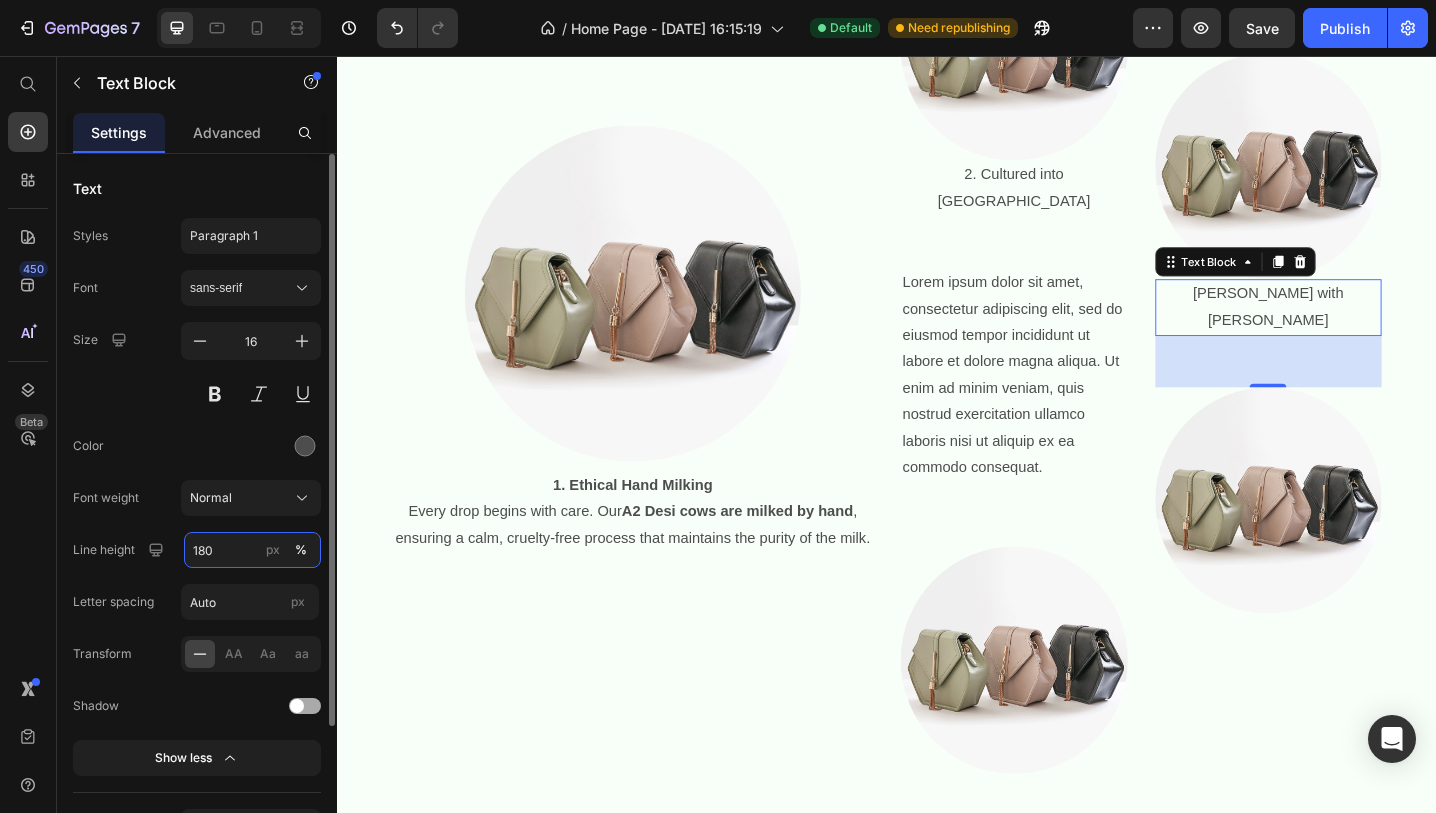 click on "180" at bounding box center [252, 550] 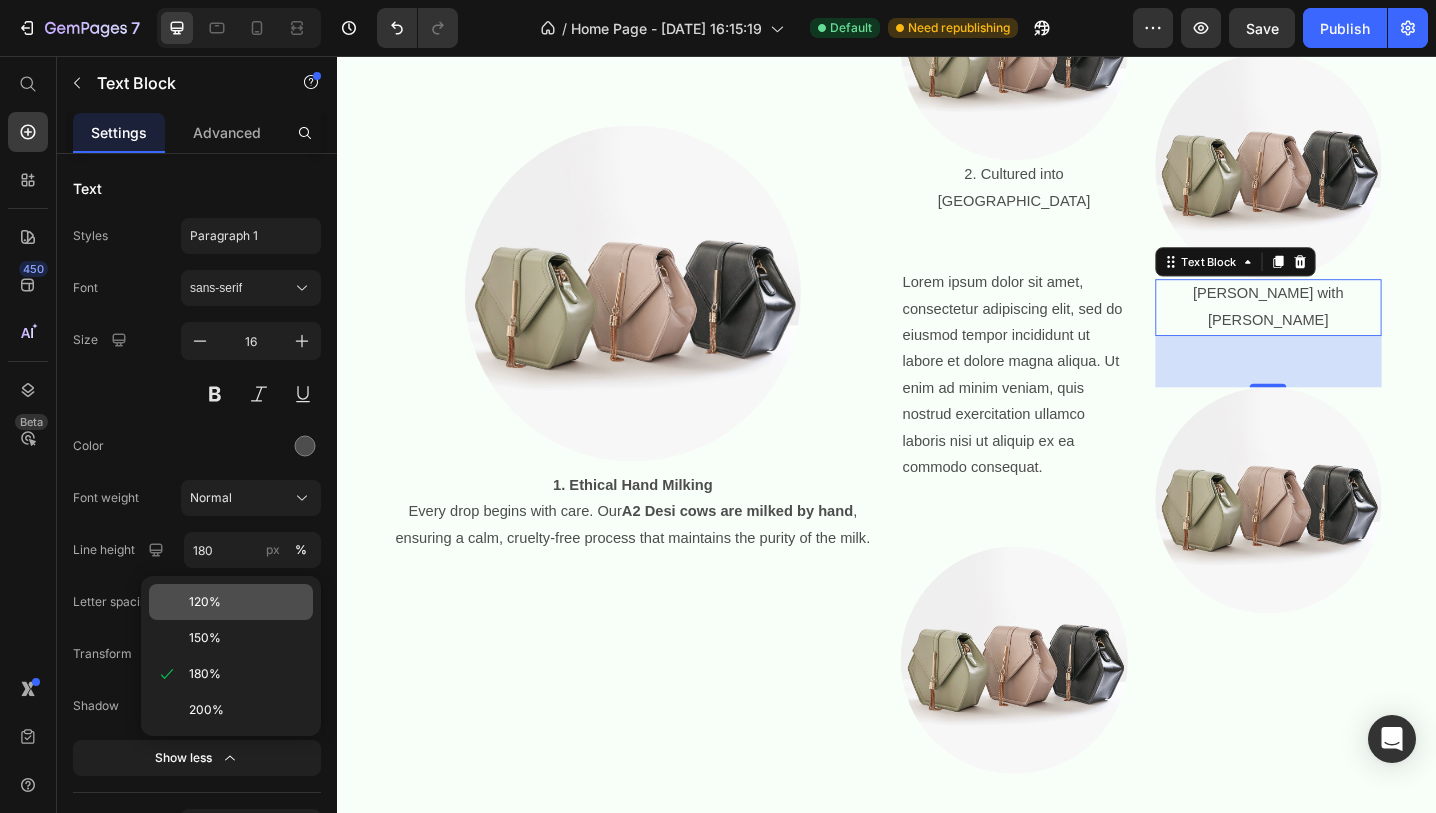 click on "120%" 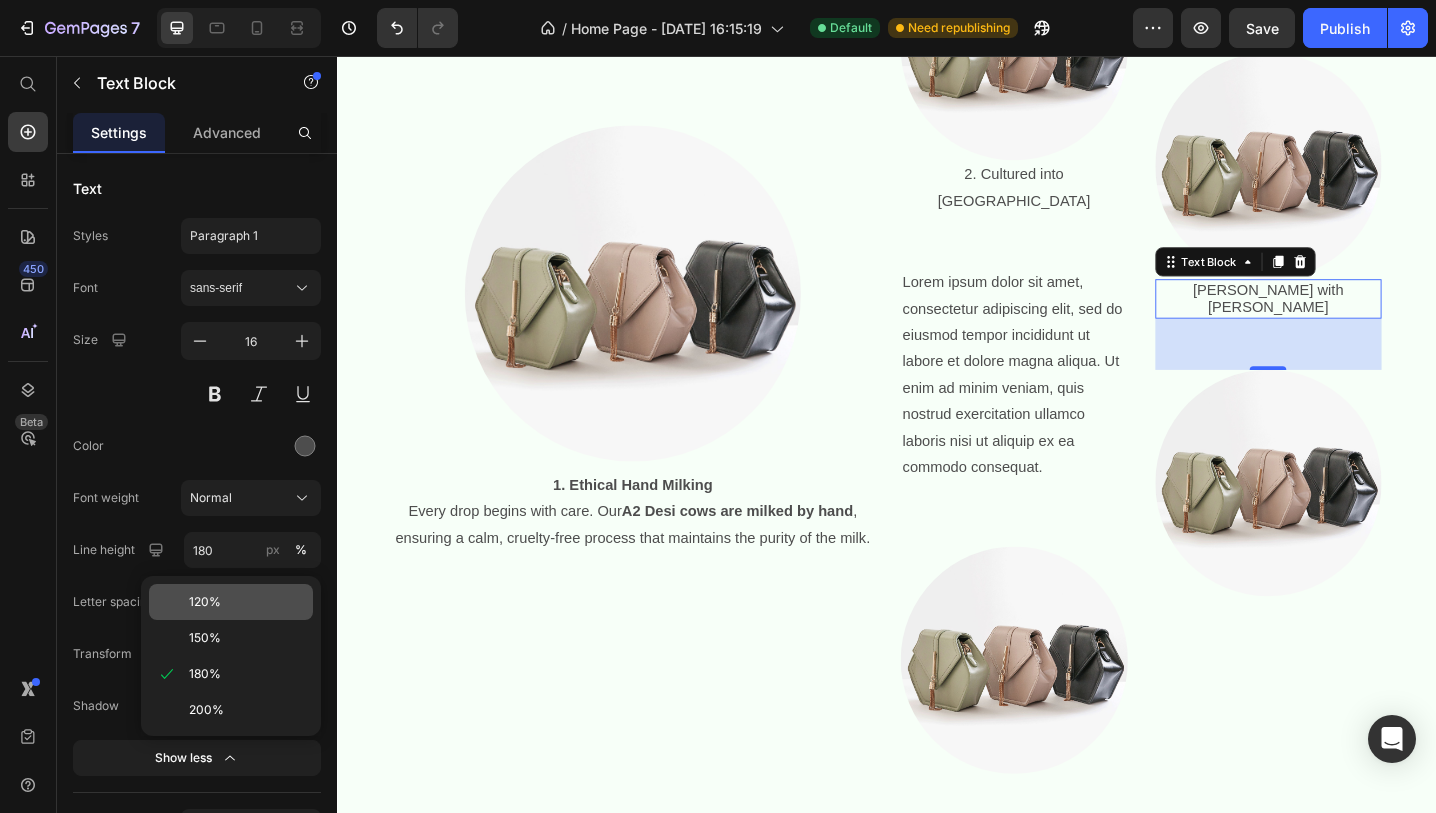 type on "120" 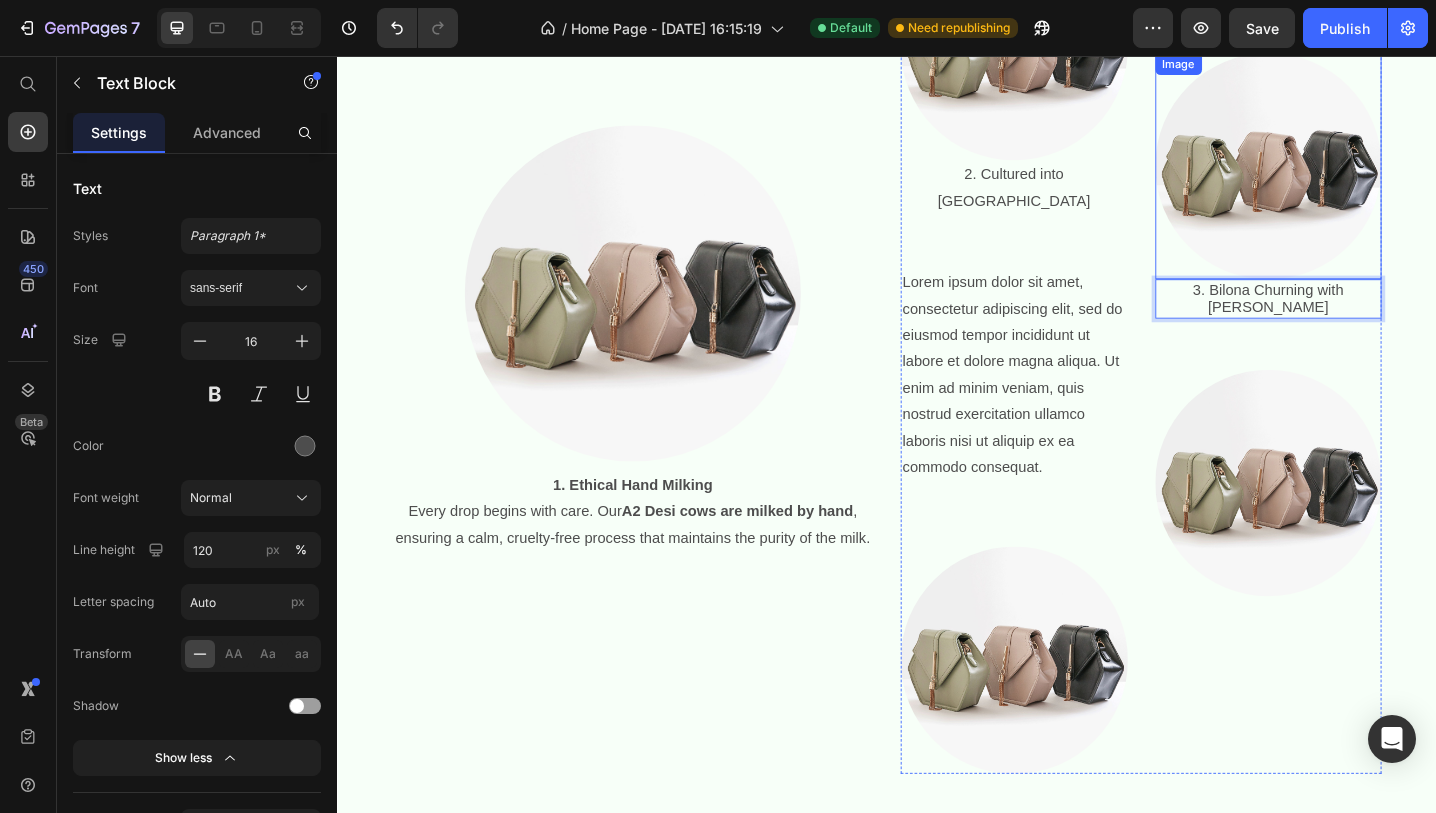 click at bounding box center [1354, 177] 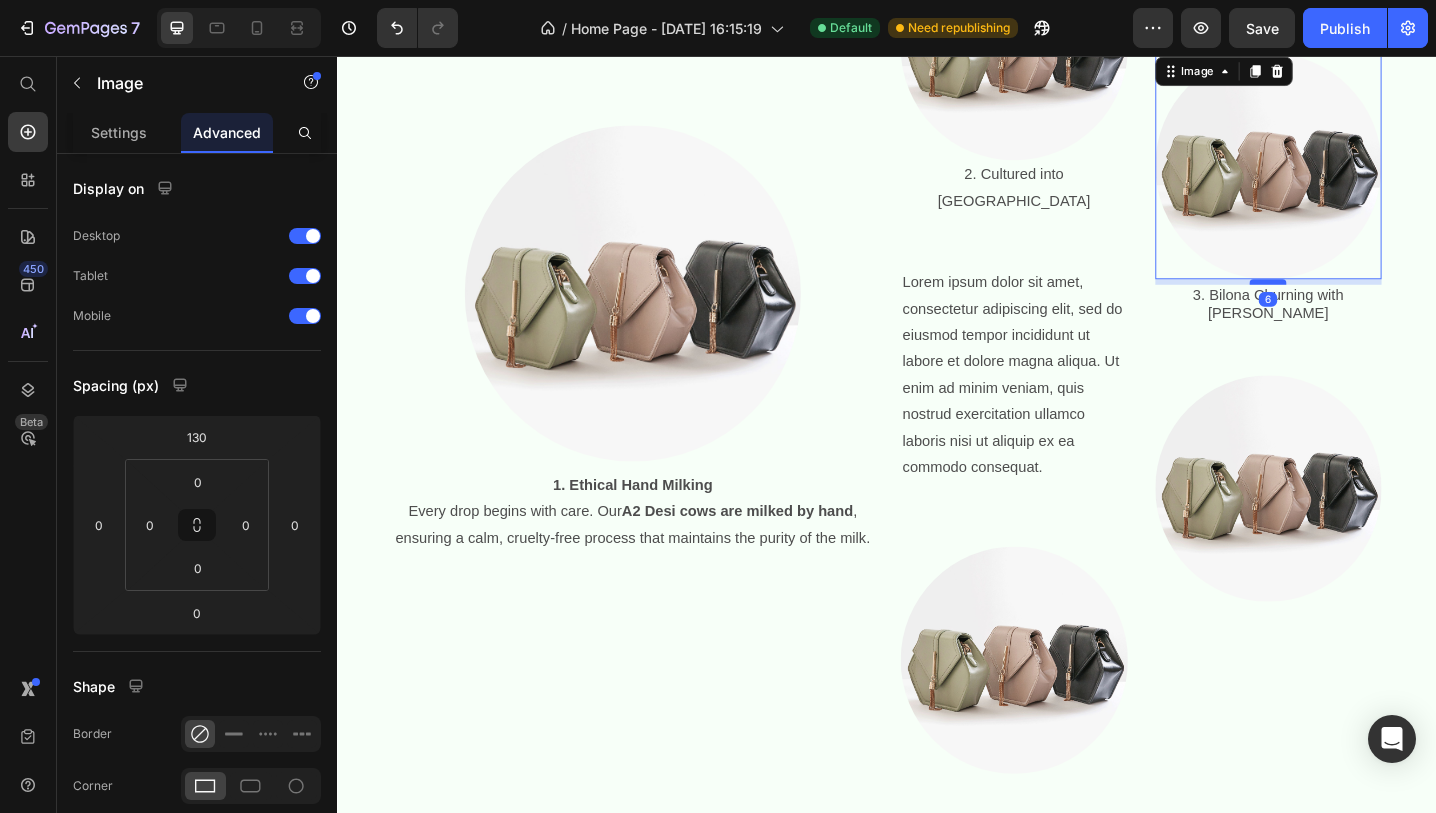click at bounding box center (1353, 303) 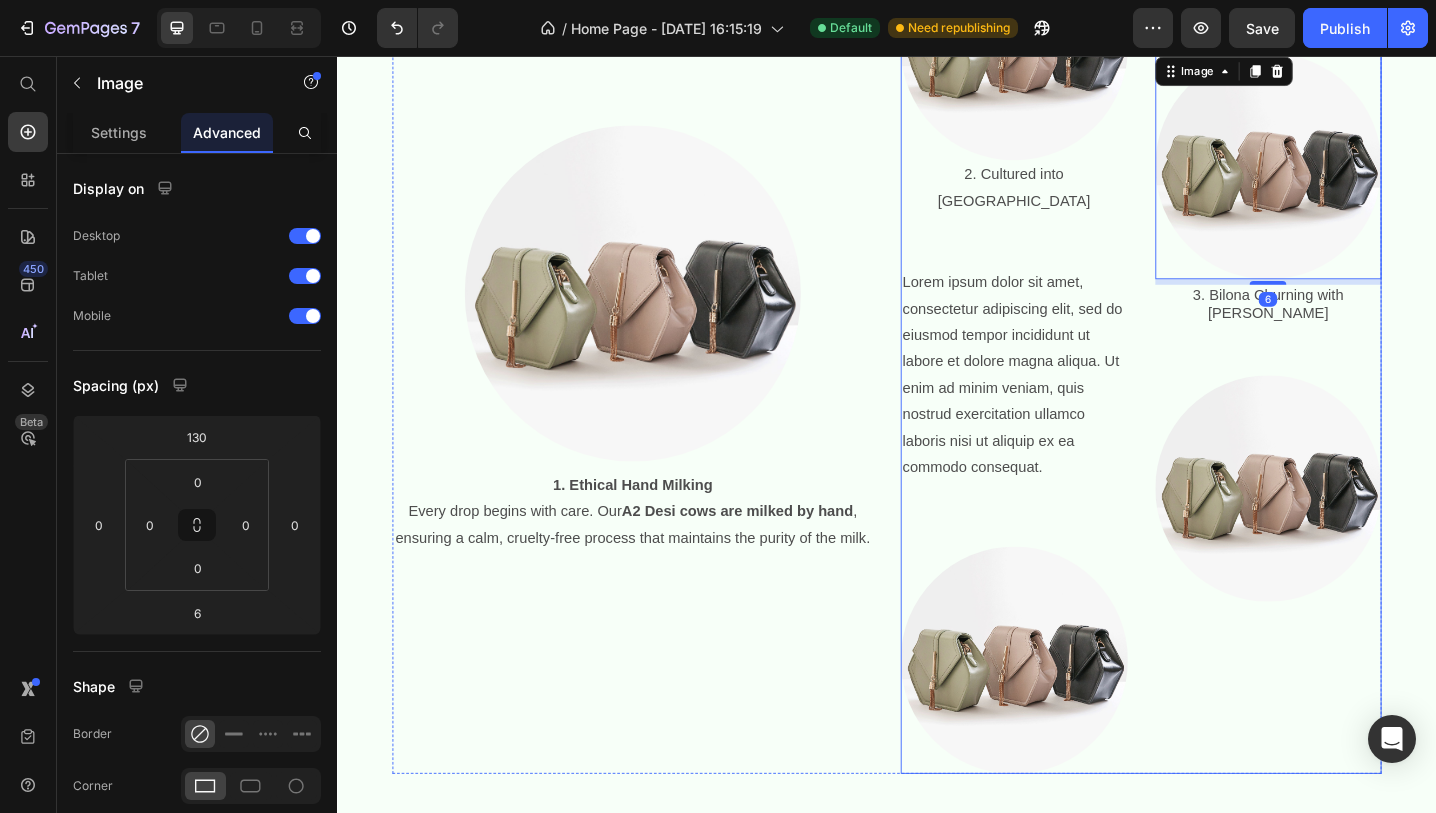 click on "Image   6 3. [PERSON_NAME] with [PERSON_NAME] Text Block Image" at bounding box center (1354, 381) 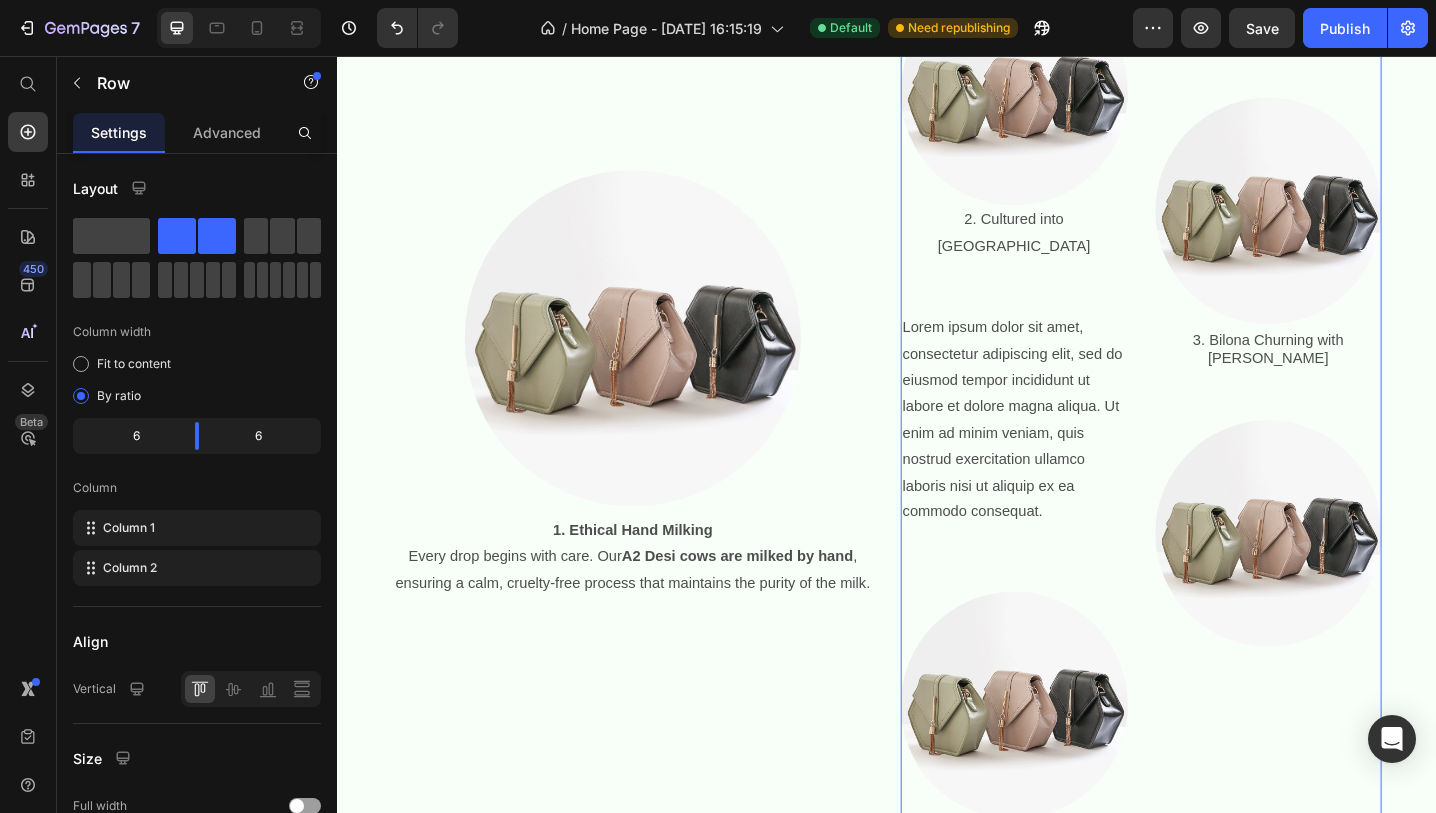 scroll, scrollTop: 743, scrollLeft: 0, axis: vertical 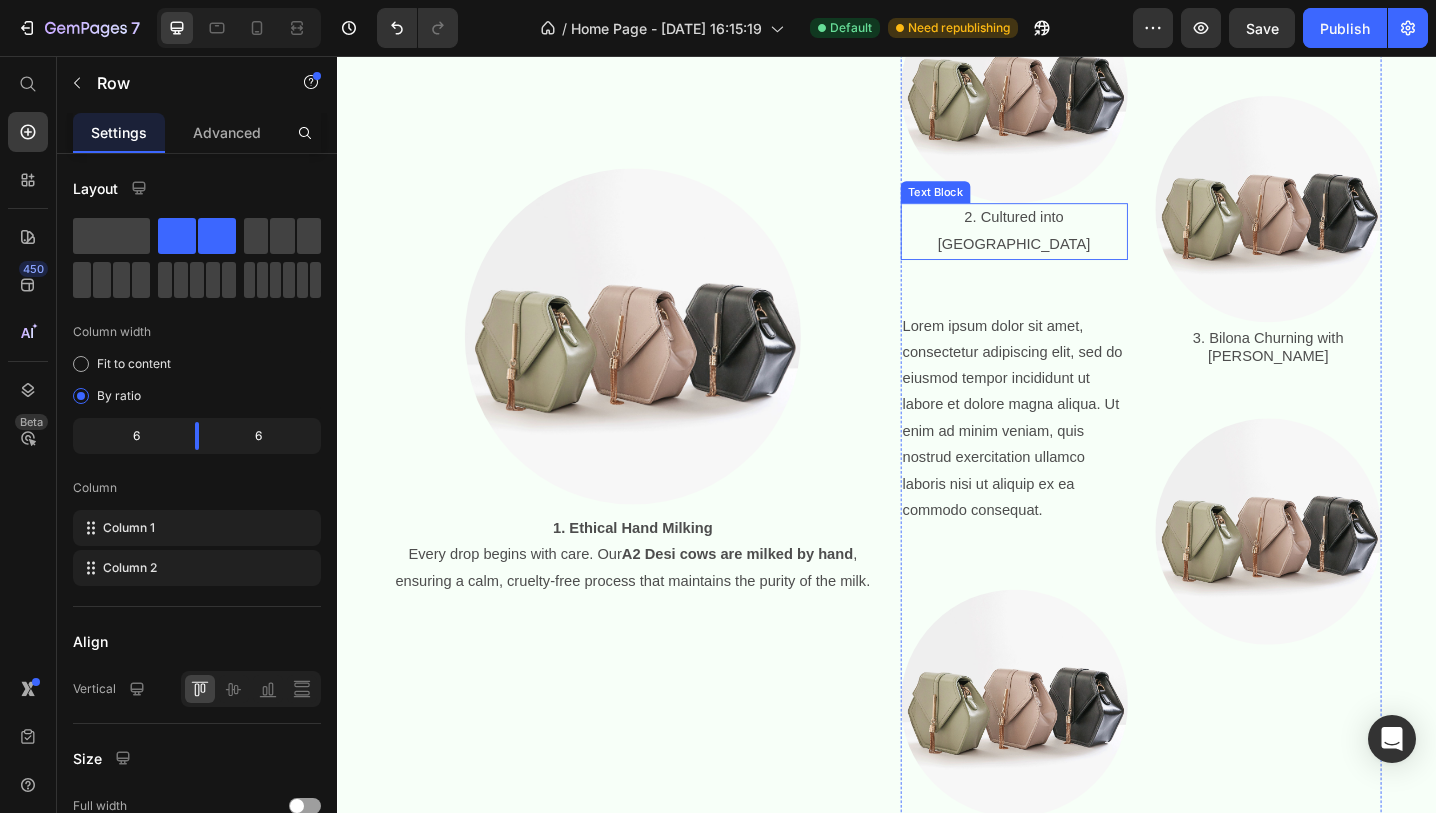 click on "2. Cultured into [GEOGRAPHIC_DATA]" at bounding box center [1076, 248] 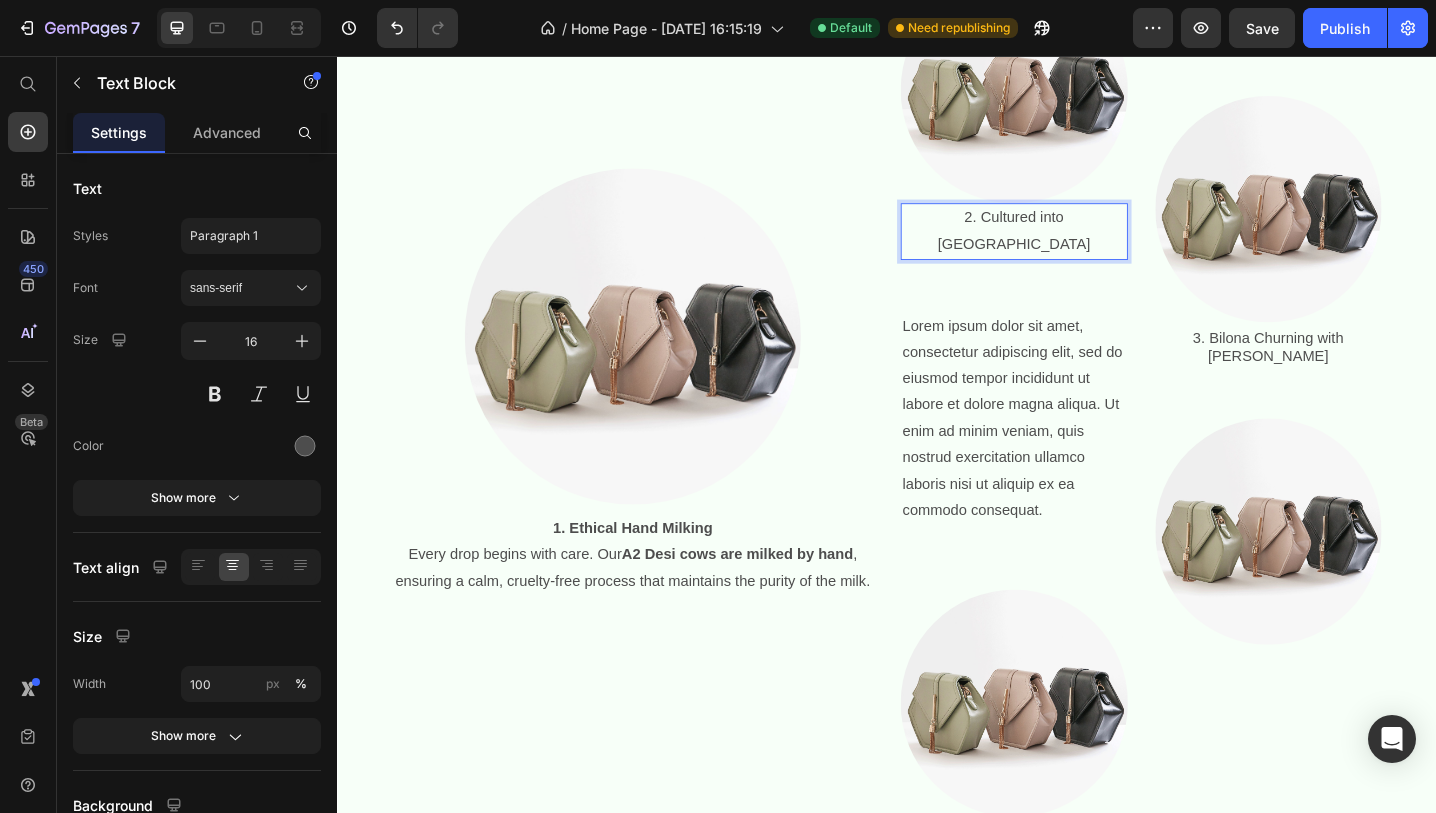 click on "2. Cultured into [GEOGRAPHIC_DATA]" at bounding box center [1076, 248] 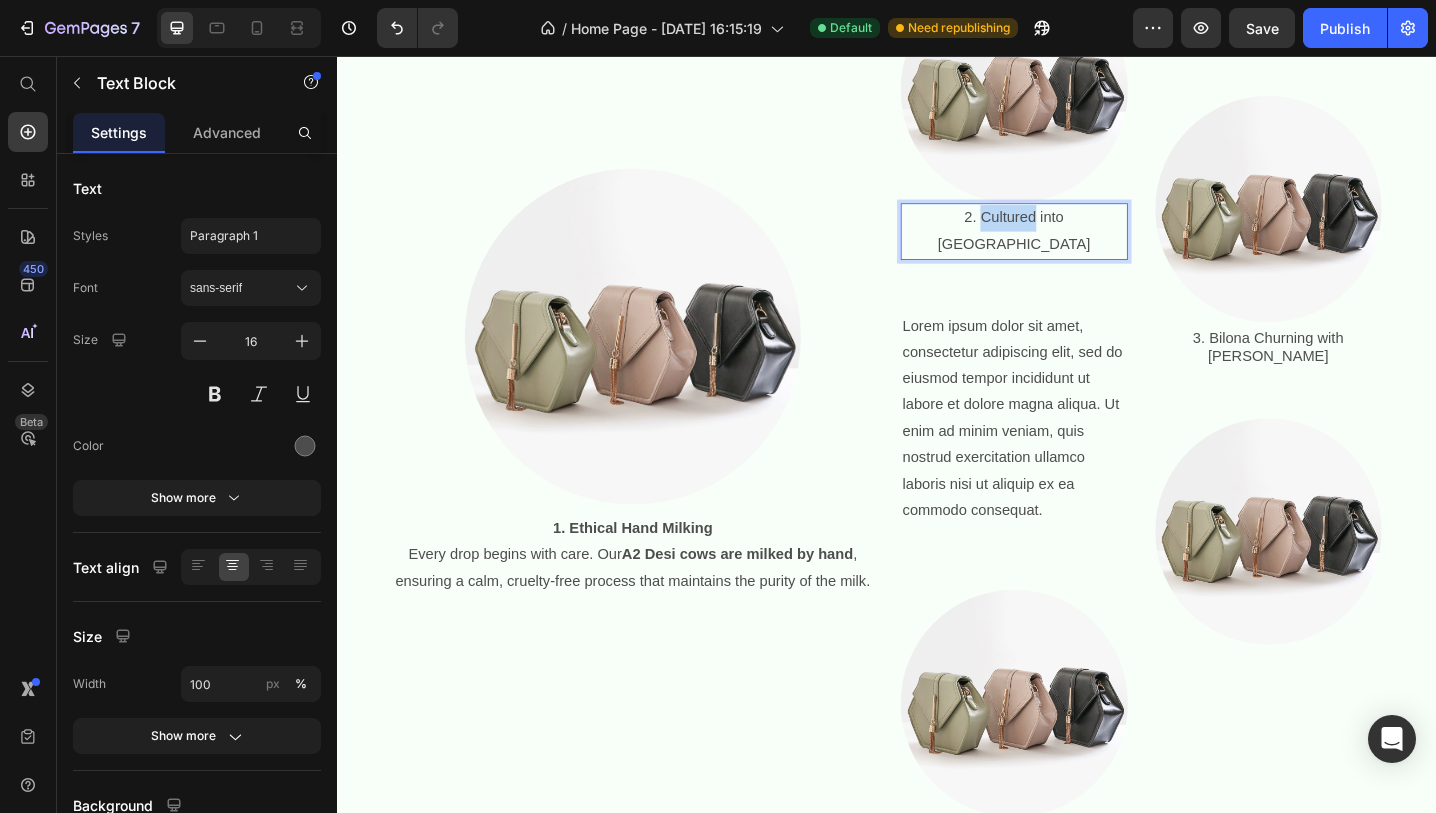 click on "2. Cultured into [GEOGRAPHIC_DATA]" at bounding box center (1076, 248) 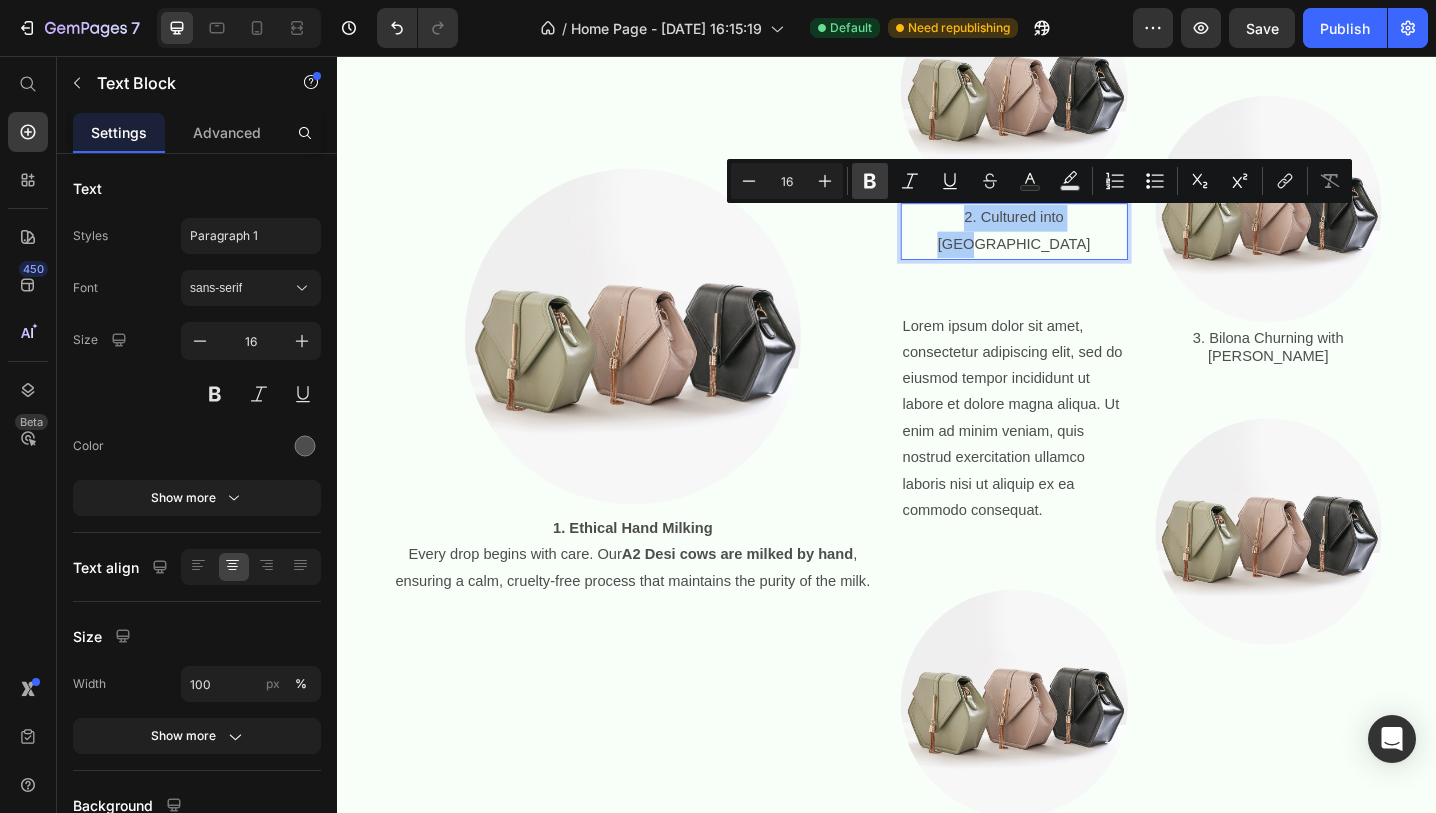 click 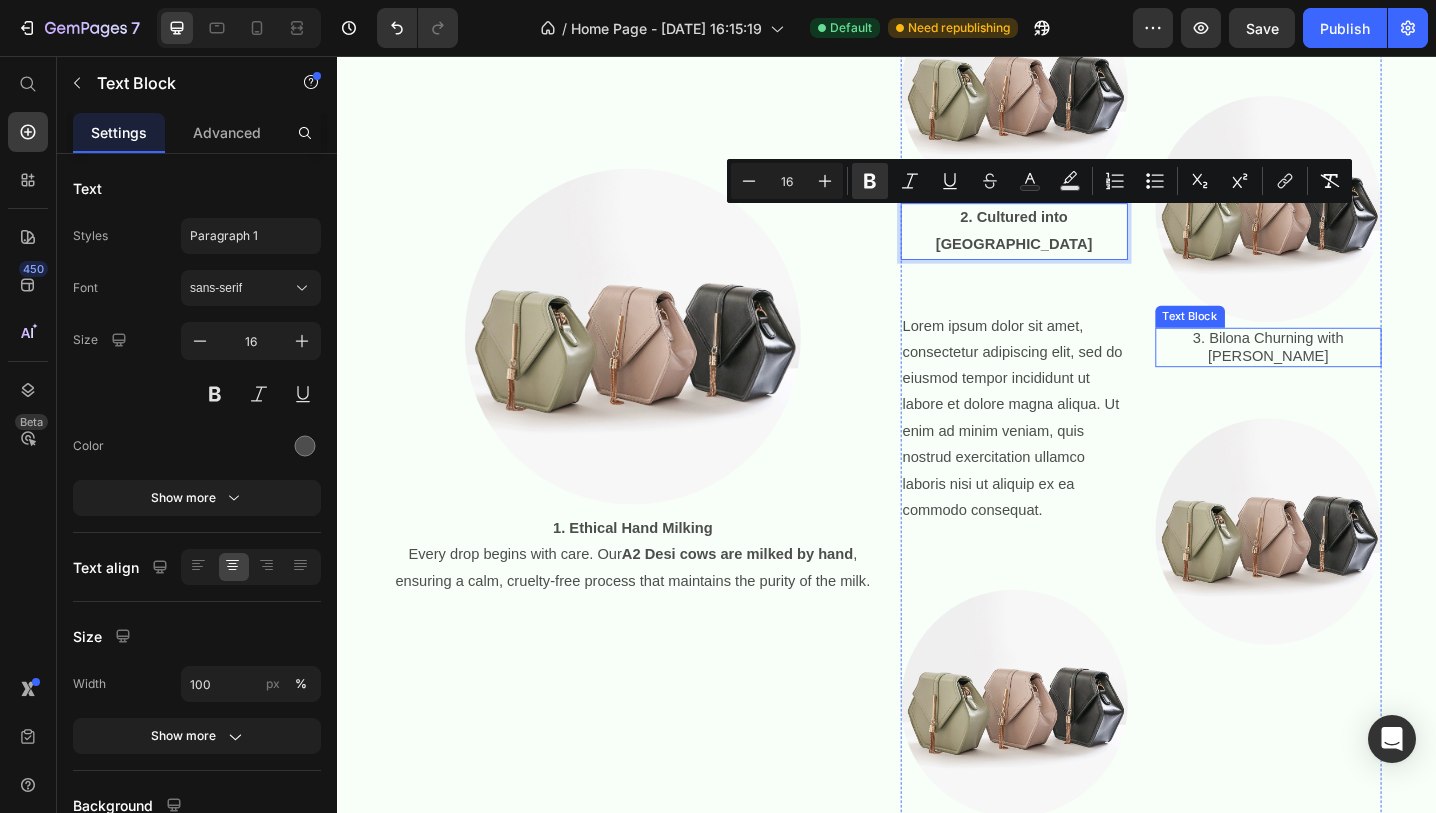 click on "3. Bilona Churning with [PERSON_NAME]" at bounding box center [1354, 374] 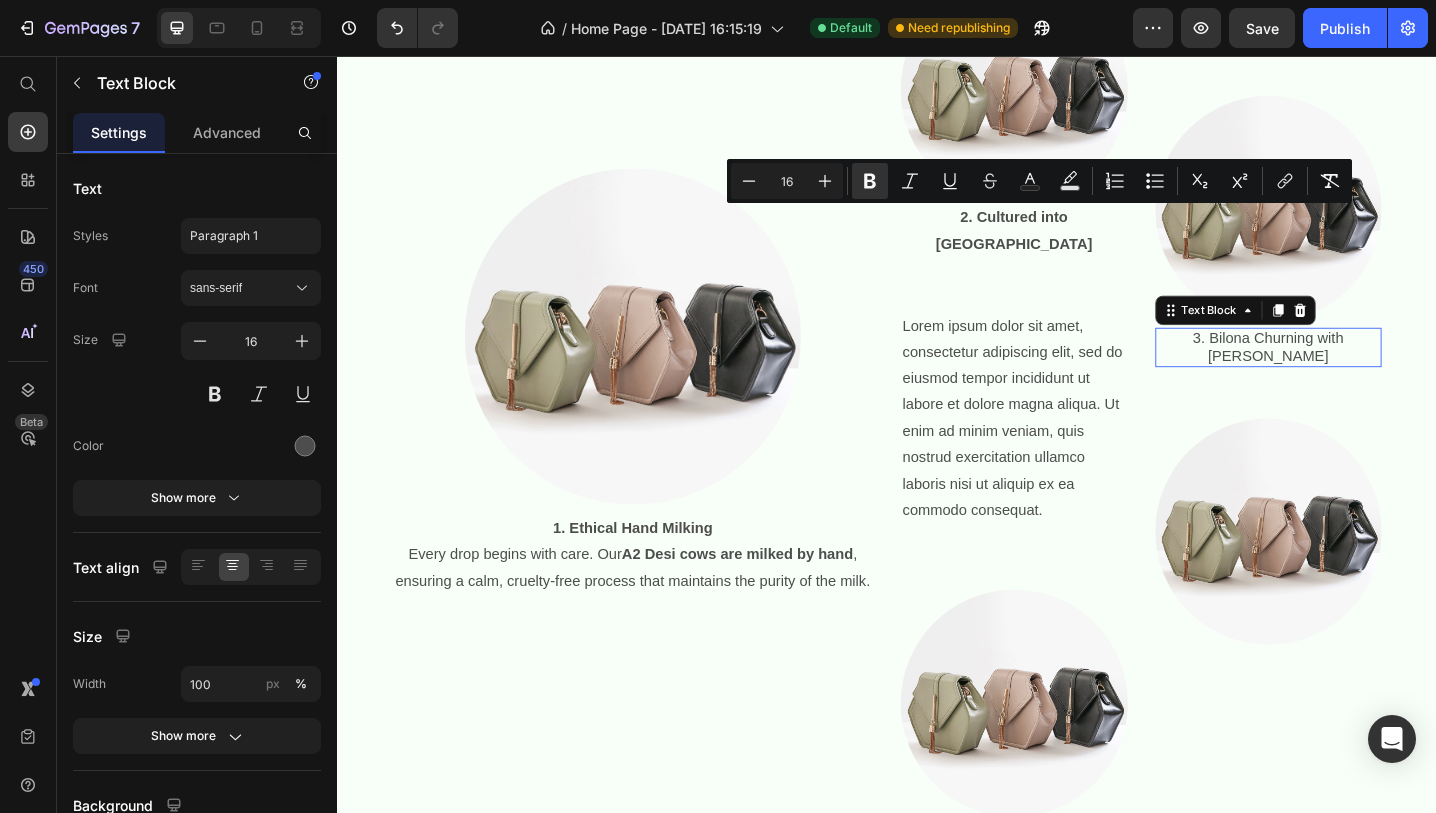 click on "3. Bilona Churning with [PERSON_NAME]" at bounding box center (1354, 374) 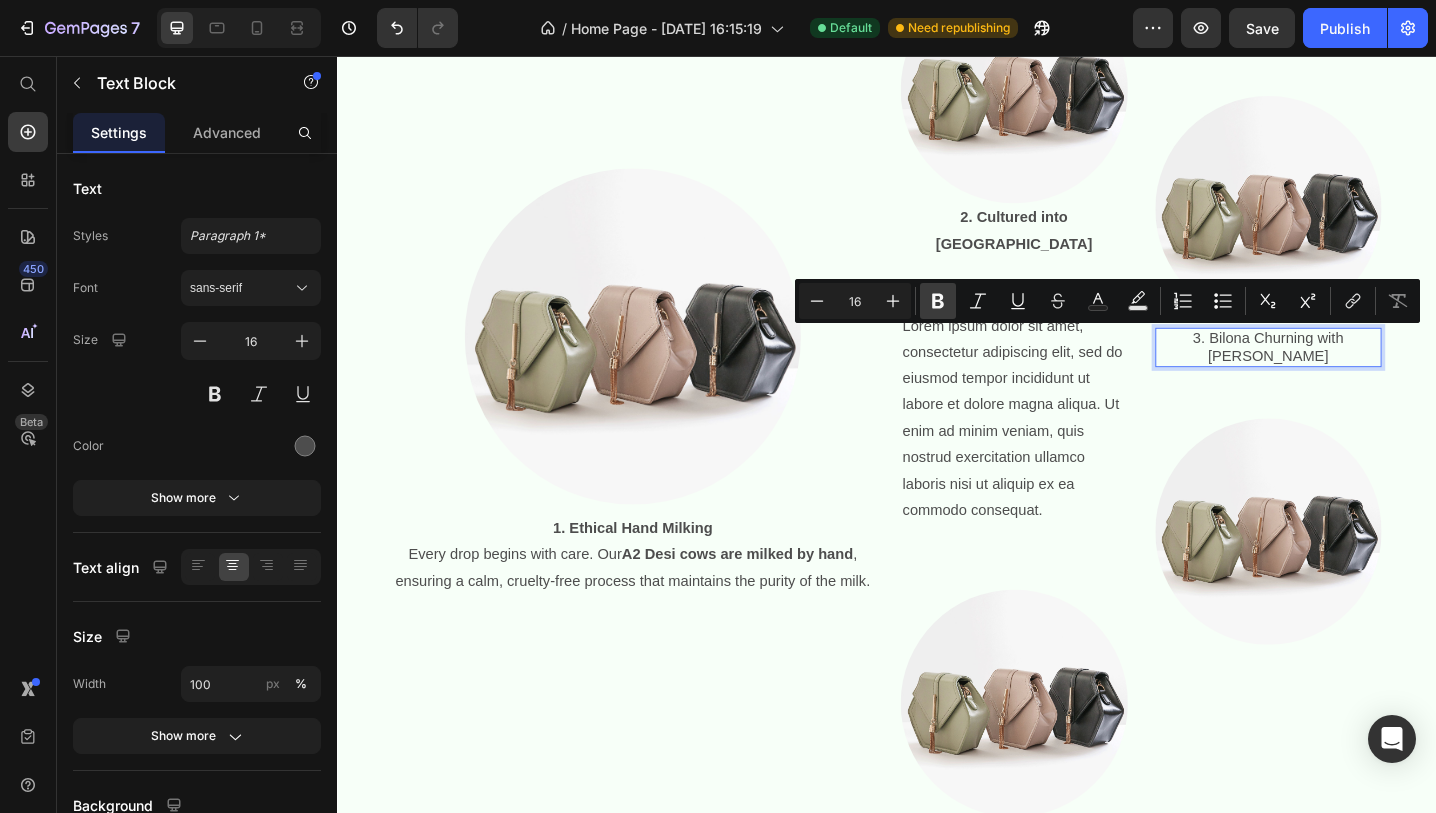 click 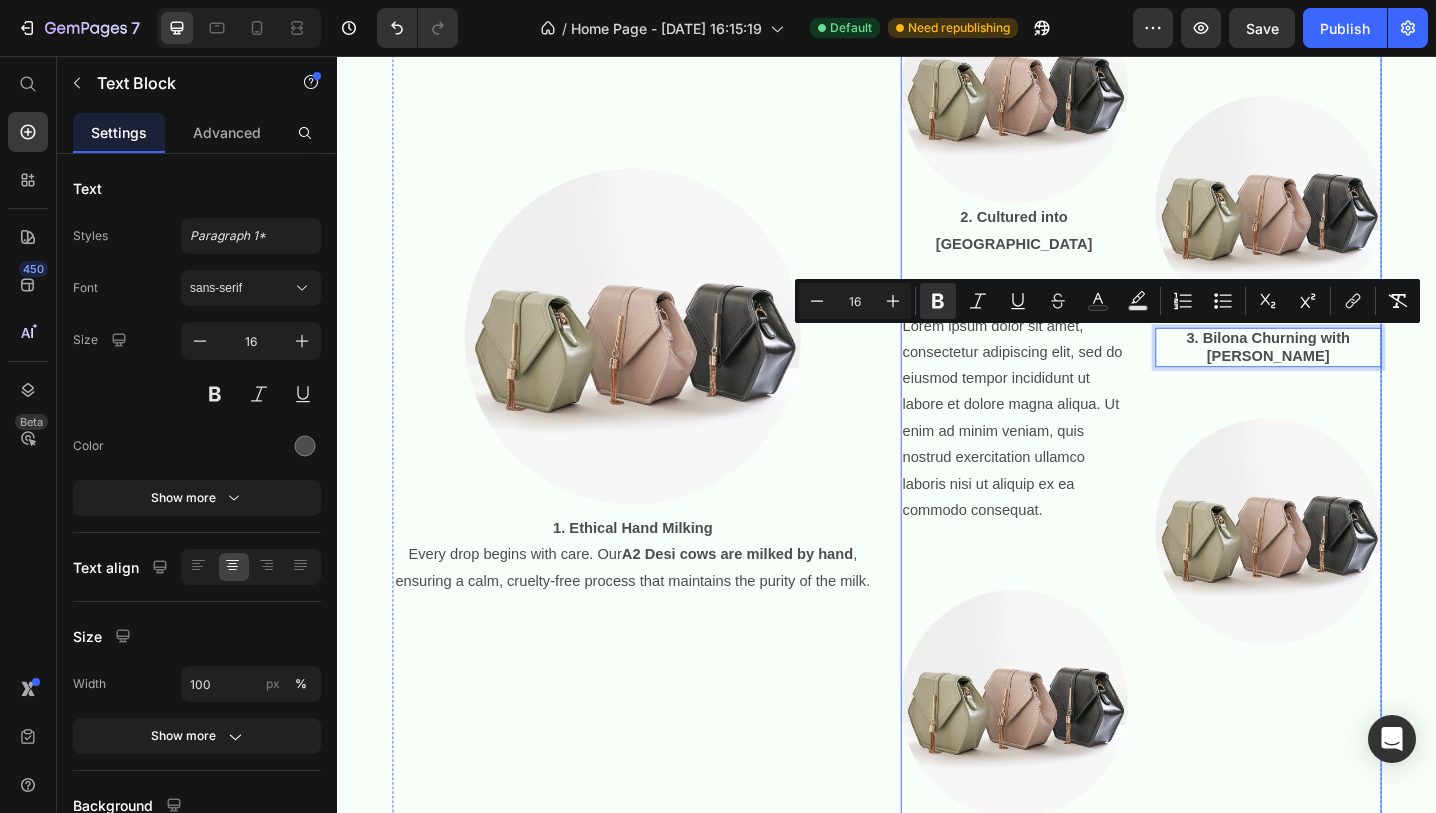 click on "Image 3. [PERSON_NAME] with [PERSON_NAME] Text Block   56 Image" at bounding box center (1354, 428) 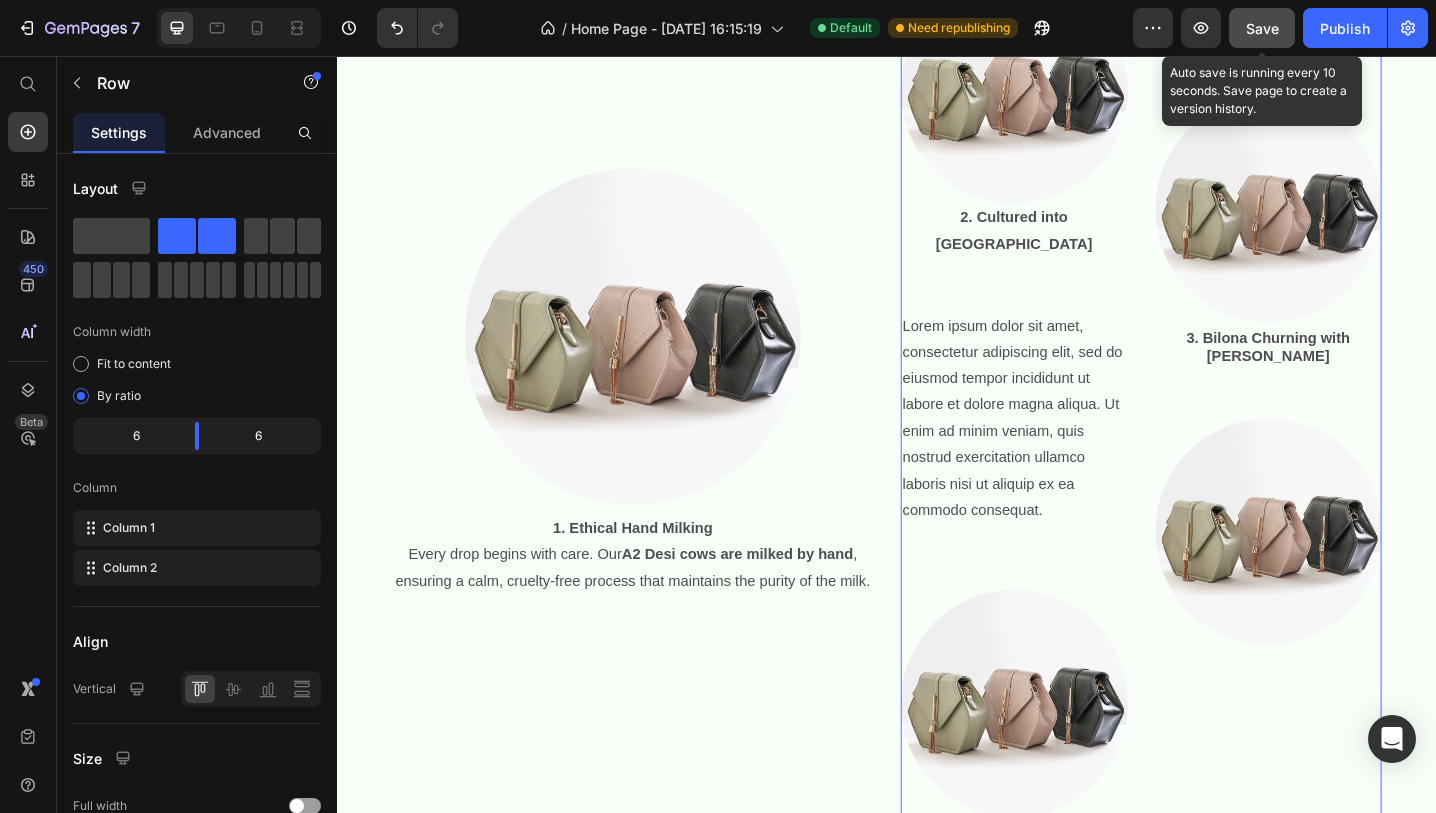 click on "Save" 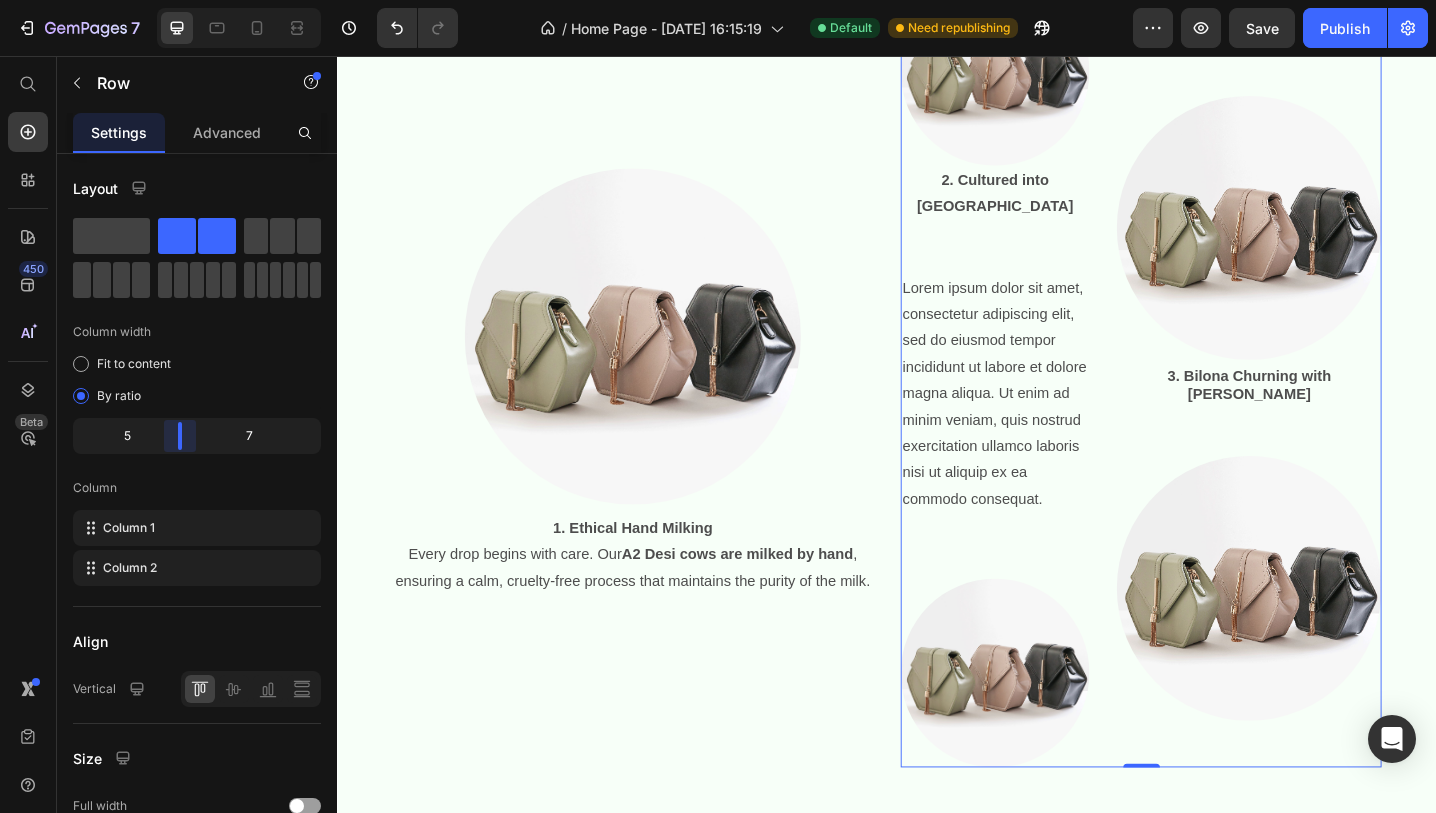 drag, startPoint x: 201, startPoint y: 437, endPoint x: 168, endPoint y: 437, distance: 33 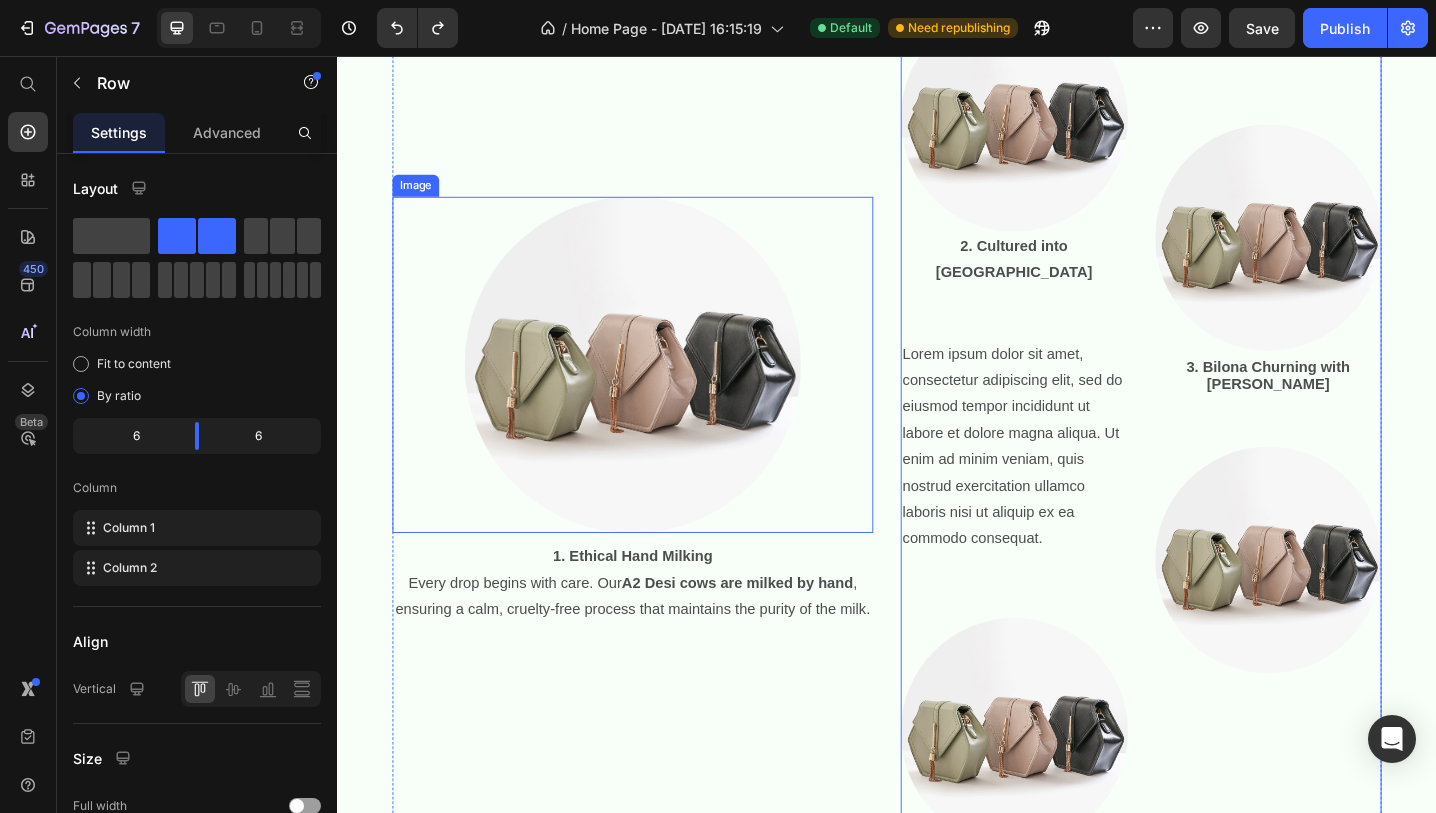 scroll, scrollTop: 733, scrollLeft: 0, axis: vertical 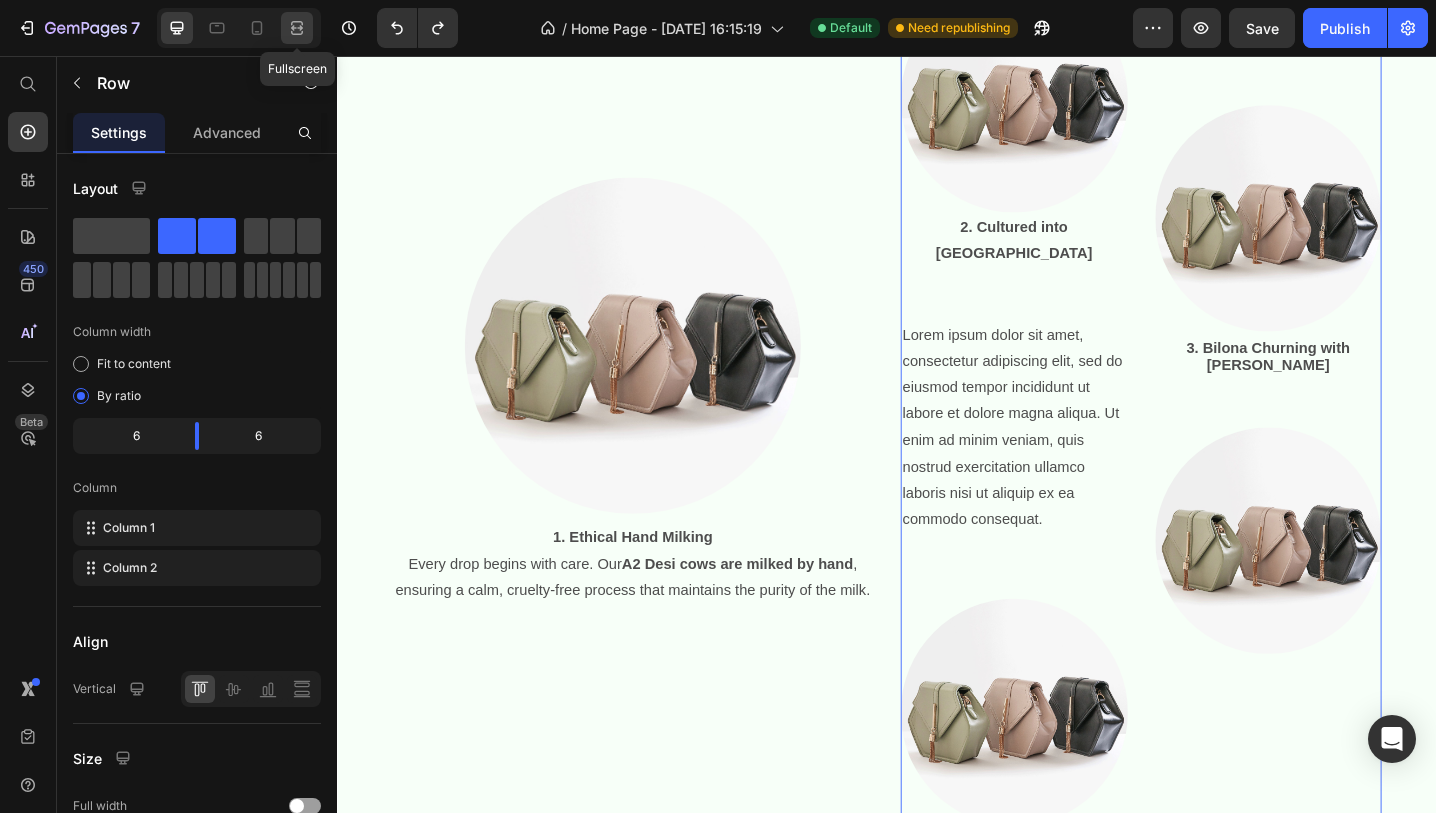 click 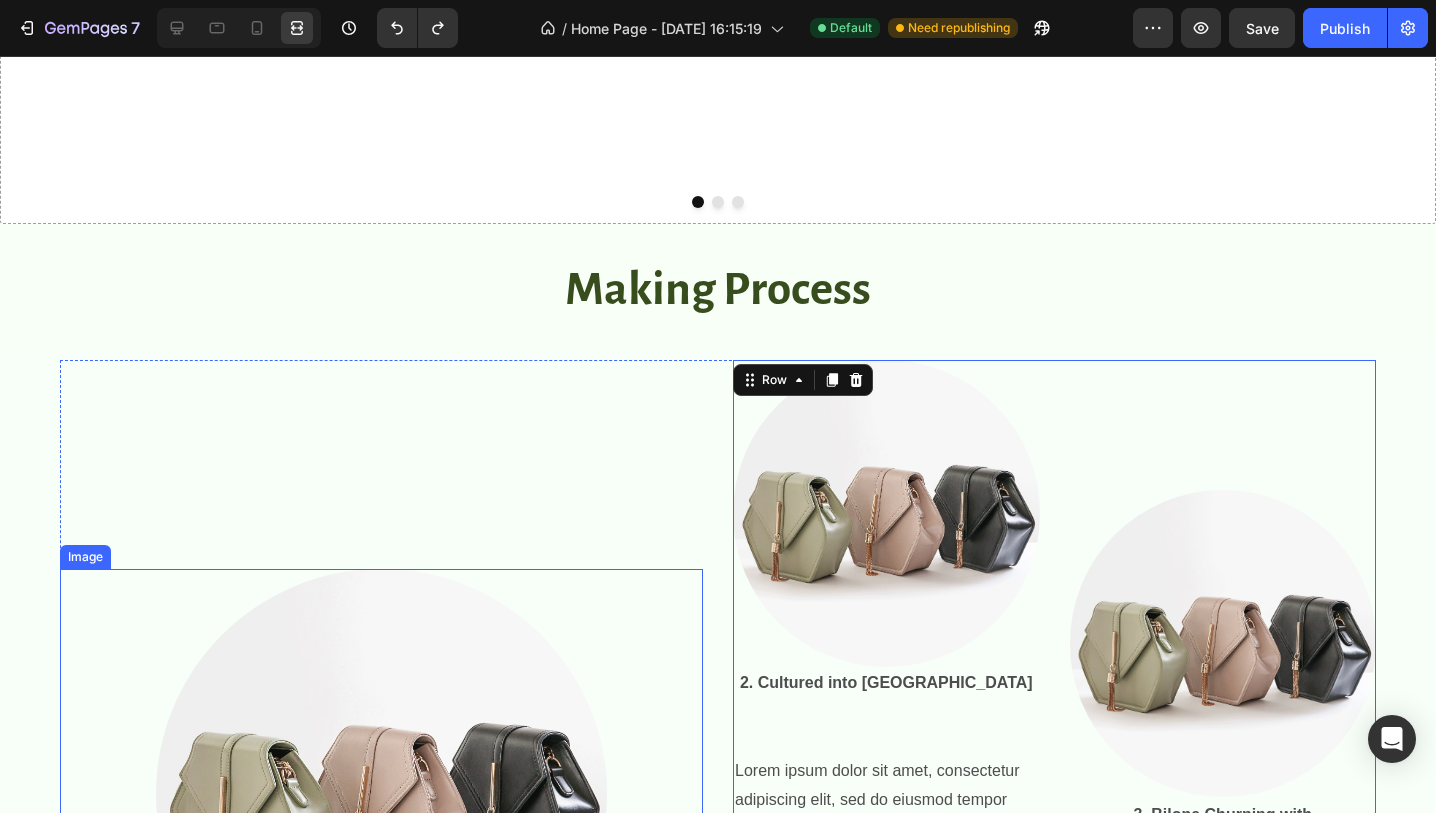 scroll, scrollTop: 874, scrollLeft: 0, axis: vertical 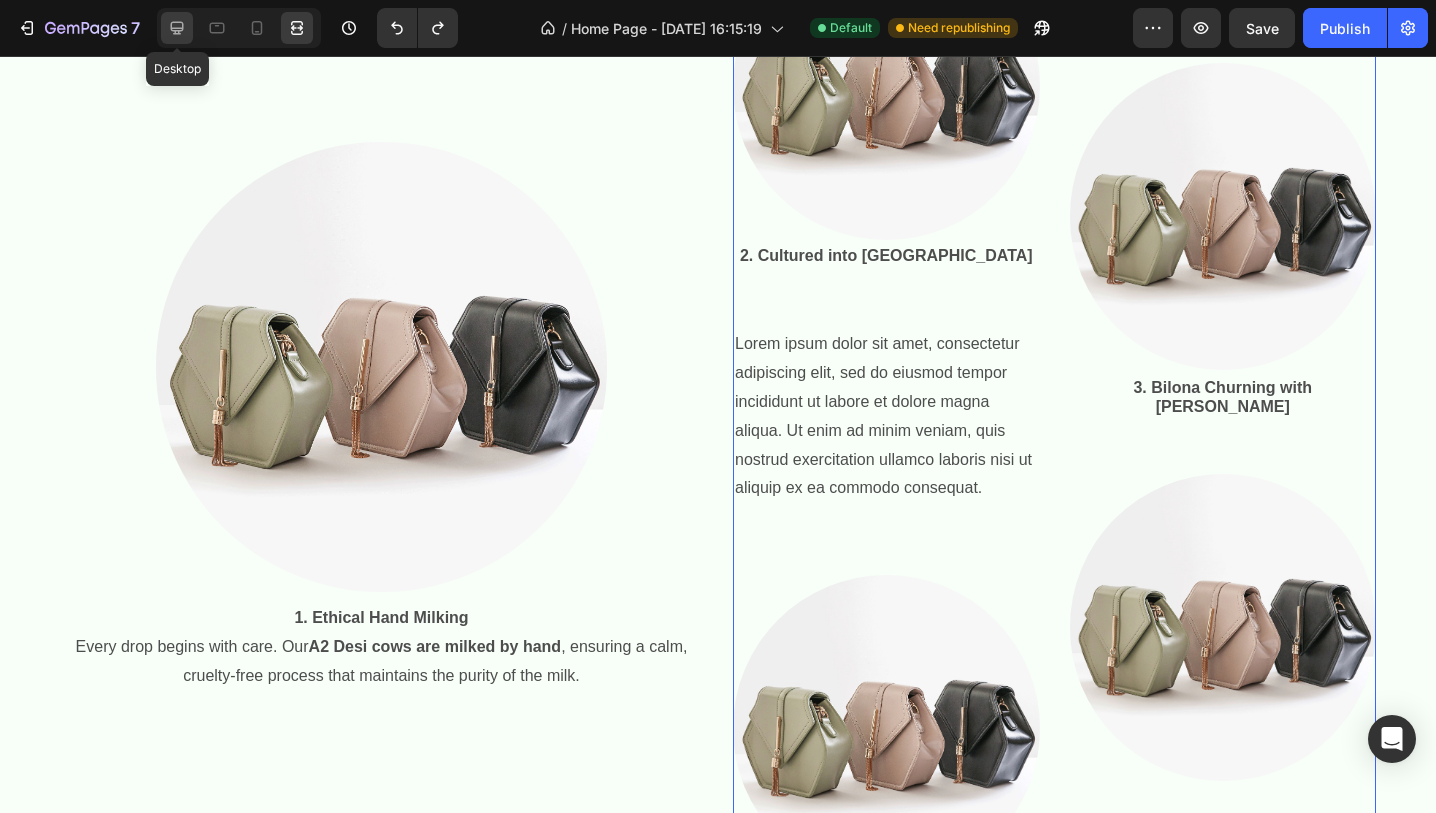 click 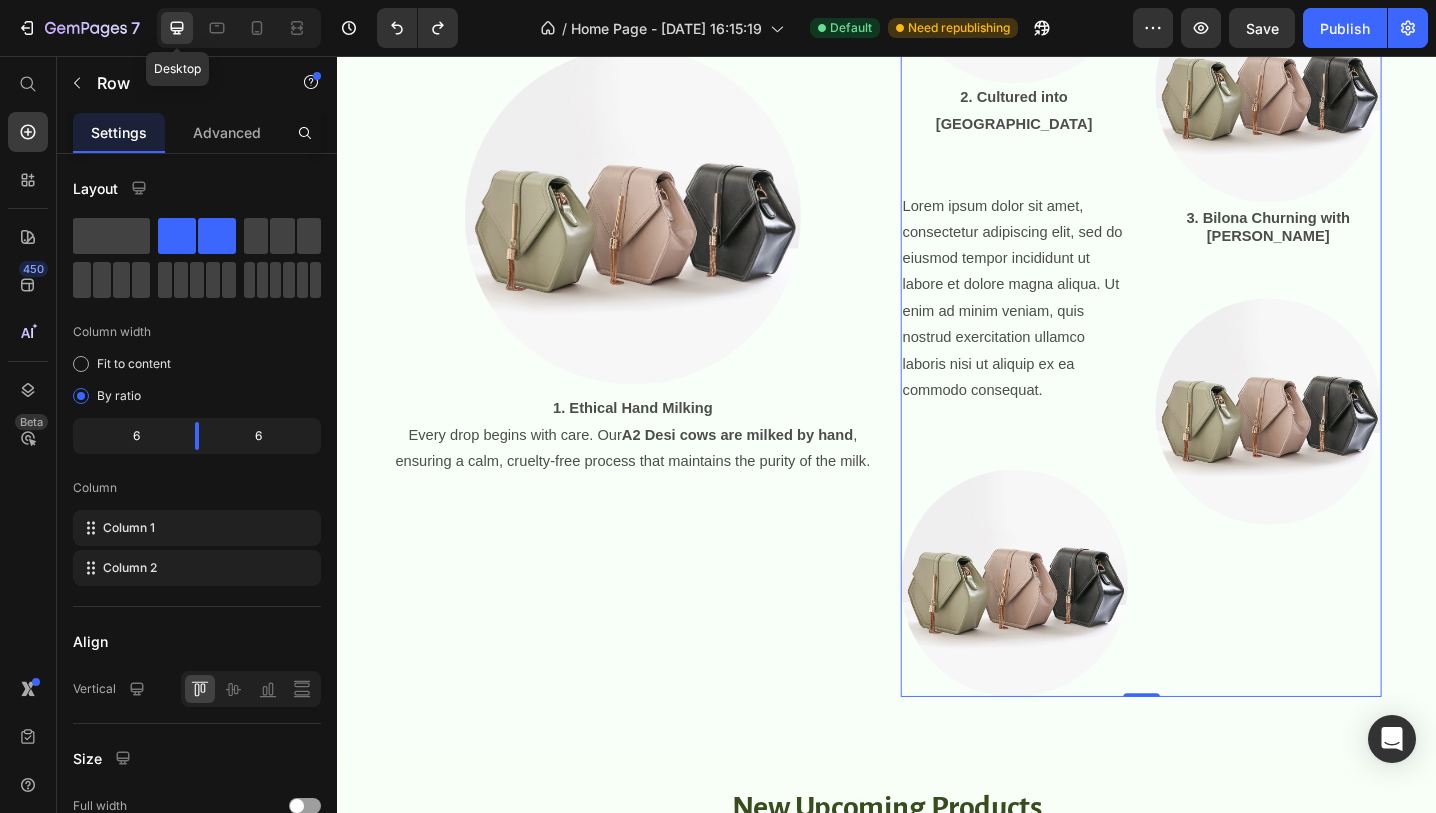 scroll, scrollTop: 780, scrollLeft: 0, axis: vertical 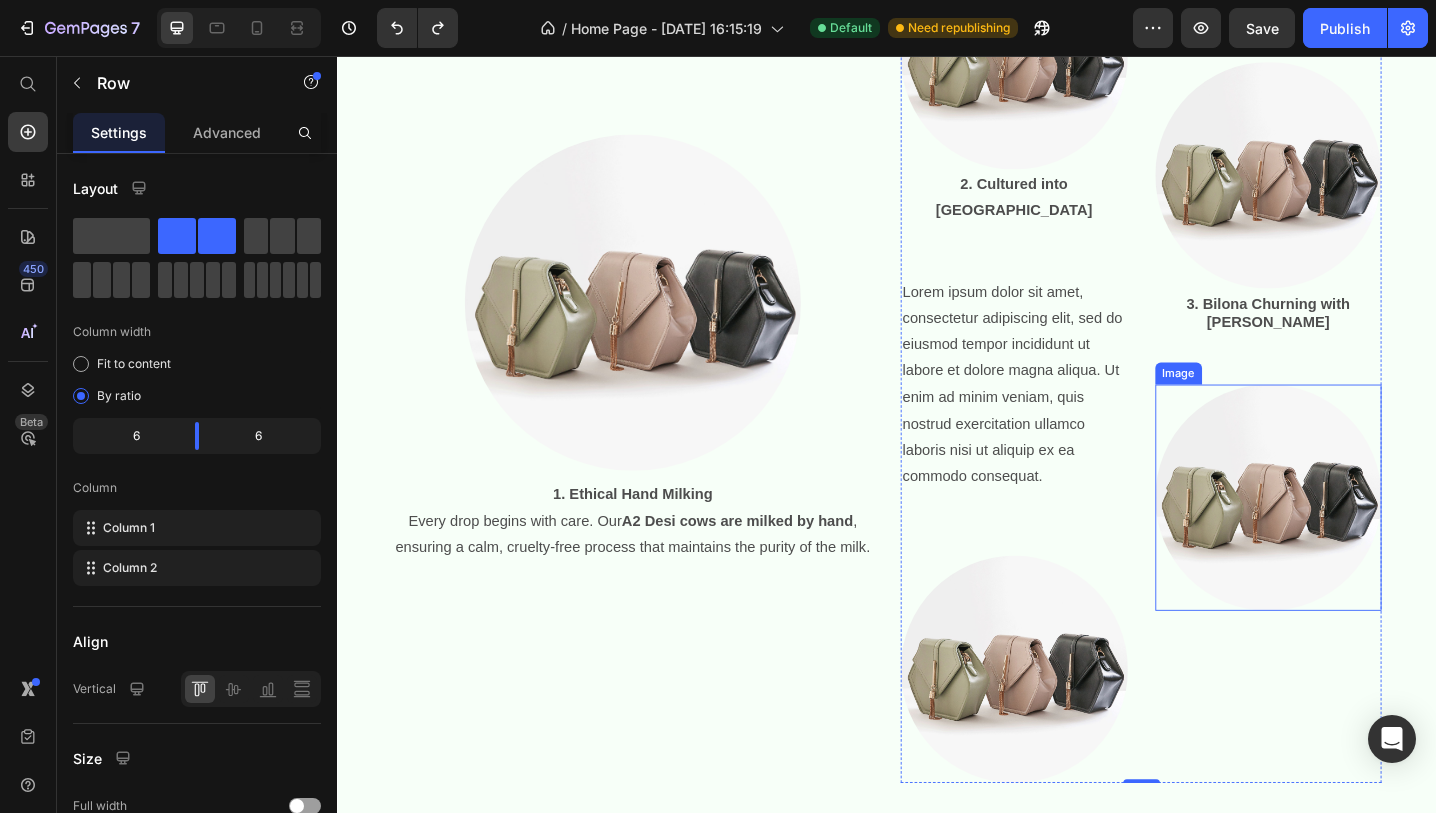 click at bounding box center (1354, 539) 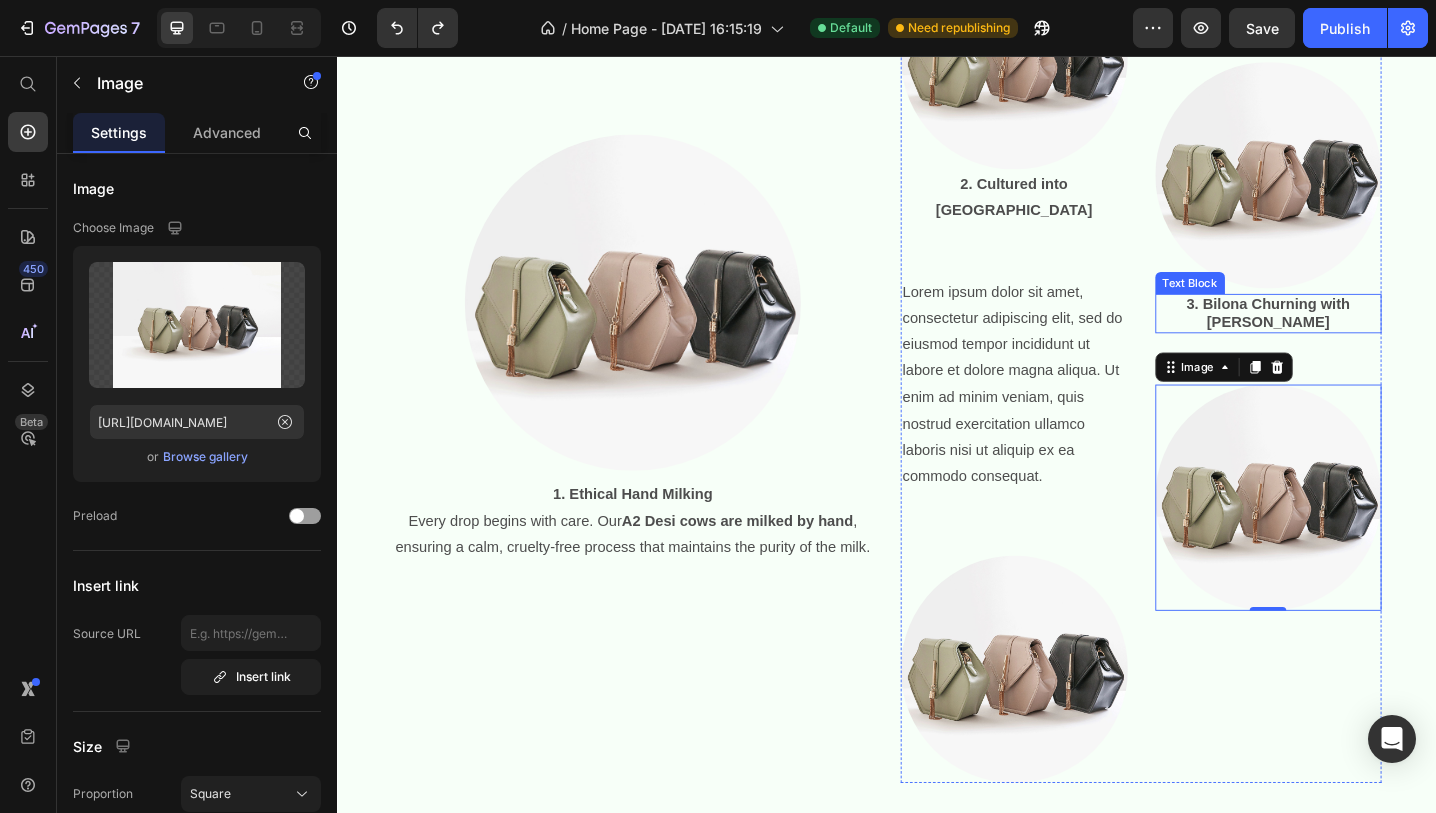 click on "3. Bilona Churning with [PERSON_NAME]" at bounding box center (1353, 337) 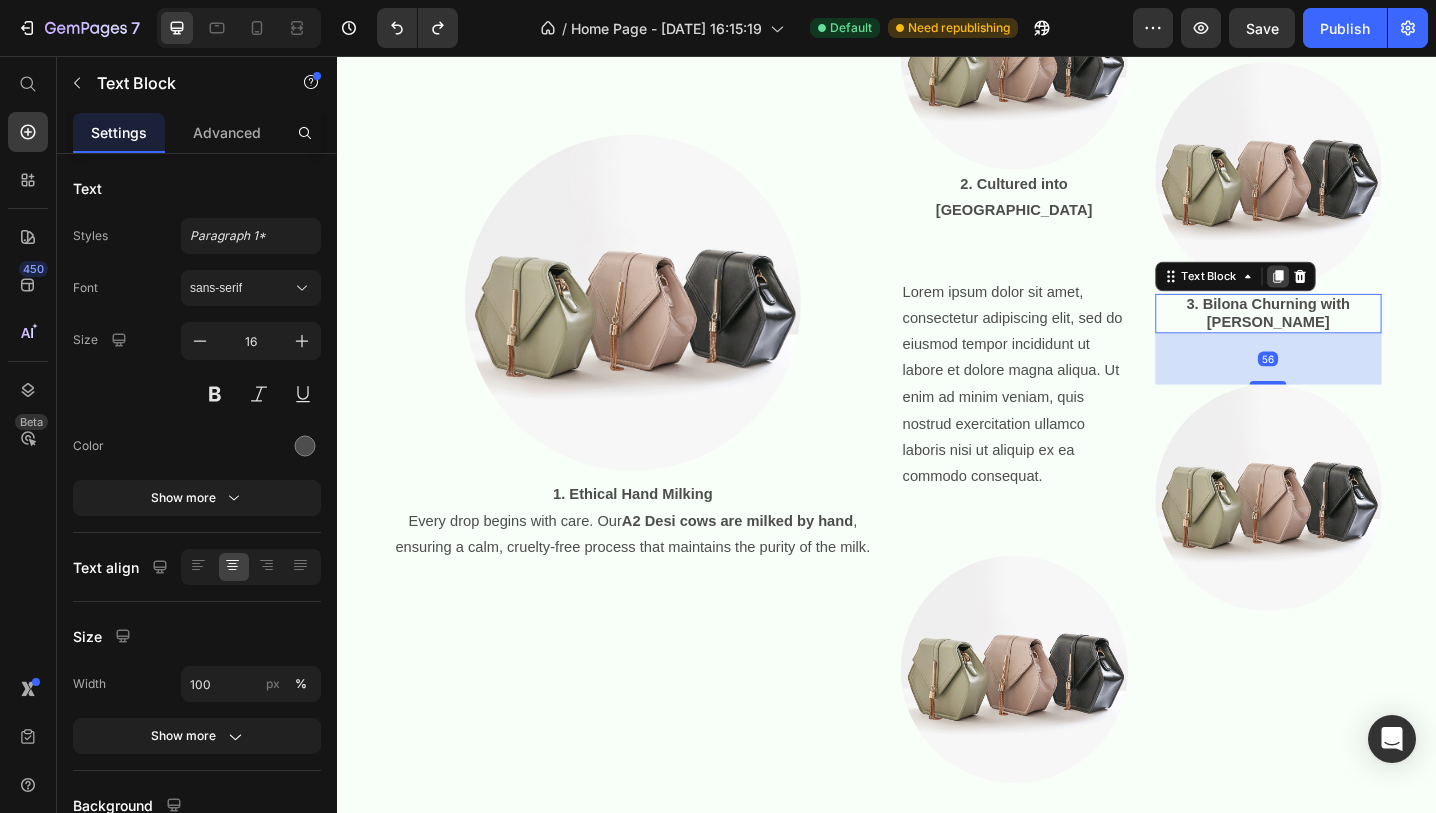click 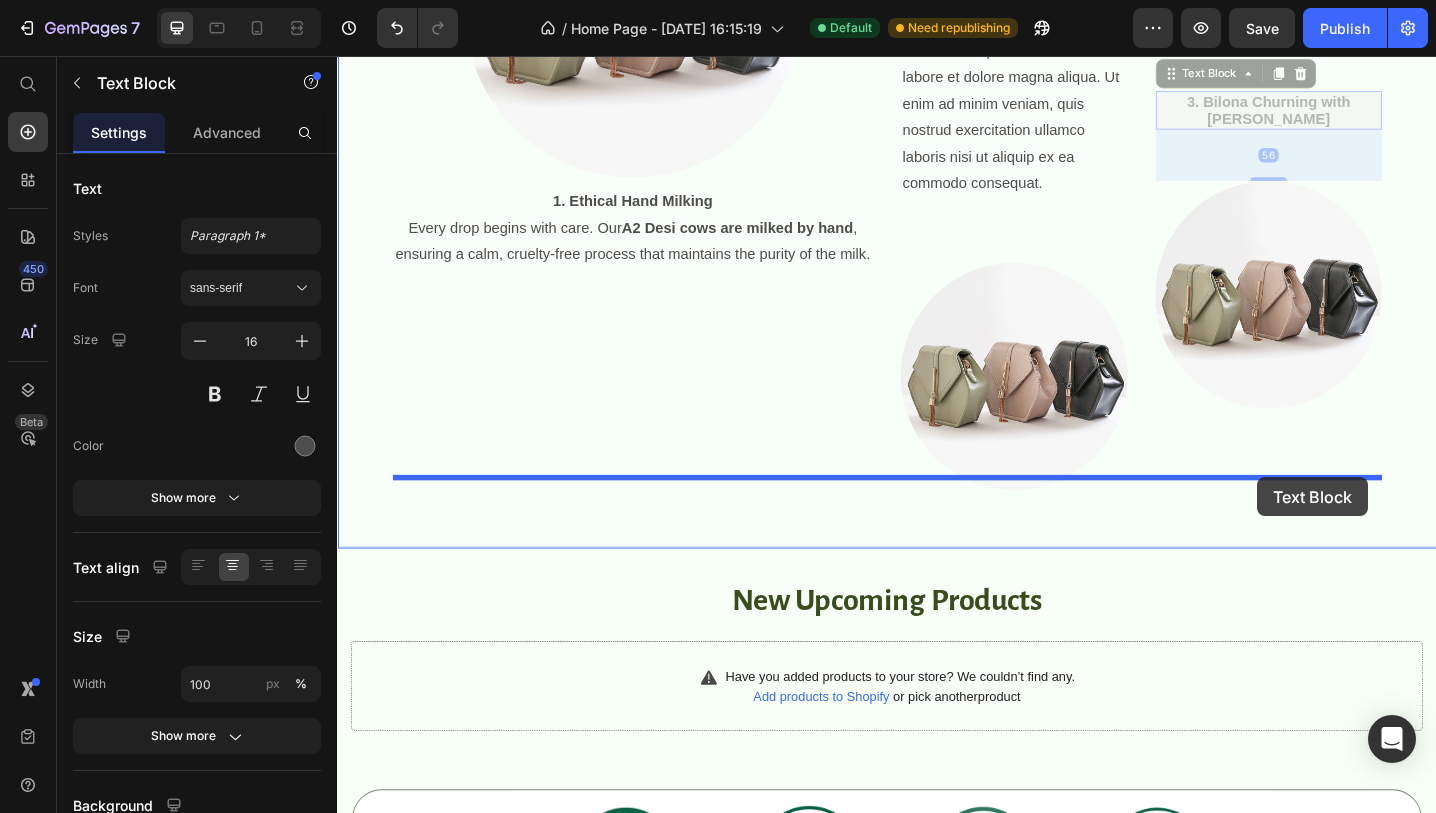 scroll, scrollTop: 1130, scrollLeft: 0, axis: vertical 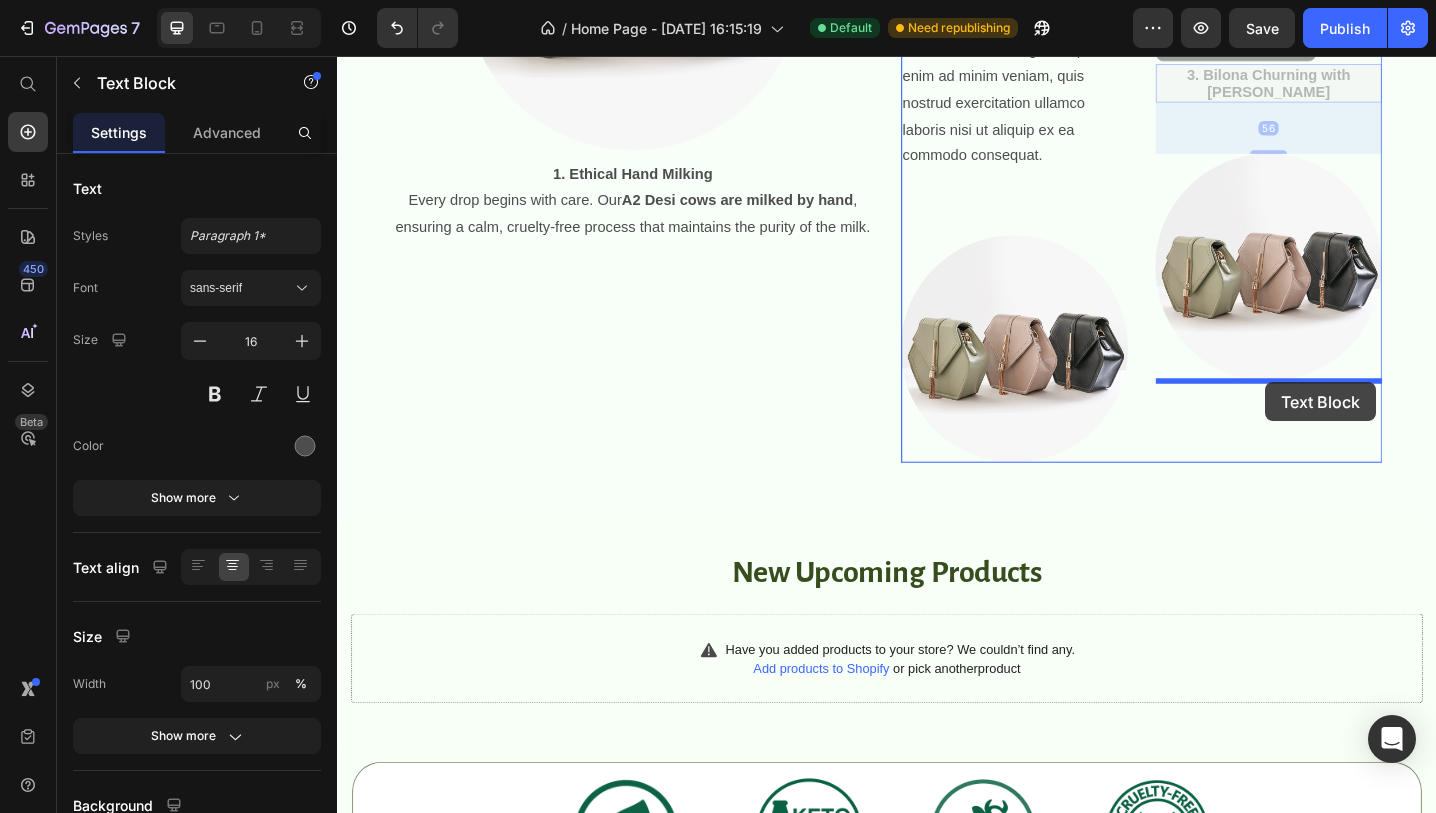 drag, startPoint x: 1335, startPoint y: 419, endPoint x: 1350, endPoint y: 412, distance: 16.552946 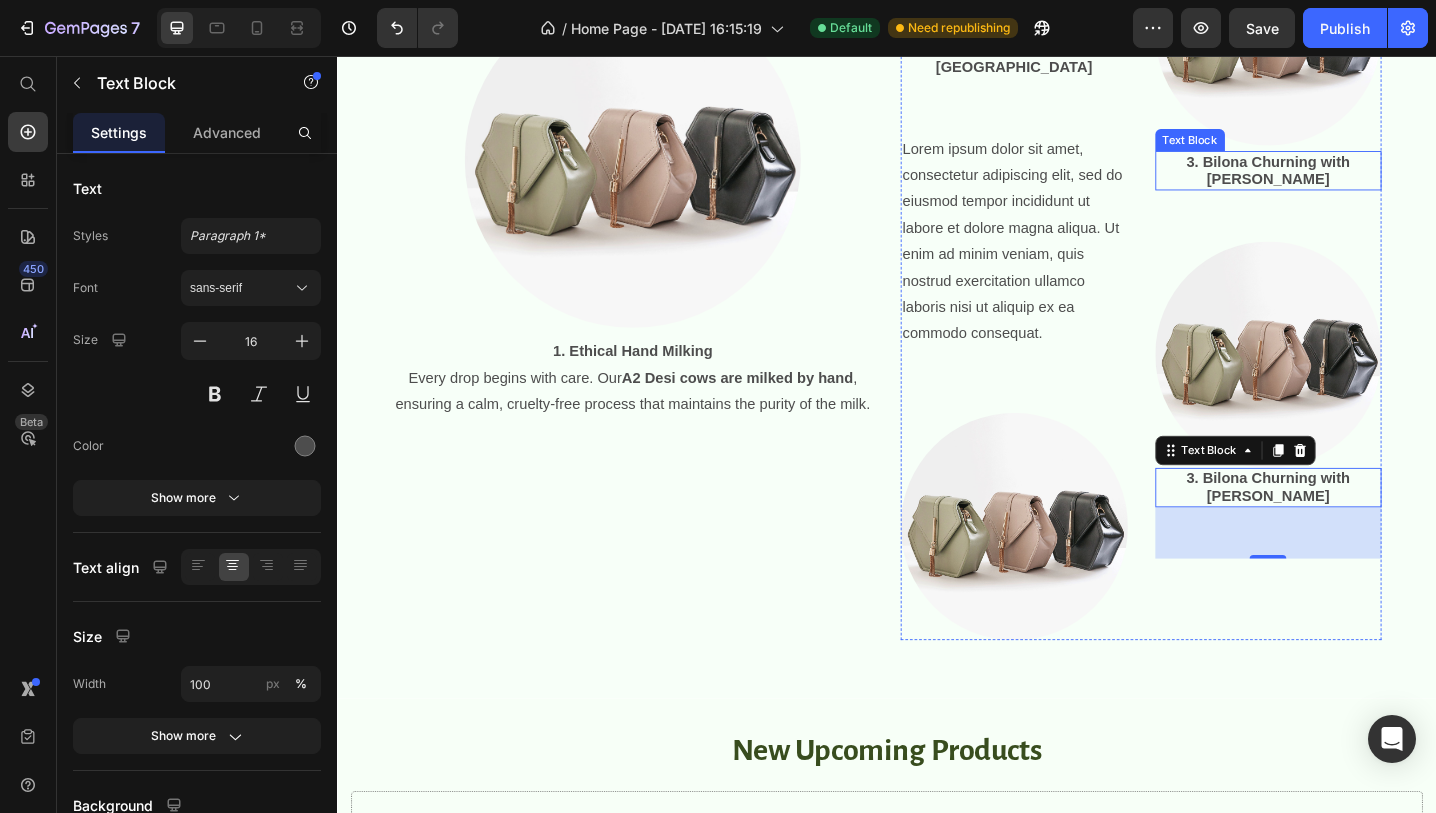 scroll, scrollTop: 955, scrollLeft: 0, axis: vertical 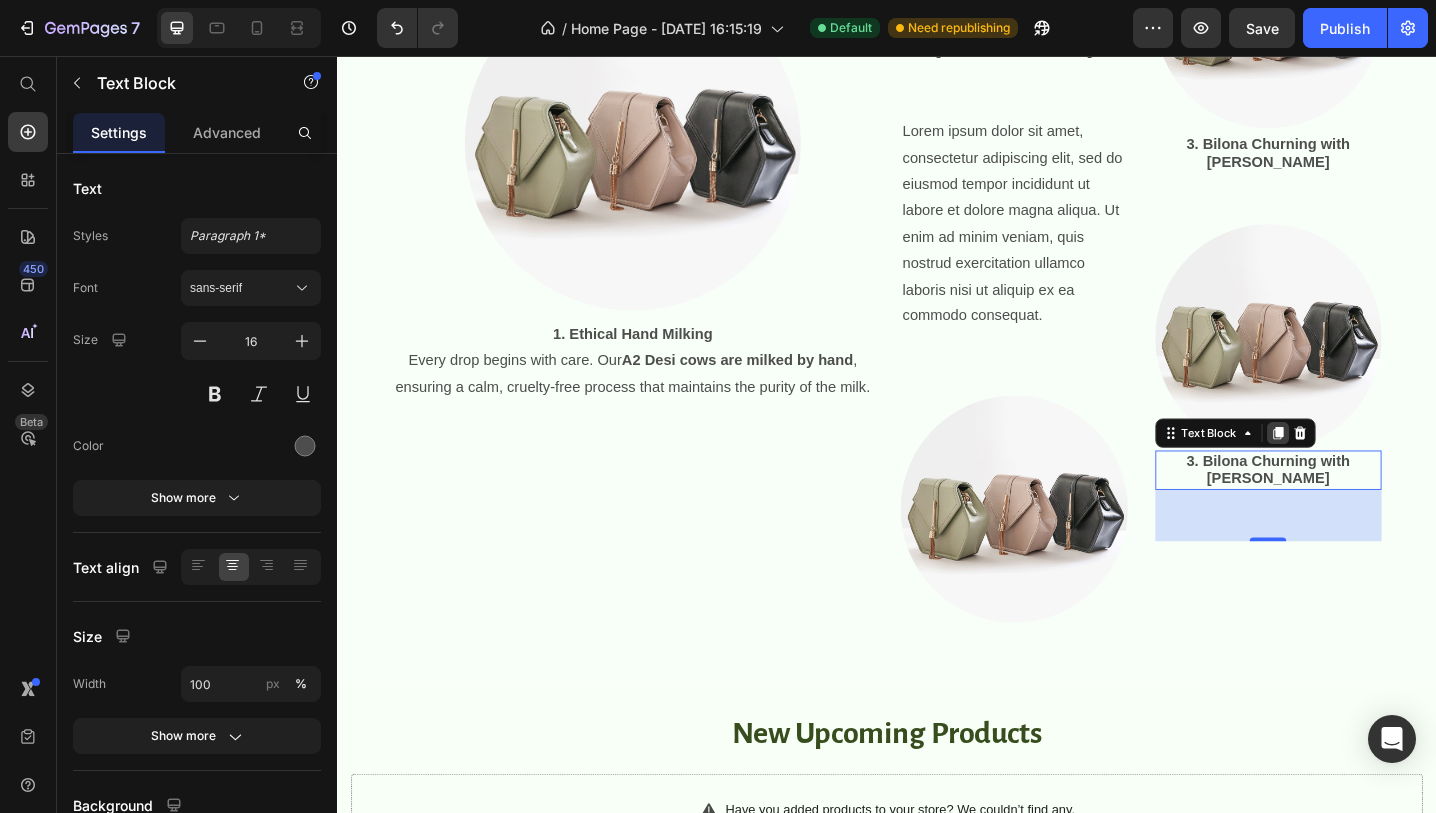 click 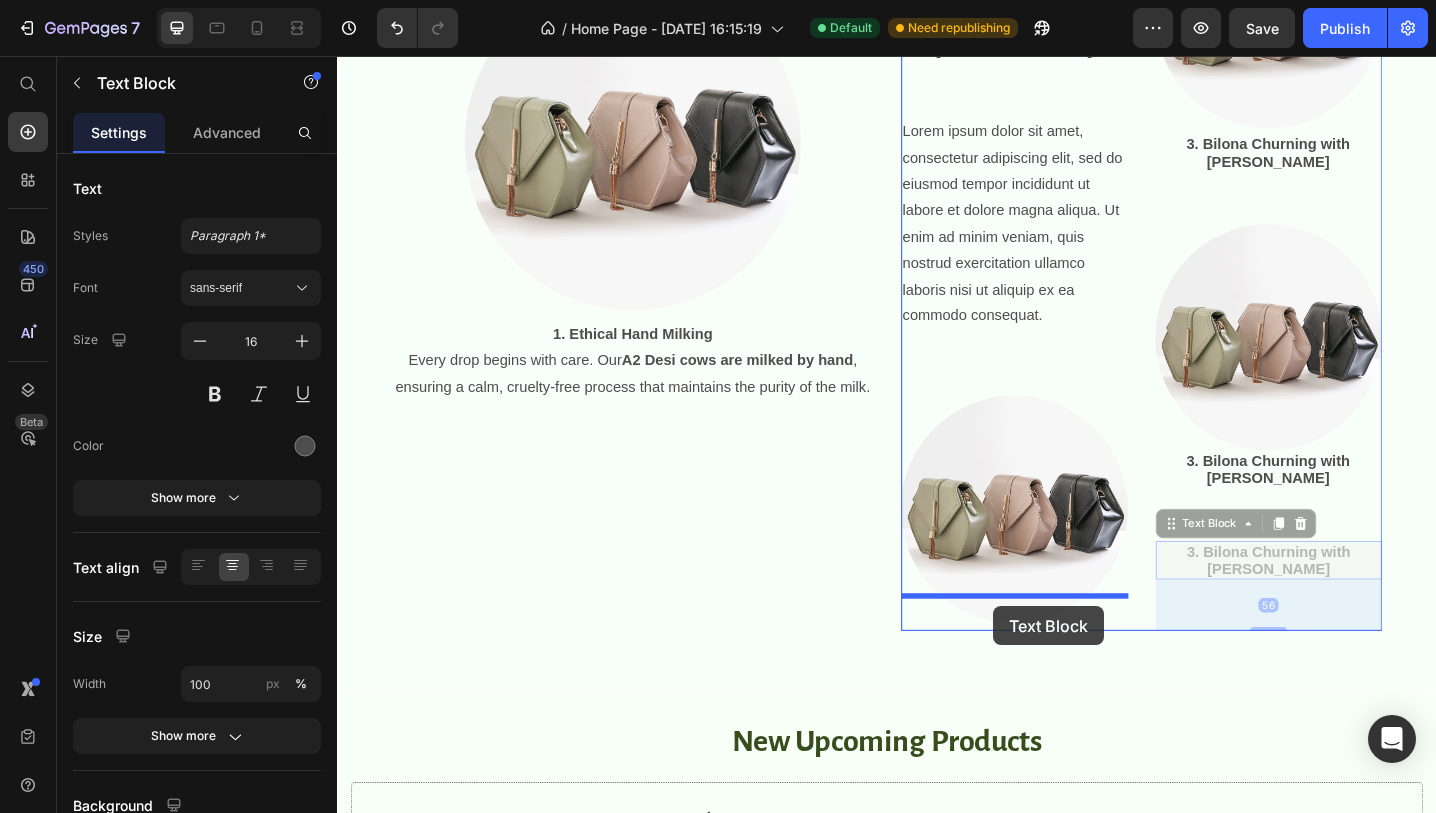 drag, startPoint x: 1343, startPoint y: 611, endPoint x: 1053, endPoint y: 657, distance: 293.6256 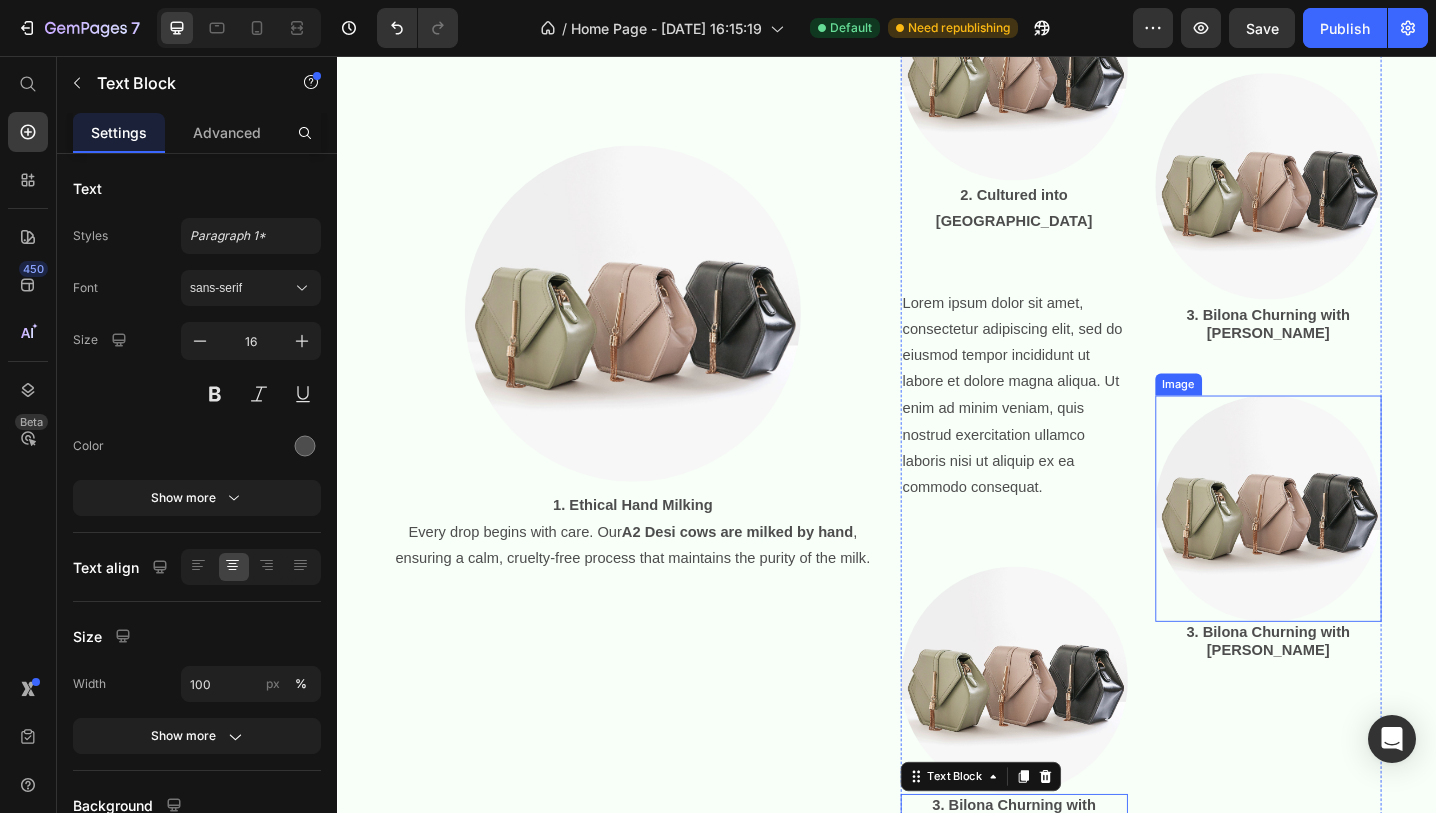 scroll, scrollTop: 801, scrollLeft: 0, axis: vertical 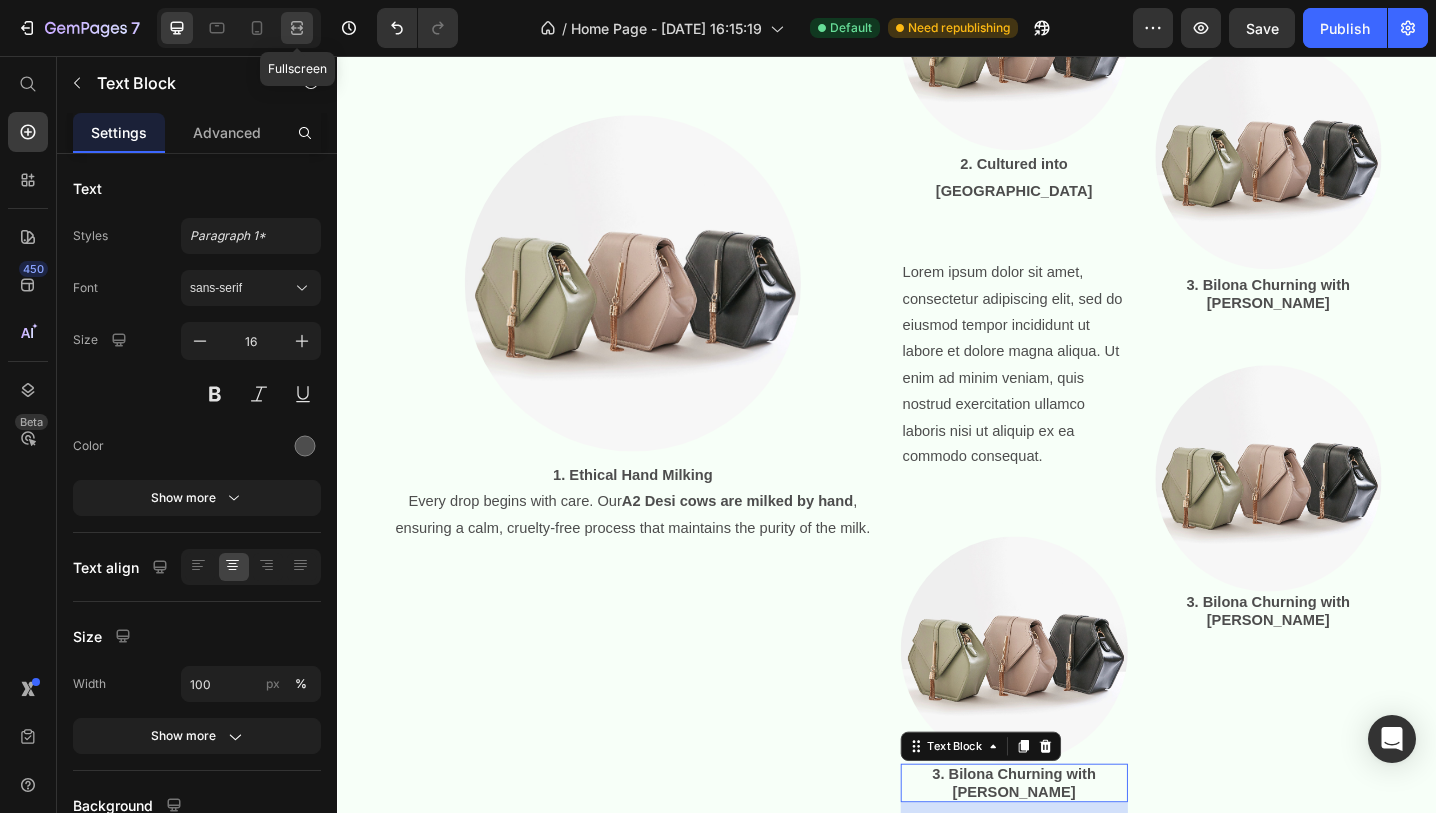 click 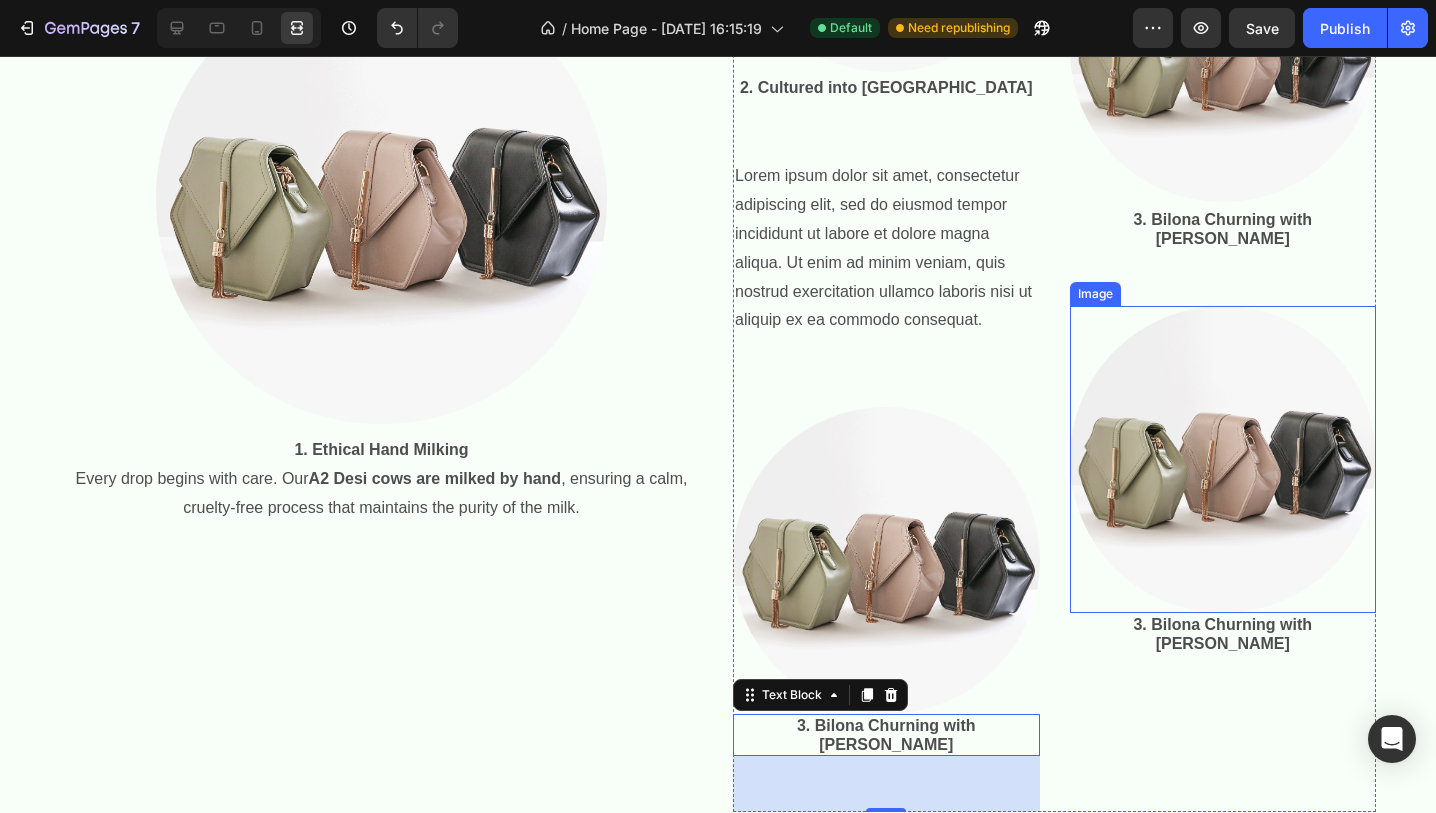 scroll, scrollTop: 1067, scrollLeft: 0, axis: vertical 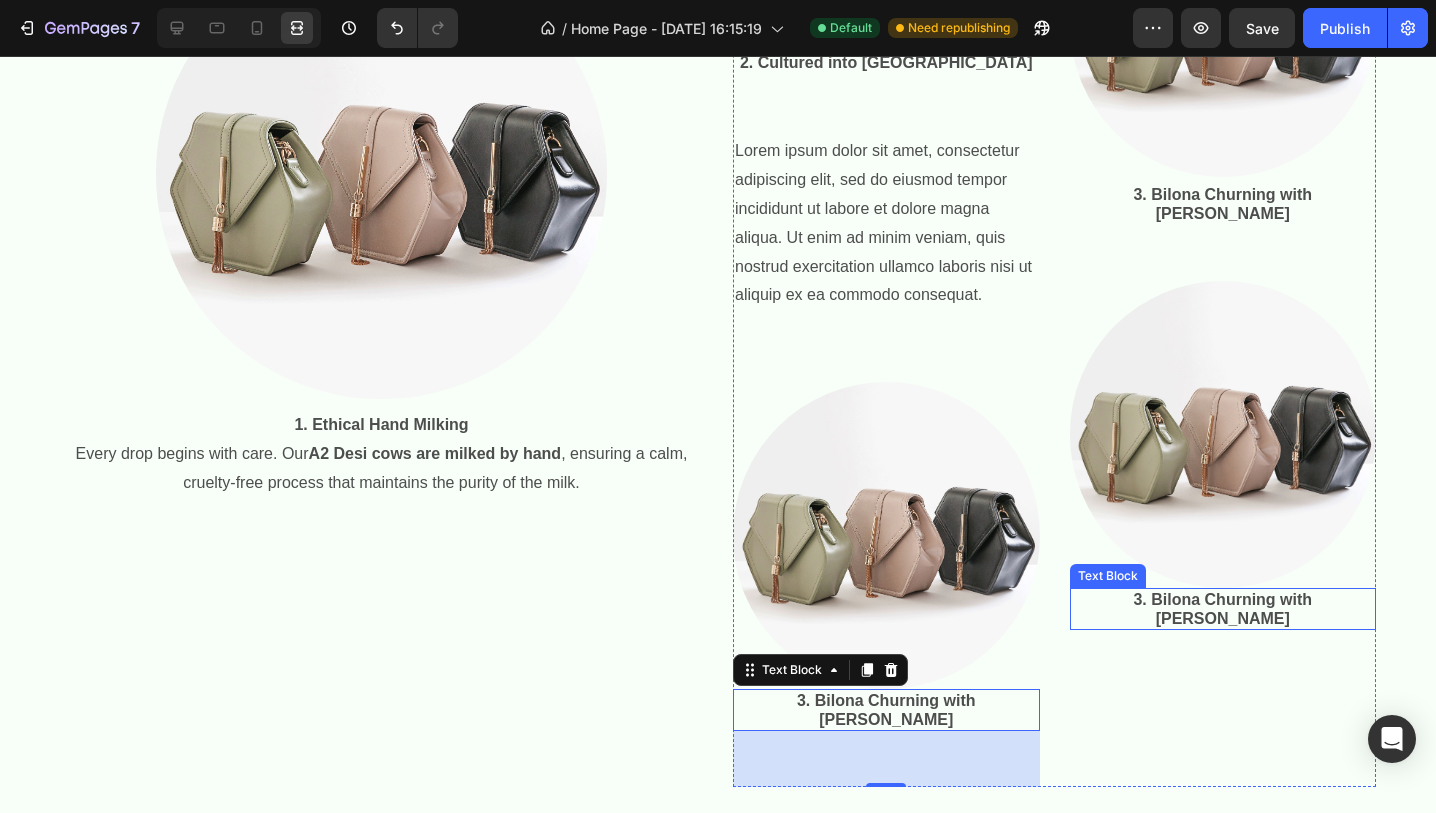 click on "3. Bilona Churning with [PERSON_NAME]" at bounding box center [1222, 609] 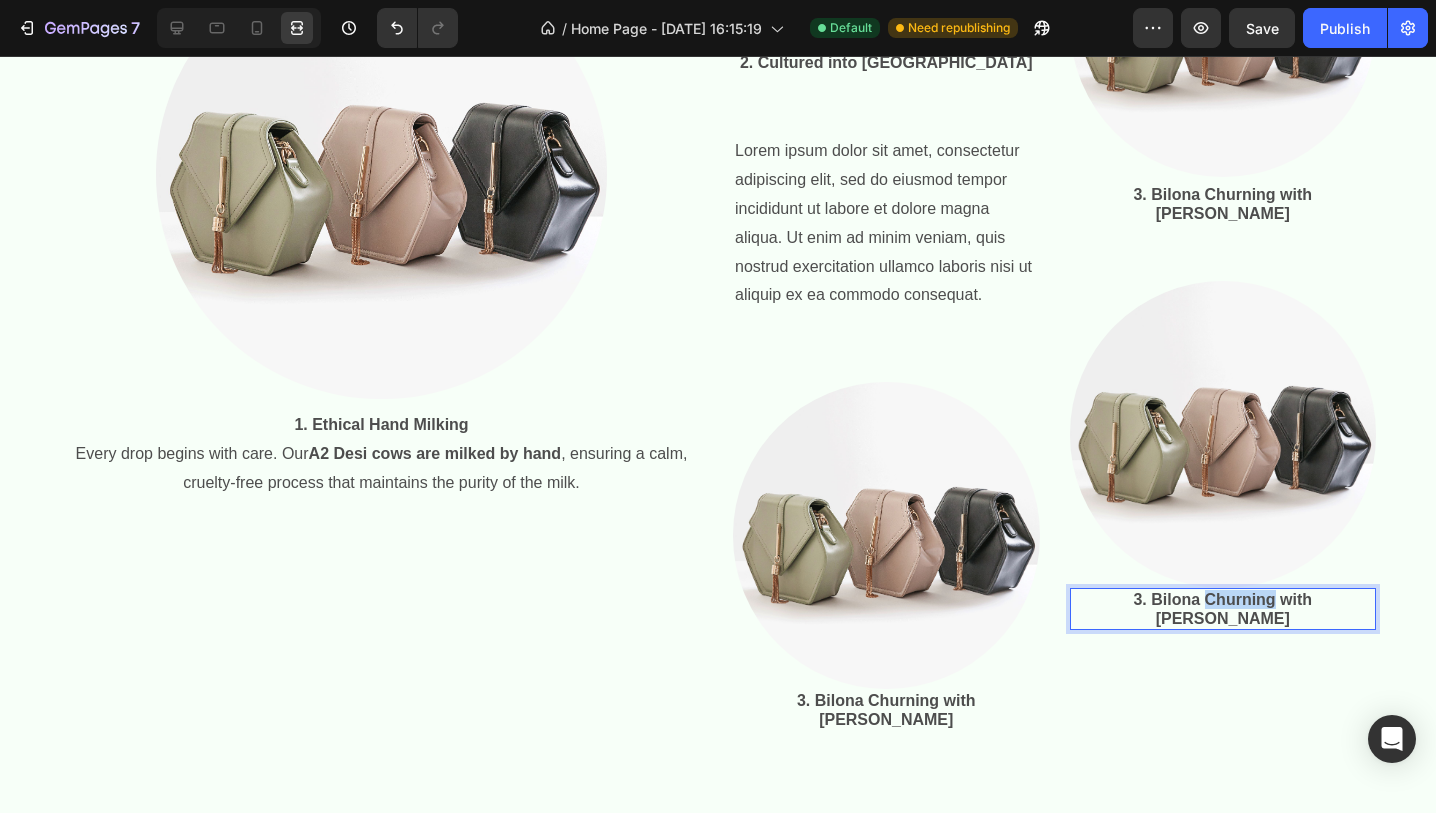 click on "3. Bilona Churning with [PERSON_NAME]" at bounding box center [1222, 609] 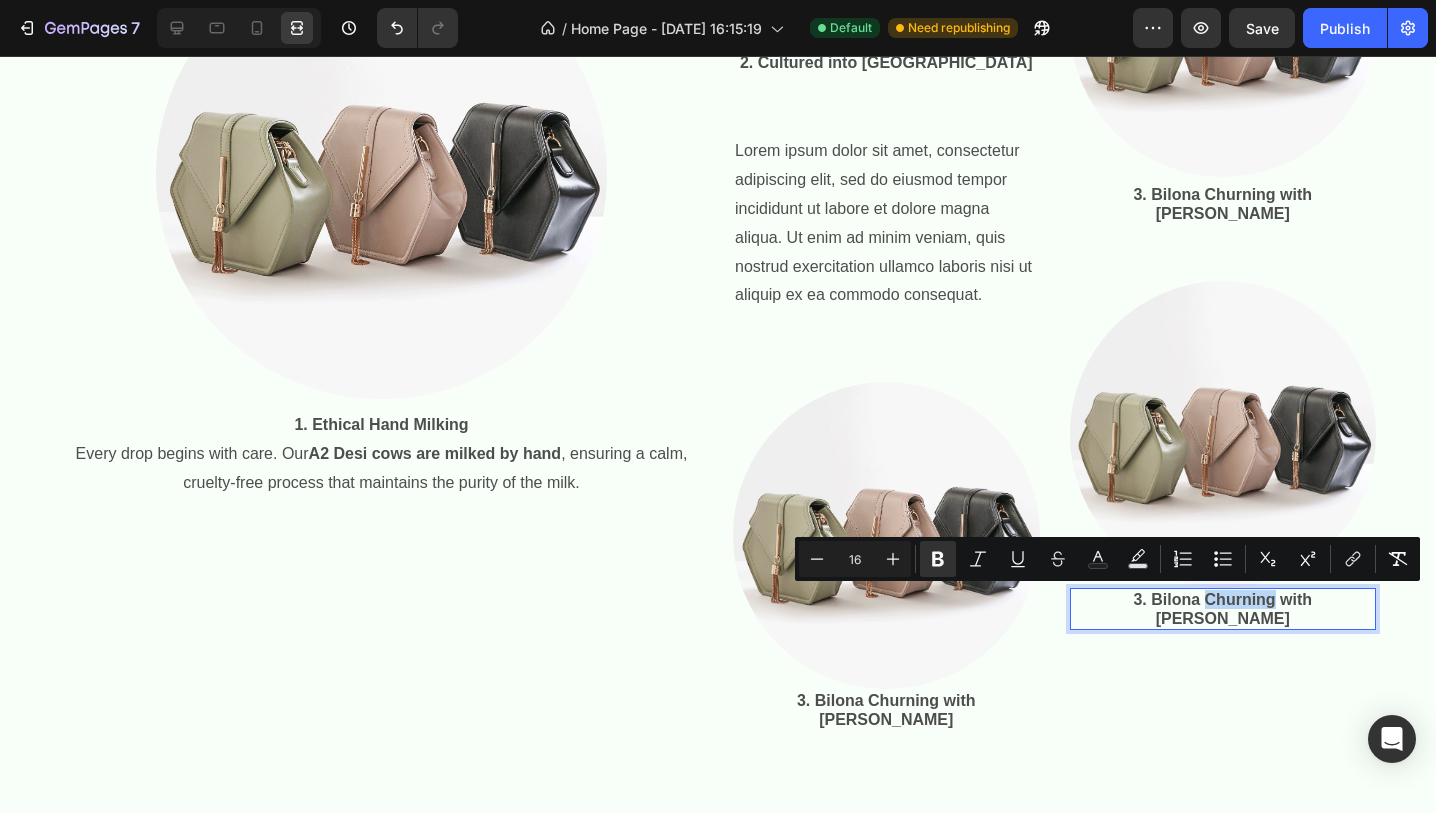 click on "3. Bilona Churning with [PERSON_NAME]" at bounding box center (1222, 609) 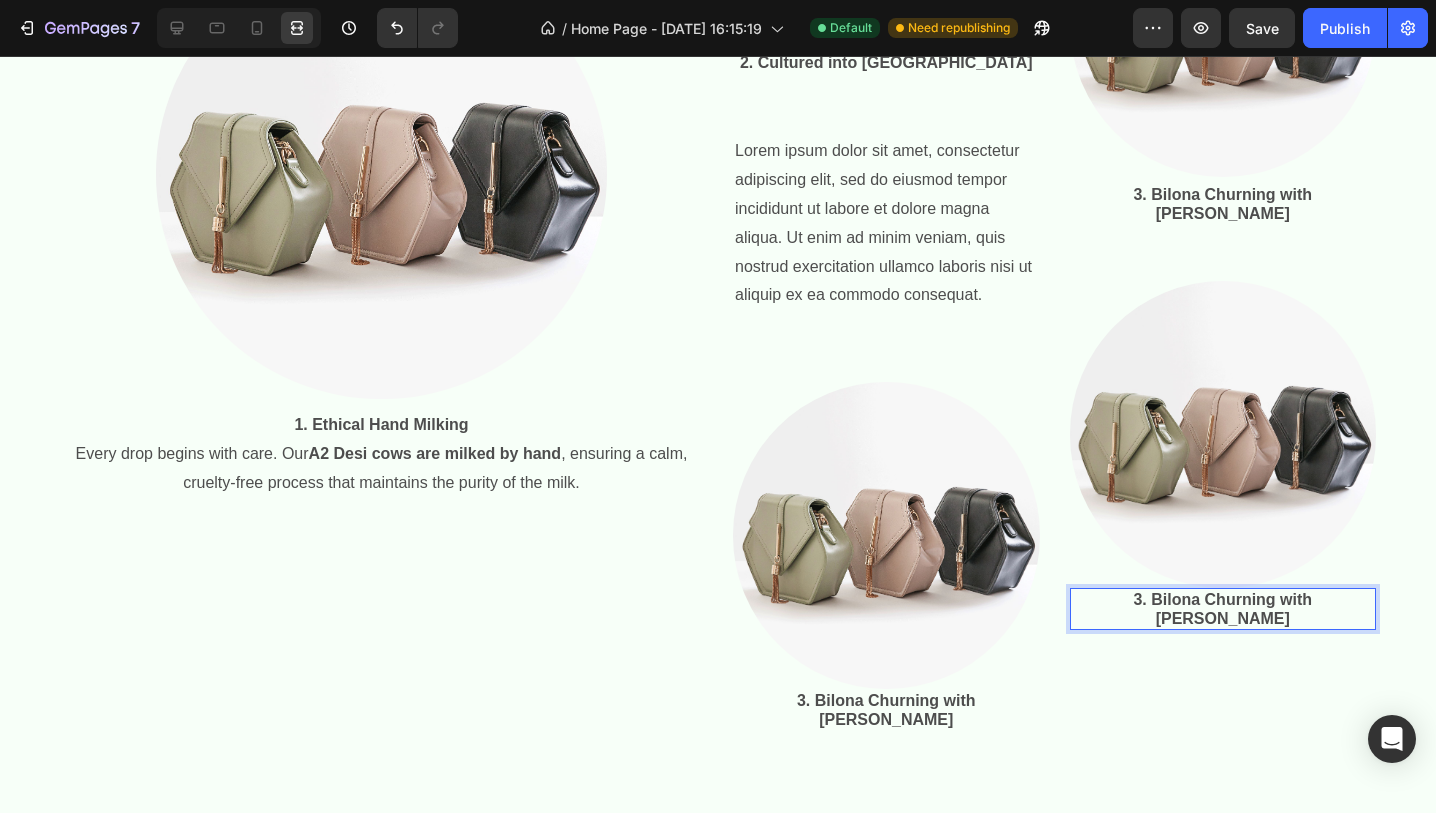 click on "3. Bilona Churning with [PERSON_NAME]" at bounding box center (1222, 609) 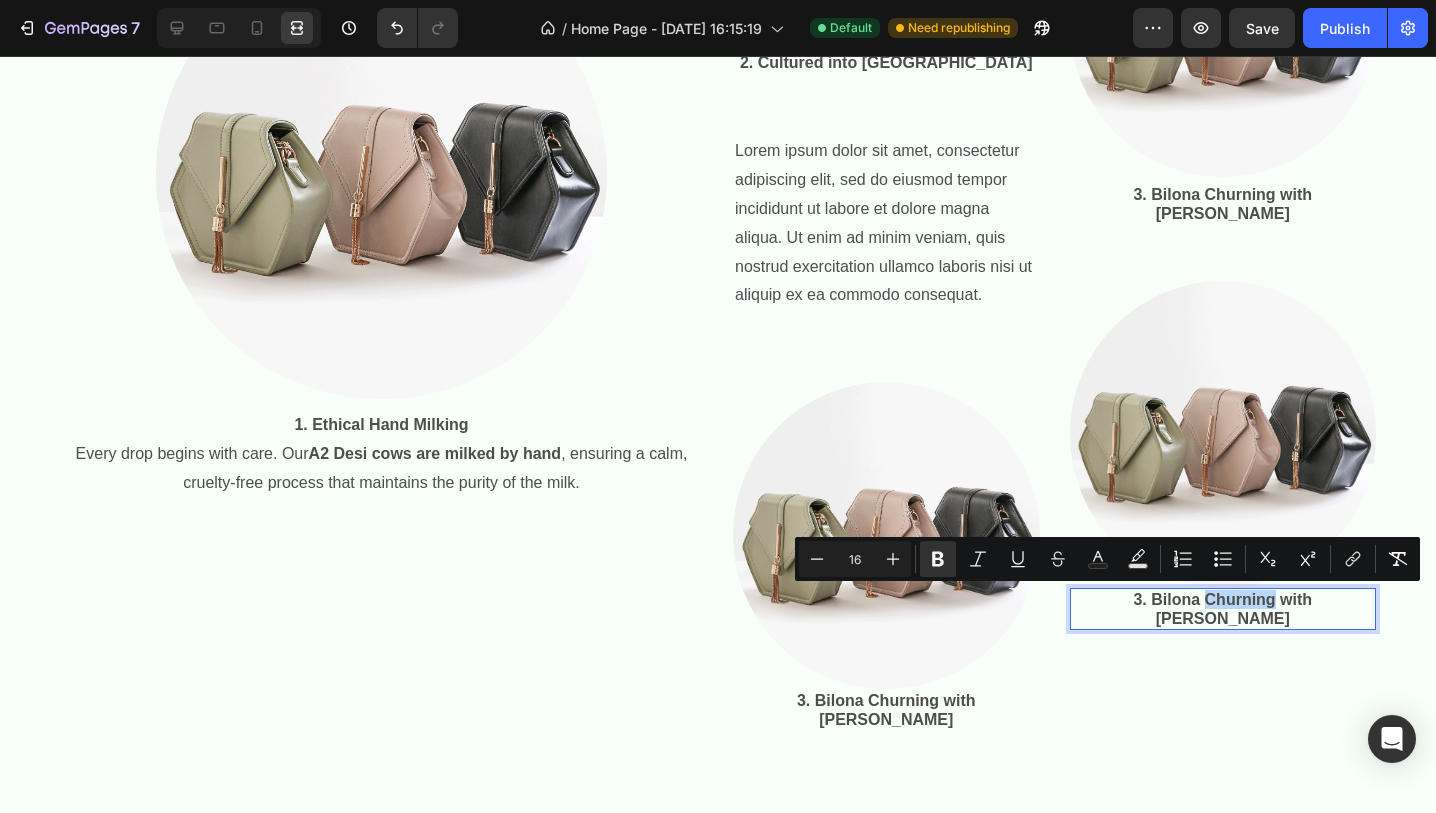 click on "3. Bilona Churning with [PERSON_NAME]" at bounding box center (1222, 609) 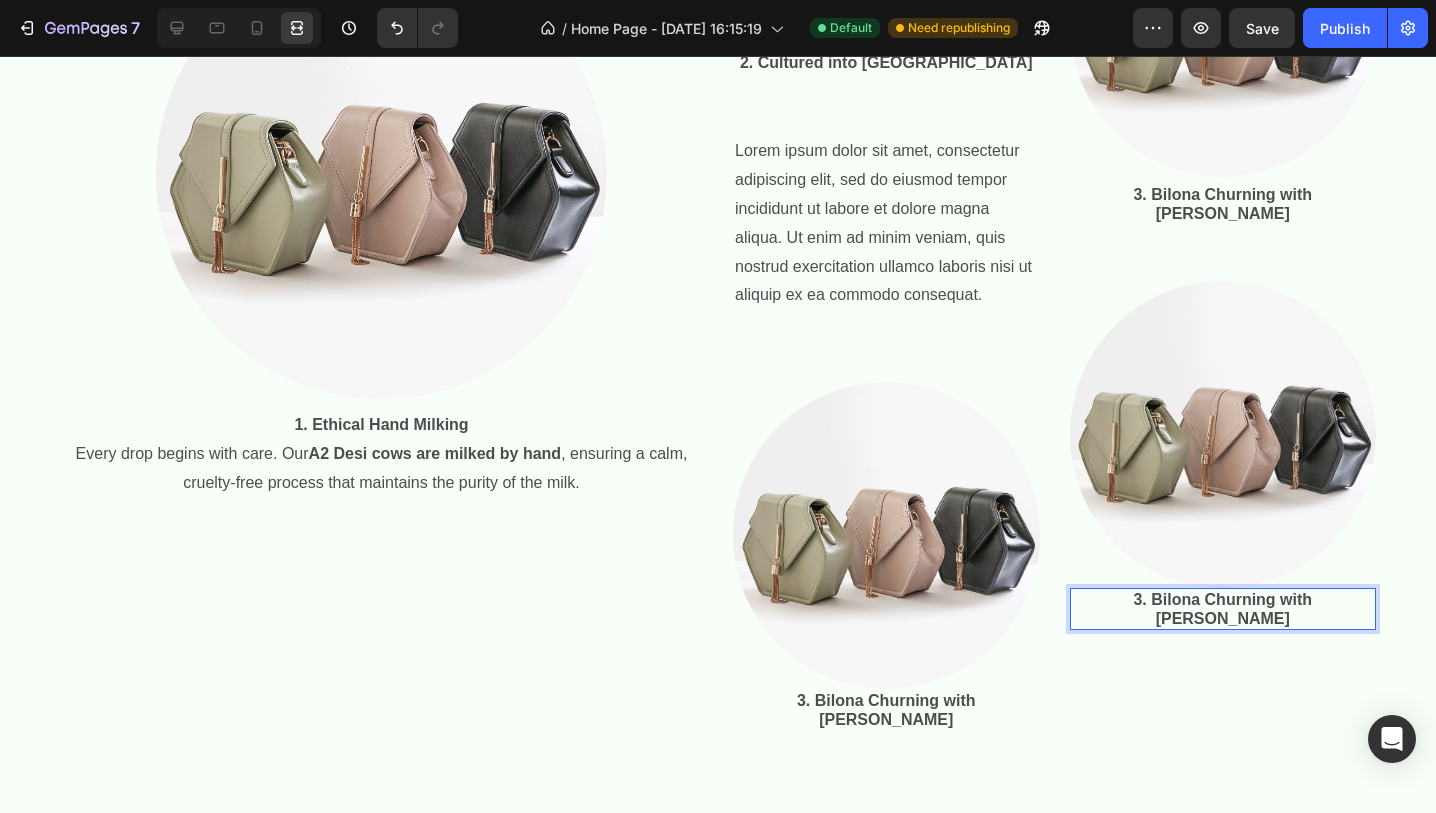 click on "3. Bilona Churning with [PERSON_NAME]" at bounding box center (1222, 609) 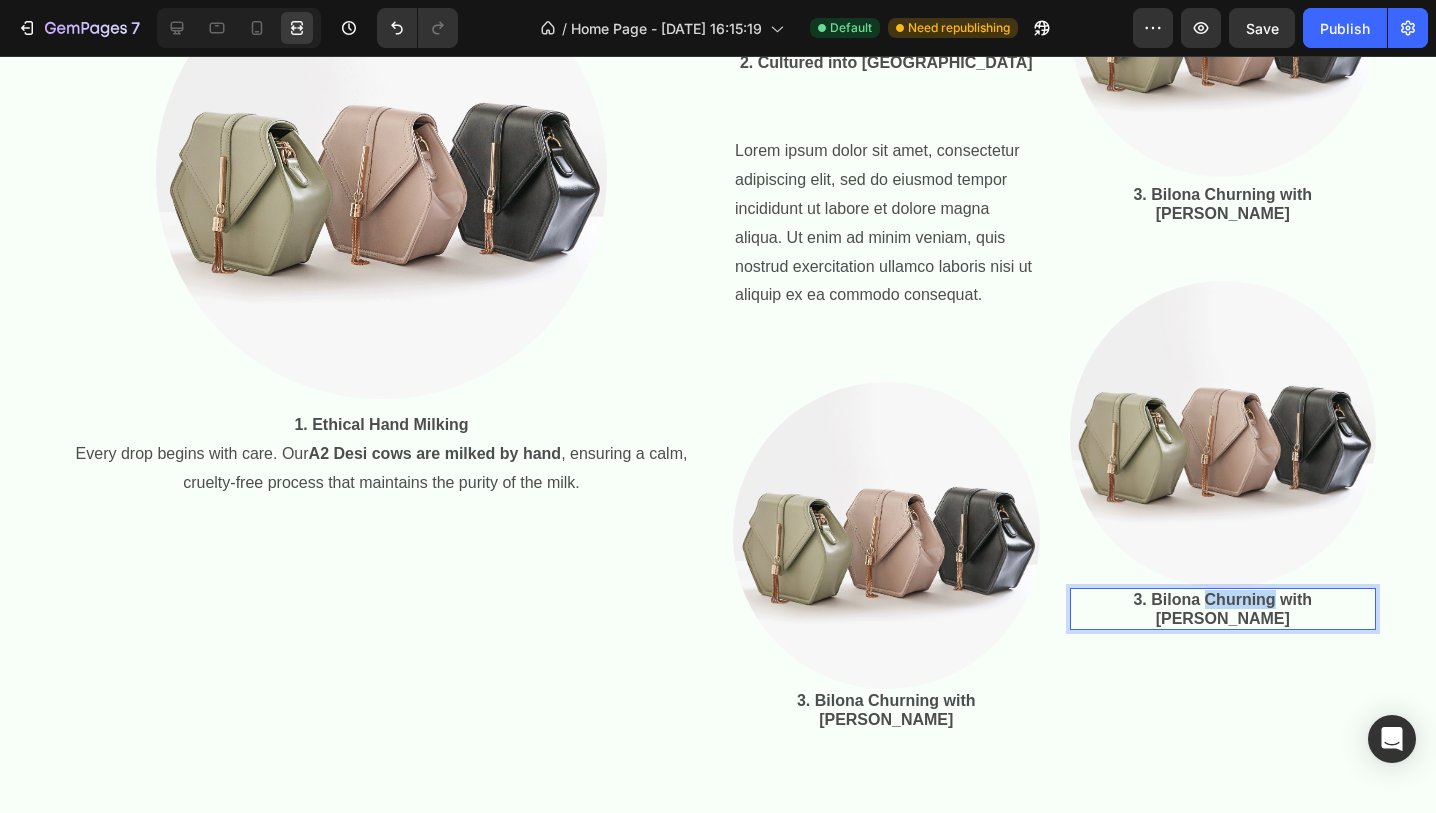 click on "3. Bilona Churning with [PERSON_NAME]" at bounding box center (1222, 609) 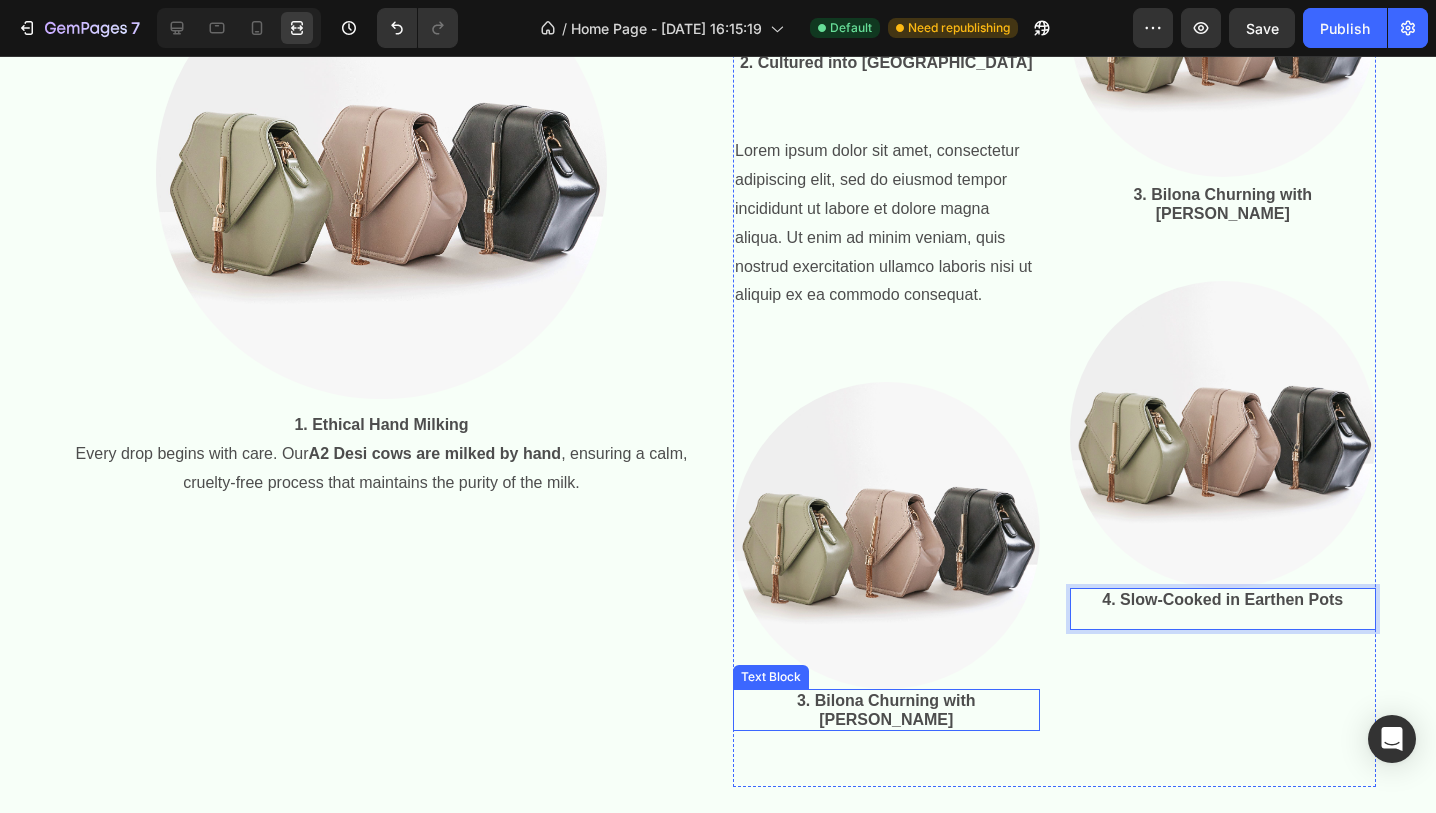 click on "3. Bilona Churning with [PERSON_NAME]" at bounding box center [886, 710] 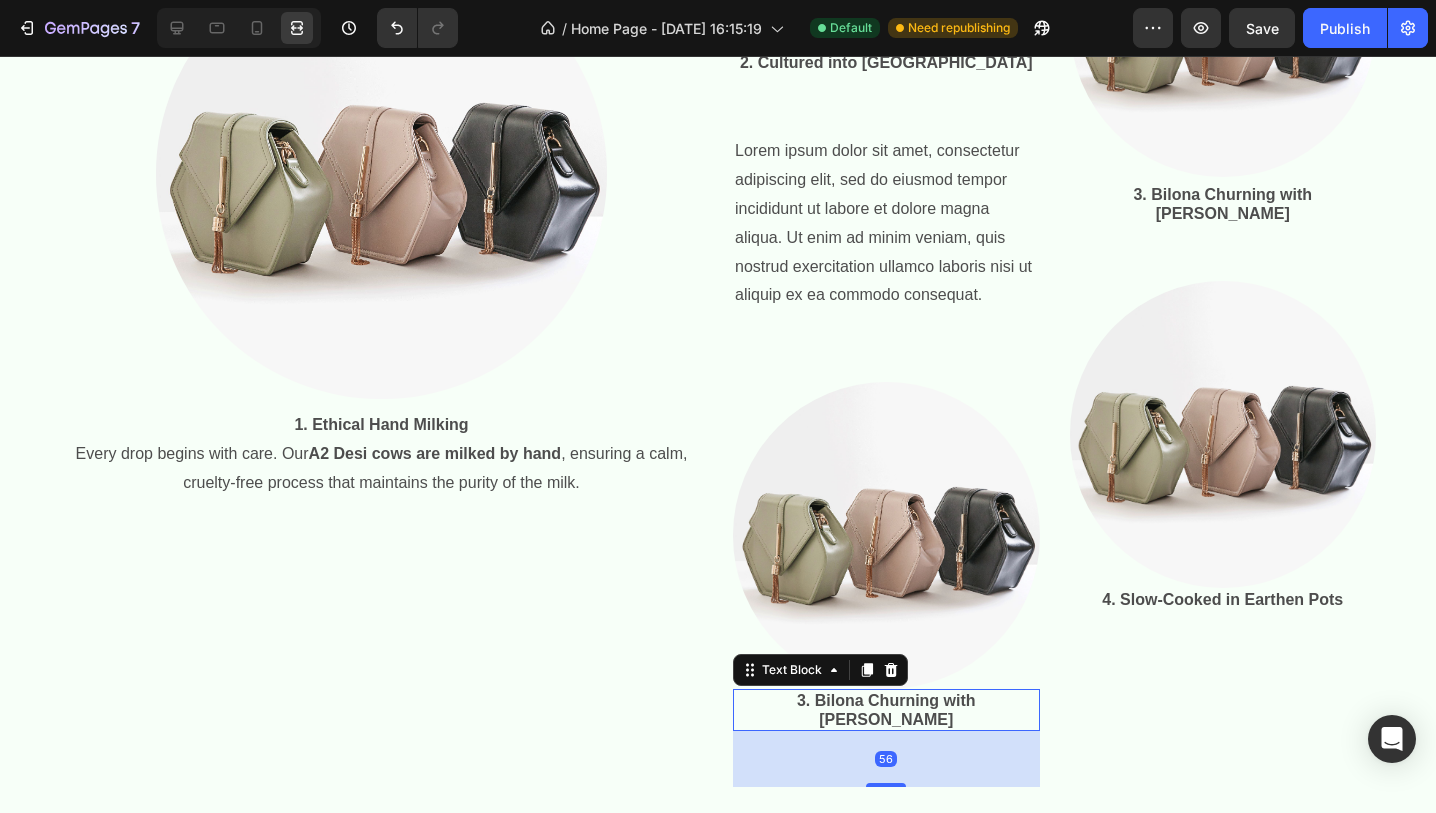 click on "3. Bilona Churning with [PERSON_NAME]" at bounding box center (886, 710) 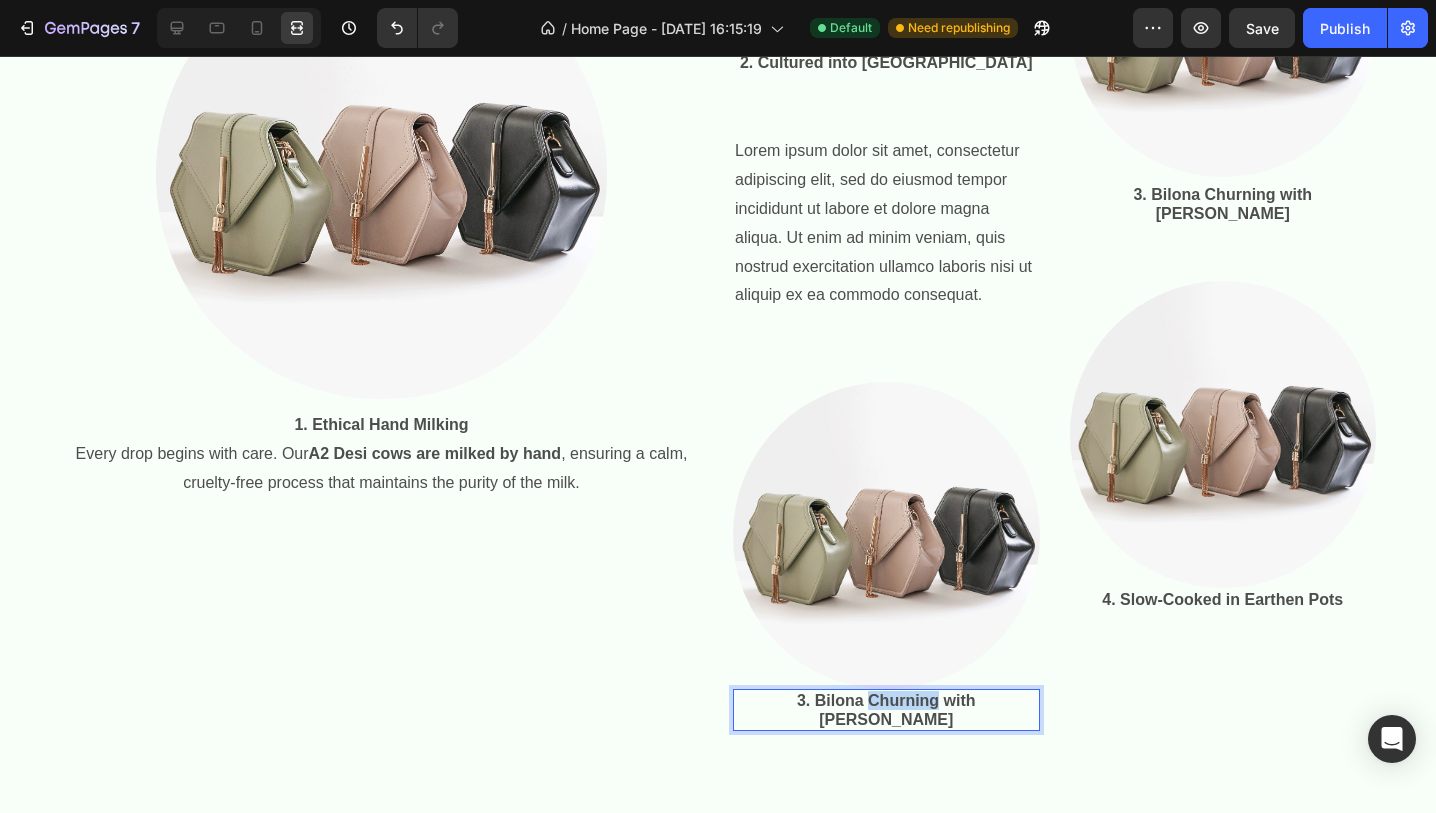 click on "3. Bilona Churning with [PERSON_NAME]" at bounding box center [886, 710] 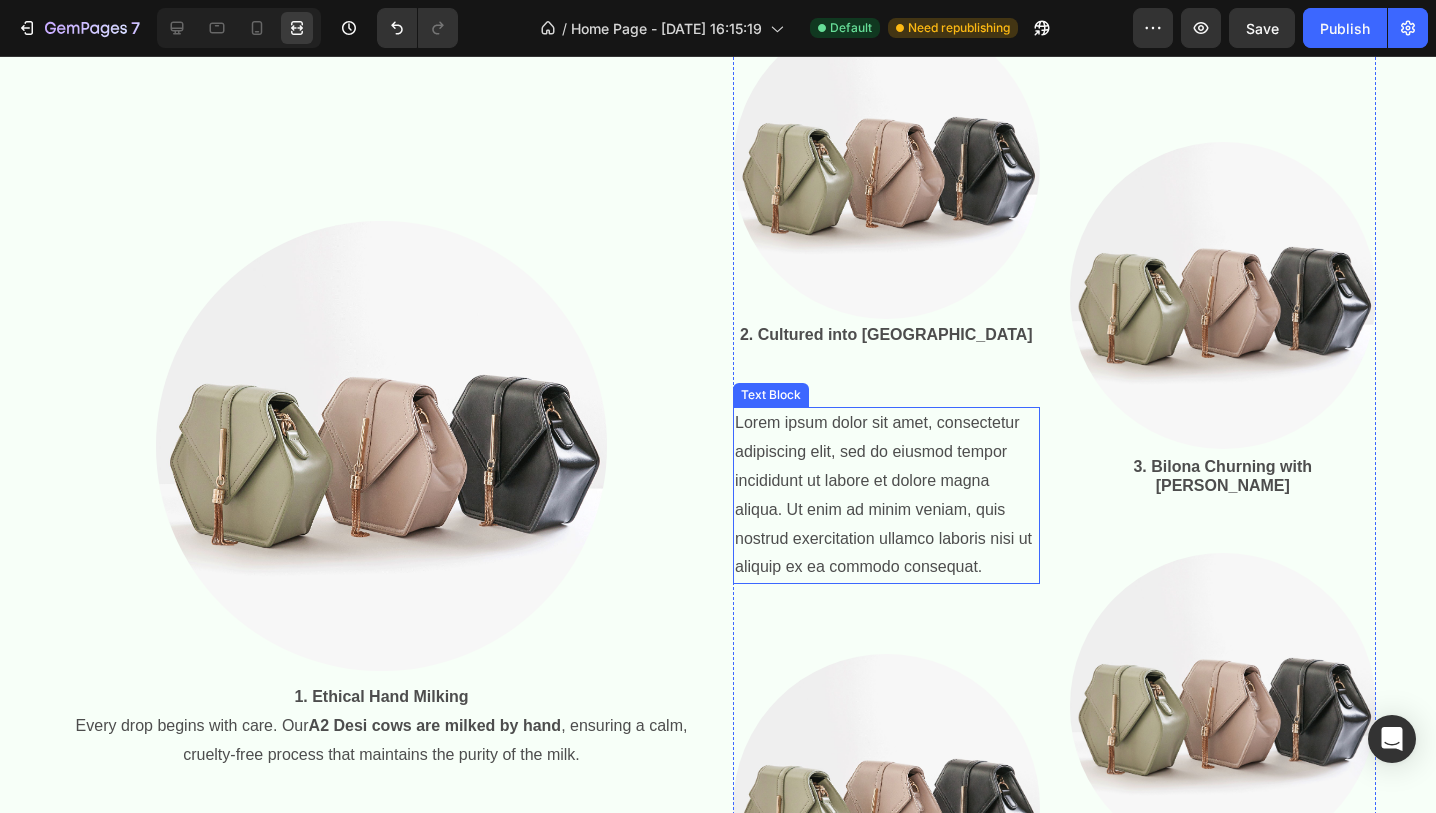 scroll, scrollTop: 999, scrollLeft: 0, axis: vertical 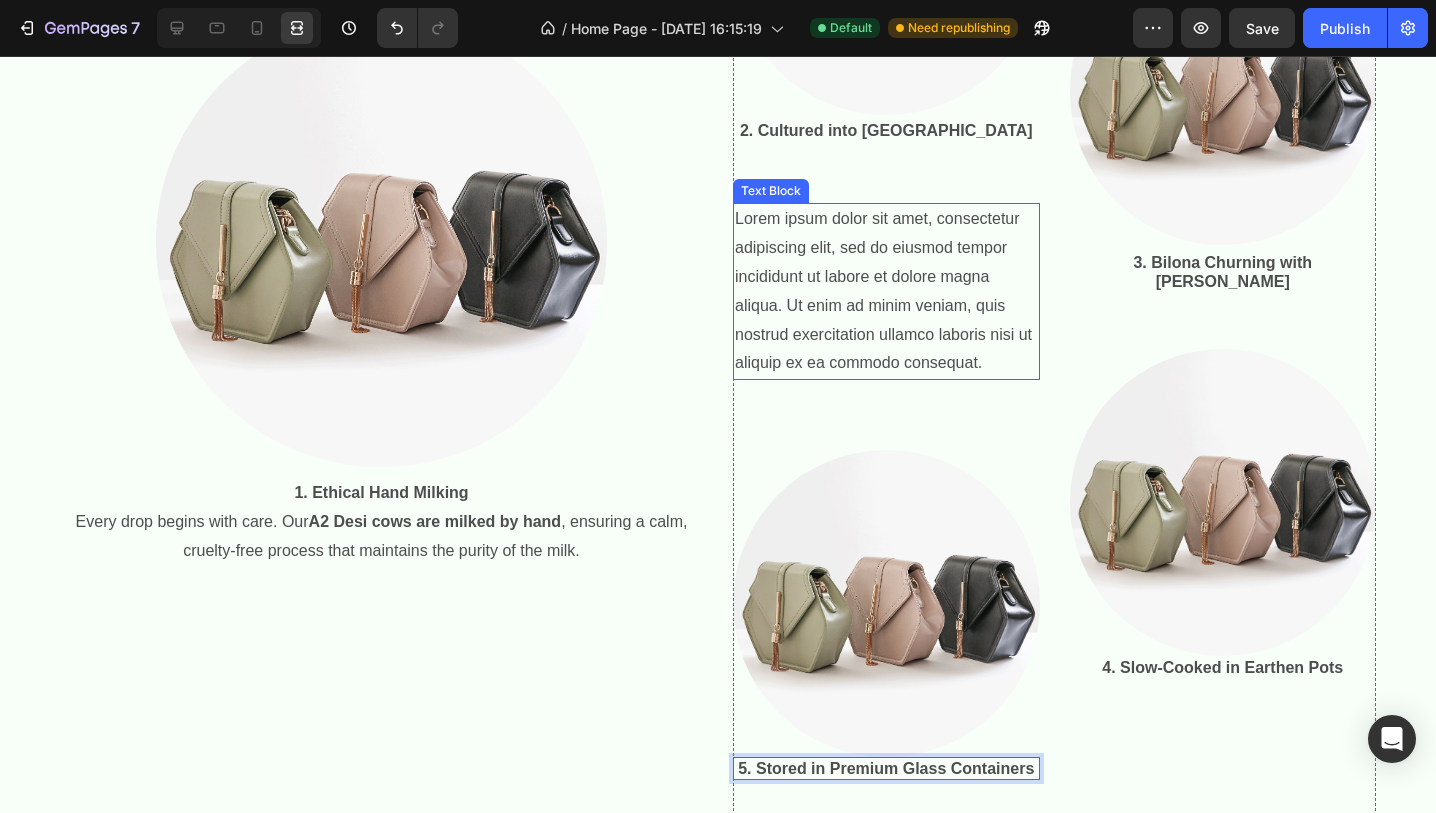 click on "Lorem ipsum dolor sit amet, consectetur adipiscing elit, sed do eiusmod tempor incididunt ut labore et dolore magna aliqua. Ut enim ad minim veniam, quis nostrud exercitation ullamco laboris nisi ut aliquip ex ea commodo consequat." at bounding box center [886, 291] 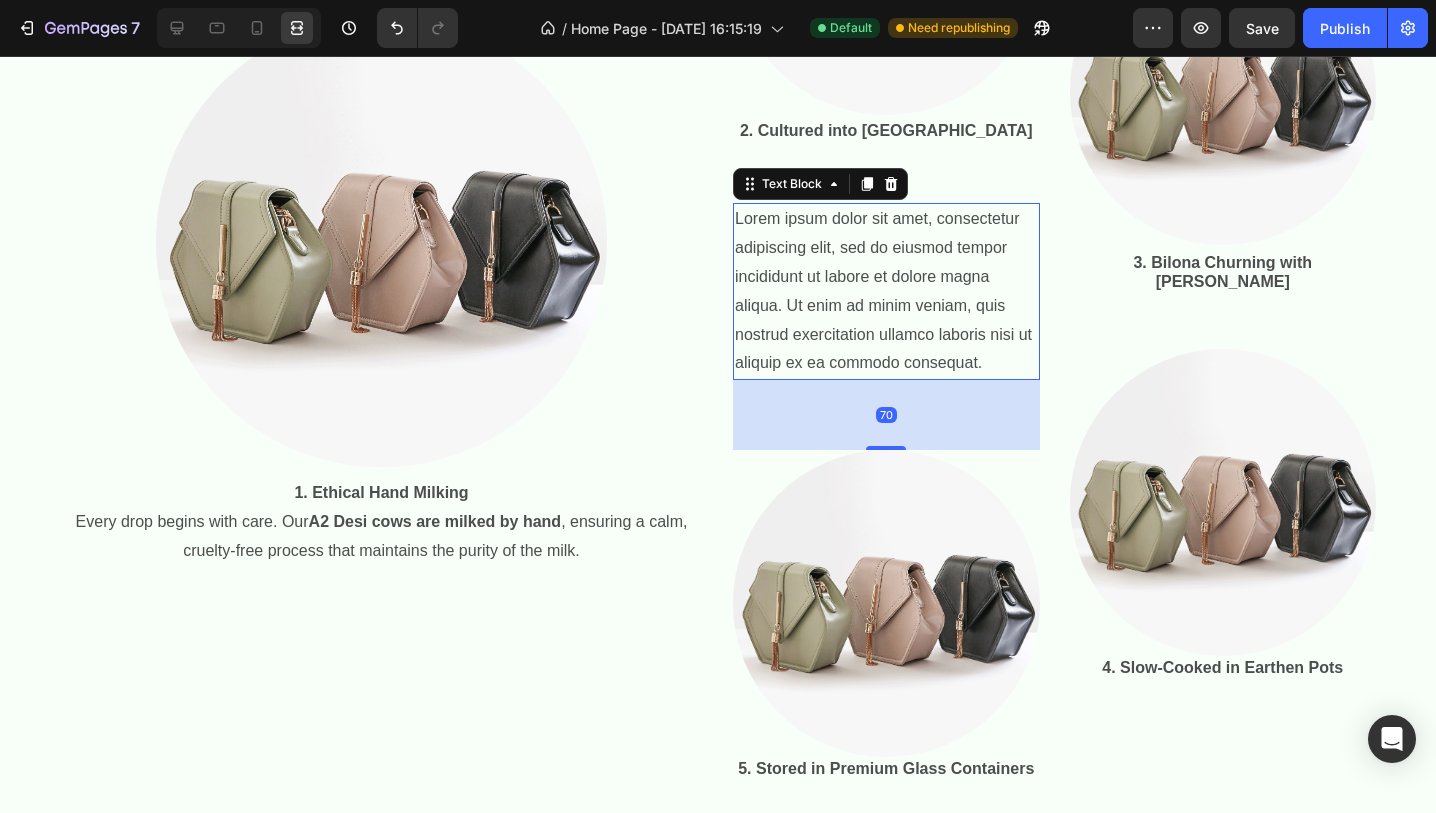click on "Lorem ipsum dolor sit amet, consectetur adipiscing elit, sed do eiusmod tempor incididunt ut labore et dolore magna aliqua. Ut enim ad minim veniam, quis nostrud exercitation ullamco laboris nisi ut aliquip ex ea commodo consequat." at bounding box center [886, 291] 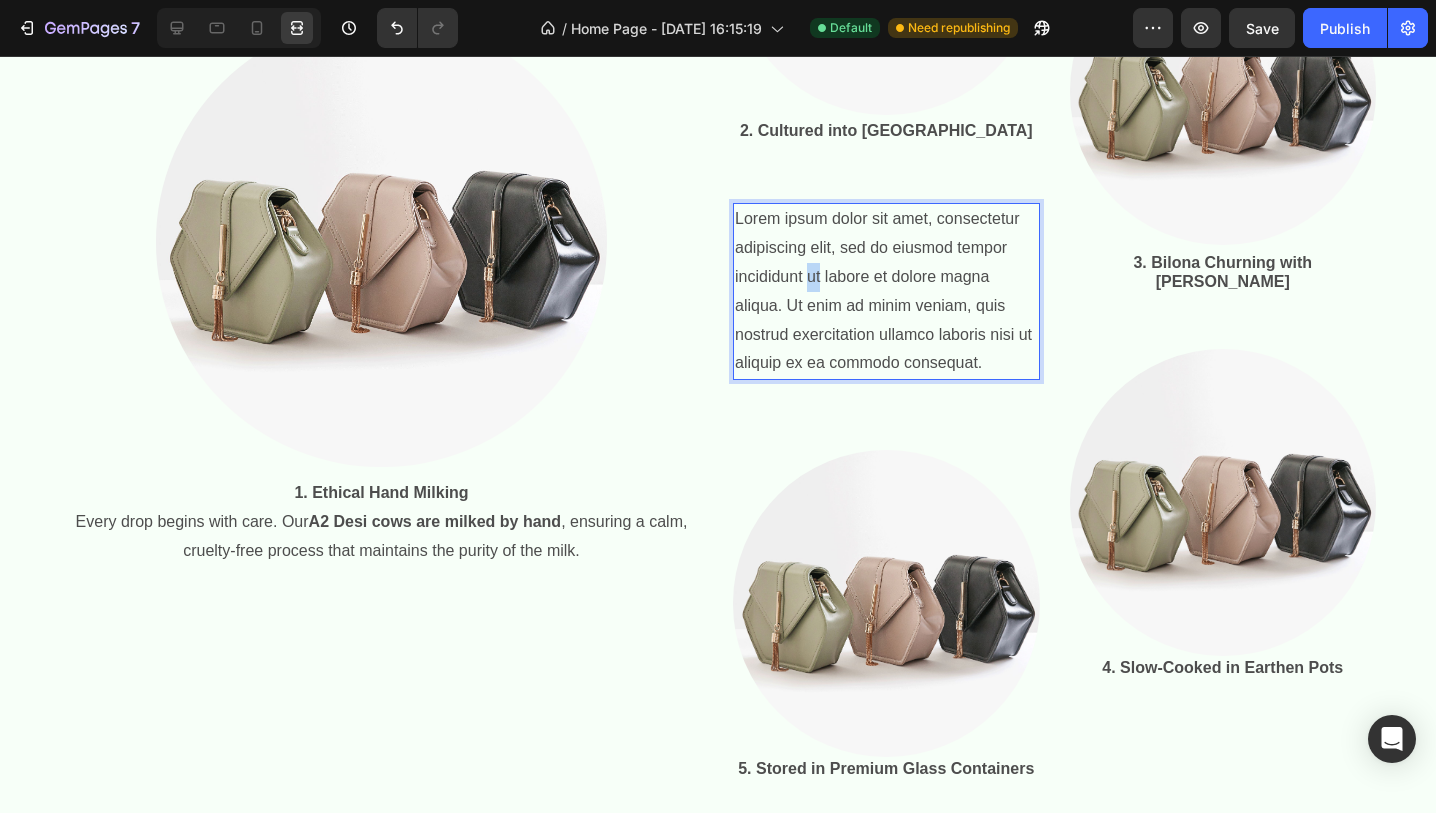 click on "Lorem ipsum dolor sit amet, consectetur adipiscing elit, sed do eiusmod tempor incididunt ut labore et dolore magna aliqua. Ut enim ad minim veniam, quis nostrud exercitation ullamco laboris nisi ut aliquip ex ea commodo consequat." at bounding box center (886, 291) 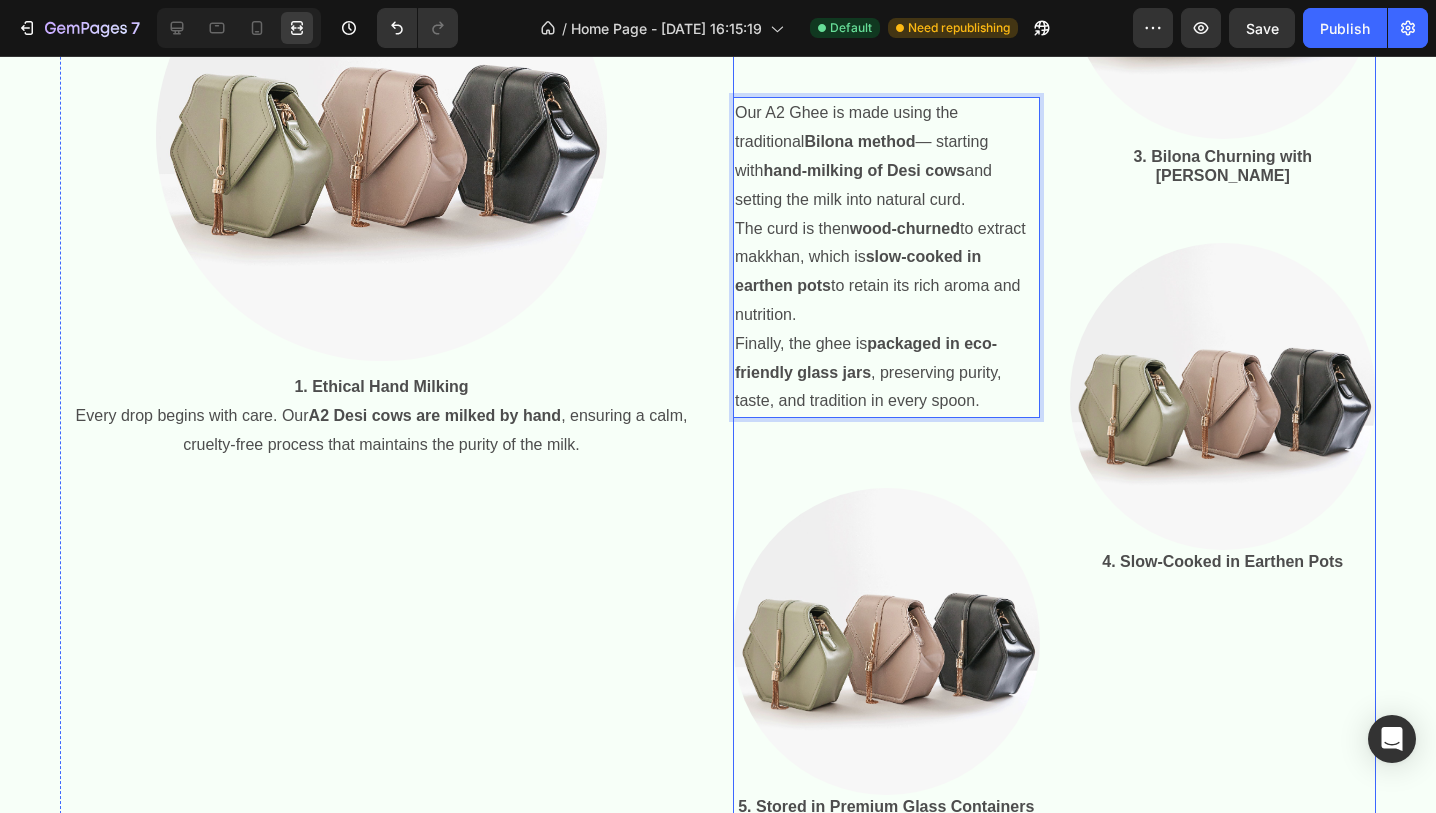 scroll, scrollTop: 1010, scrollLeft: 0, axis: vertical 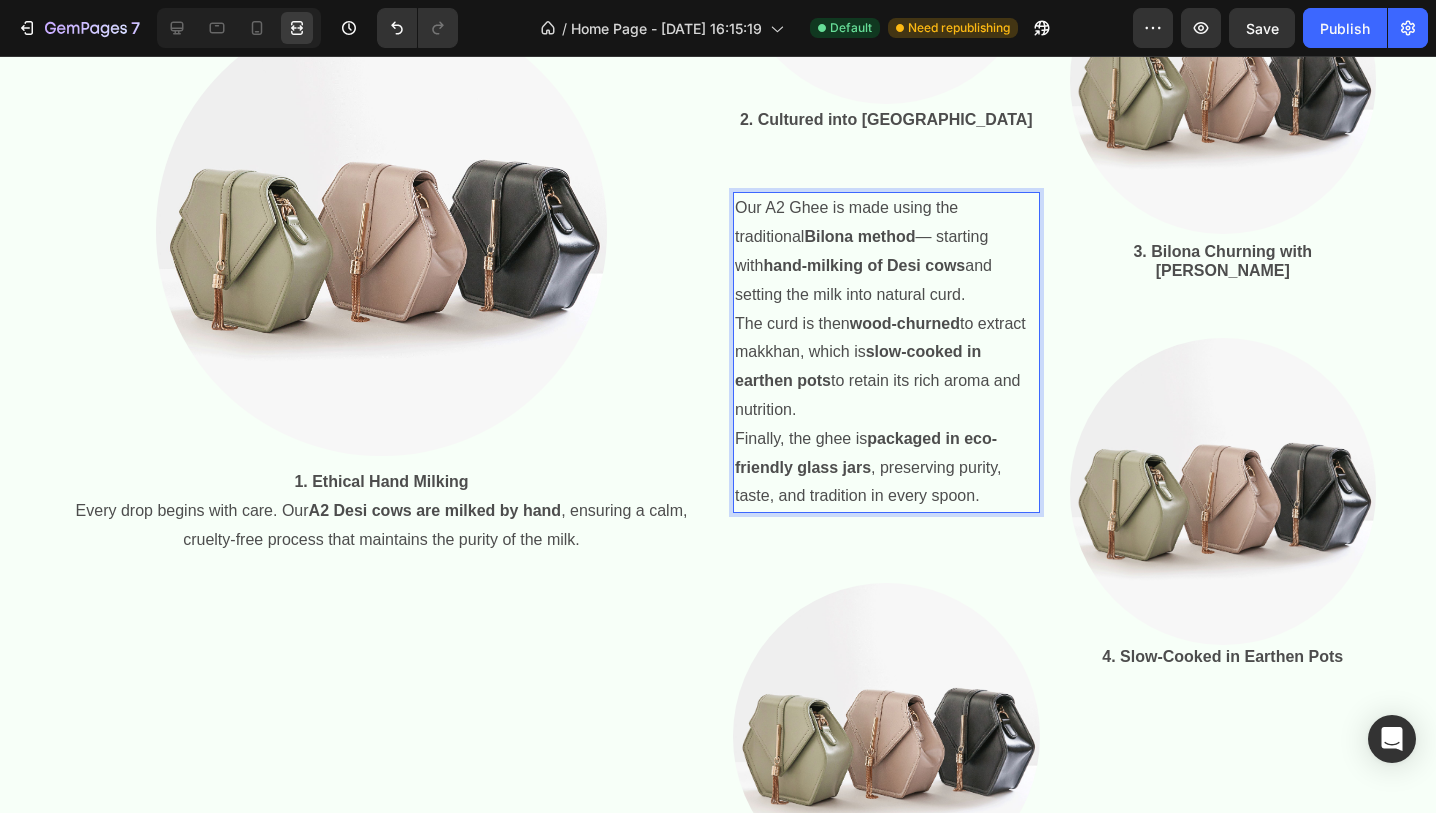click on "Our A2 Ghee is made using the traditional  Bilona method  — starting with  hand-milking of Desi cows  and setting the milk into natural curd. The curd is then  wood-churned  to extract makkhan, which is  slow-cooked in earthen pots  to retain its rich aroma and nutrition. Finally, the ghee is  packaged in eco-friendly glass jars , preserving purity, taste, and tradition in every spoon." at bounding box center [886, 352] 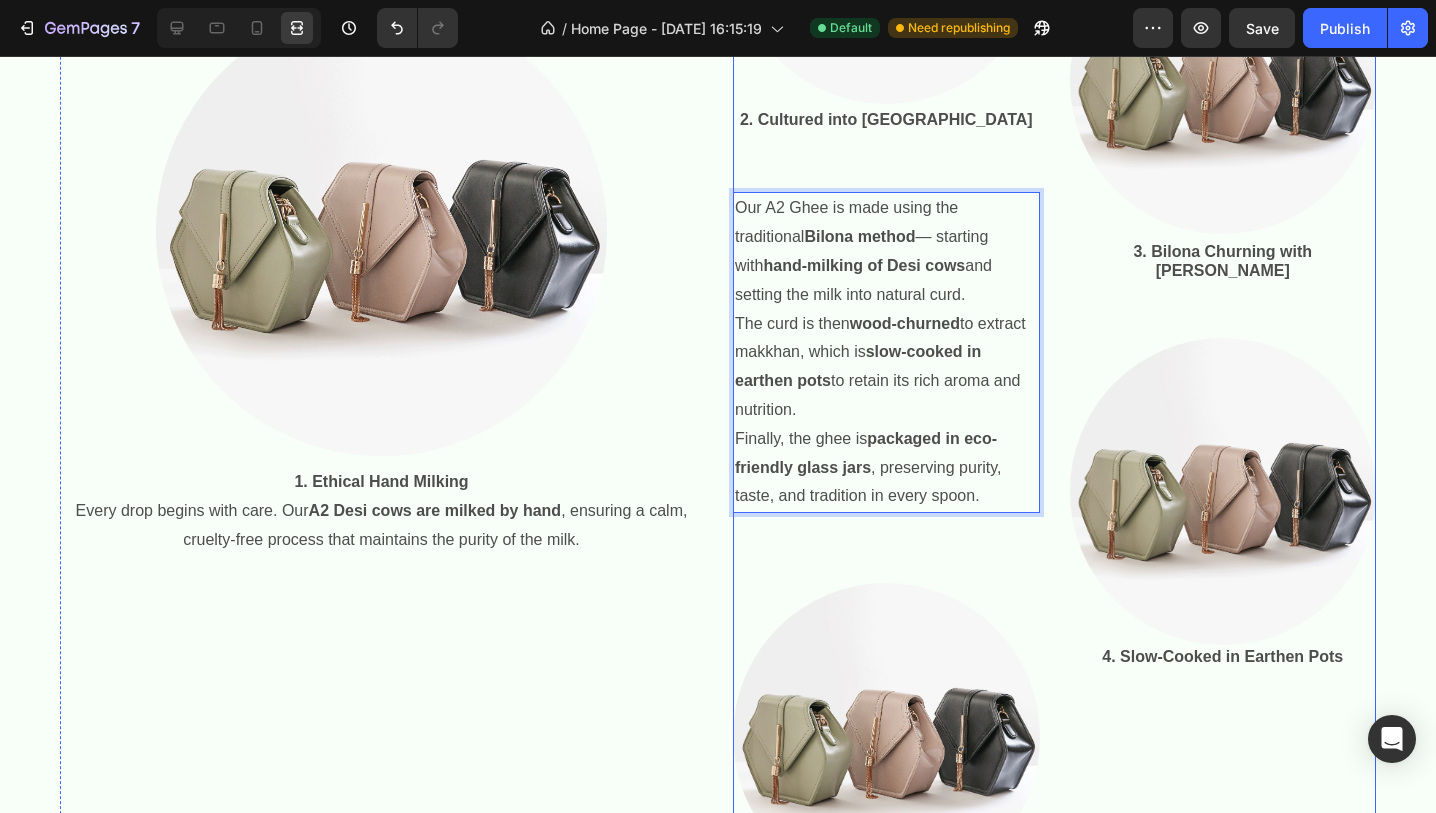 click on "Image 2. Cultured into Curd Text Block Our A2 Ghee is made using the traditional  Bilona method  — starting with  hand-milking of Desi cows  and setting the milk into natural curd. The curd is then  wood-churned  to extract makkhan, which is  slow-cooked in earthen pots  to retain its rich aroma and nutrition. Finally, the ghee is  packaged in eco-friendly glass jars , preserving purity, taste, and tradition in every spoon. Text Block   70 Image 5. Stored in Premium Glass Containers Text Block" at bounding box center [886, 383] 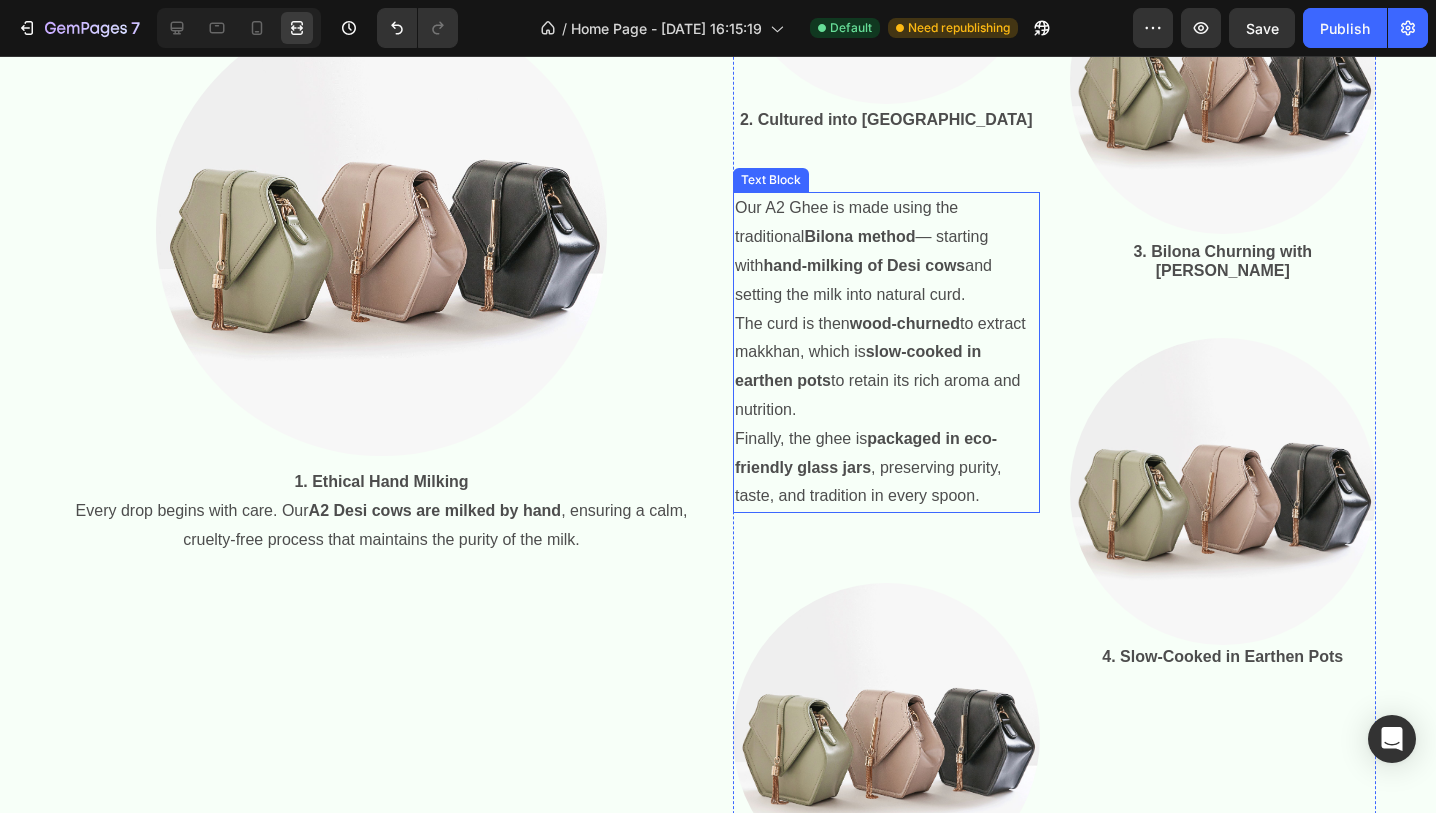 click on "Our A2 Ghee is made using the traditional  Bilona method  — starting with  hand-milking of Desi cows  and setting the milk into natural curd. The curd is then  wood-churned  to extract makkhan, which is  slow-cooked in earthen pots  to retain its rich aroma and nutrition. Finally, the ghee is  packaged in eco-friendly glass jars , preserving purity, taste, and tradition in every spoon." at bounding box center [886, 352] 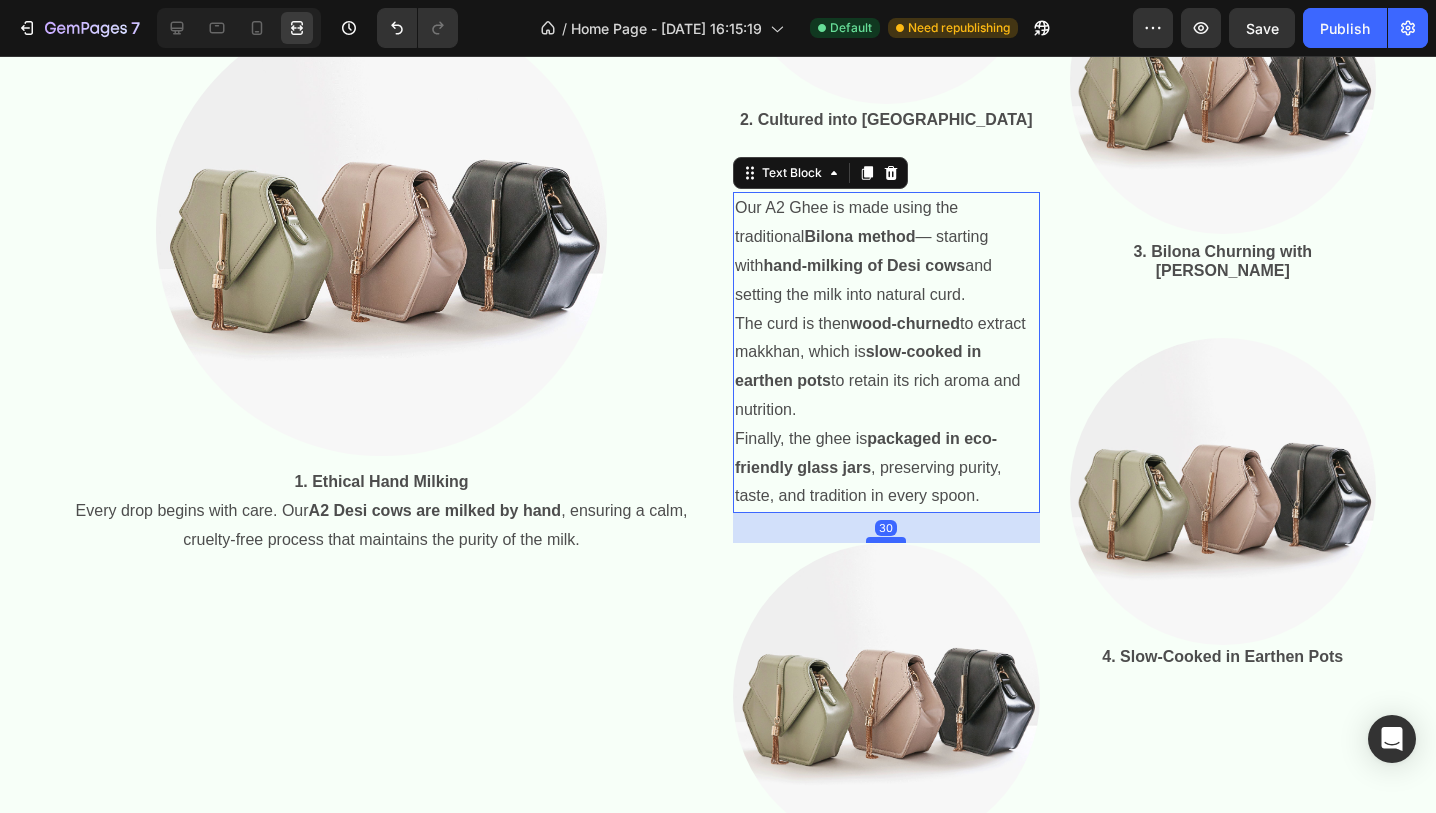 drag, startPoint x: 878, startPoint y: 577, endPoint x: 878, endPoint y: 537, distance: 40 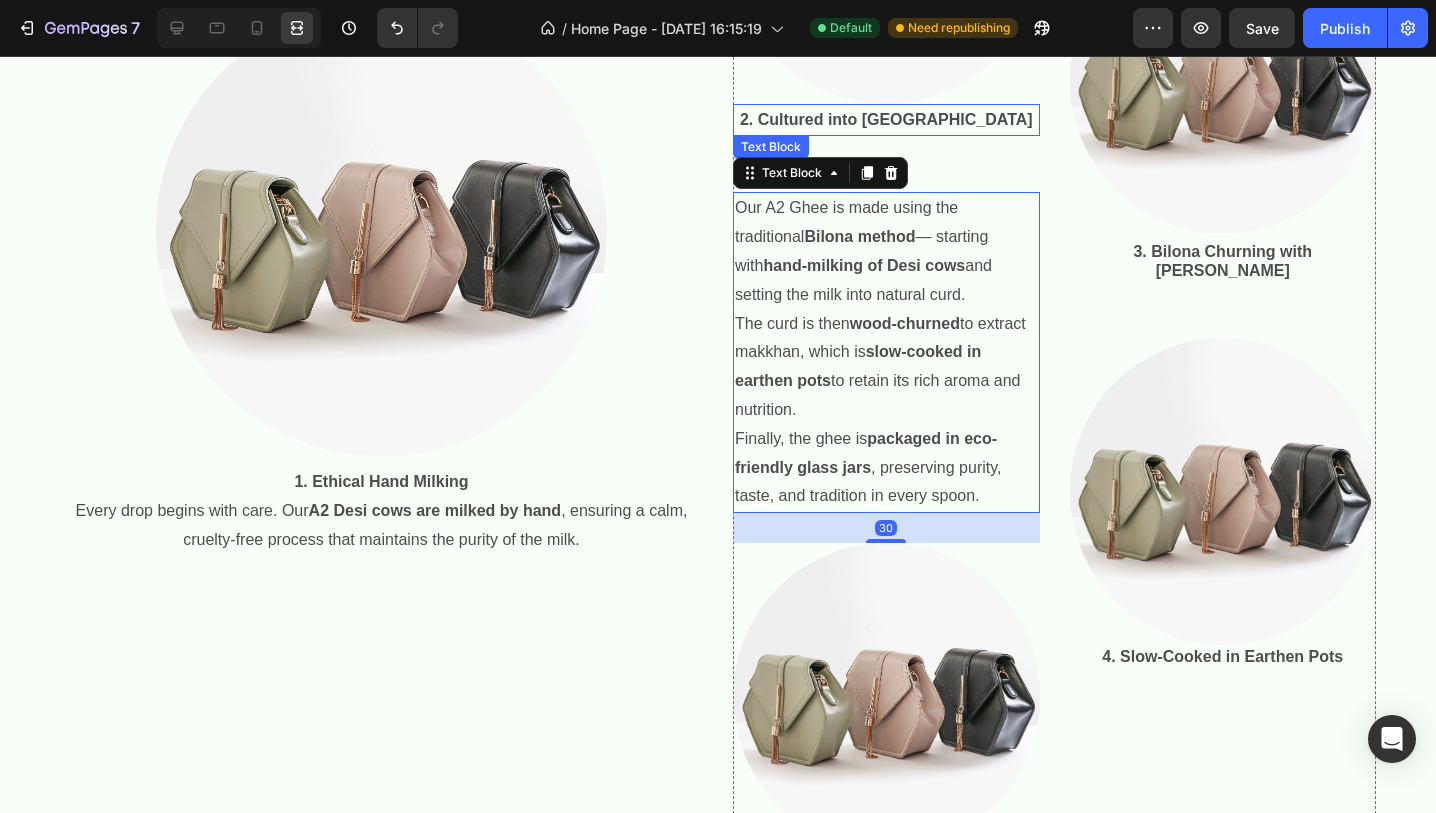 click on "2. Cultured into [GEOGRAPHIC_DATA]" at bounding box center [886, 119] 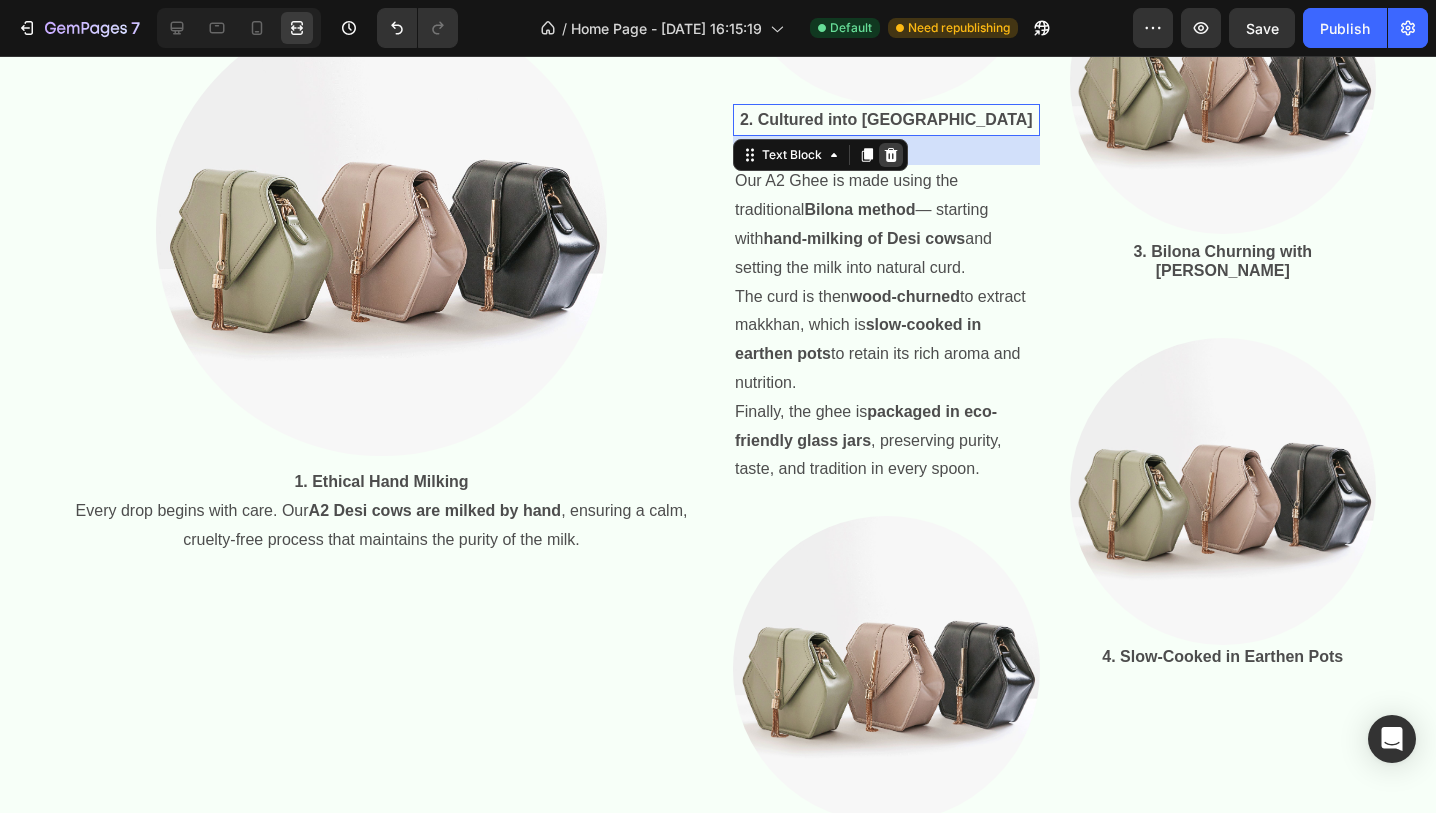 drag, startPoint x: 895, startPoint y: 191, endPoint x: 896, endPoint y: 164, distance: 27.018513 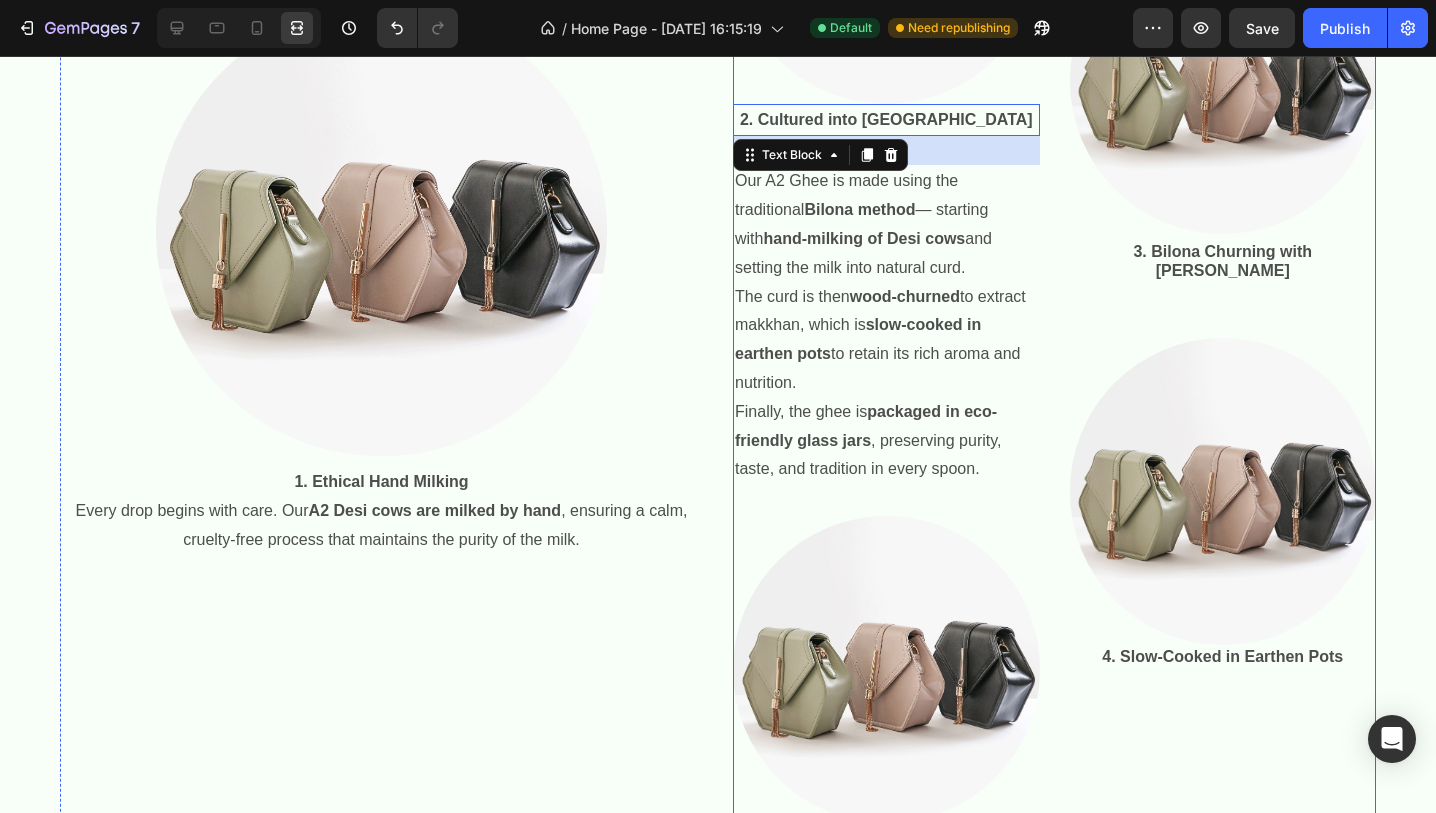 click on "Image 3. [PERSON_NAME] with [PERSON_NAME] Text Block Image 4. Slow-Cooked in Earthen Pots Text Block" at bounding box center [1223, 349] 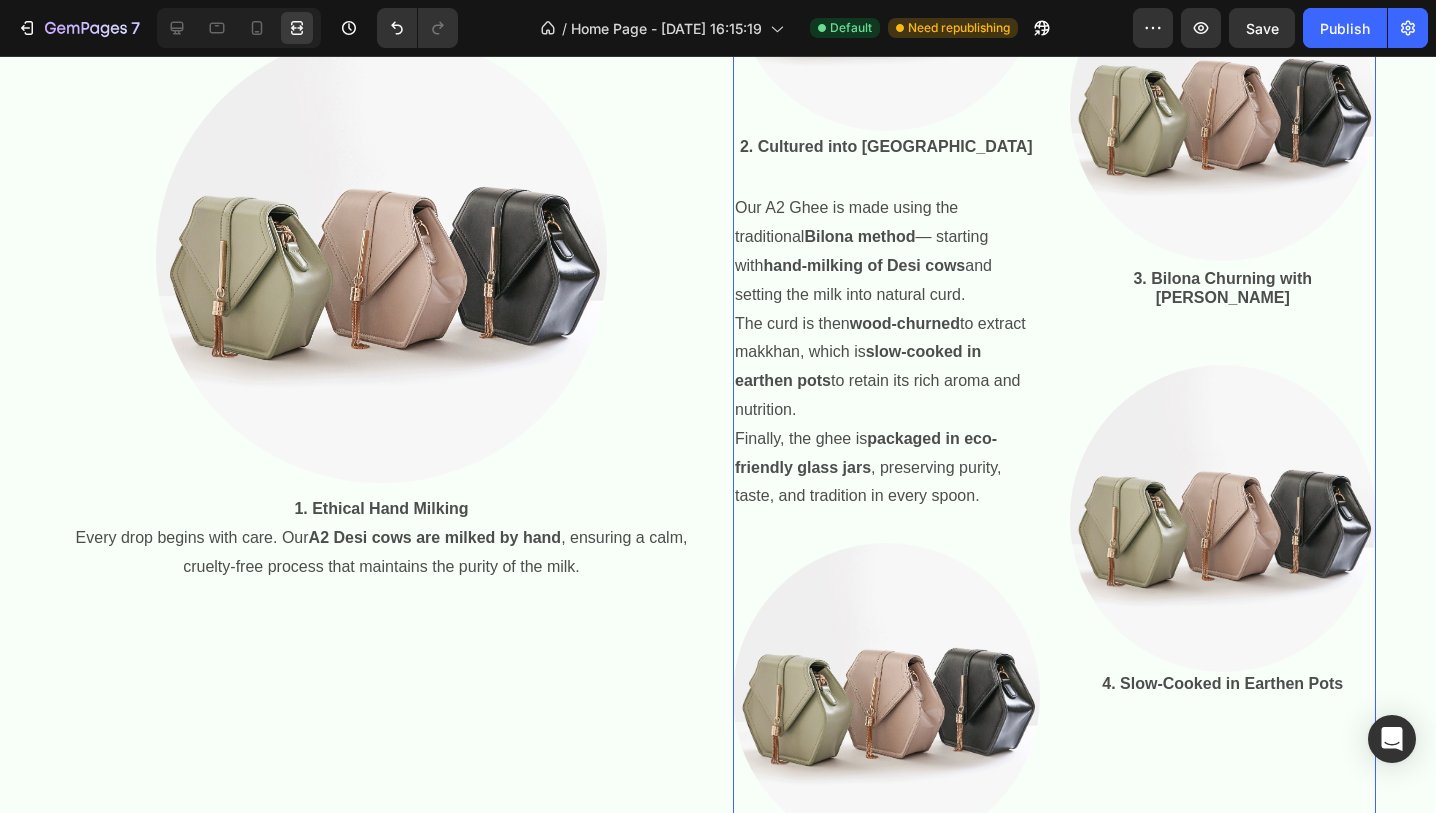 scroll, scrollTop: 962, scrollLeft: 0, axis: vertical 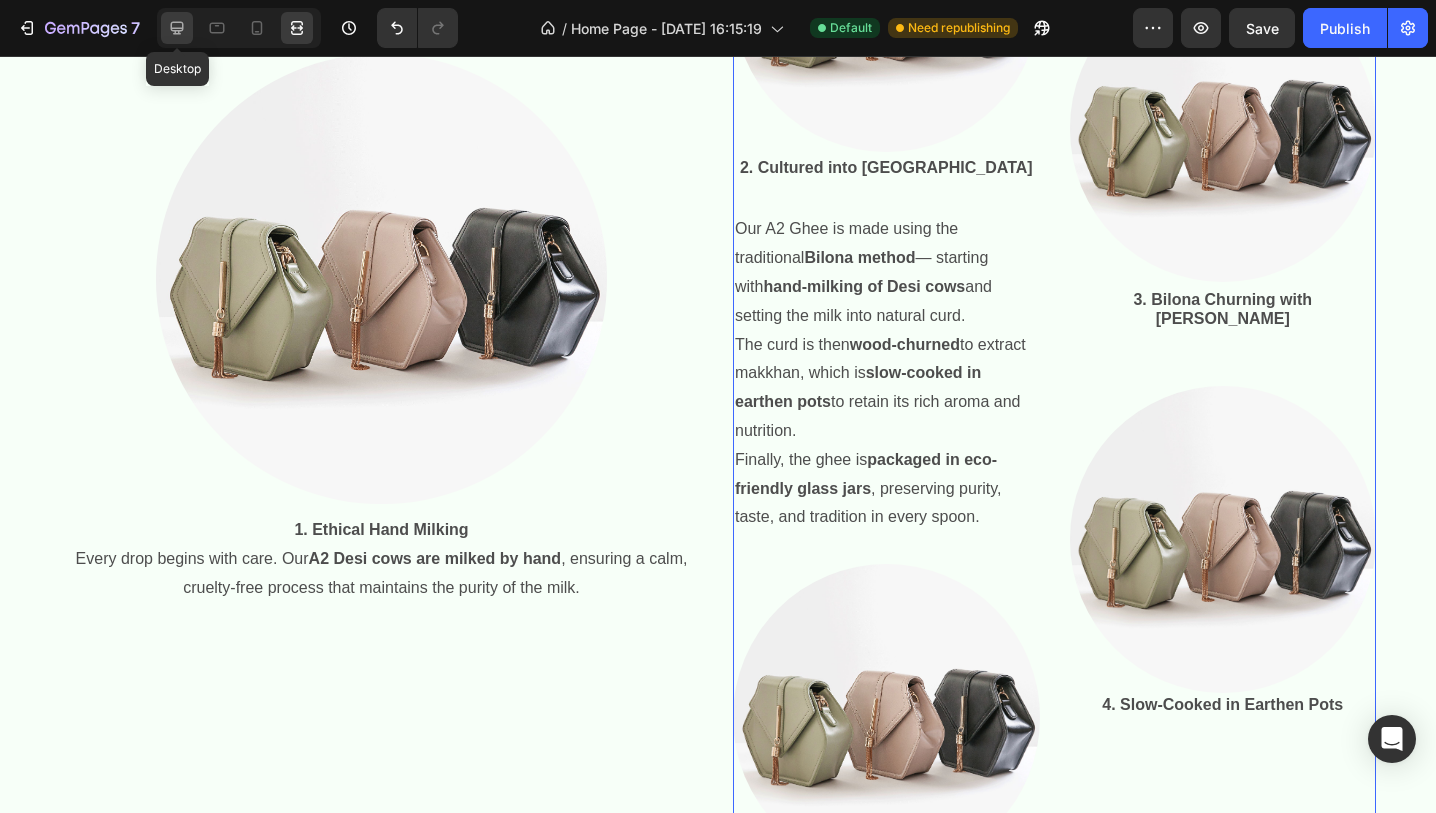 click 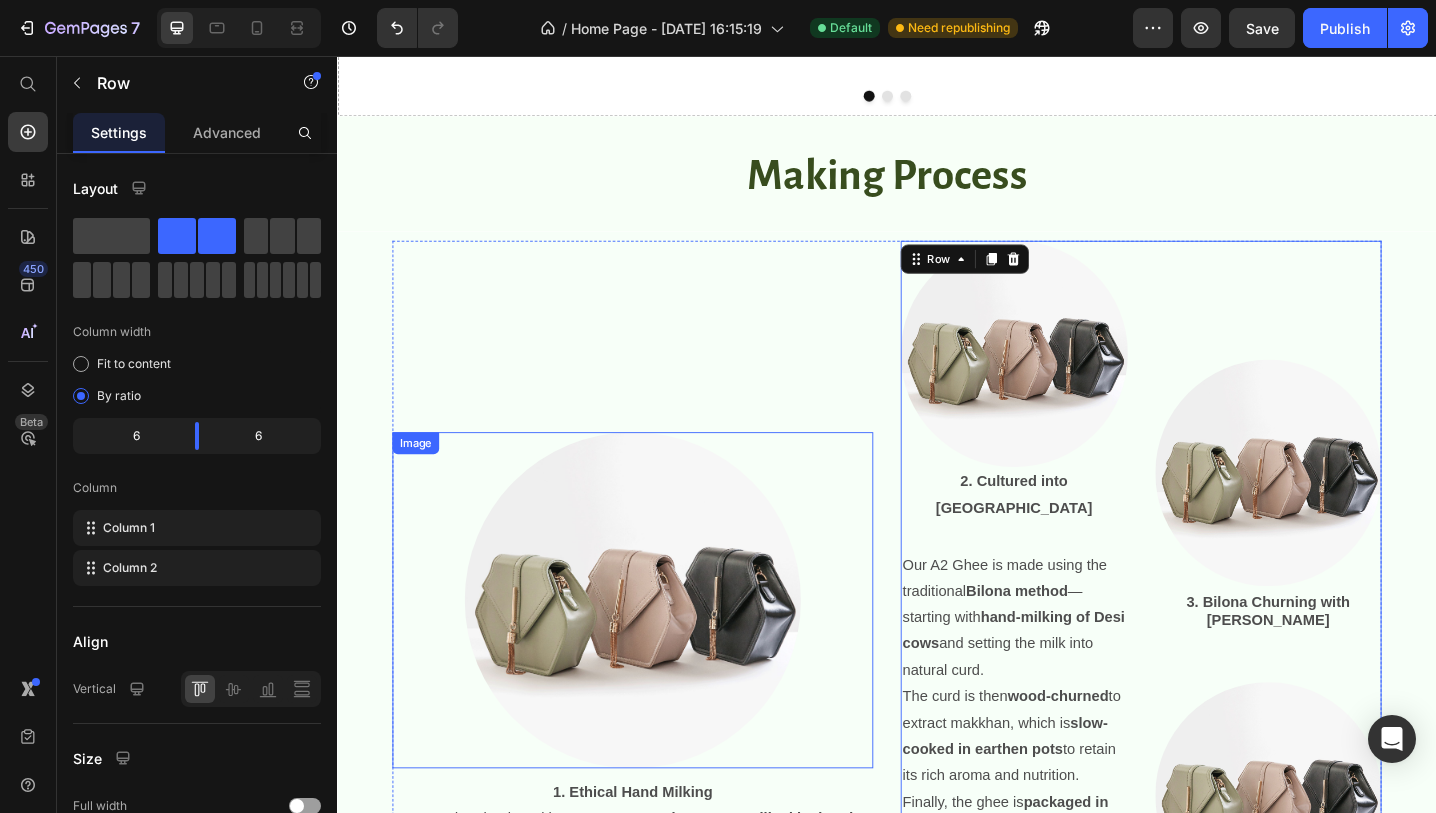 scroll, scrollTop: 453, scrollLeft: 0, axis: vertical 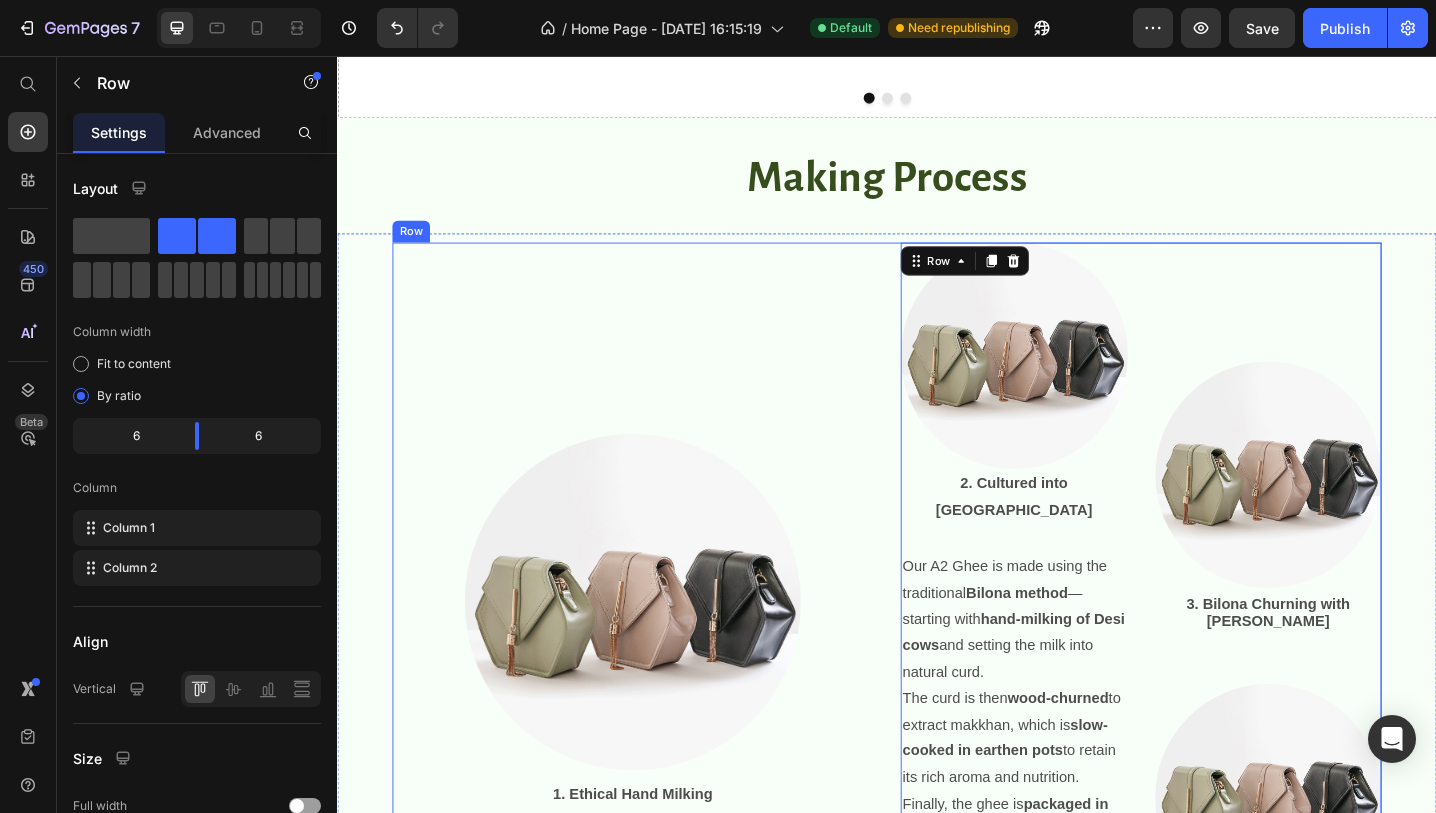click at bounding box center [659, 653] 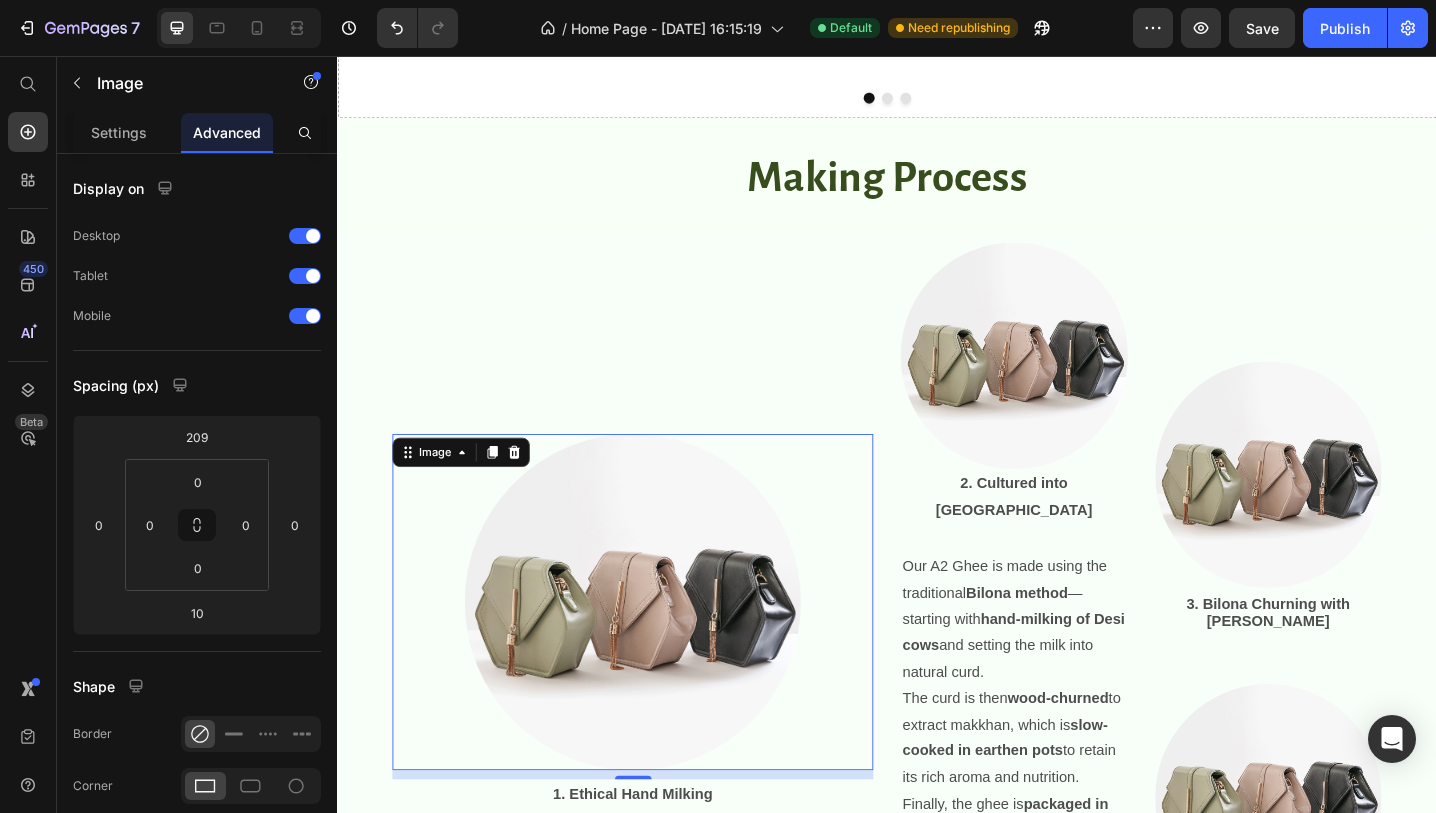 scroll, scrollTop: 799, scrollLeft: 0, axis: vertical 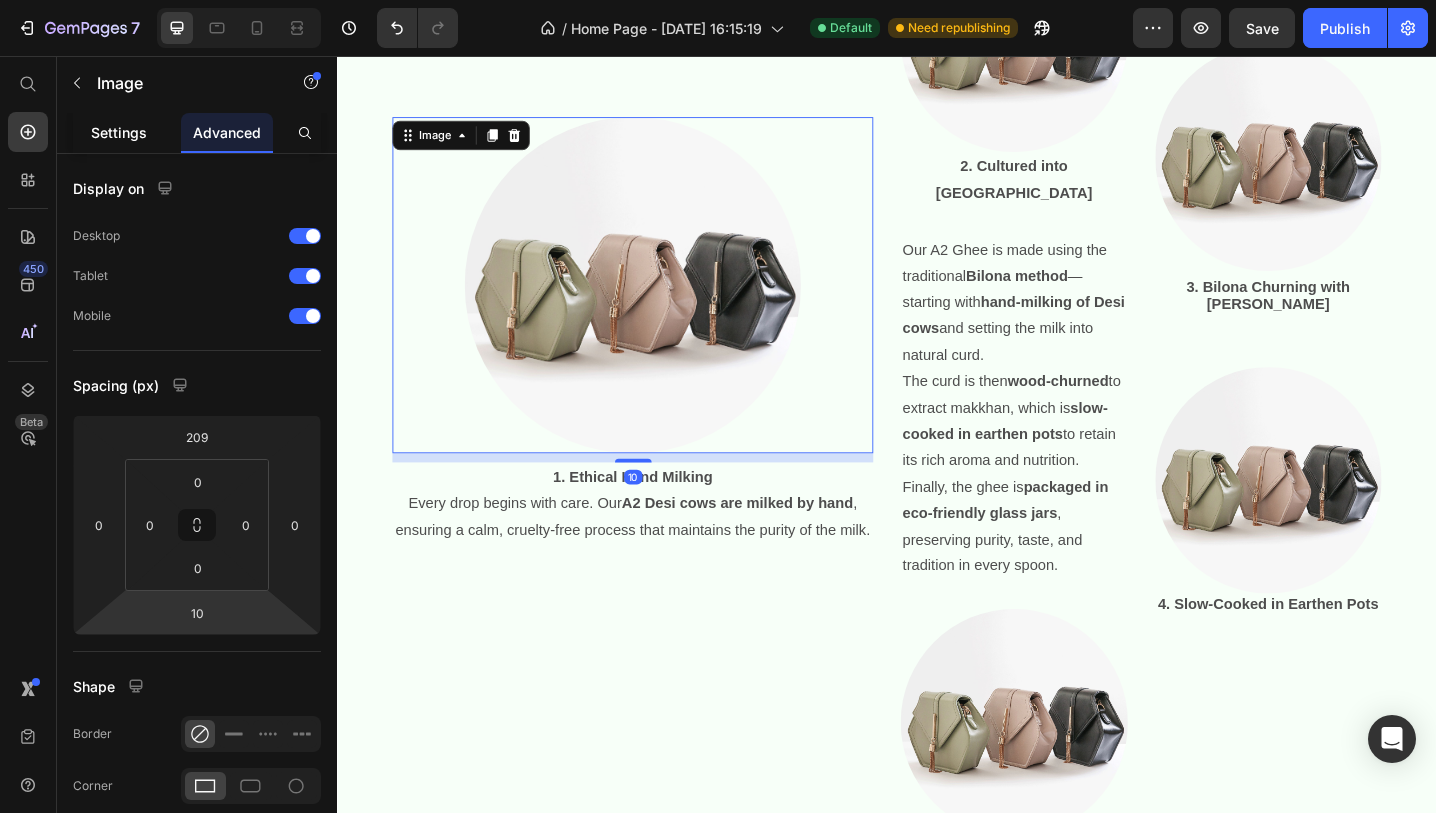 click on "Settings" 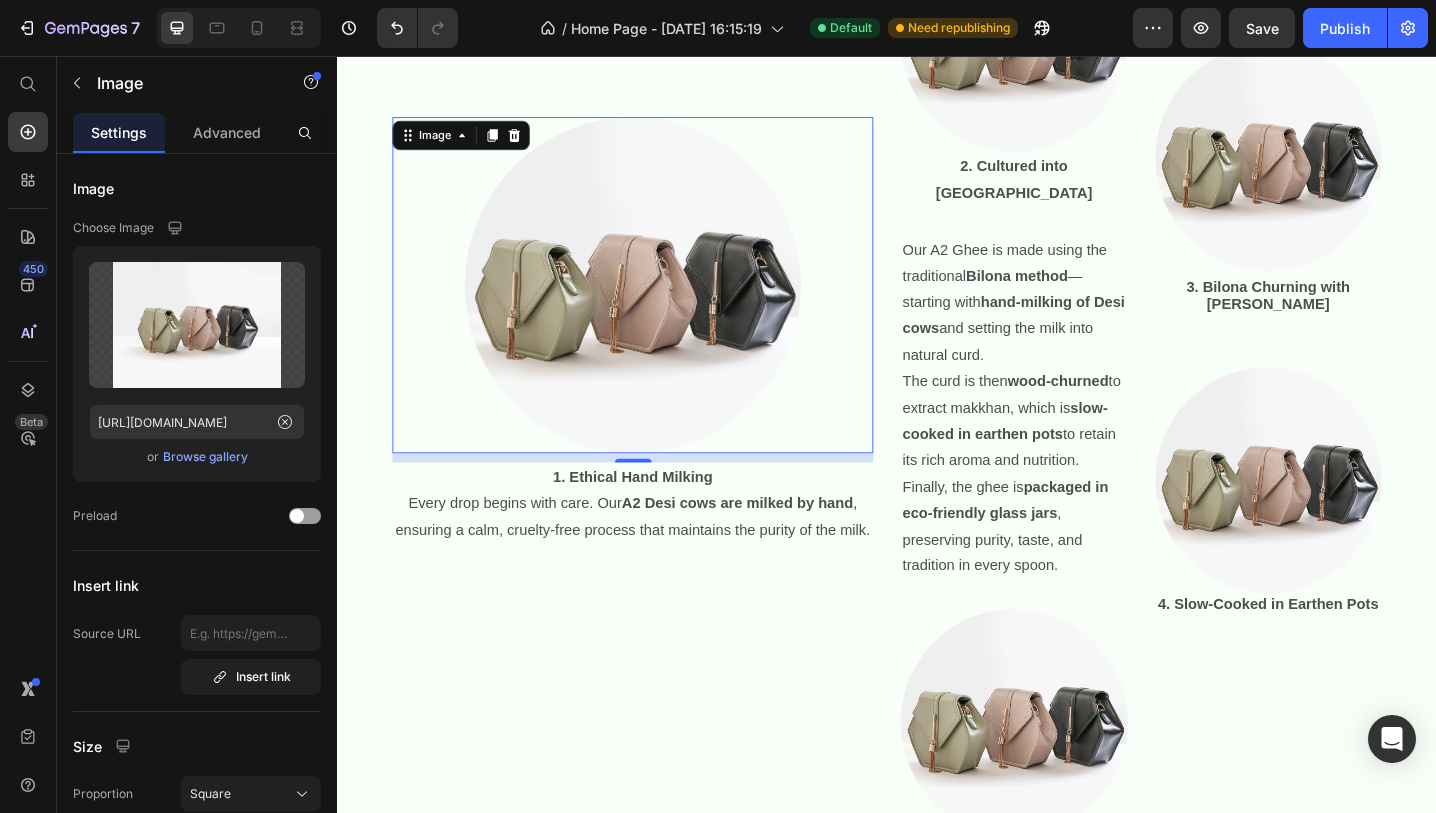 click on "Settings" at bounding box center (119, 132) 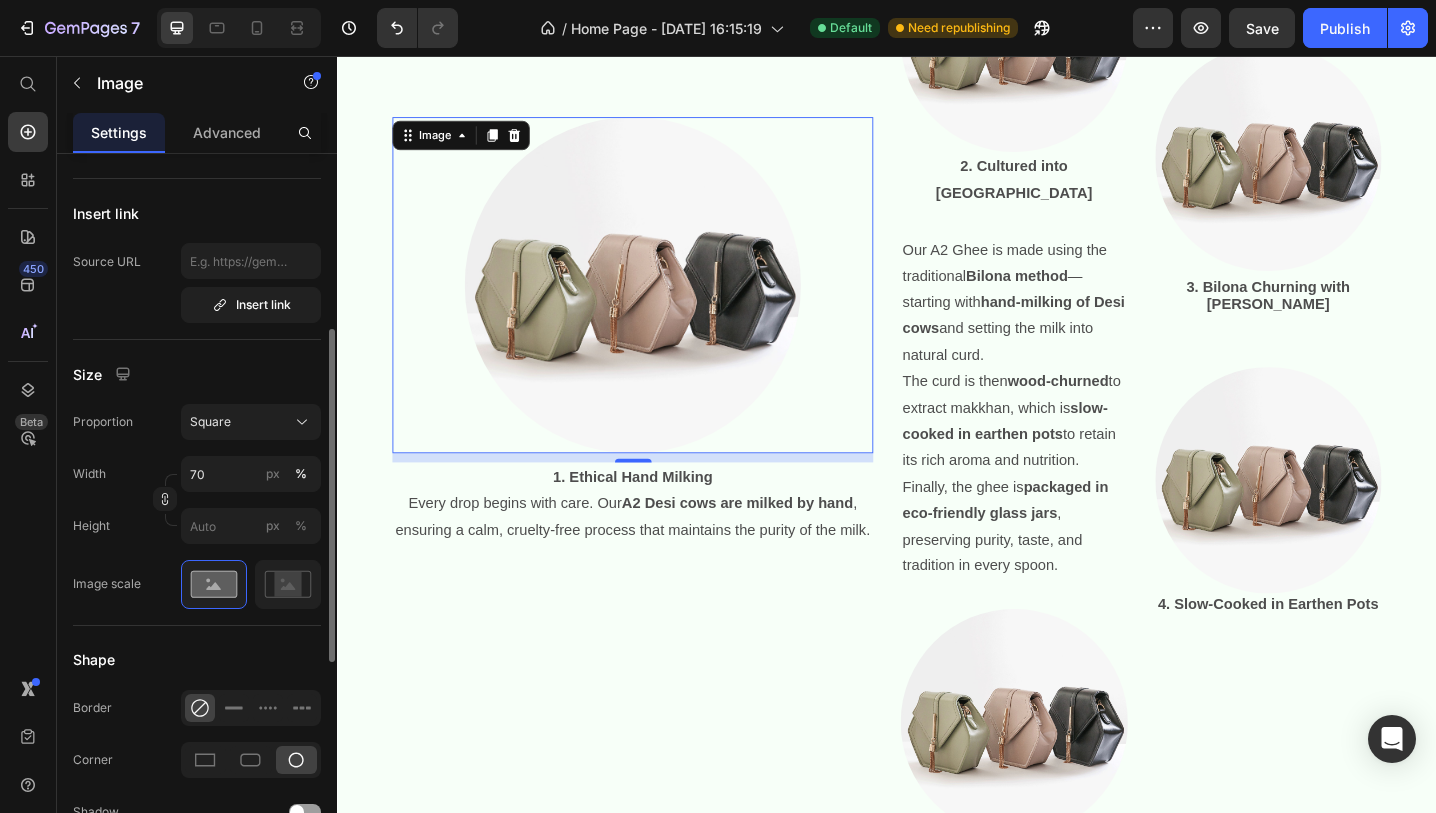 scroll, scrollTop: 375, scrollLeft: 0, axis: vertical 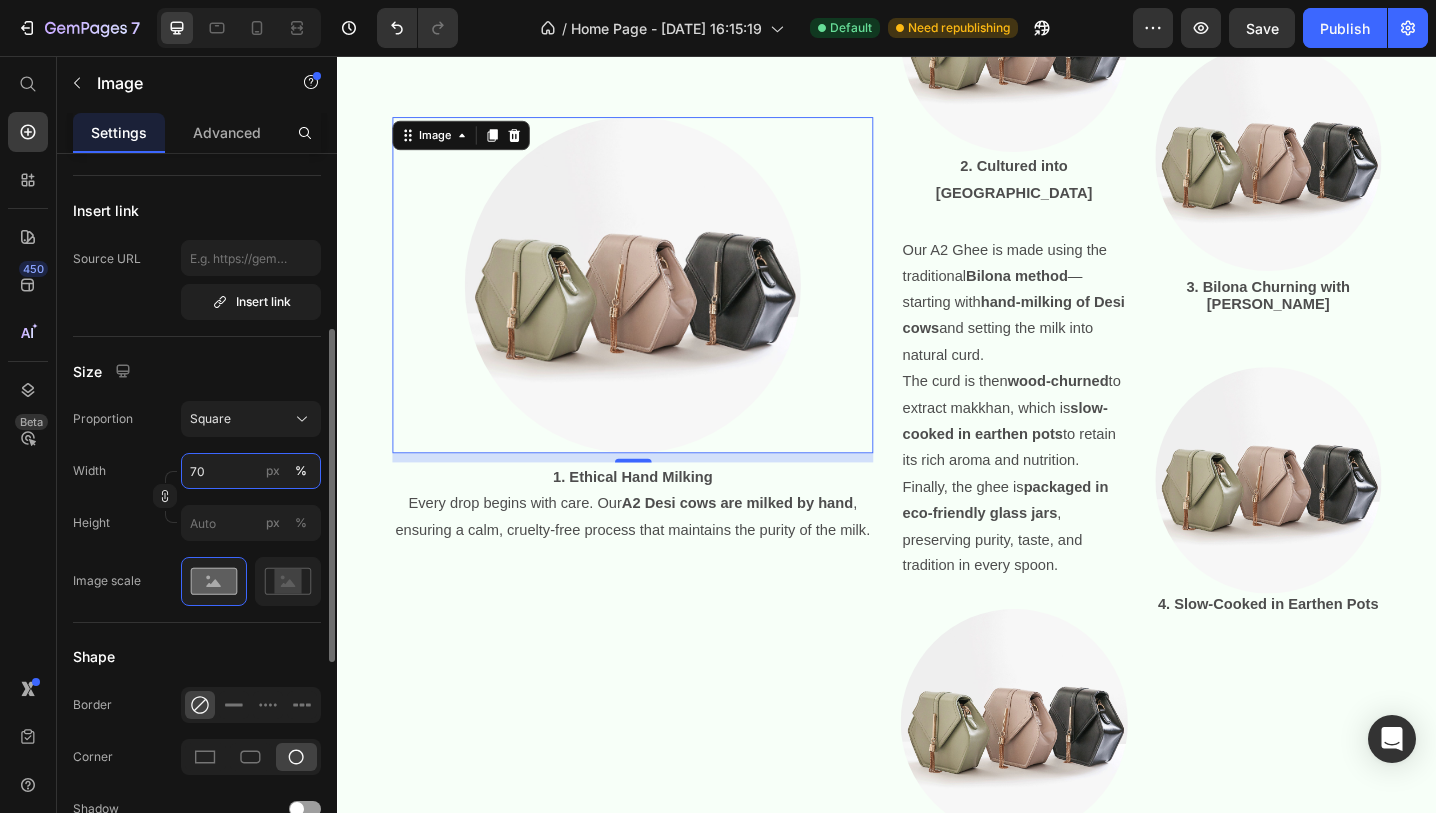 click on "70" at bounding box center (251, 471) 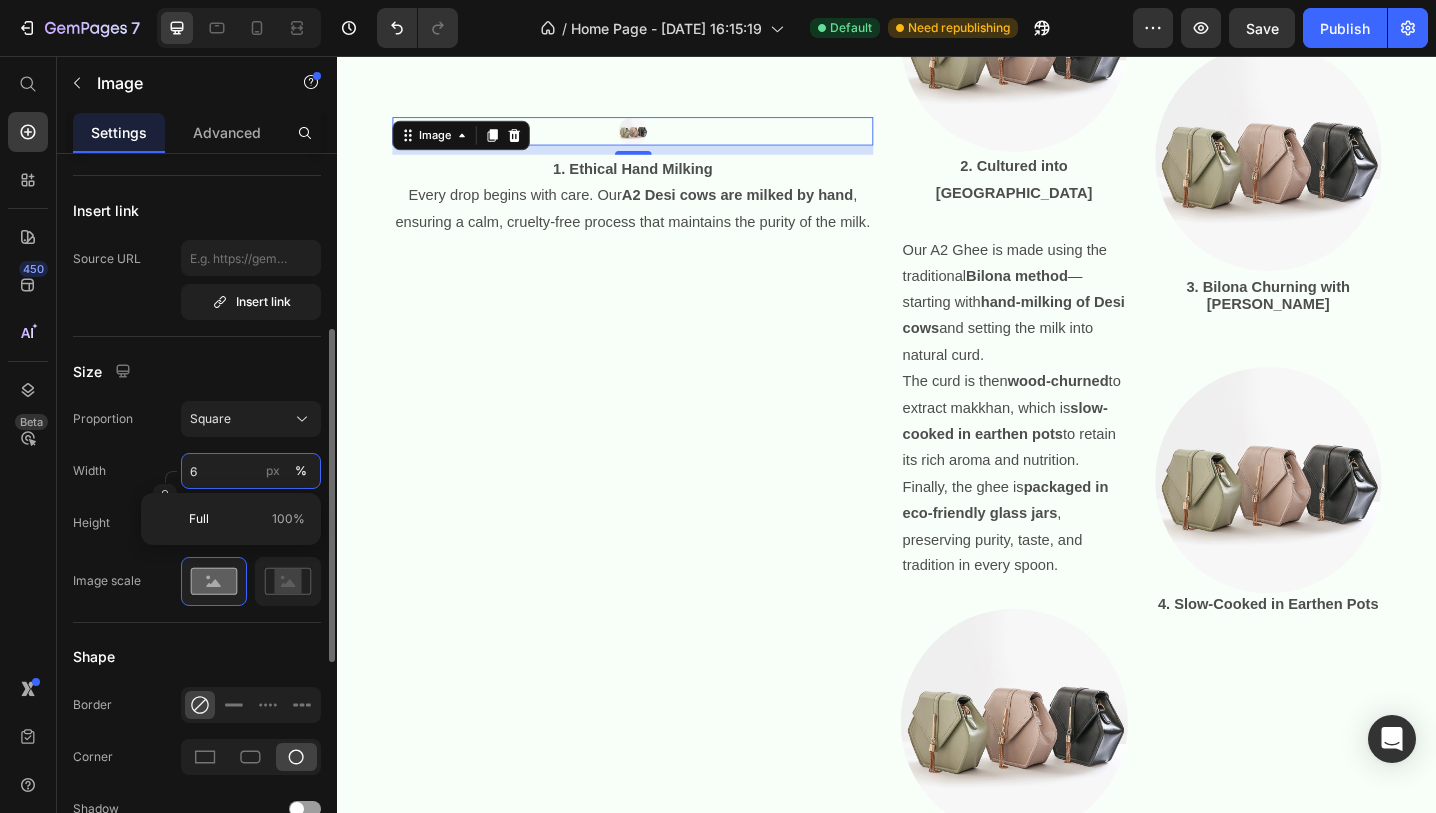 type on "60" 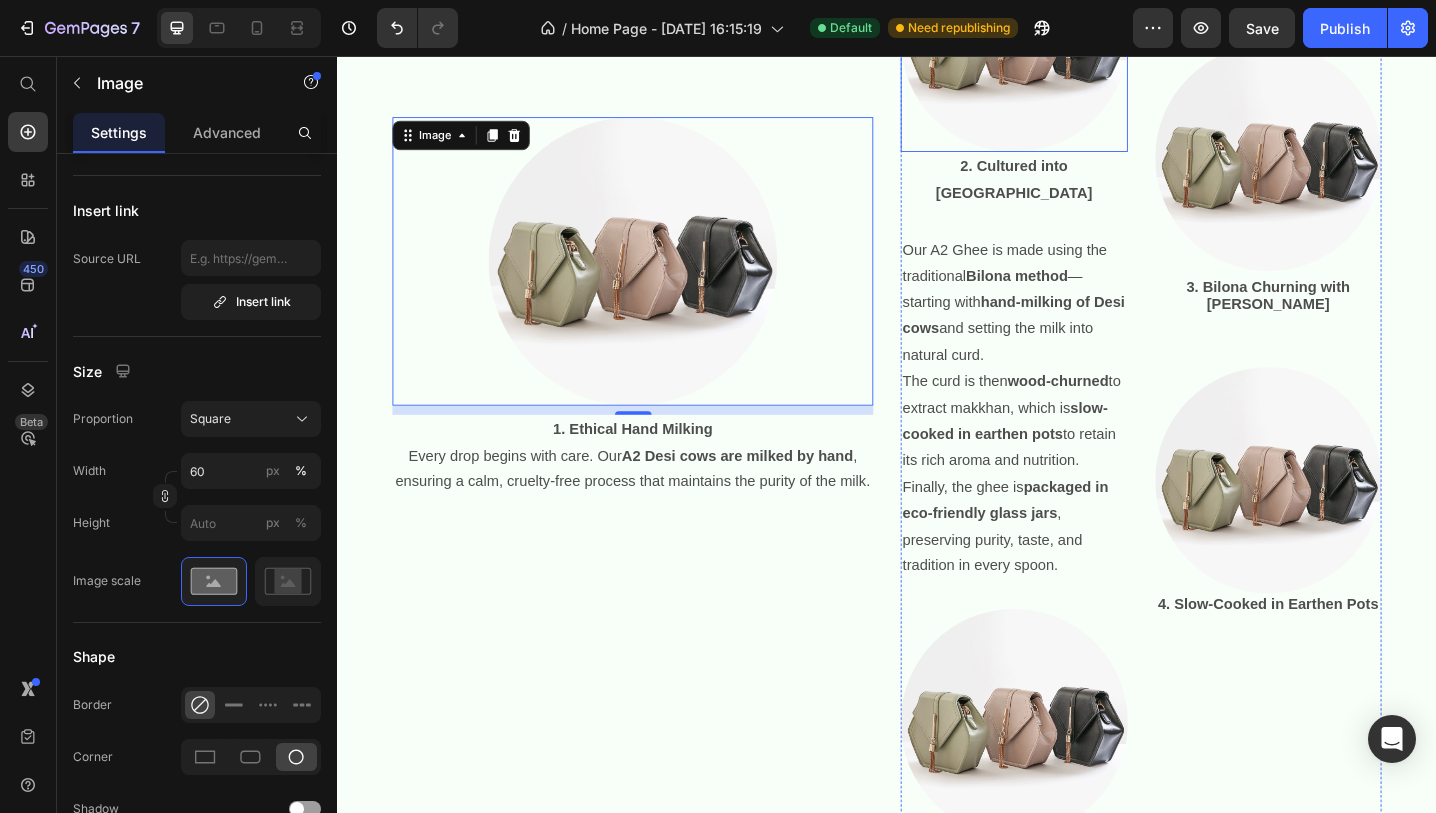 click at bounding box center [1076, 38] 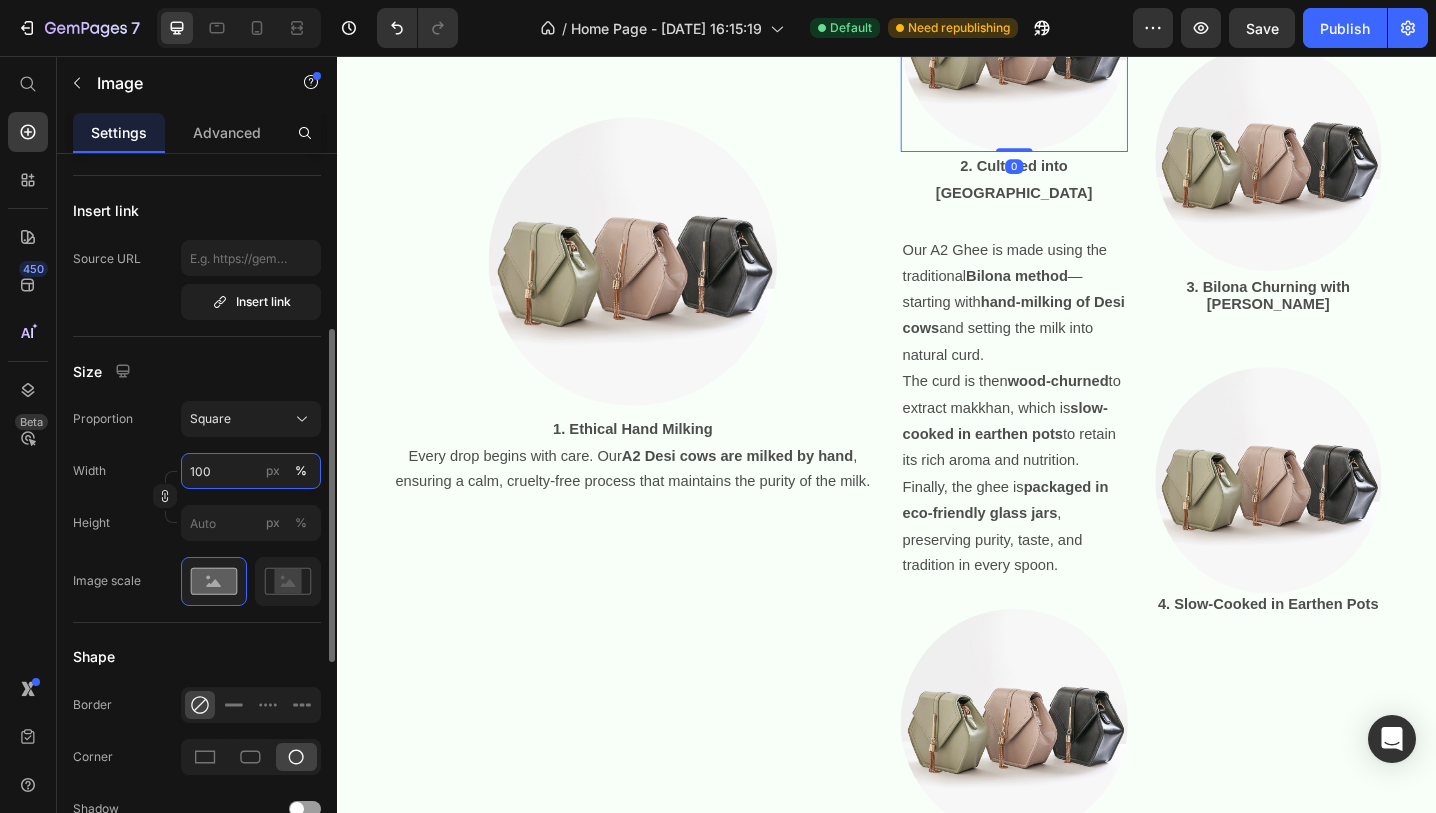 click on "100" at bounding box center (251, 471) 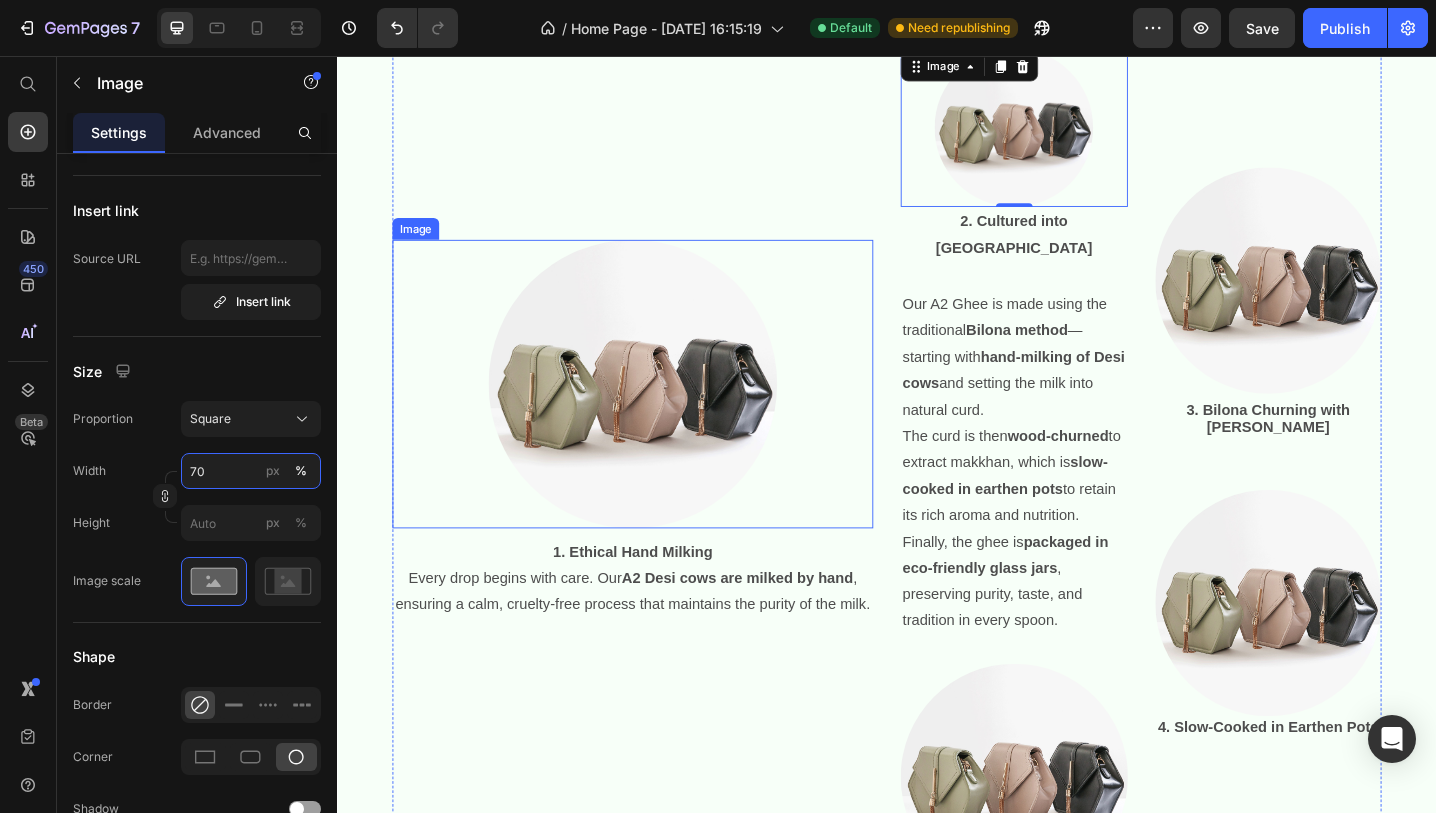 scroll, scrollTop: 668, scrollLeft: 0, axis: vertical 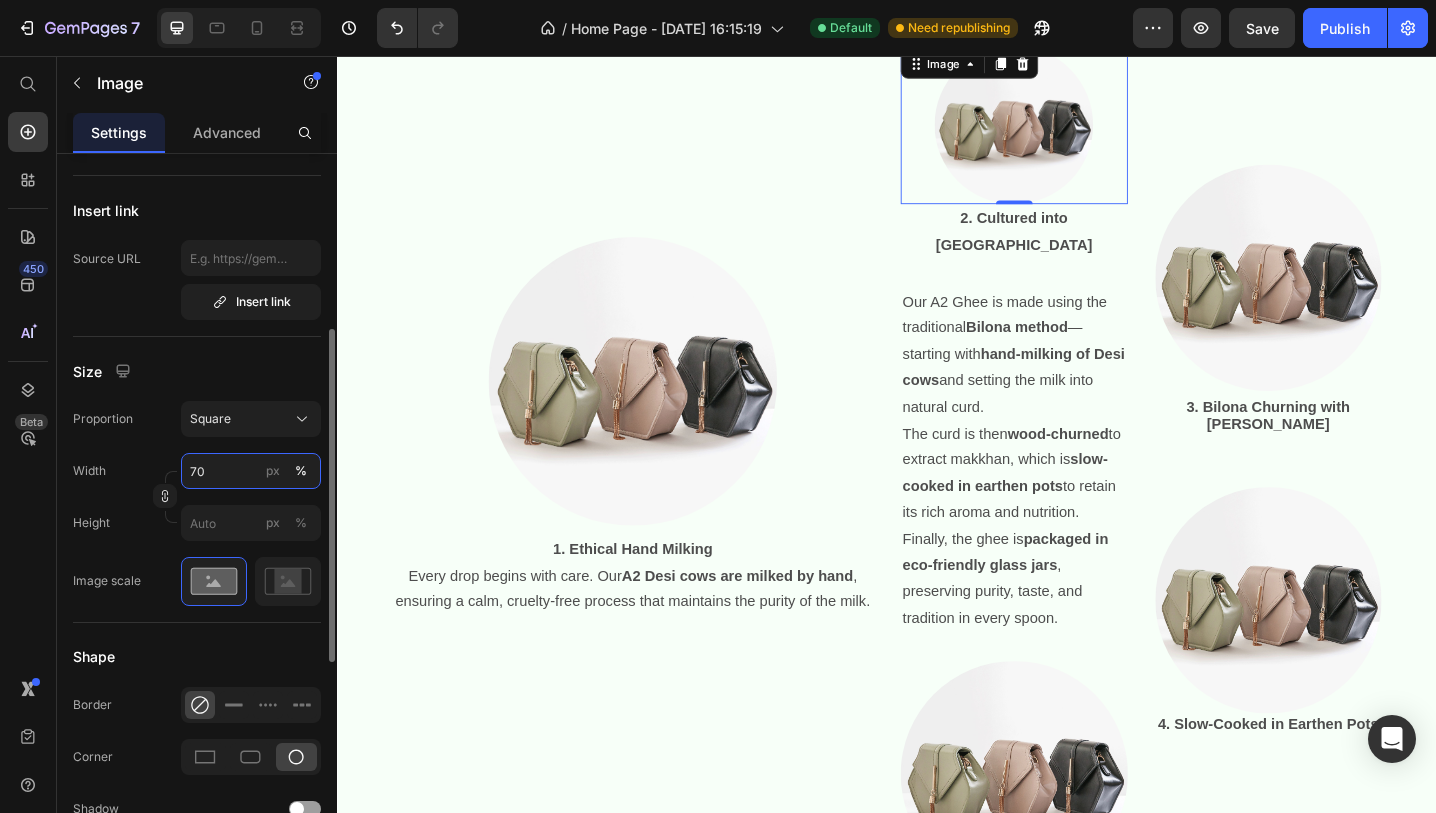 type on "7" 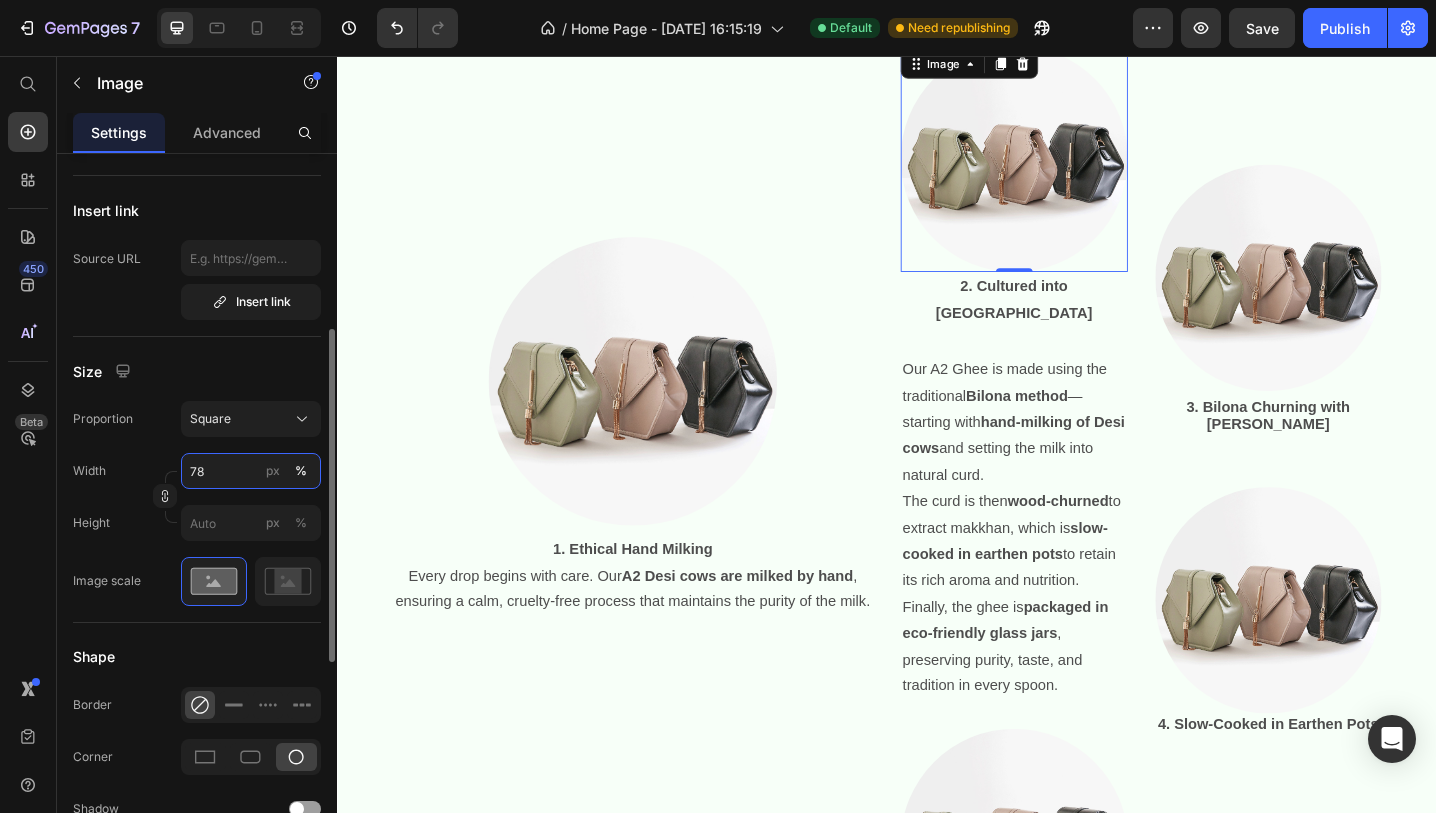 type on "7" 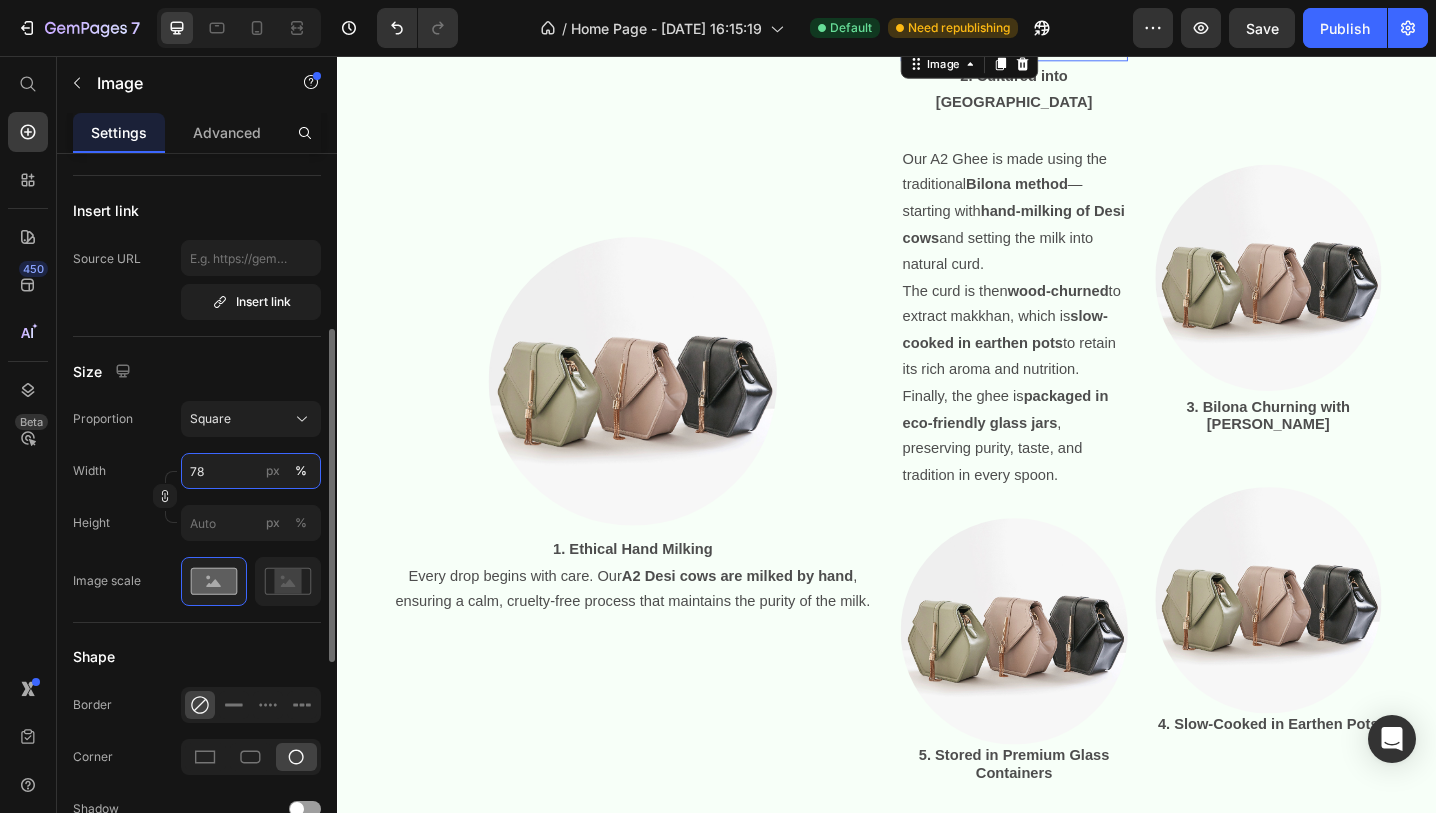 type on "785" 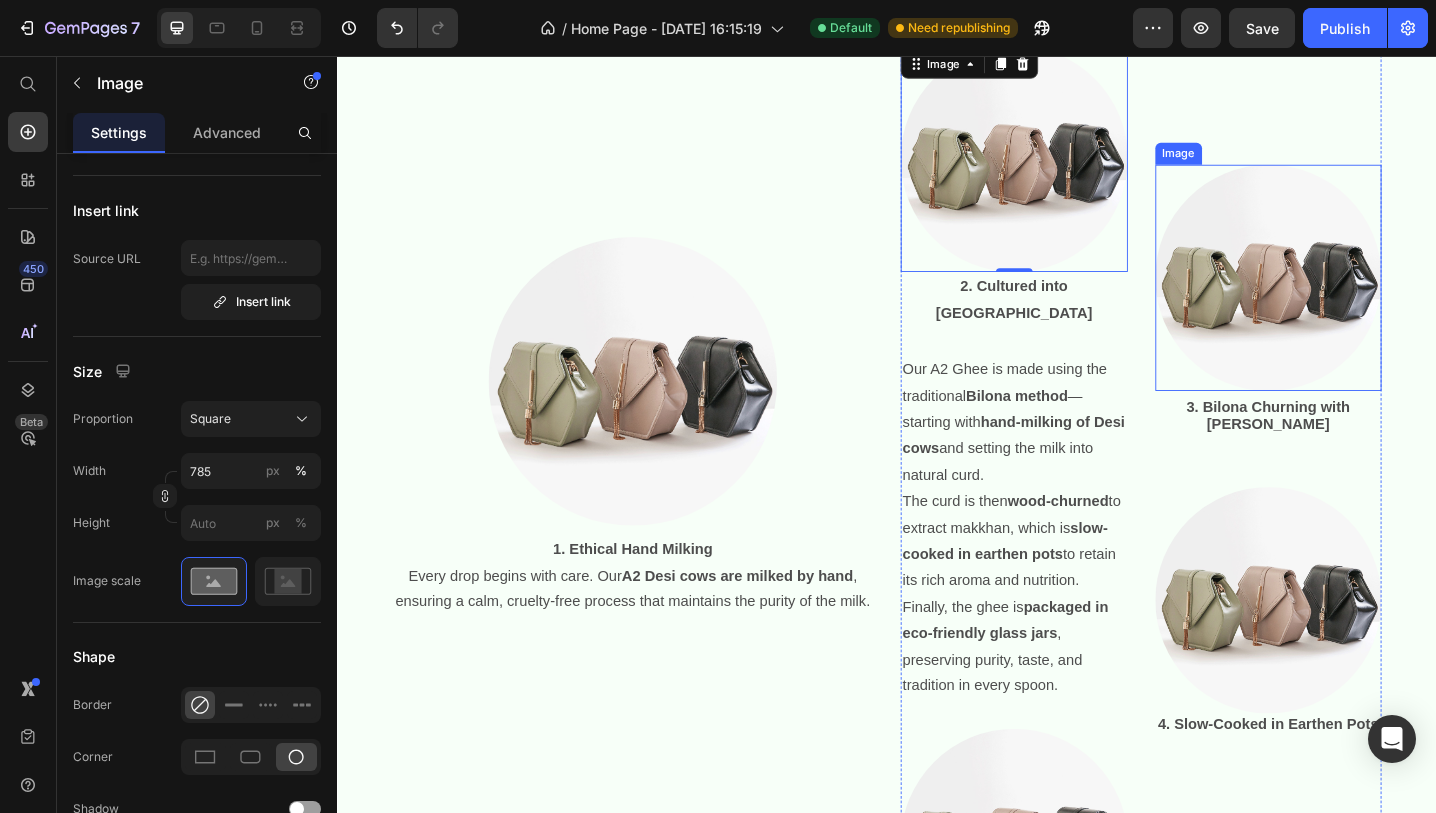 click at bounding box center [1354, 299] 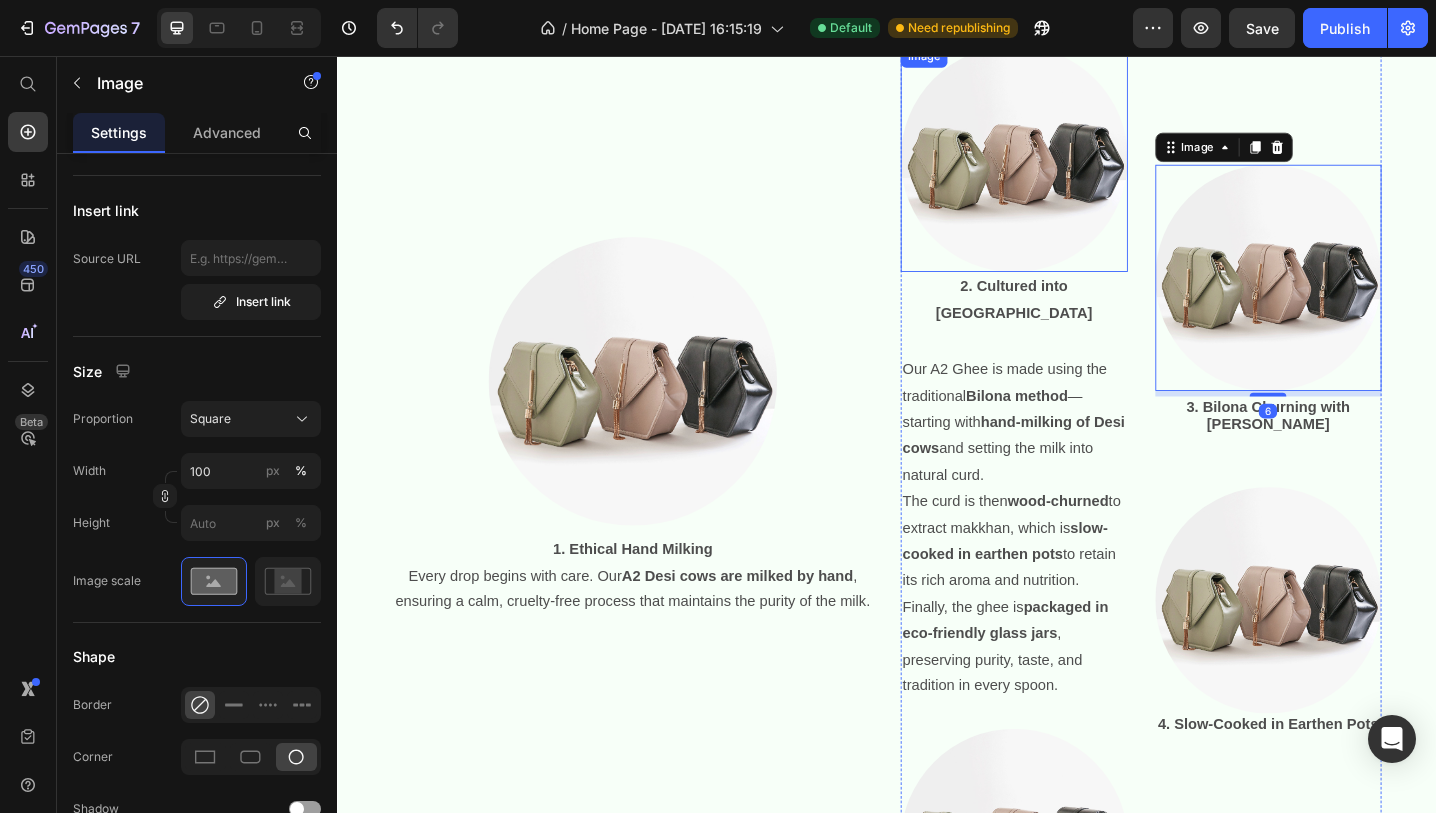 click at bounding box center (1076, 169) 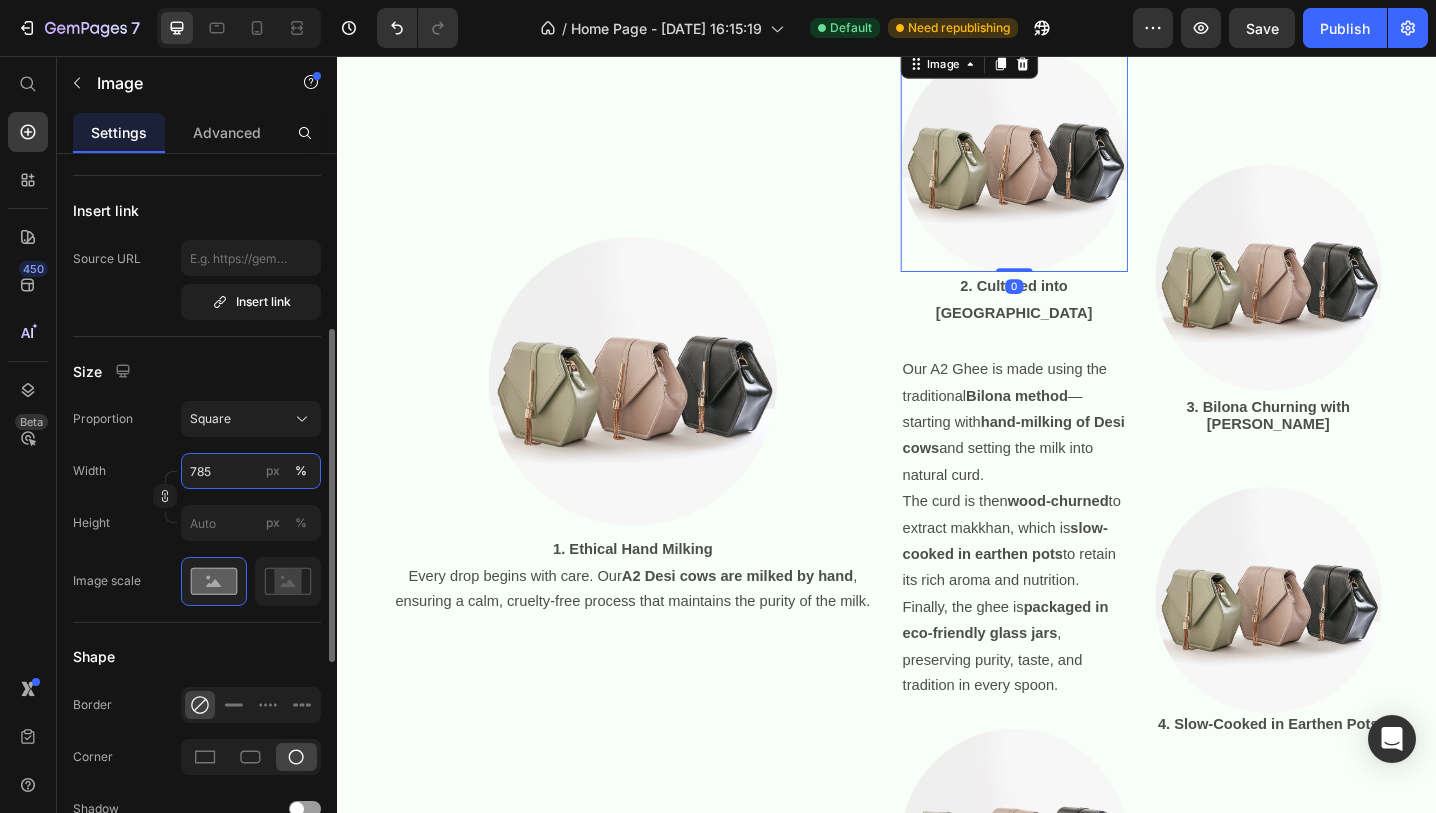 click on "785" at bounding box center [251, 471] 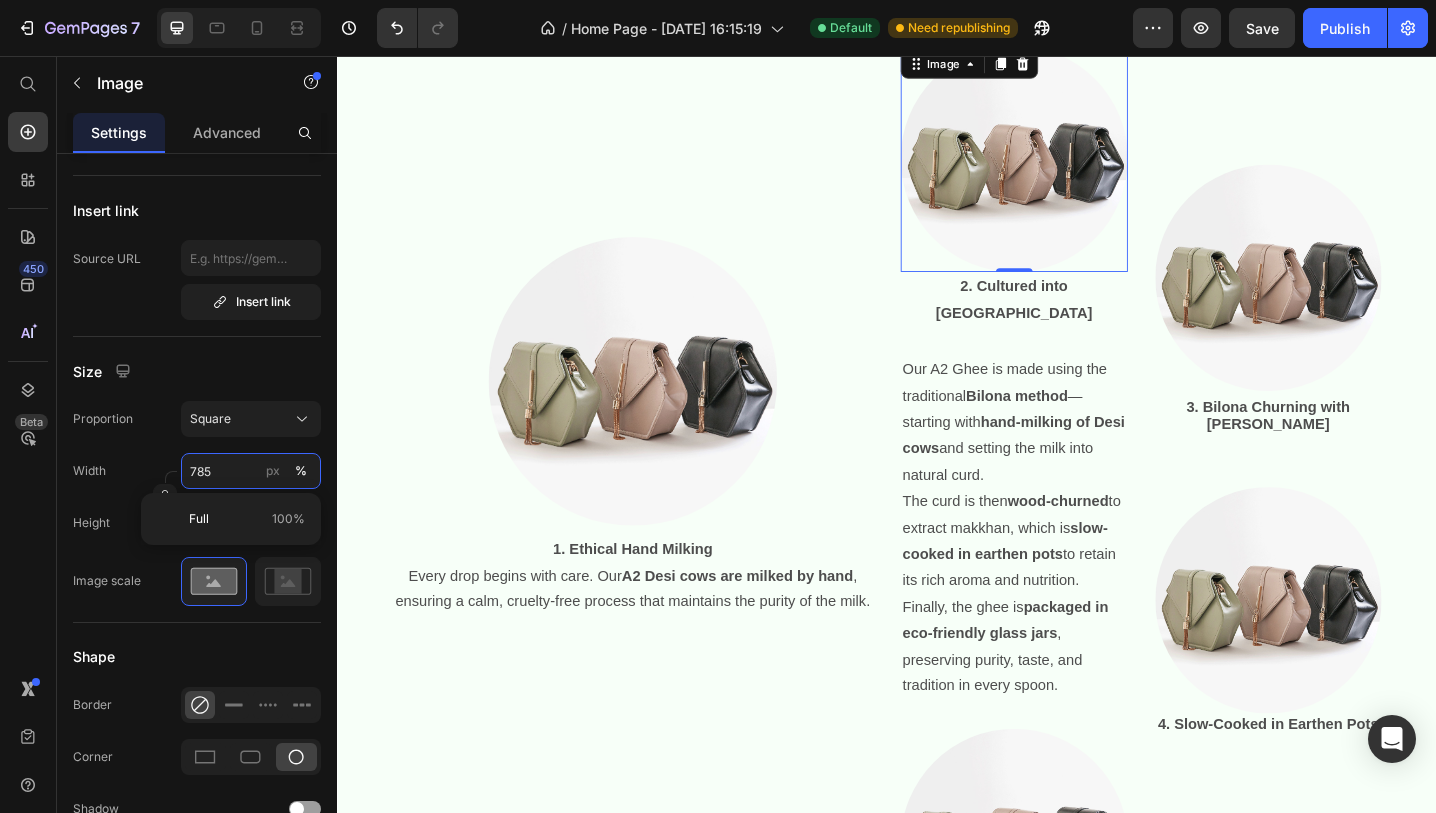 type on "85" 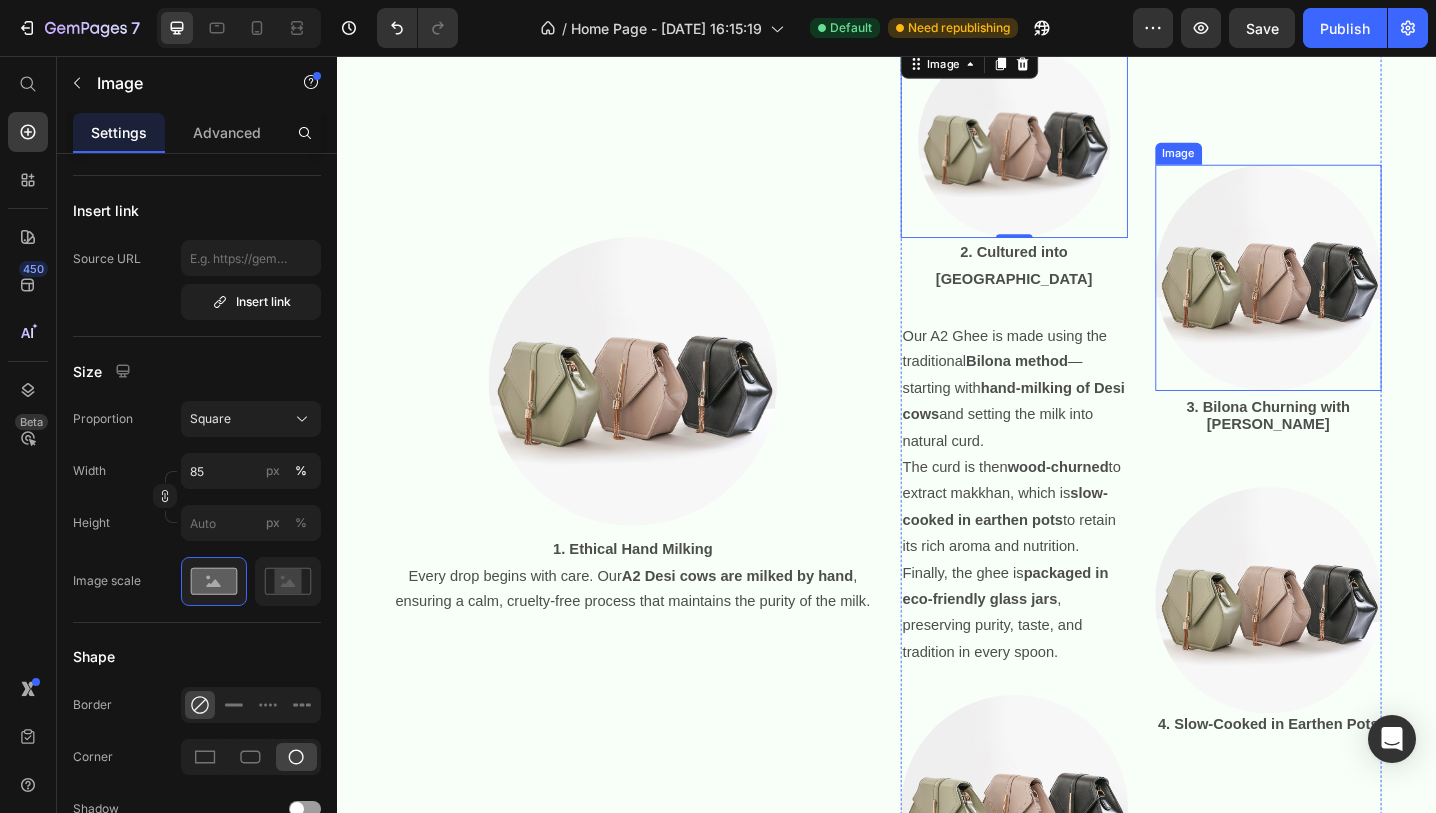 click at bounding box center [1354, 299] 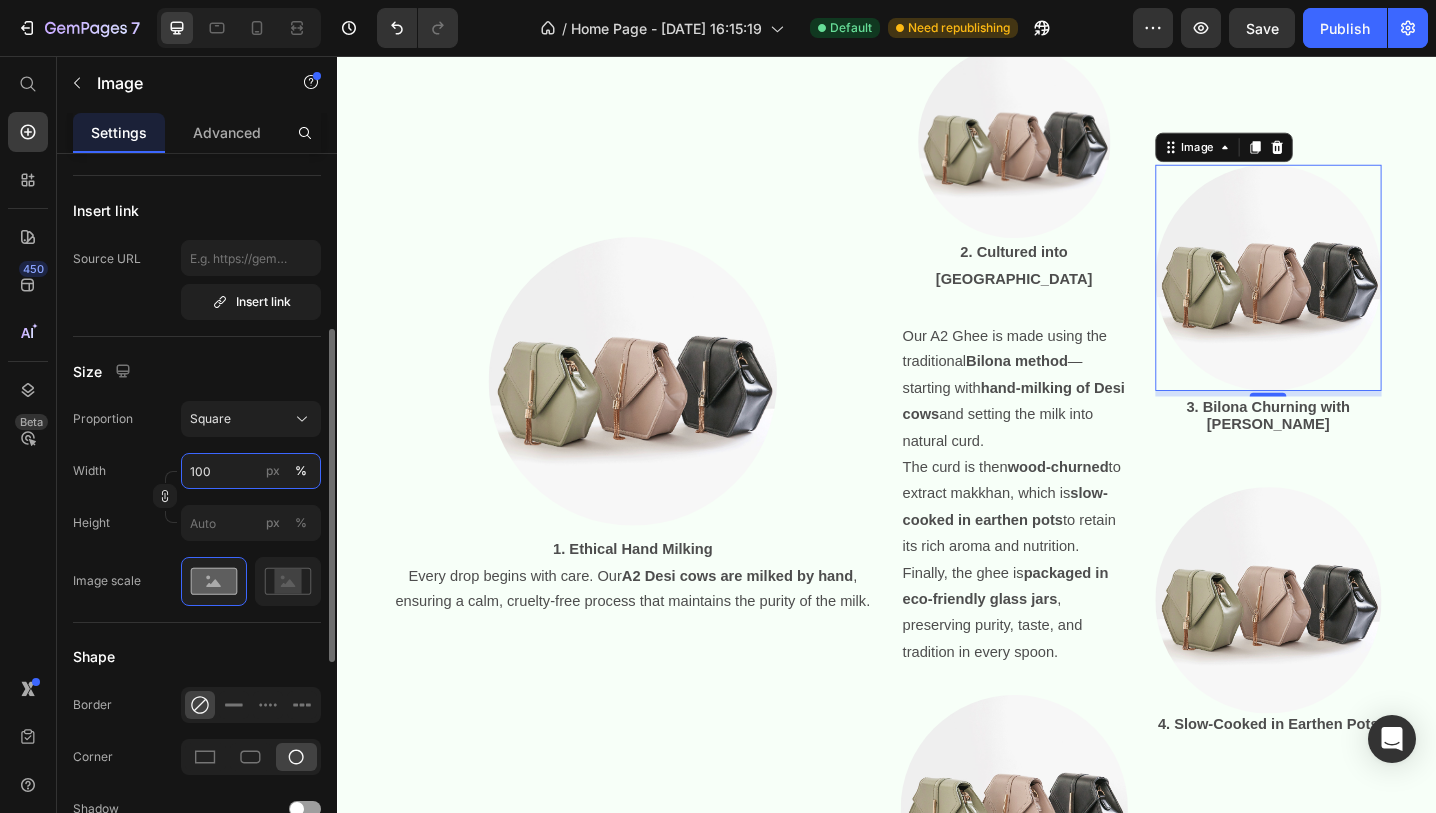 click on "100" at bounding box center [251, 471] 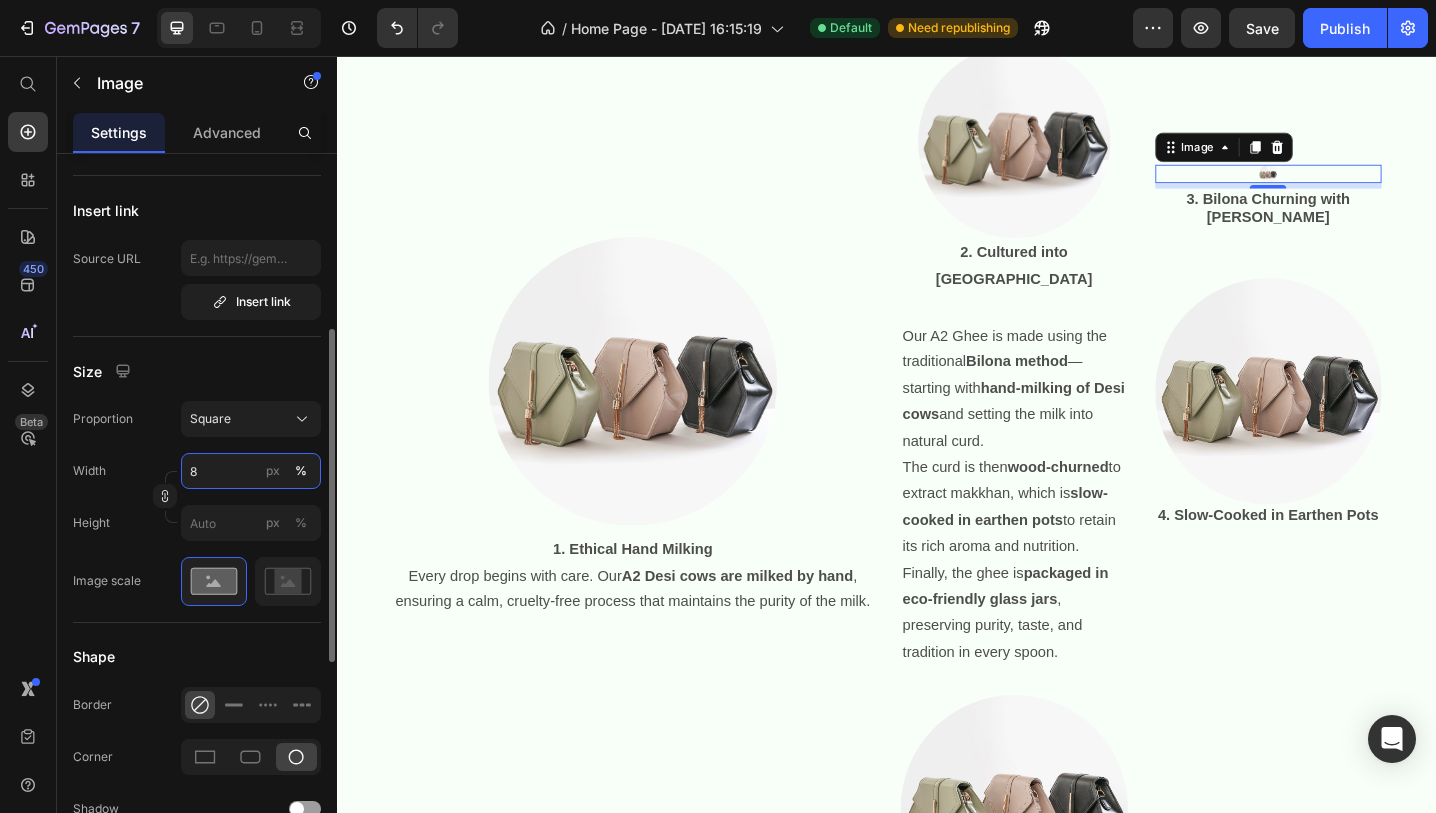 type on "85" 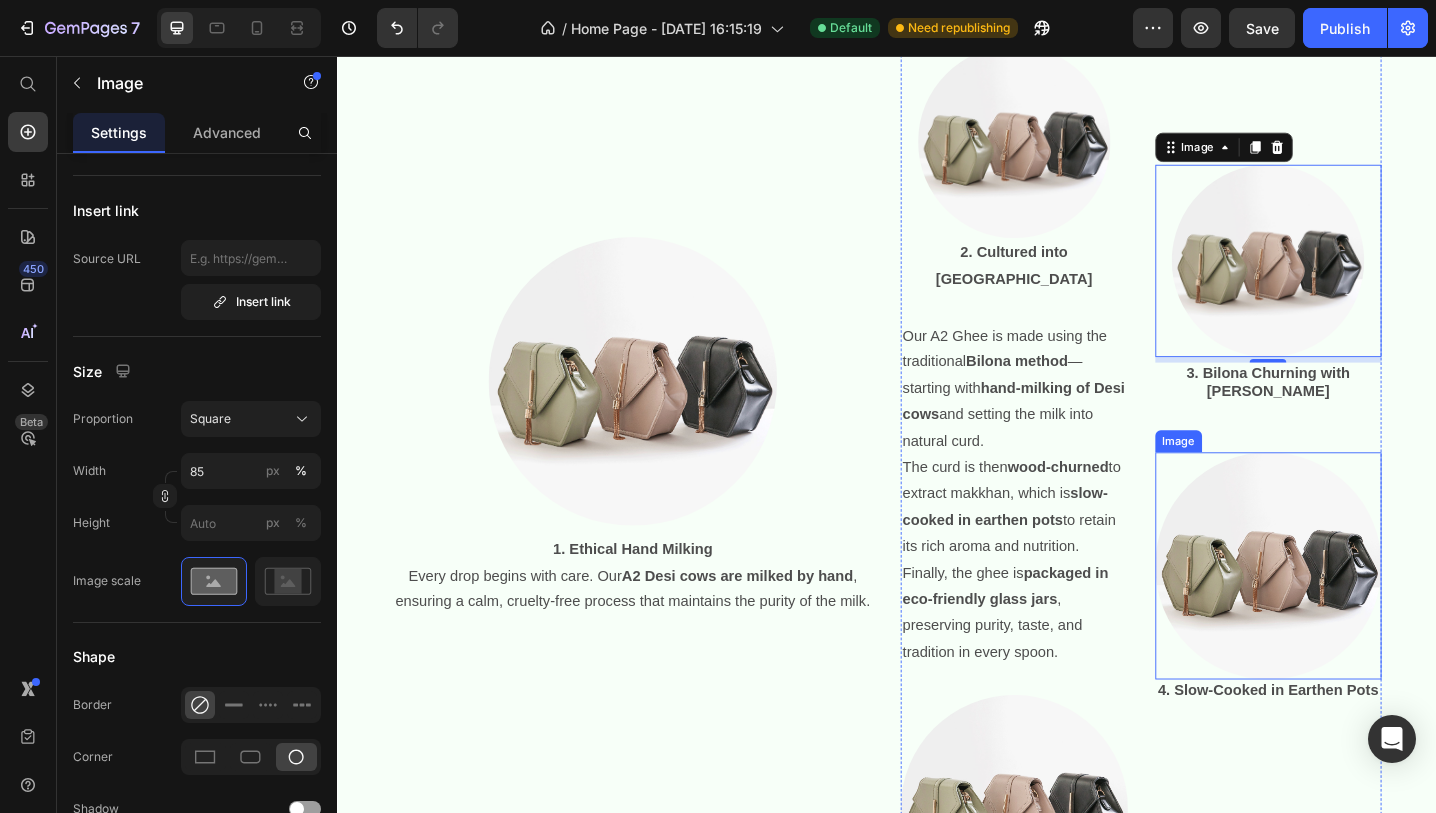 click at bounding box center (1354, 613) 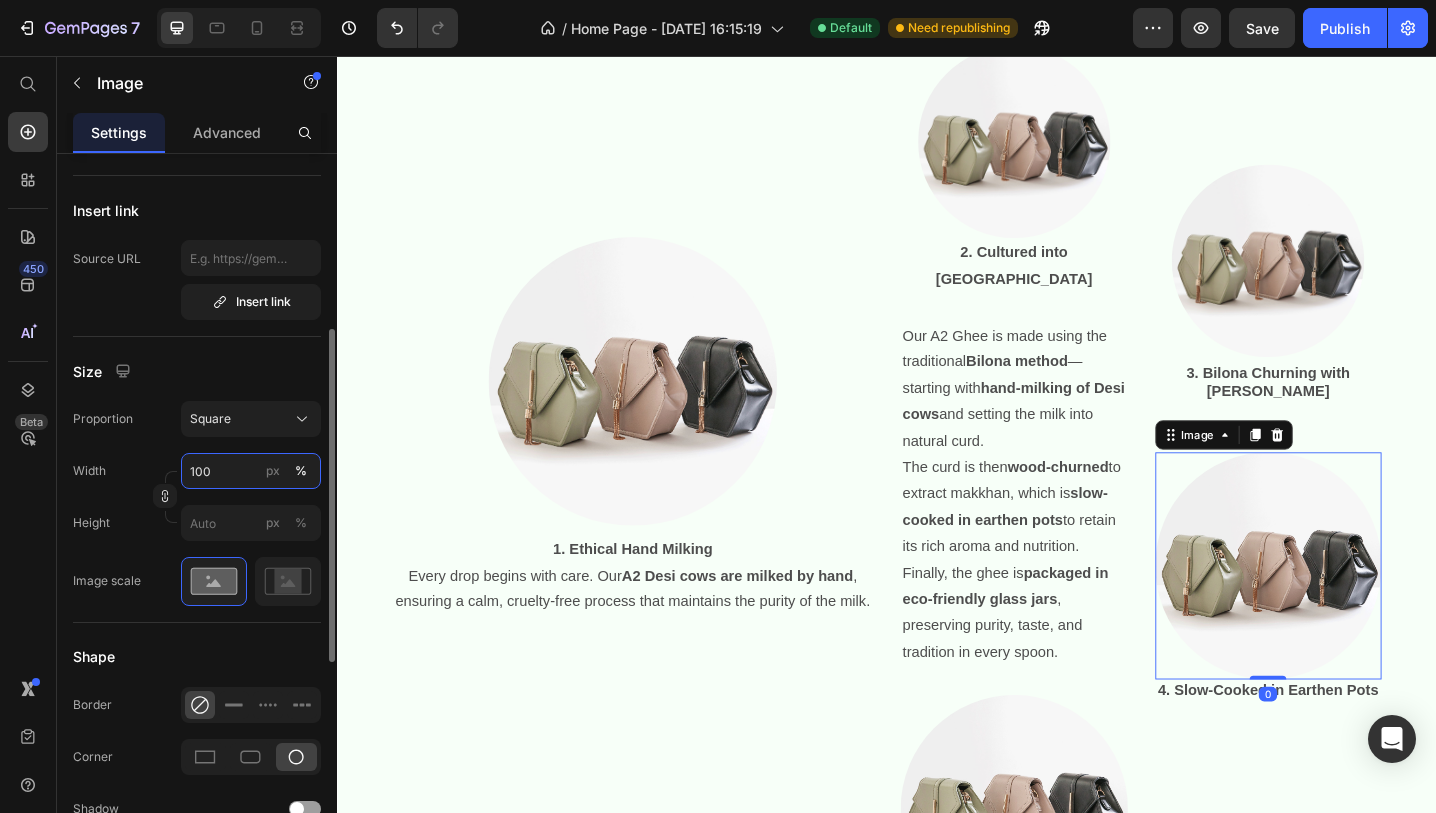 click on "100" at bounding box center (251, 471) 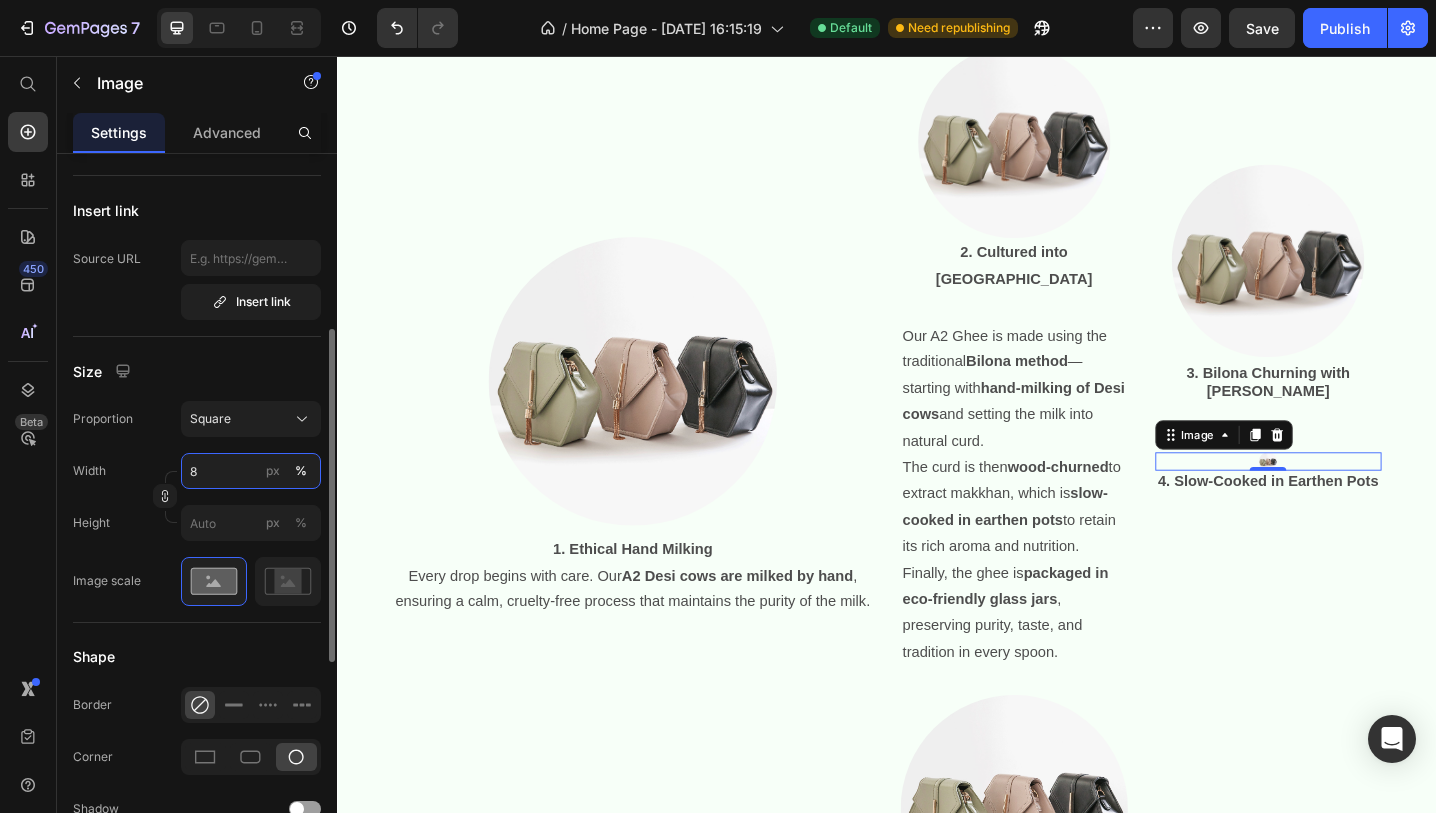 type on "85" 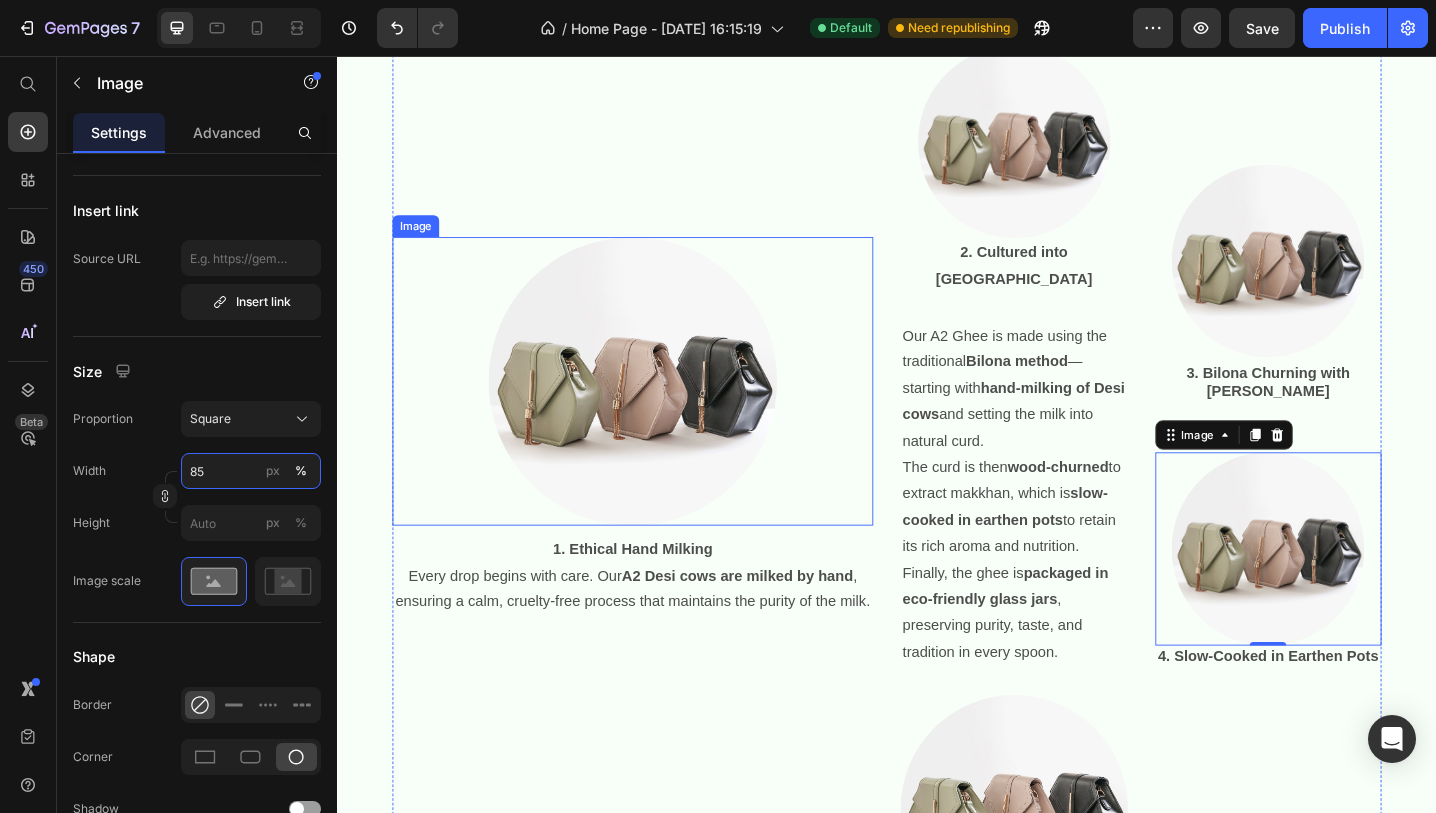 scroll, scrollTop: 806, scrollLeft: 0, axis: vertical 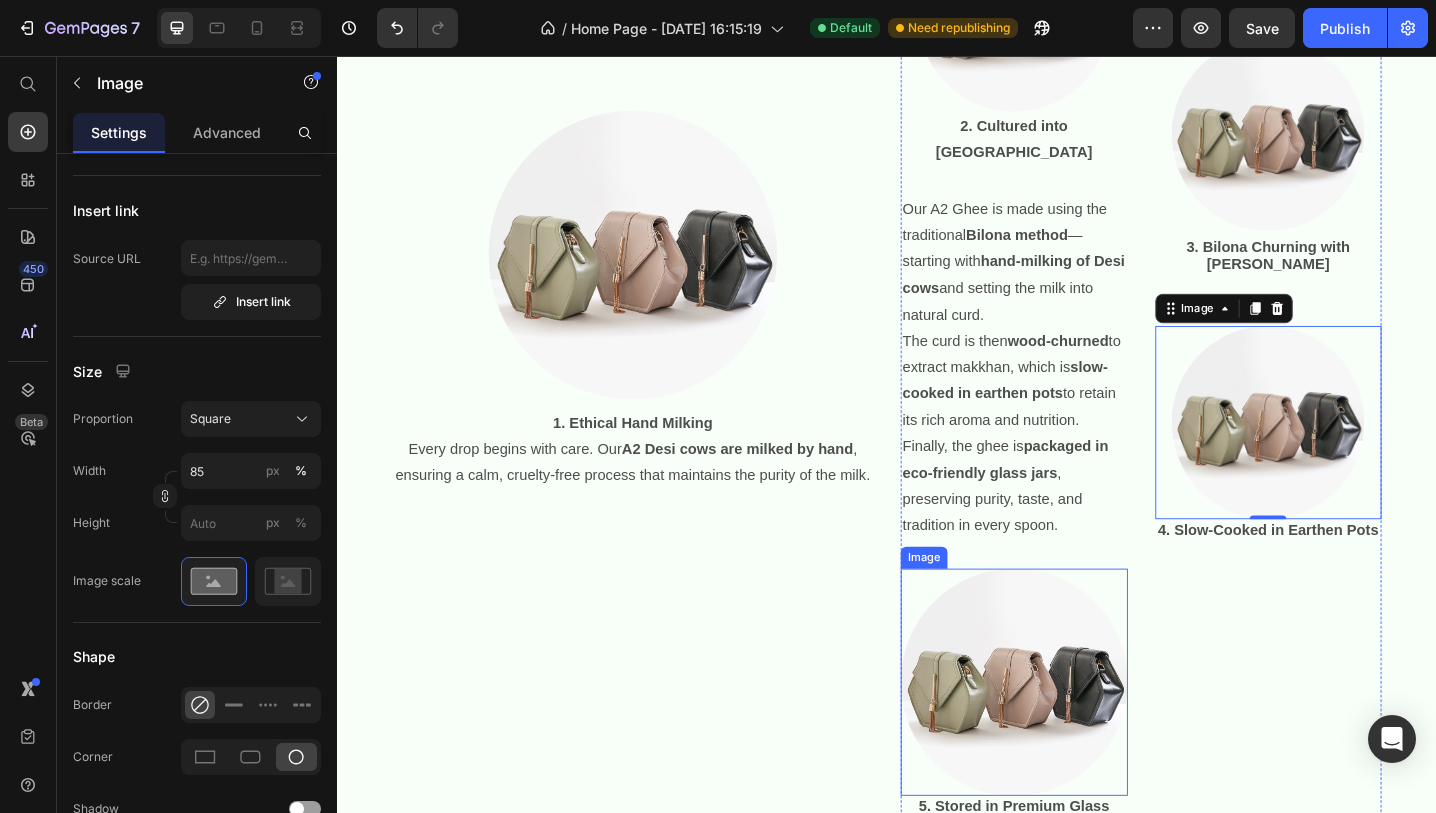 click at bounding box center (1076, 740) 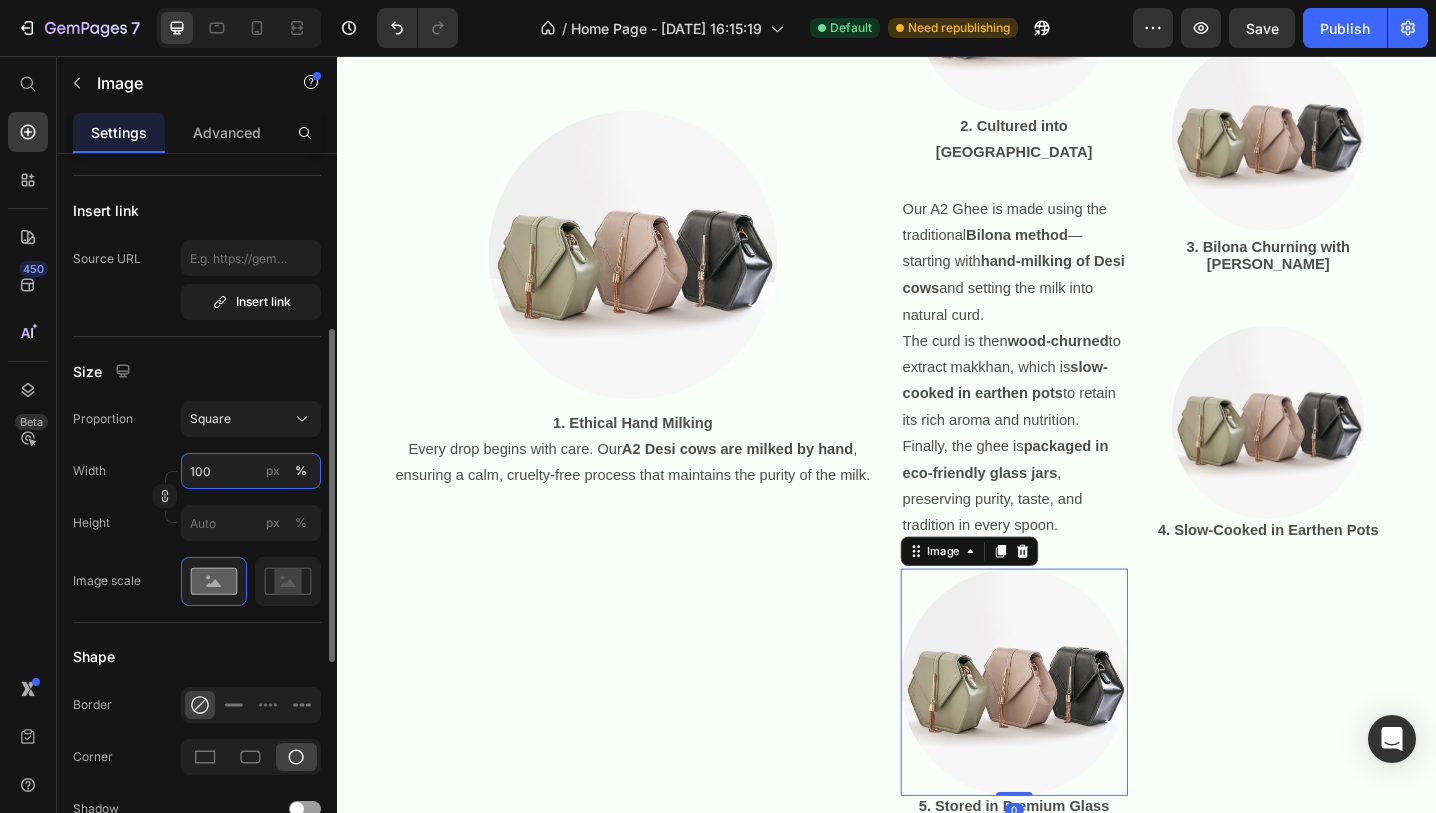 click on "100" at bounding box center (251, 471) 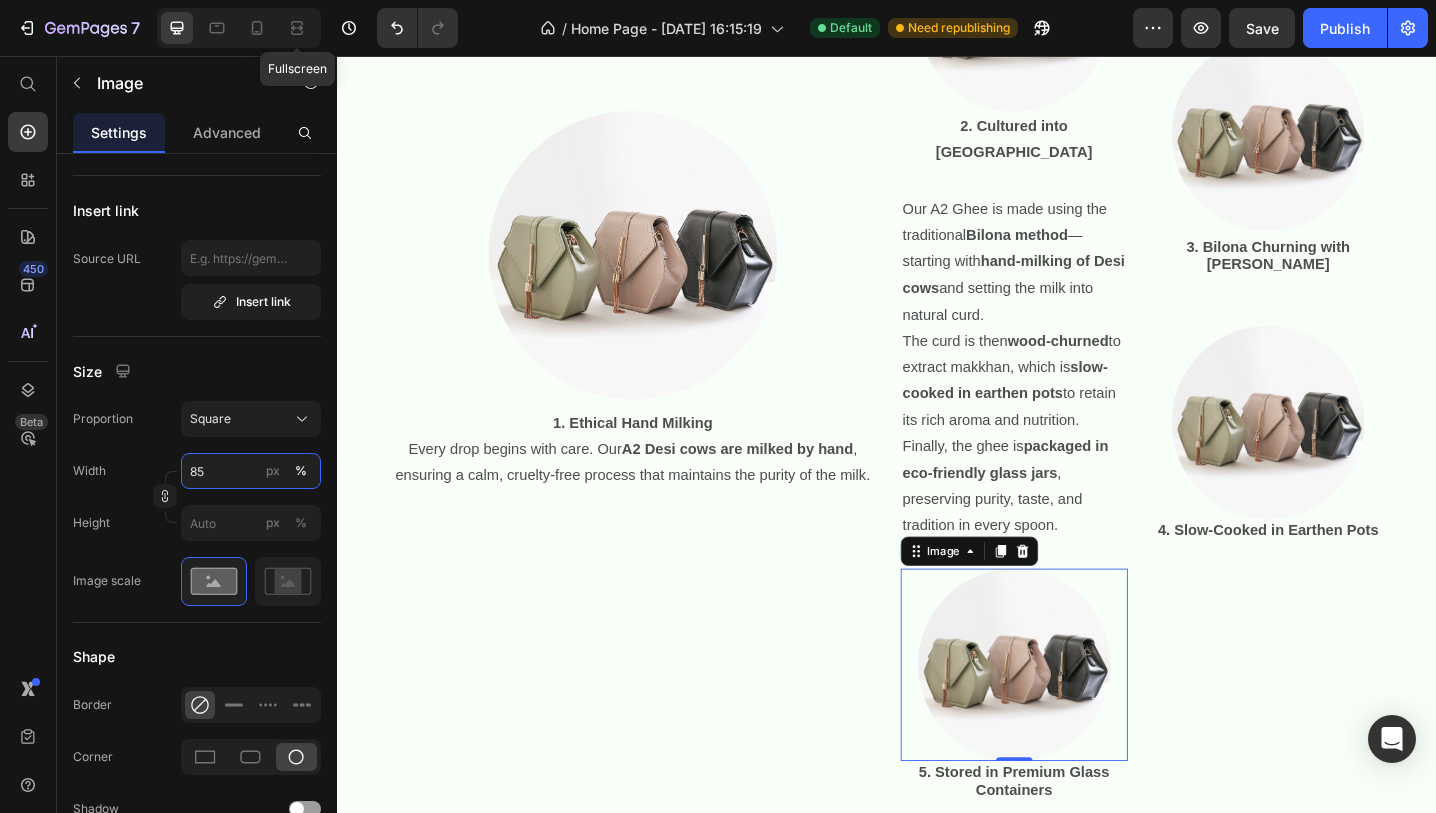 type on "85" 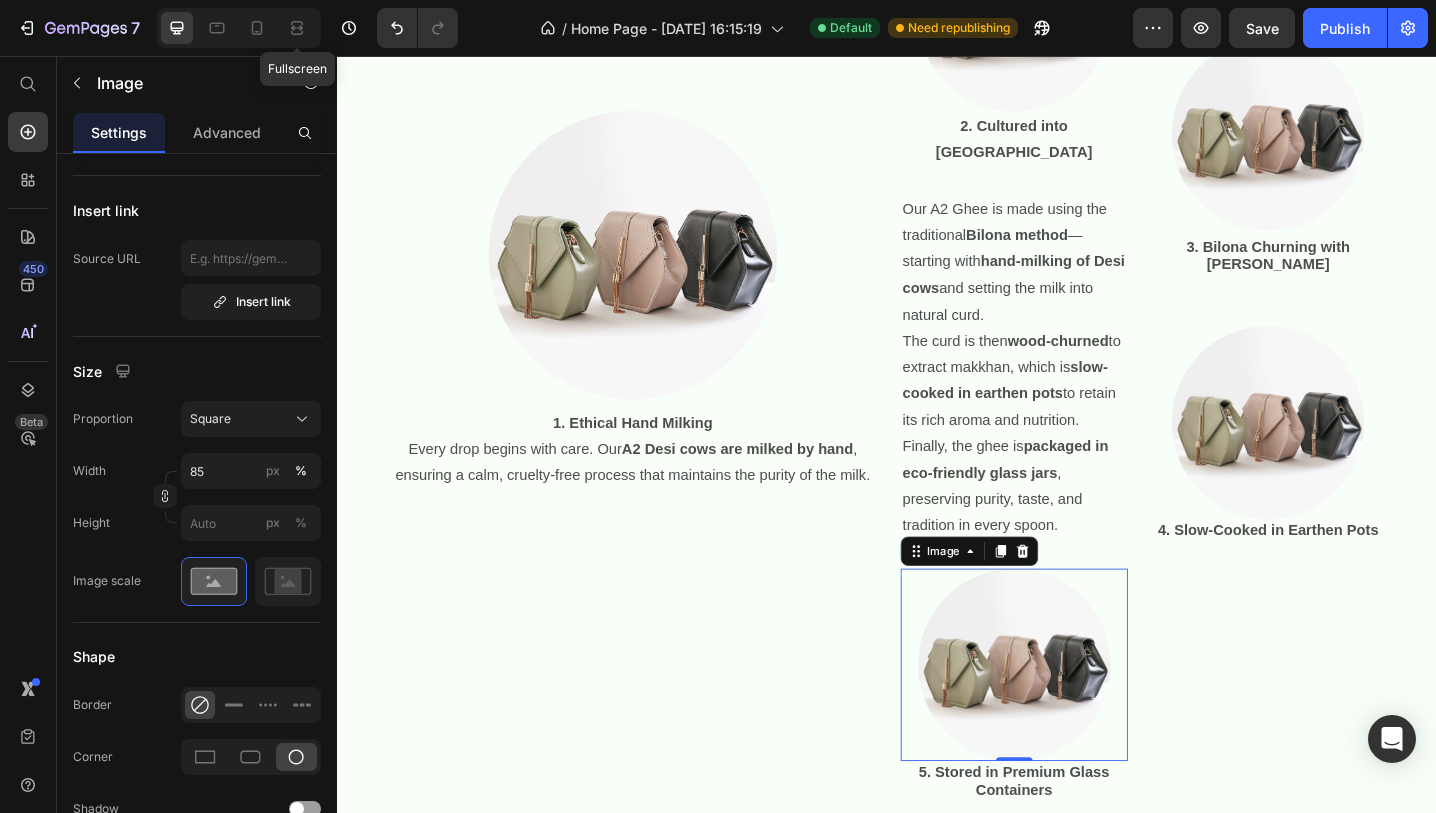 click 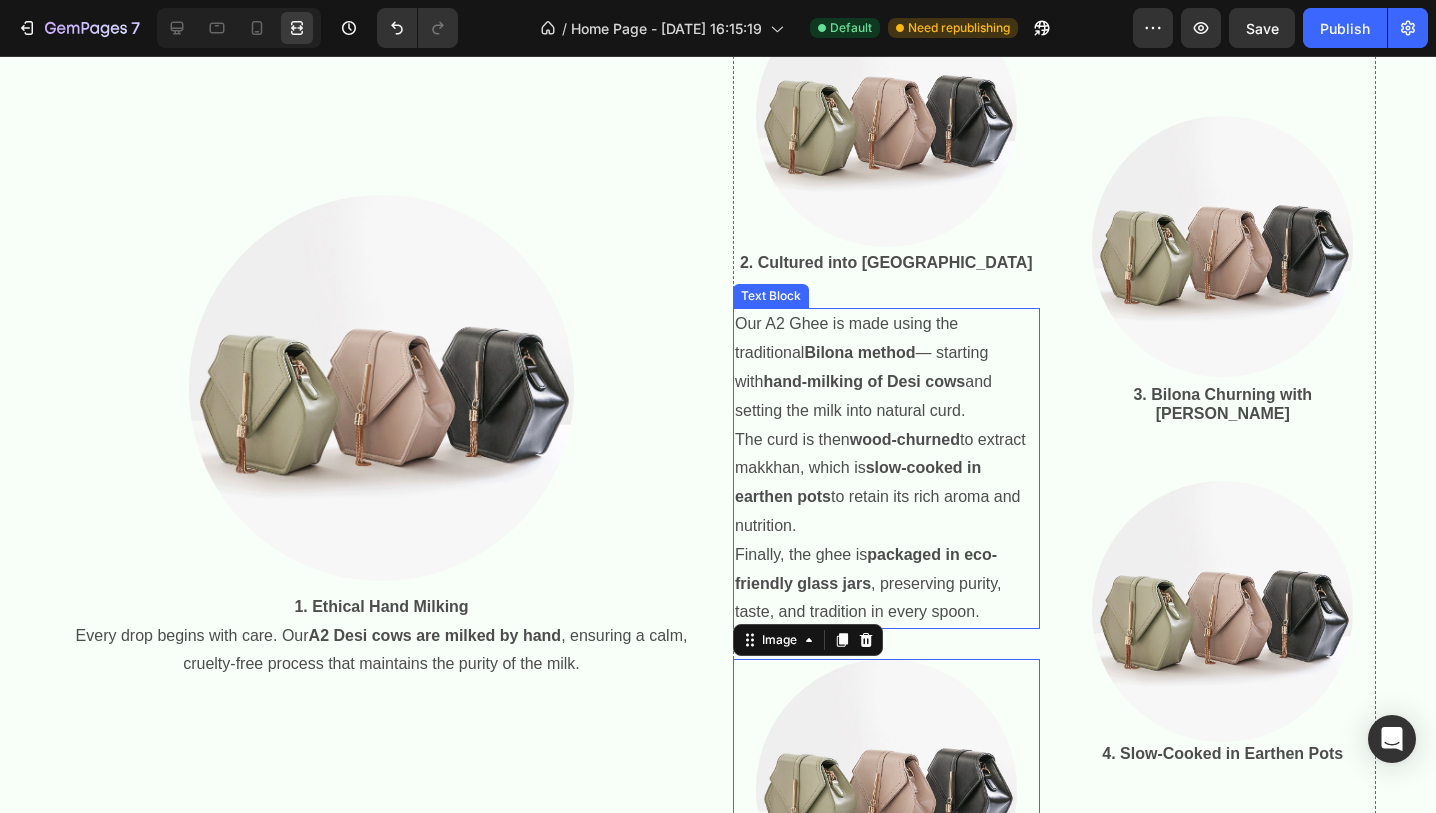 scroll, scrollTop: 810, scrollLeft: 0, axis: vertical 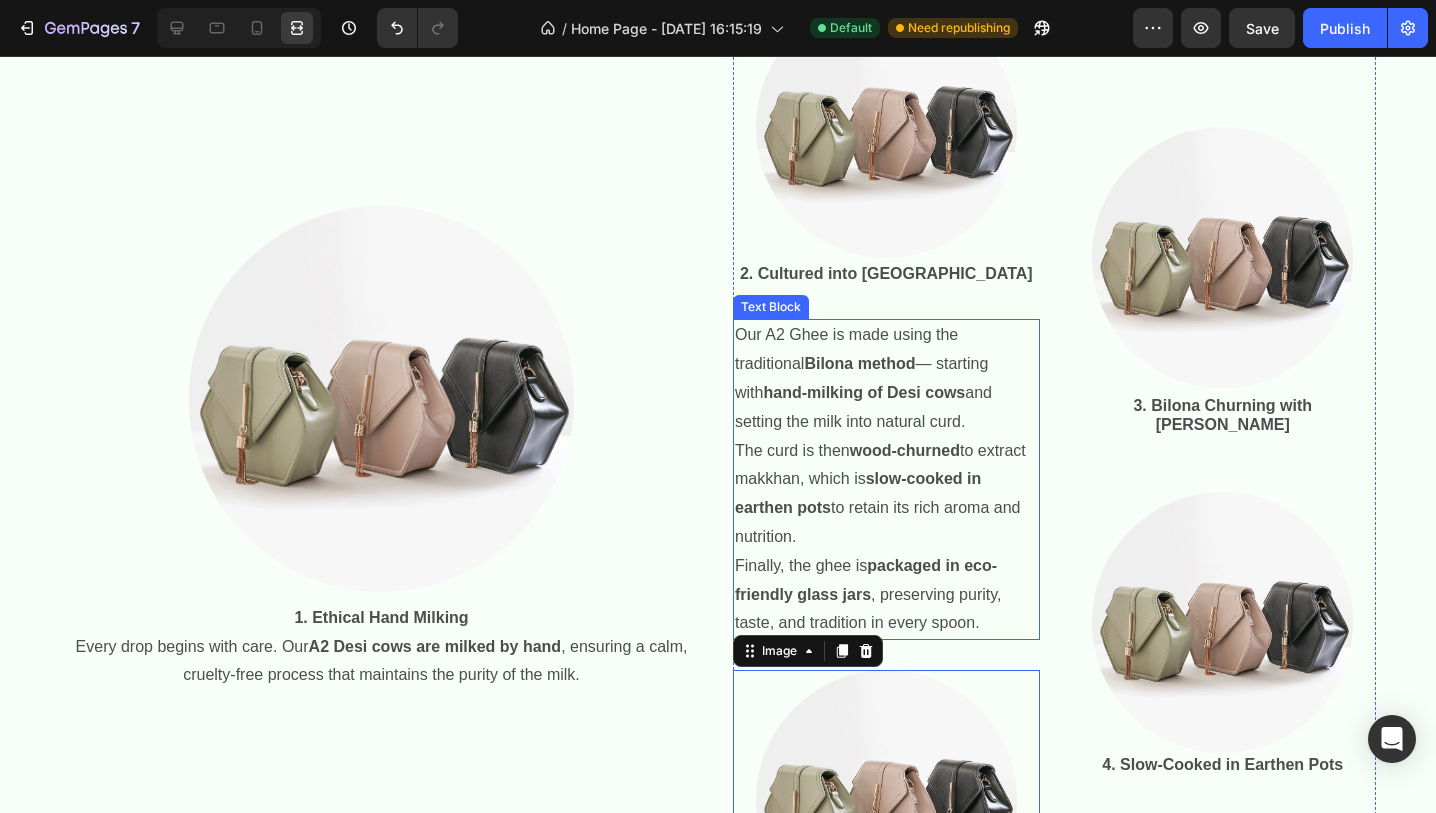click on "Our A2 Ghee is made using the traditional  Bilona method  — starting with  hand-milking of Desi cows  and setting the milk into natural curd. The curd is then  wood-churned  to extract makkhan, which is  slow-cooked in earthen pots  to retain its rich aroma and nutrition. Finally, the ghee is  packaged in eco-friendly glass jars , preserving purity, taste, and tradition in every spoon." at bounding box center [886, 479] 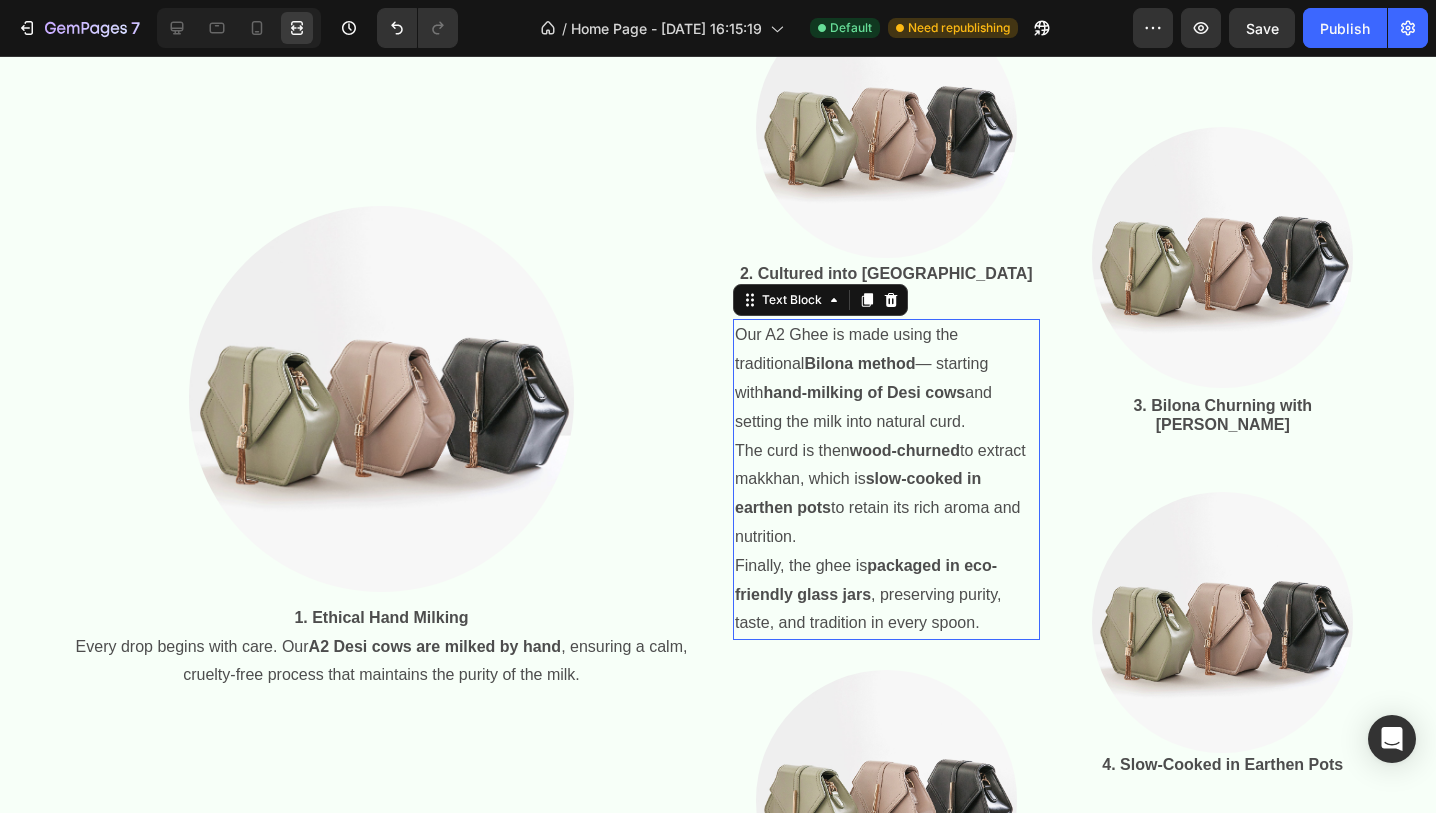 scroll, scrollTop: 0, scrollLeft: 0, axis: both 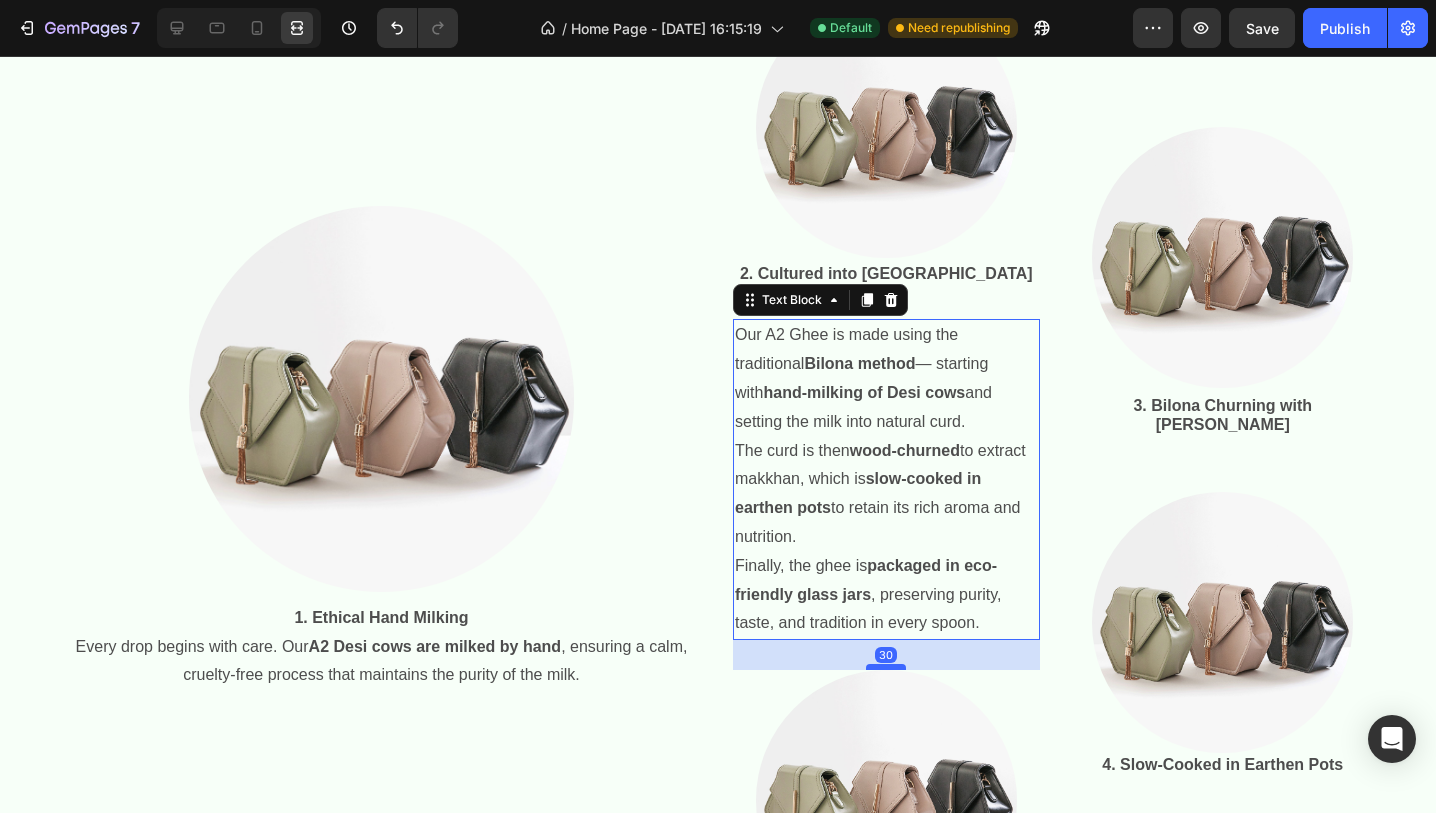 click at bounding box center (886, 667) 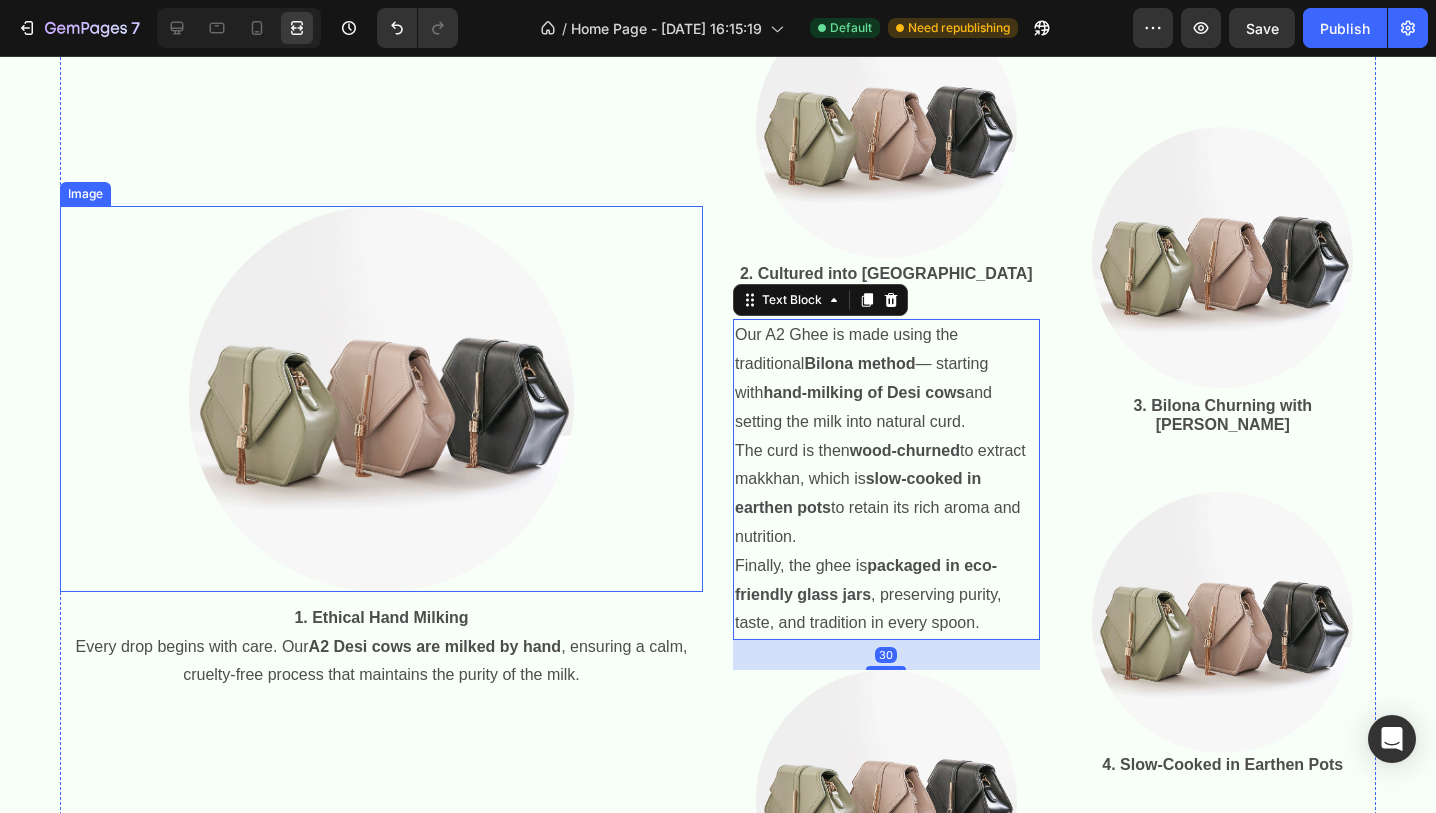 click at bounding box center (381, 399) 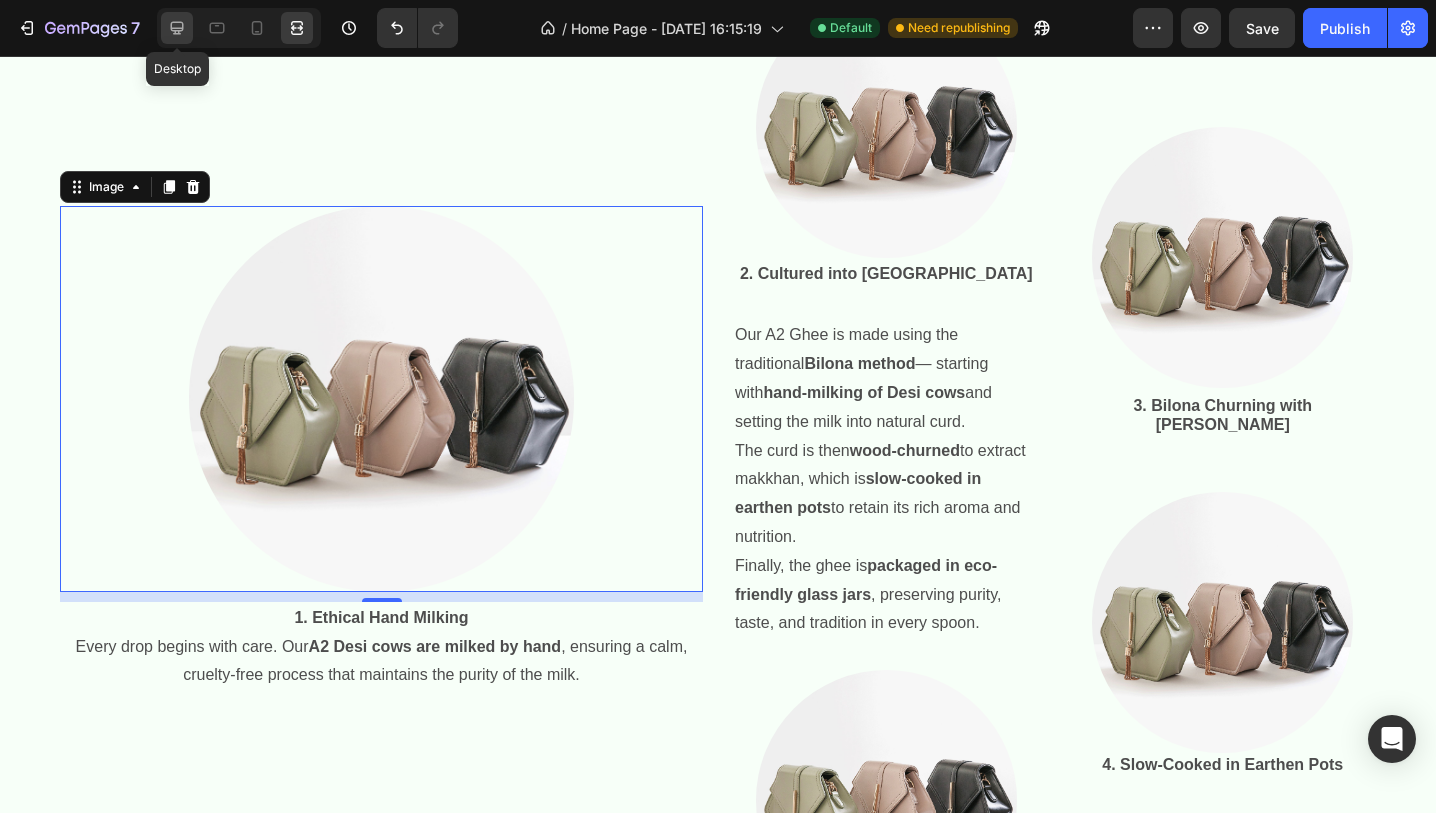 click 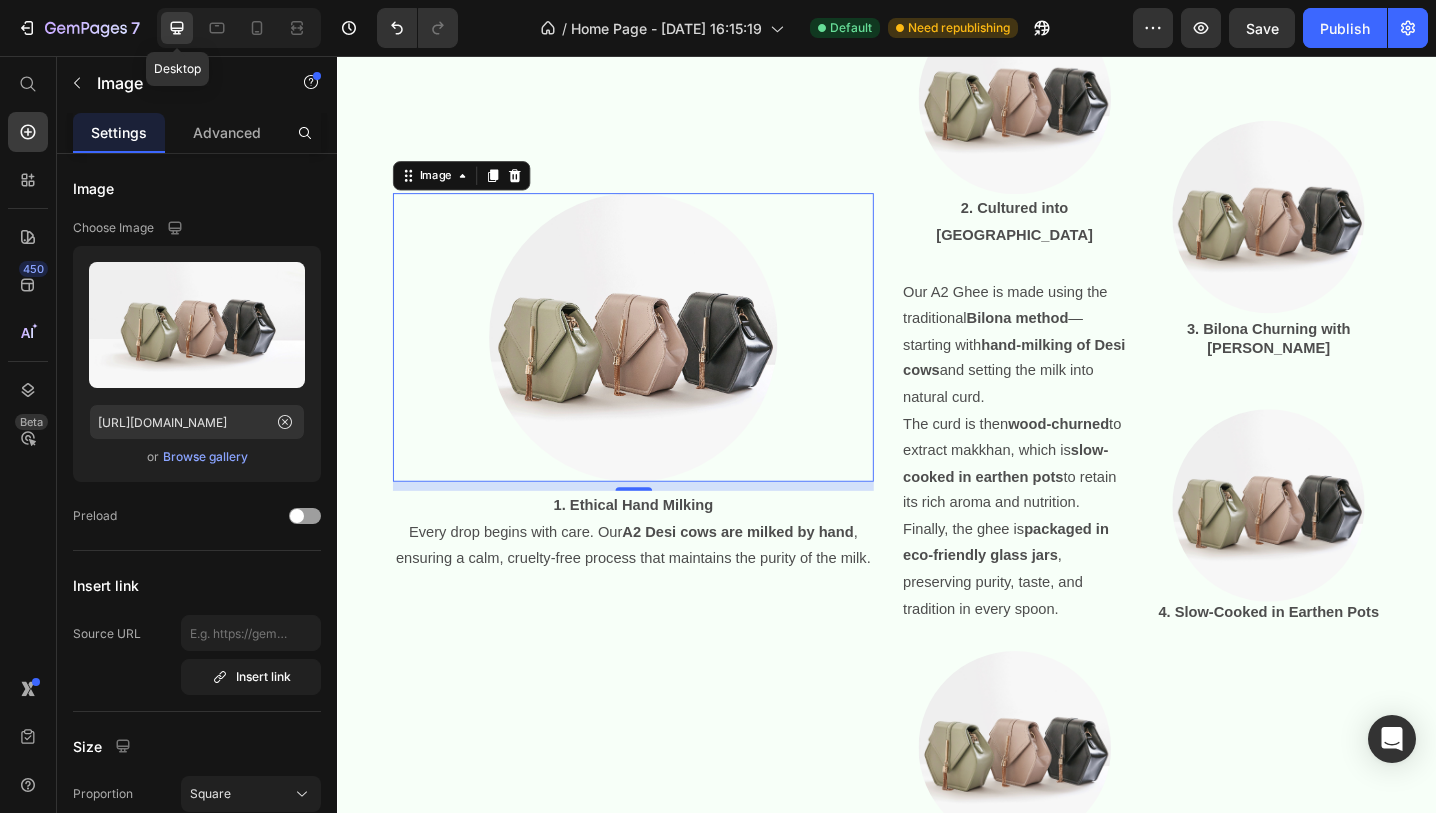 scroll, scrollTop: 716, scrollLeft: 0, axis: vertical 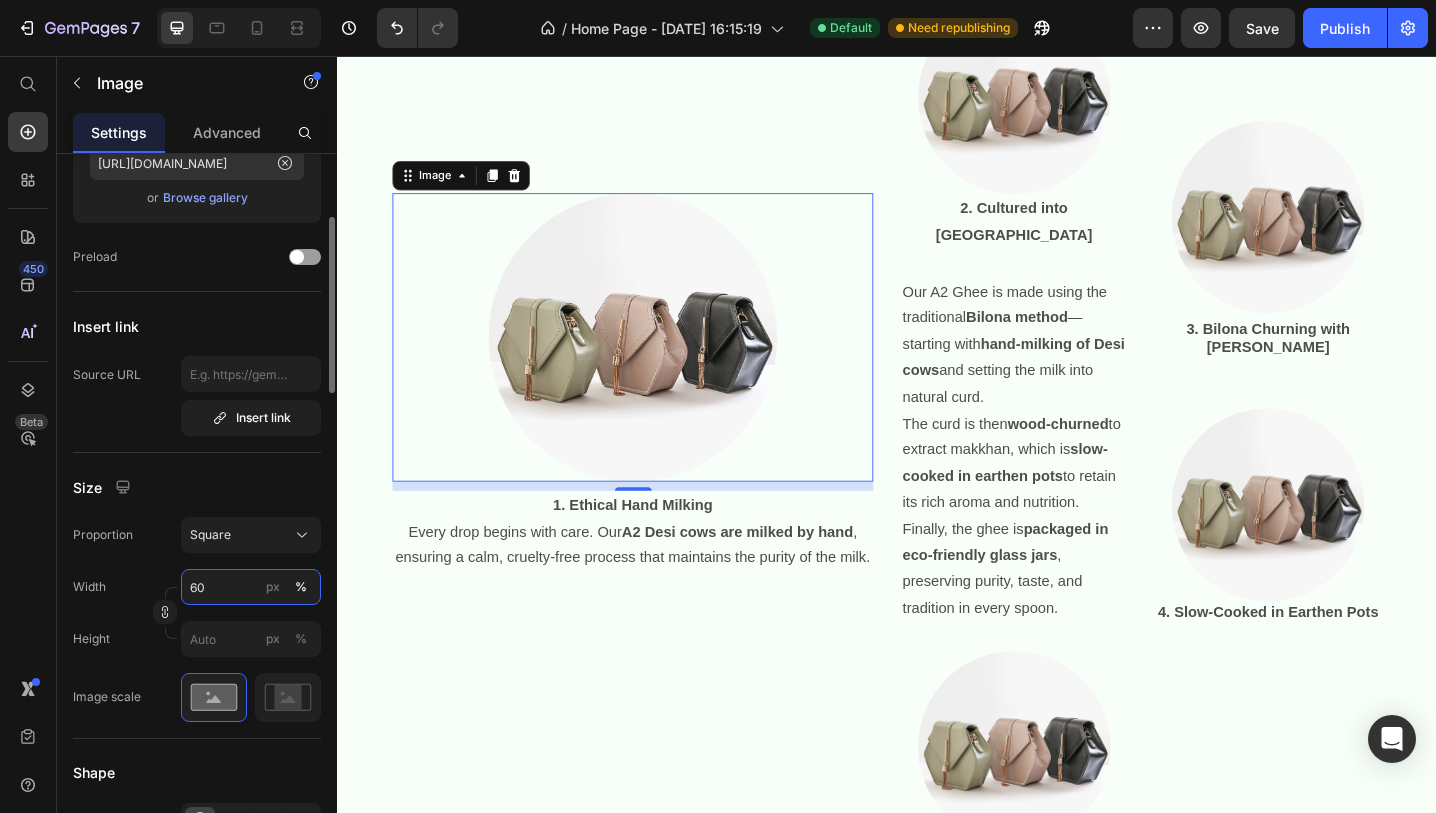 click on "60" at bounding box center [251, 587] 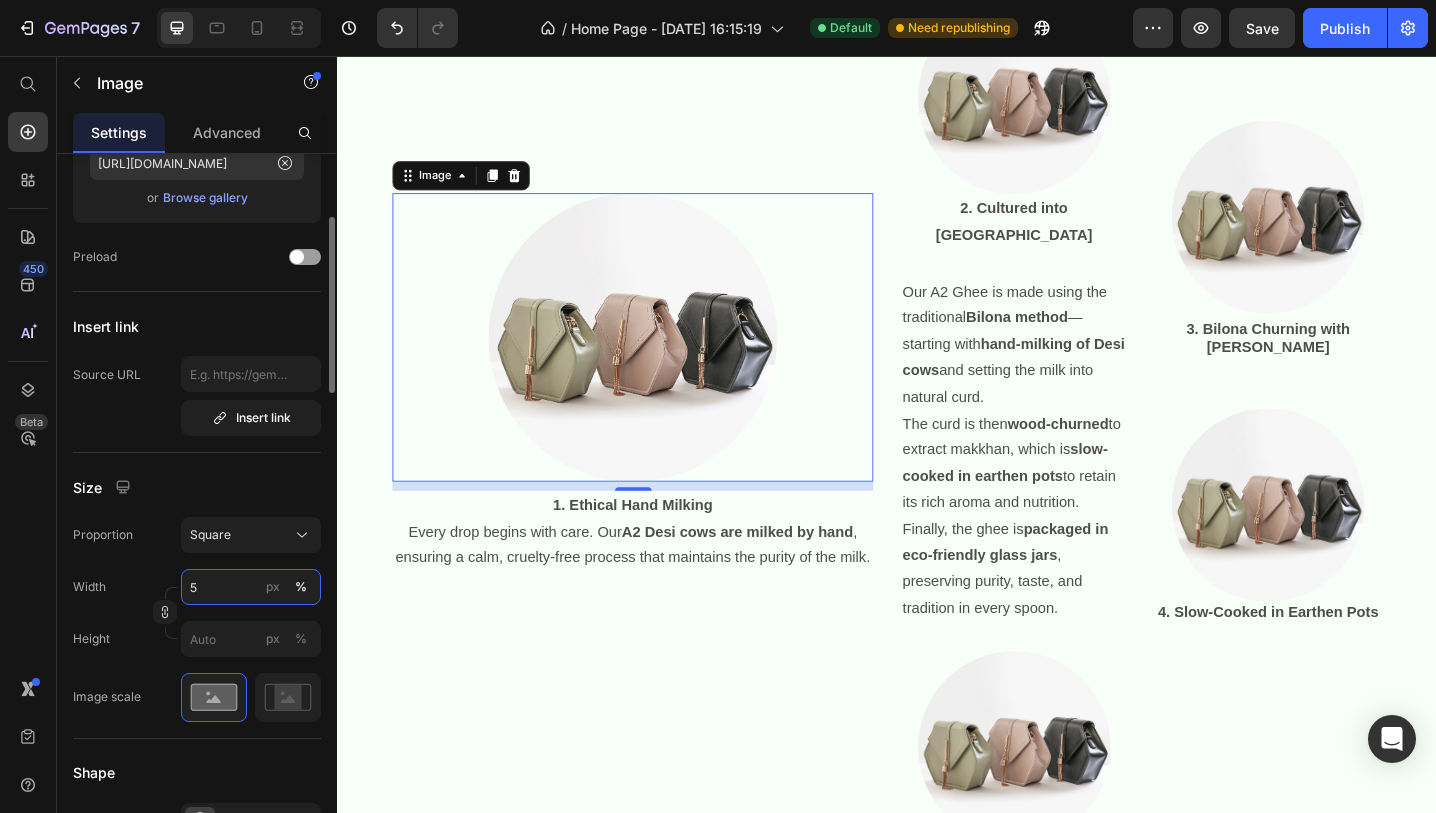 type on "55" 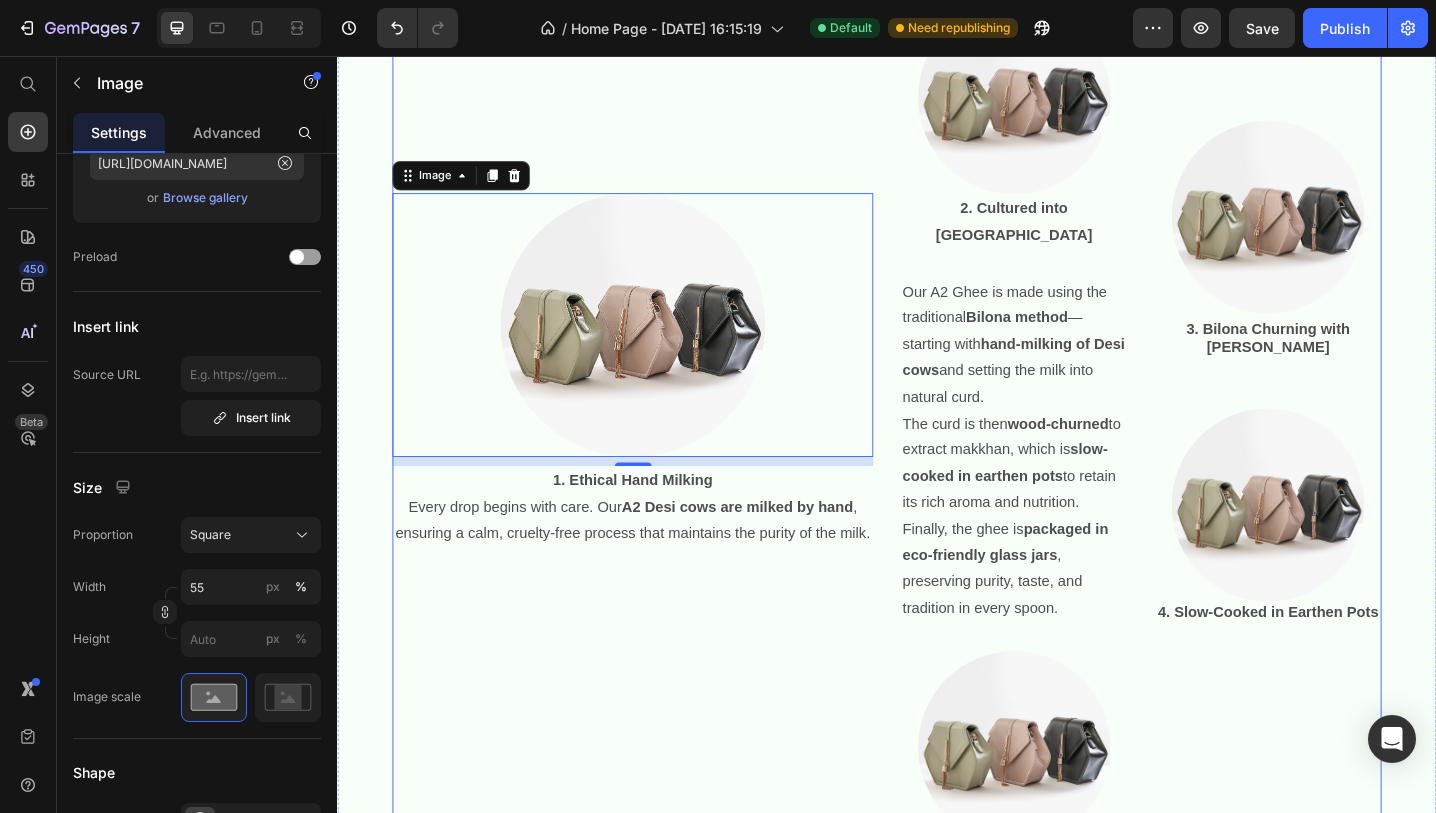 click on "Image   10 1. Ethical Hand Milking Every drop begins with care. Our  A2 Desi cows are milked by hand , ensuring a calm, cruelty-free process that maintains the purity of the milk. Text Block" at bounding box center [659, 506] 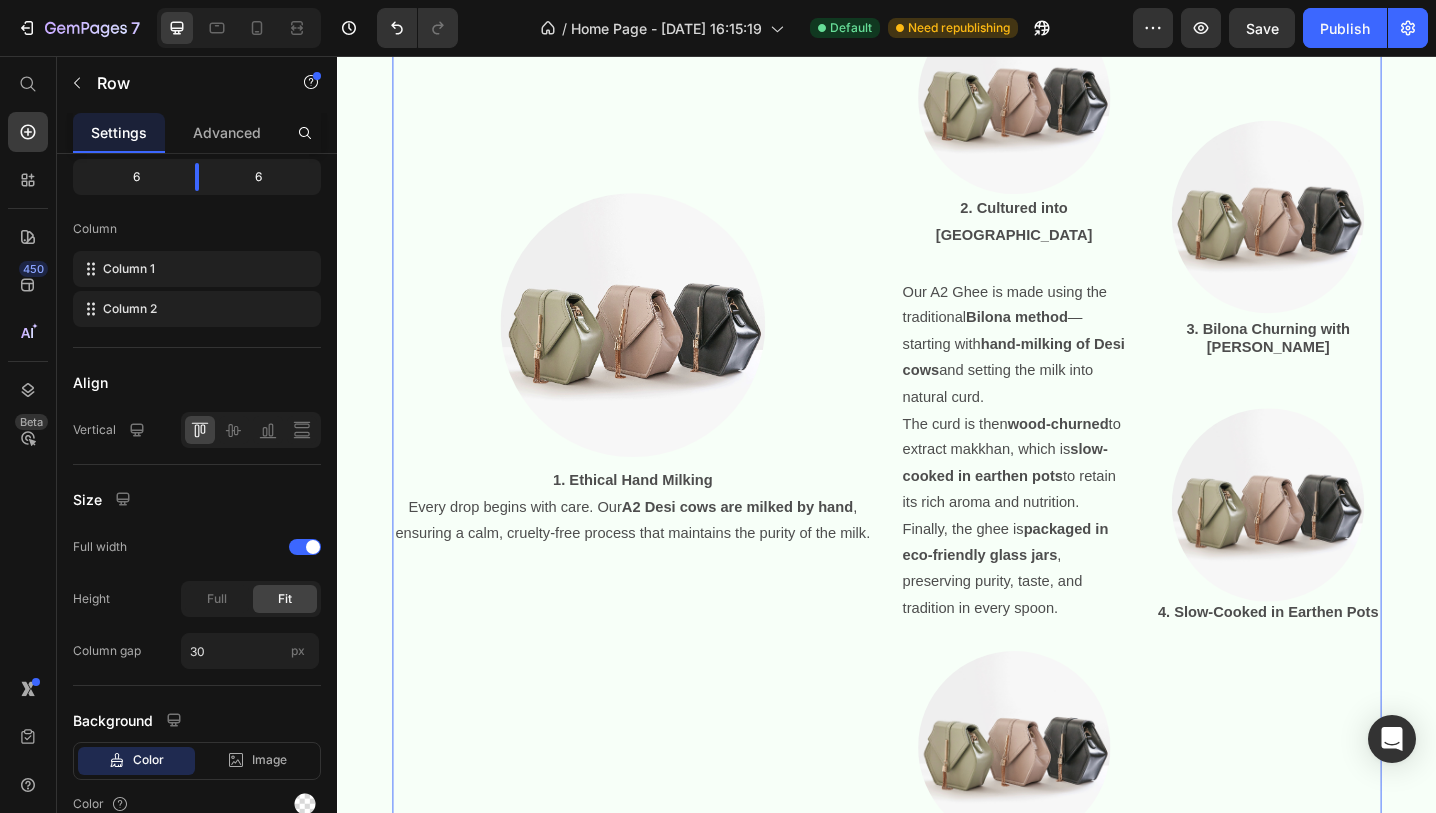 scroll, scrollTop: 0, scrollLeft: 0, axis: both 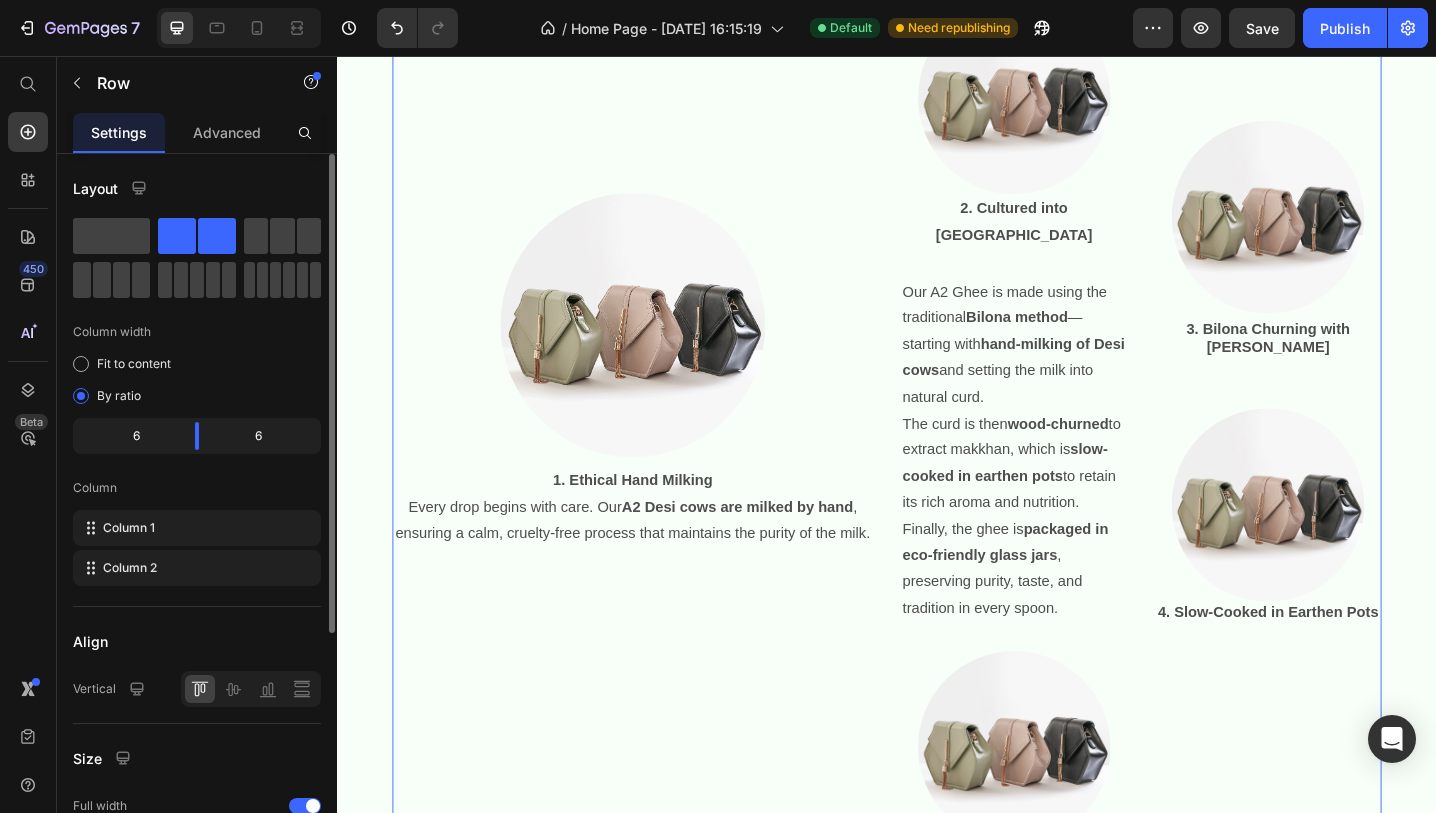 click at bounding box center [659, 350] 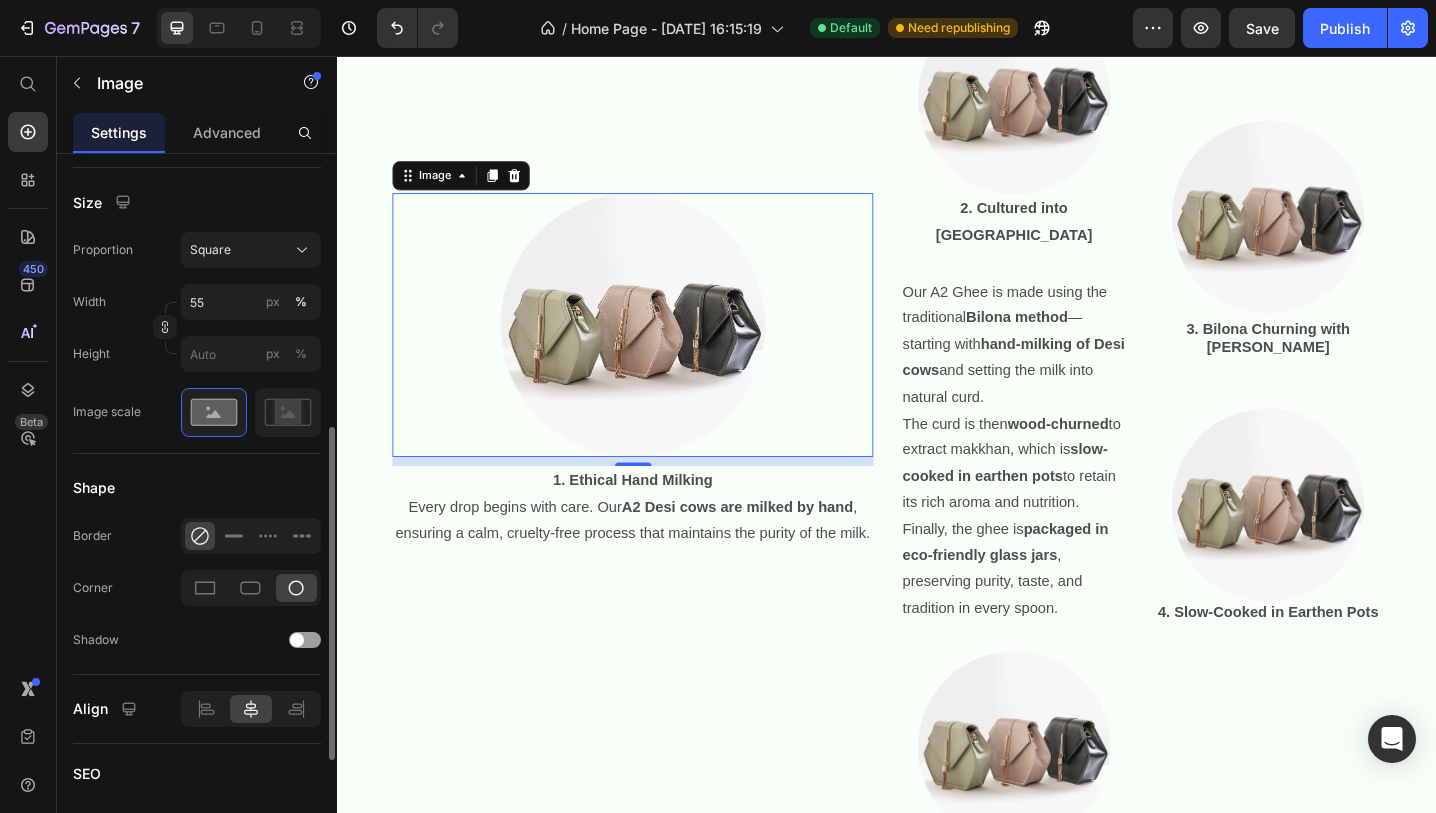 scroll, scrollTop: 557, scrollLeft: 0, axis: vertical 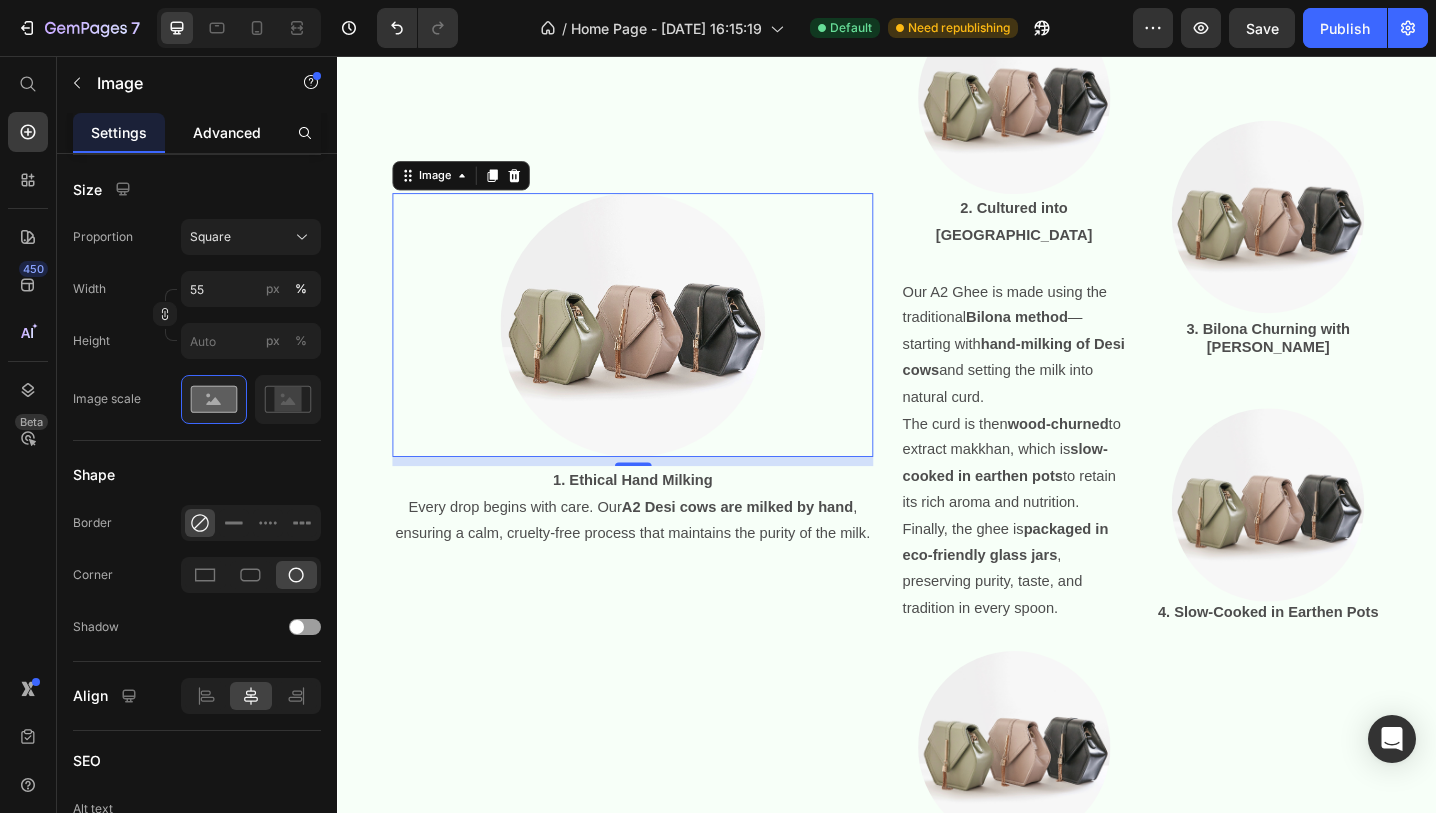 click on "Advanced" at bounding box center [227, 132] 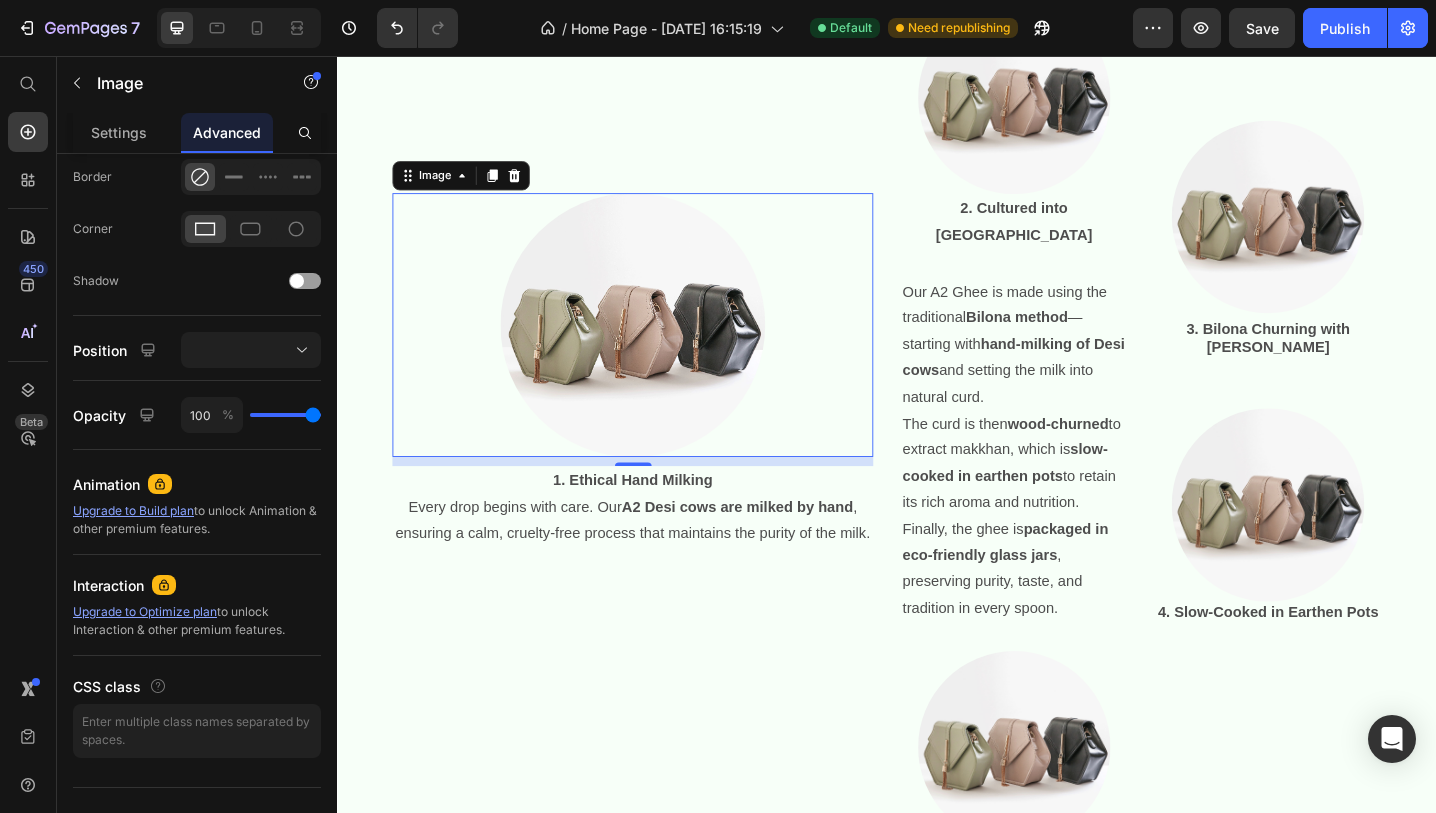 scroll, scrollTop: 0, scrollLeft: 0, axis: both 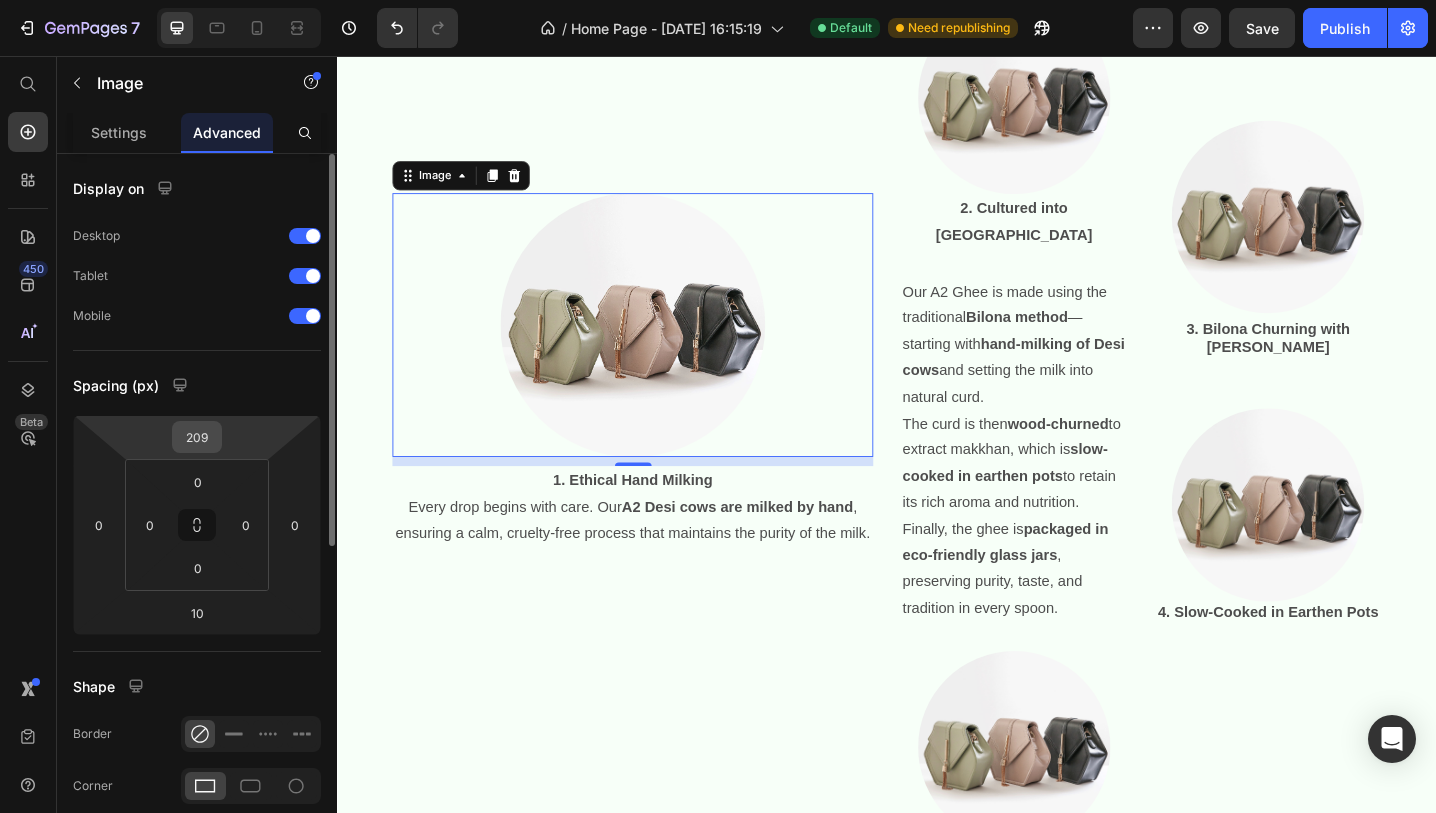 click on "209" at bounding box center [197, 437] 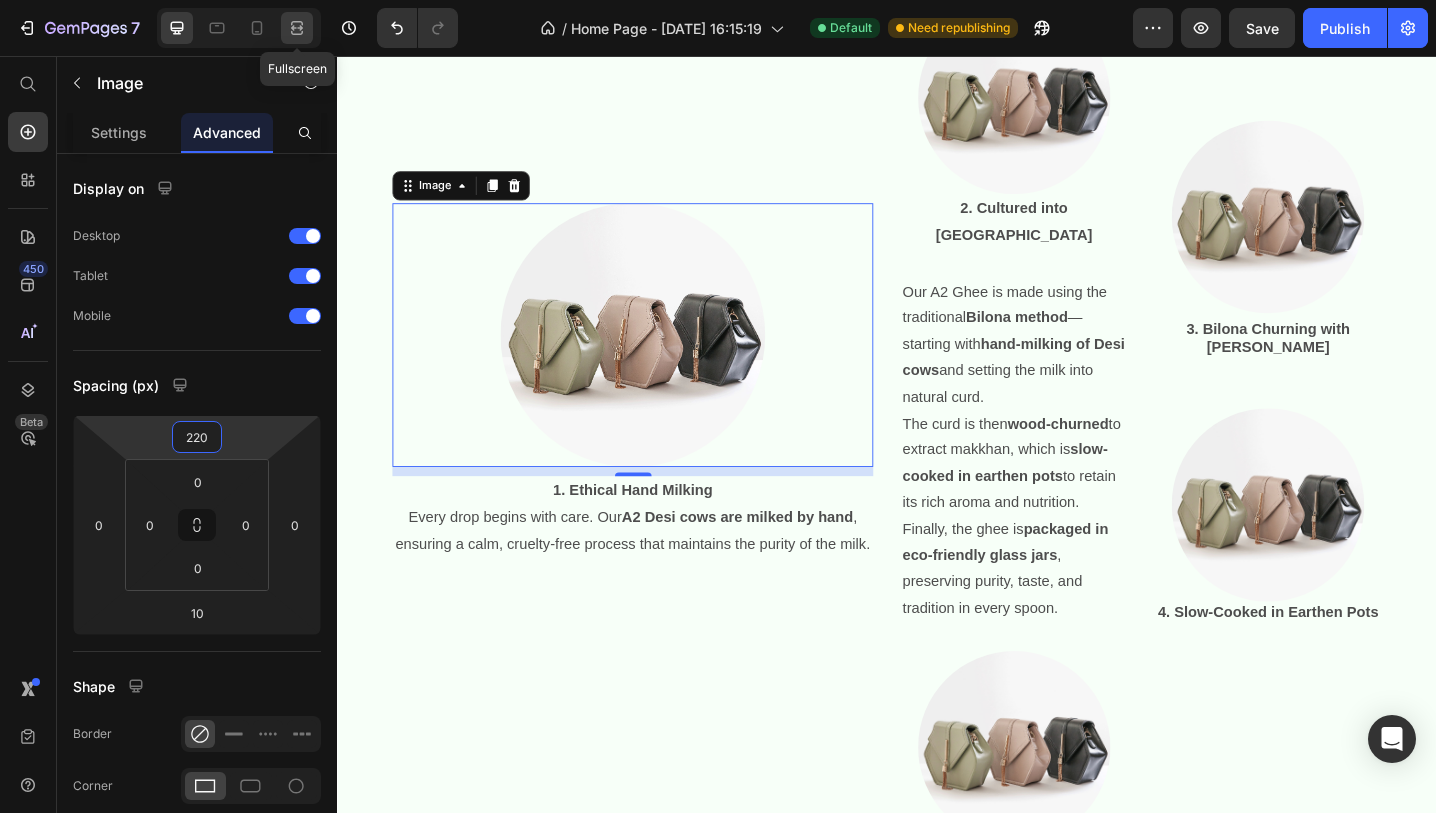 type on "220" 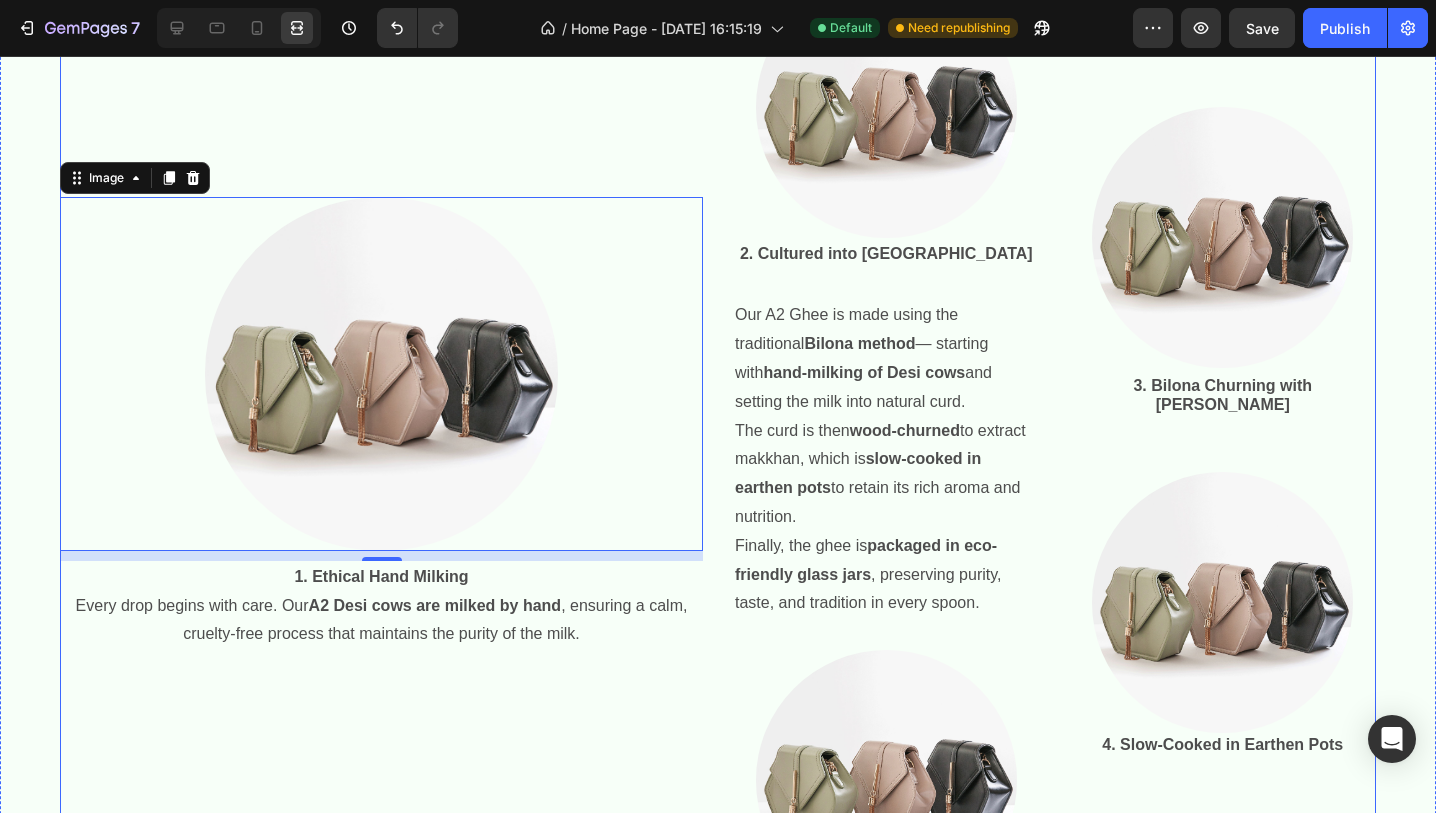 scroll, scrollTop: 890, scrollLeft: 0, axis: vertical 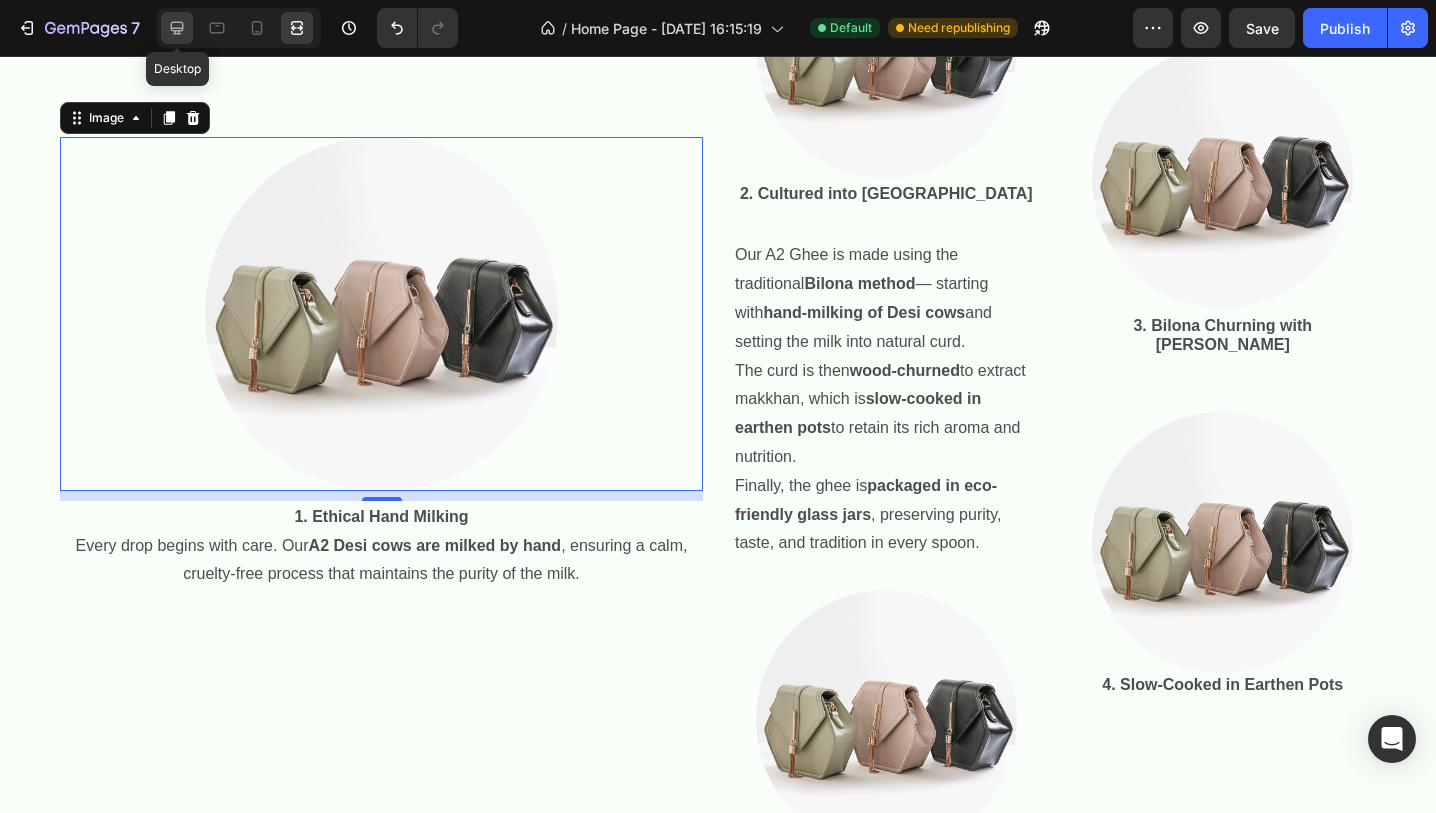 click 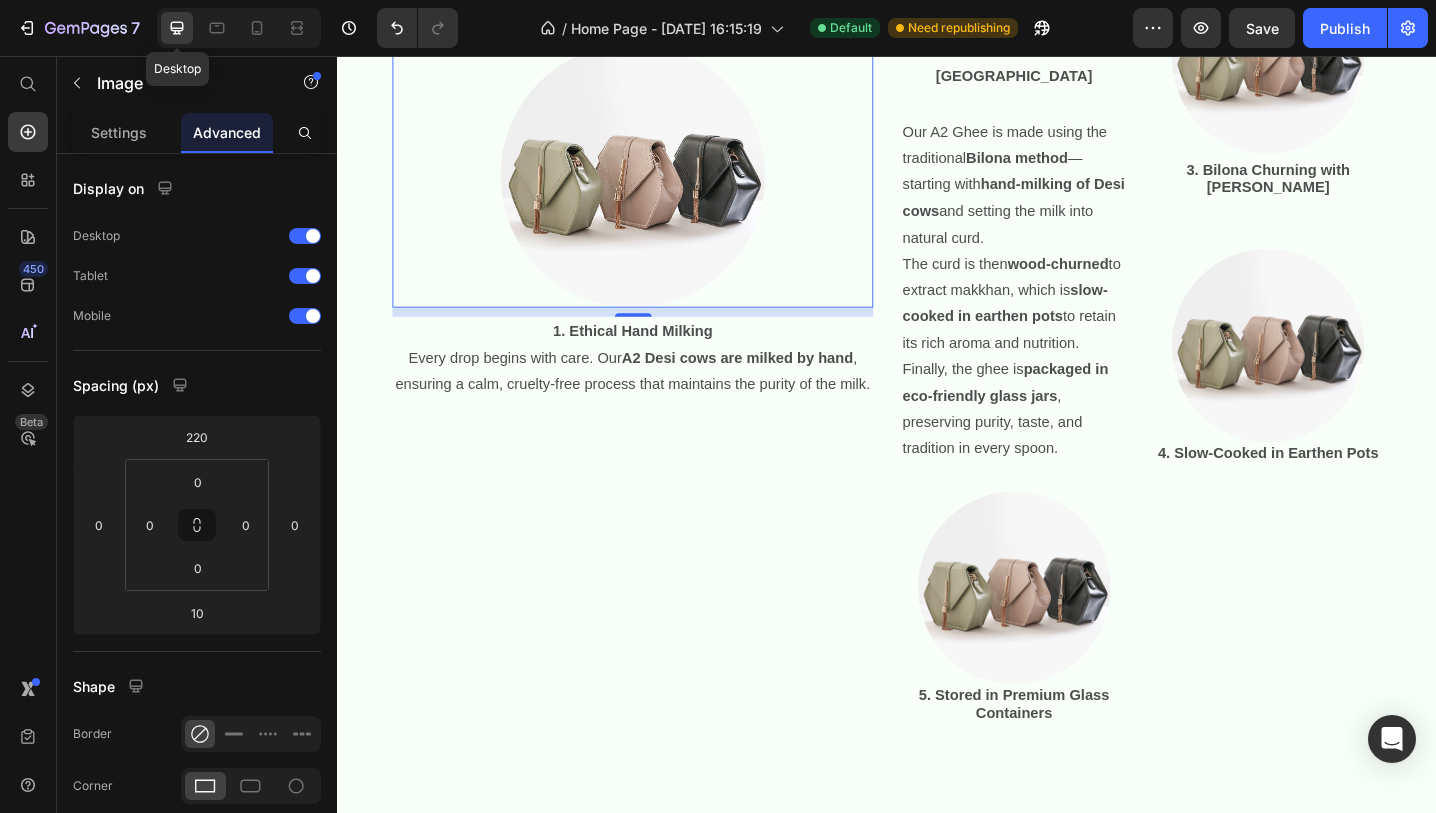 scroll, scrollTop: 796, scrollLeft: 0, axis: vertical 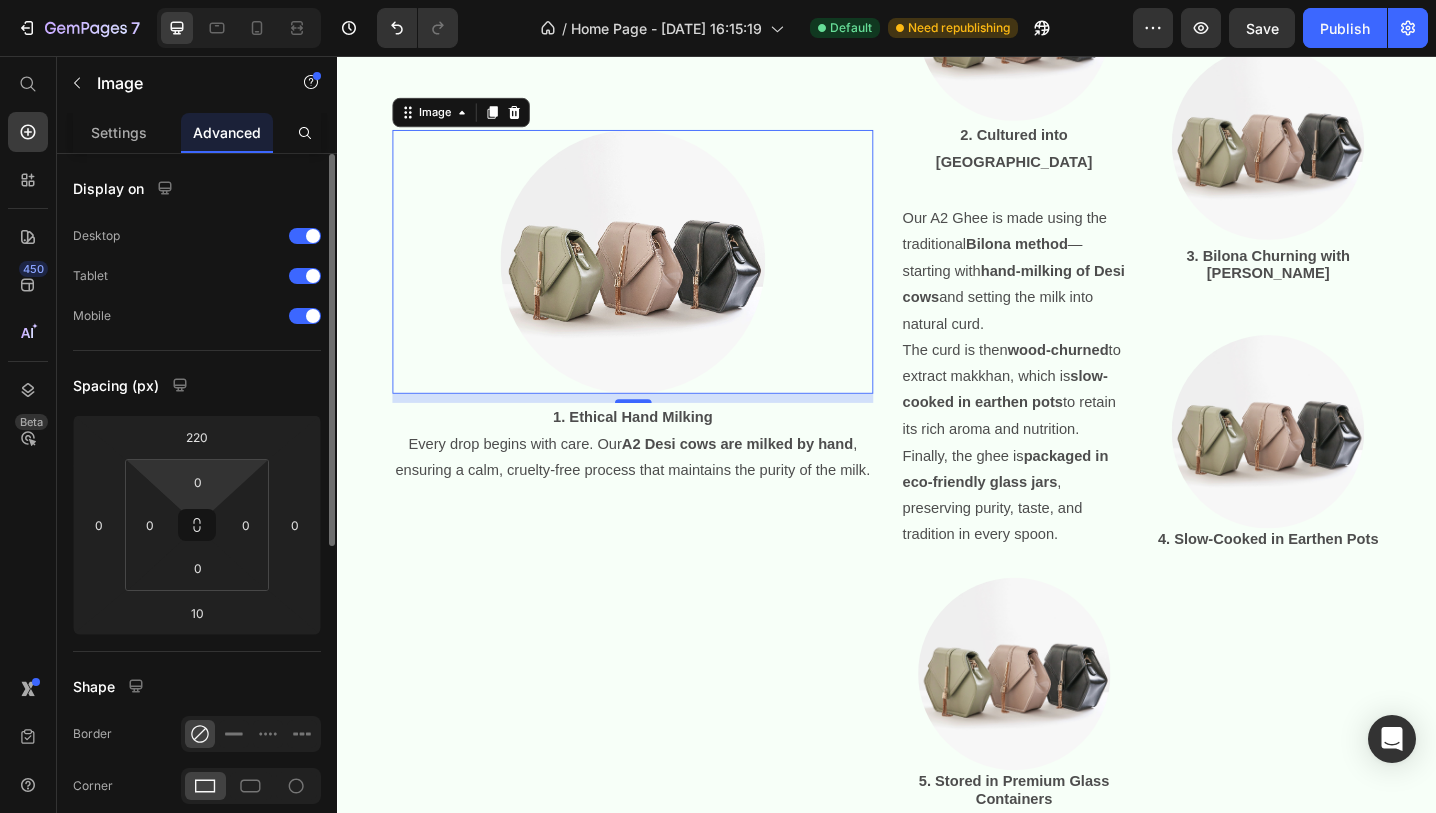 click on "7   /  Home Page - [DATE] 16:15:19 Default Need republishing Preview  Save   Publish  450 Beta Start with Sections Elements Hero Section Product Detail Brands Trusted Badges Guarantee Product Breakdown How to use Testimonials Compare Bundle FAQs Social Proof Brand Story Product List Collection Blog List Contact Sticky Add to Cart Custom Footer Browse Library 450 Layout
Row
Row
Row
Row Text
Heading
Text Block Button
Button
Button
Sticky Back to top Media
Image Image" at bounding box center [718, 0] 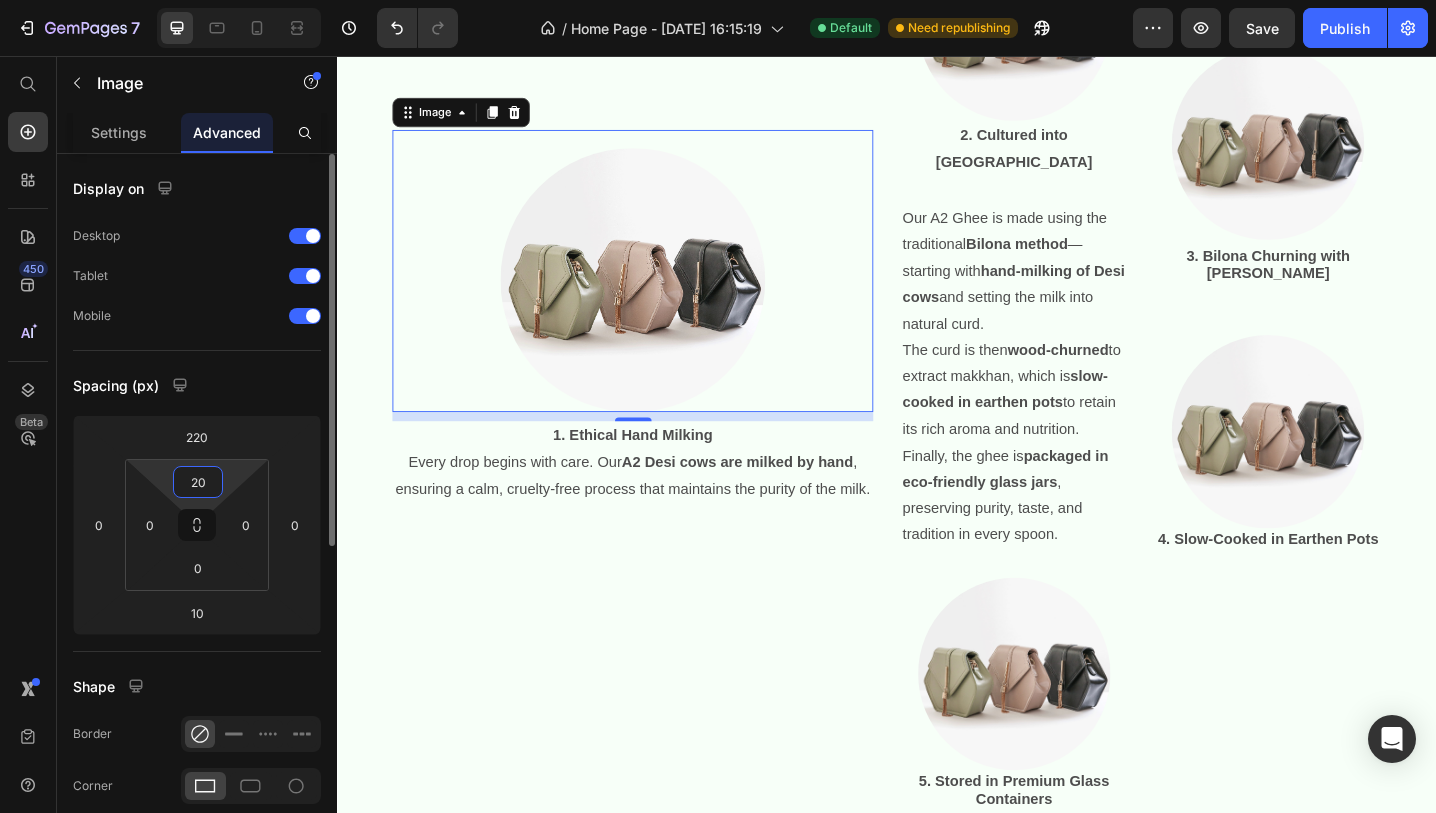 type on "2" 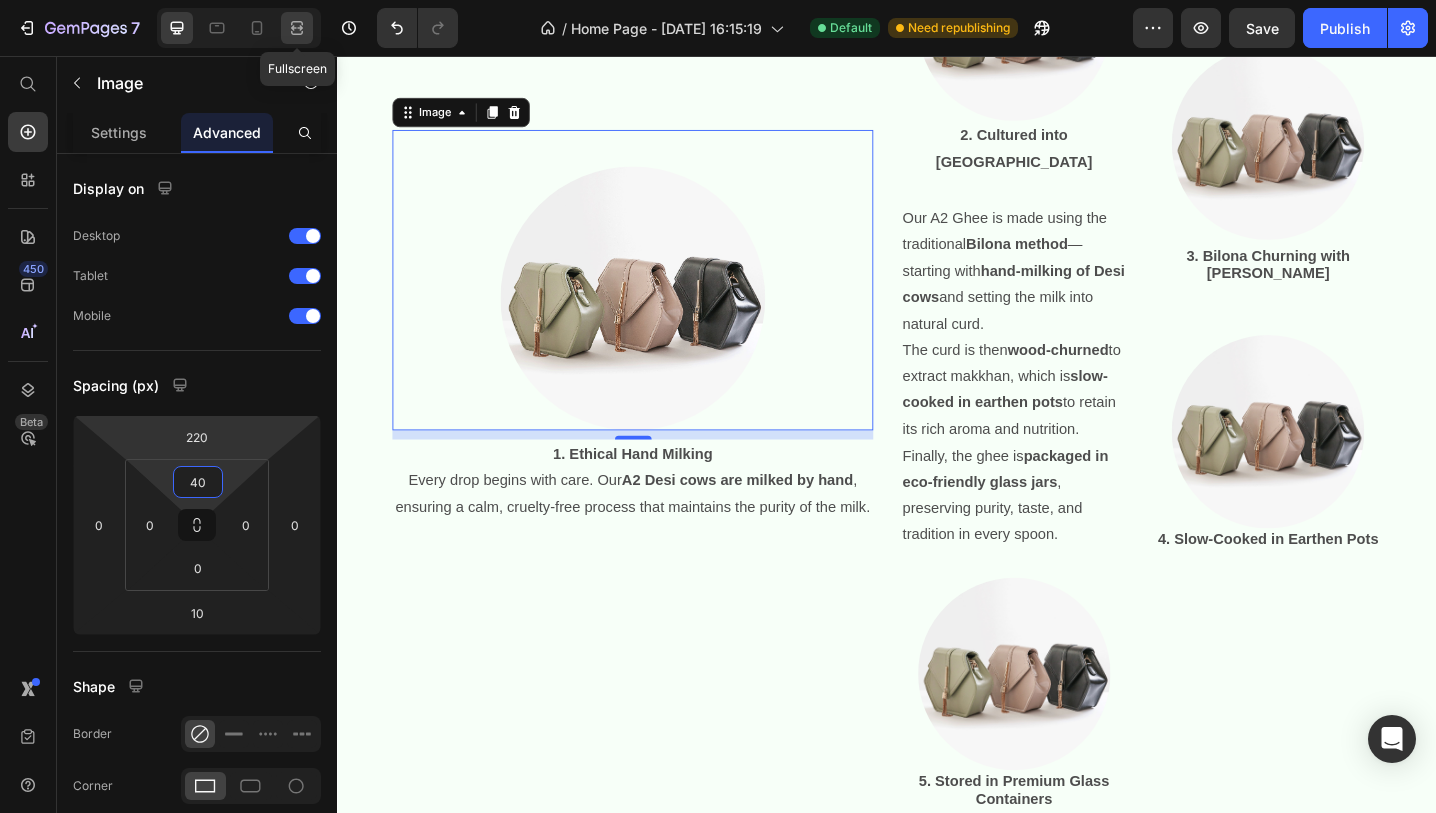 type on "40" 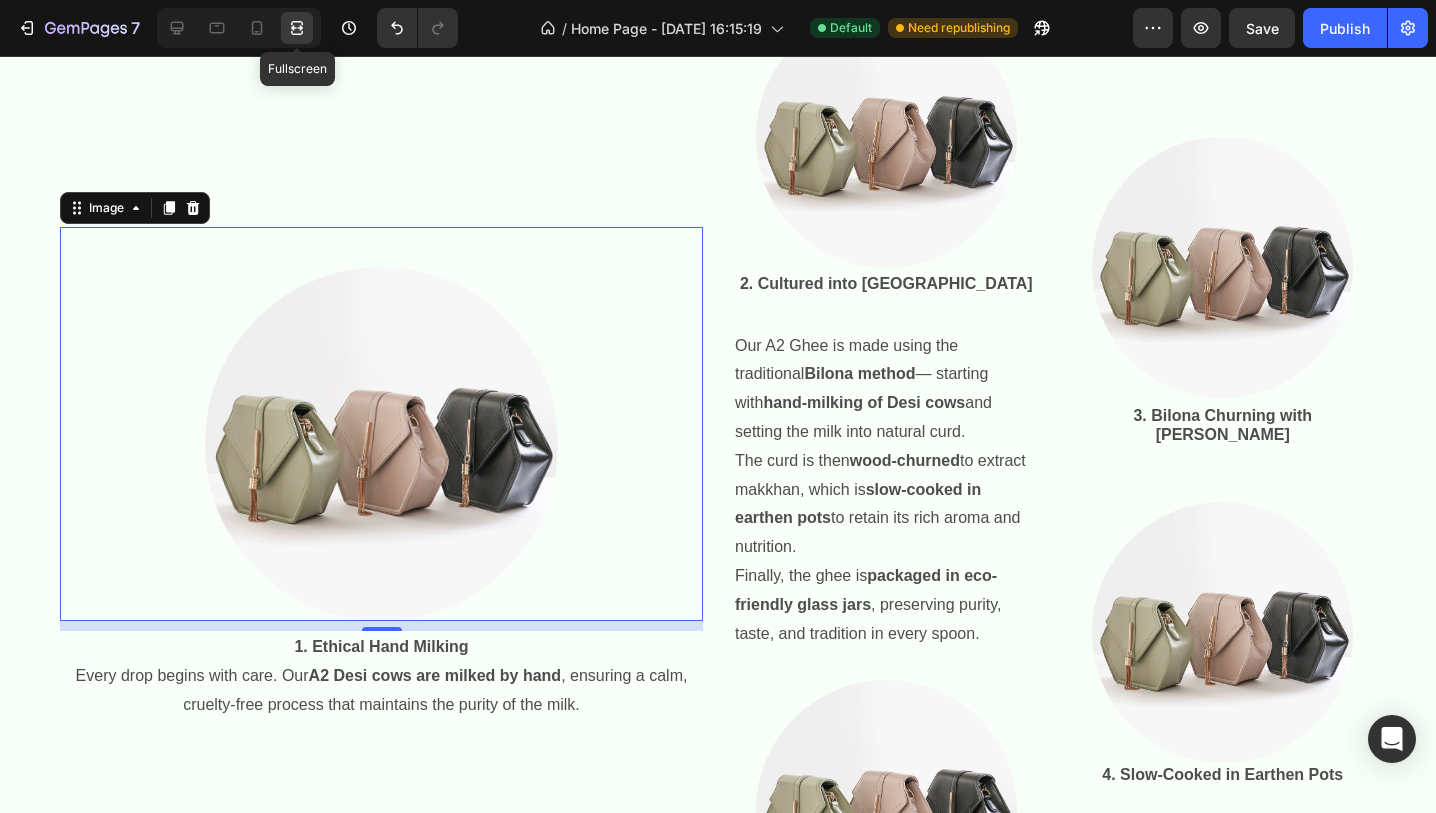 scroll, scrollTop: 890, scrollLeft: 0, axis: vertical 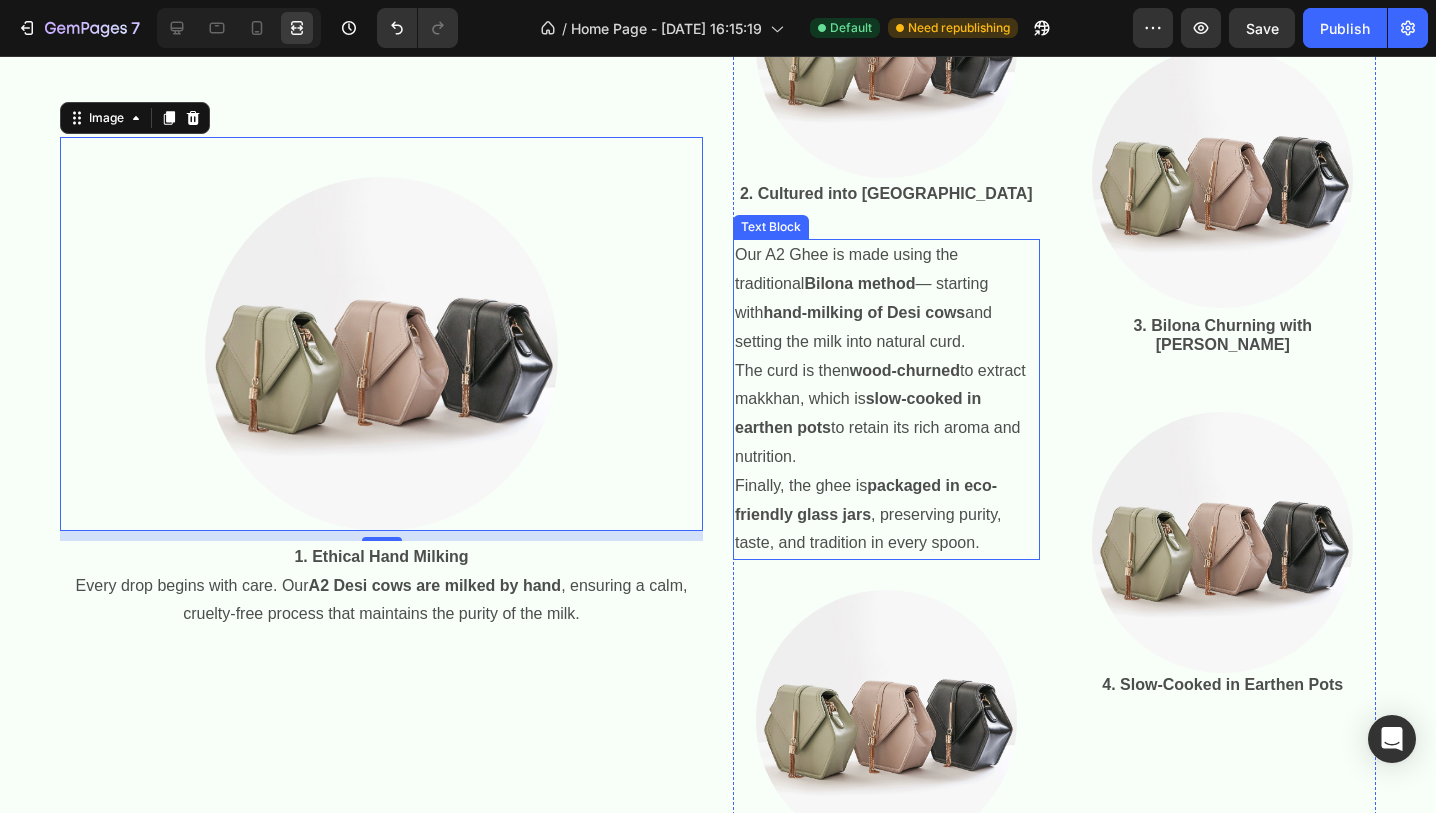 click on "hand-milking of Desi cows" at bounding box center (864, 312) 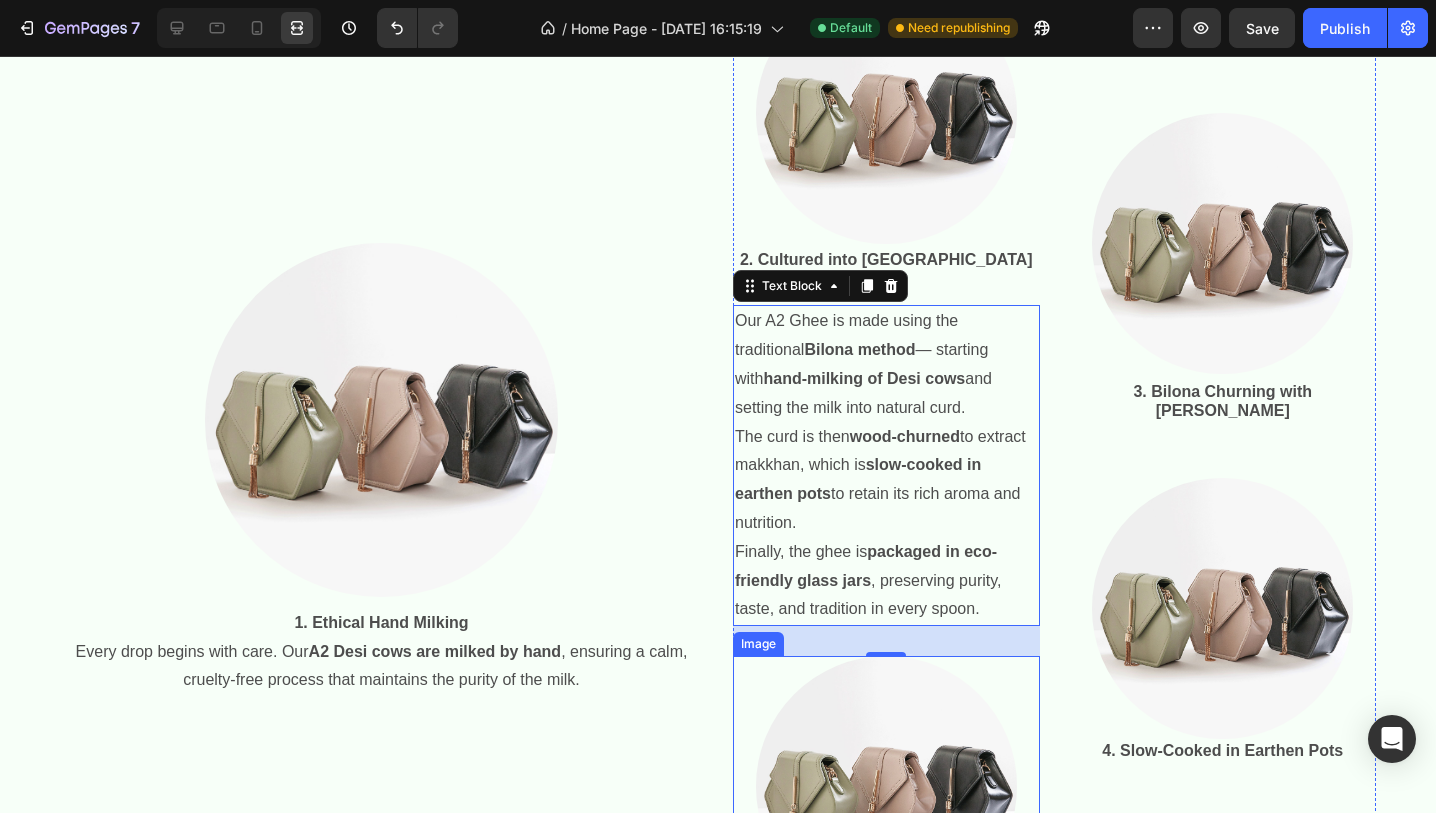 scroll, scrollTop: 794, scrollLeft: 0, axis: vertical 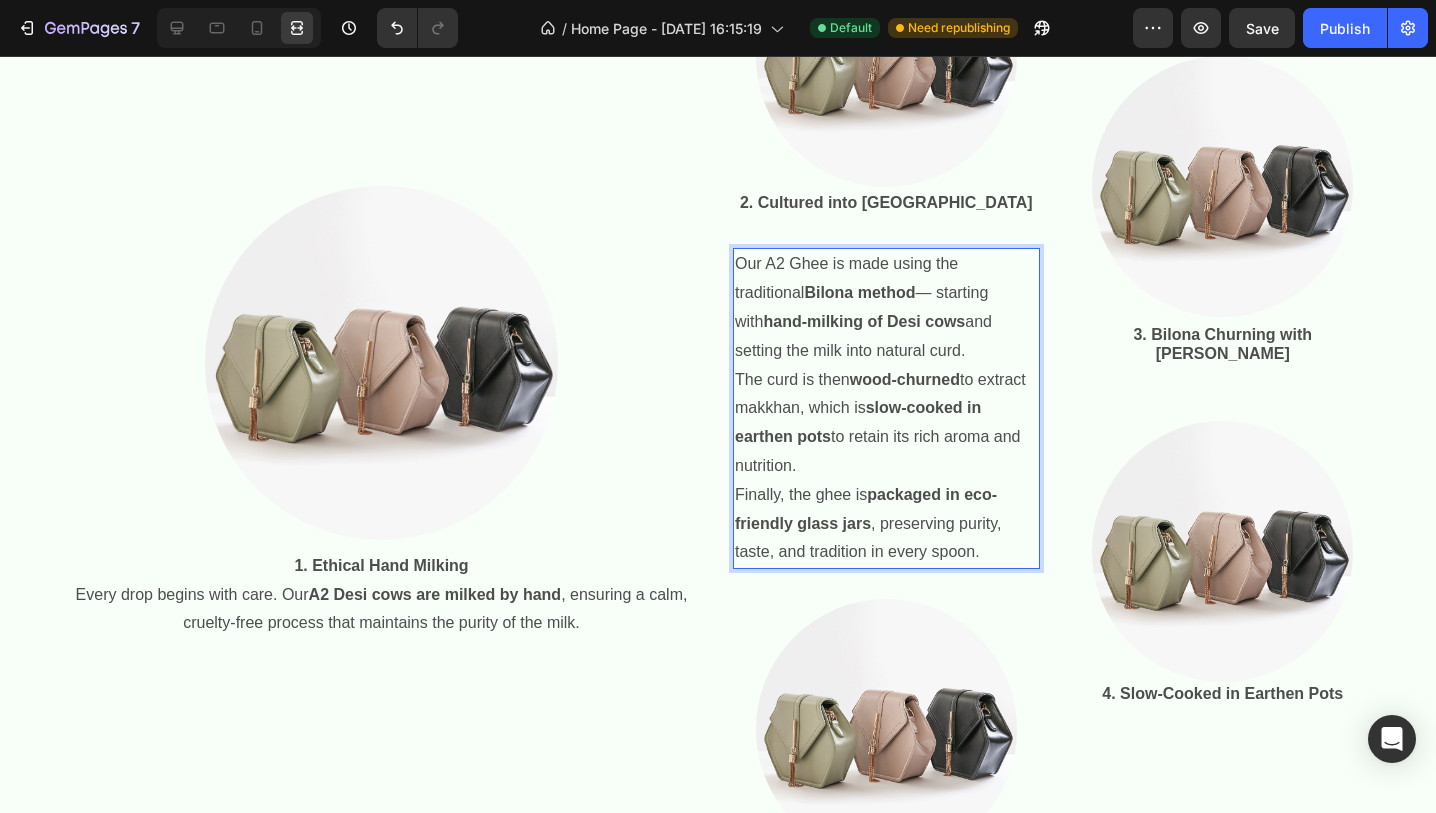 click on "Our A2 Ghee is made using the traditional  Bilona method  — starting with  hand-milking of Desi cows  and setting the milk into natural curd. The curd is then  wood-churned  to extract makkhan, which is  slow-cooked in earthen pots  to retain its rich aroma and nutrition. Finally, the ghee is  packaged in eco-friendly glass jars , preserving purity, taste, and tradition in every spoon." at bounding box center [886, 408] 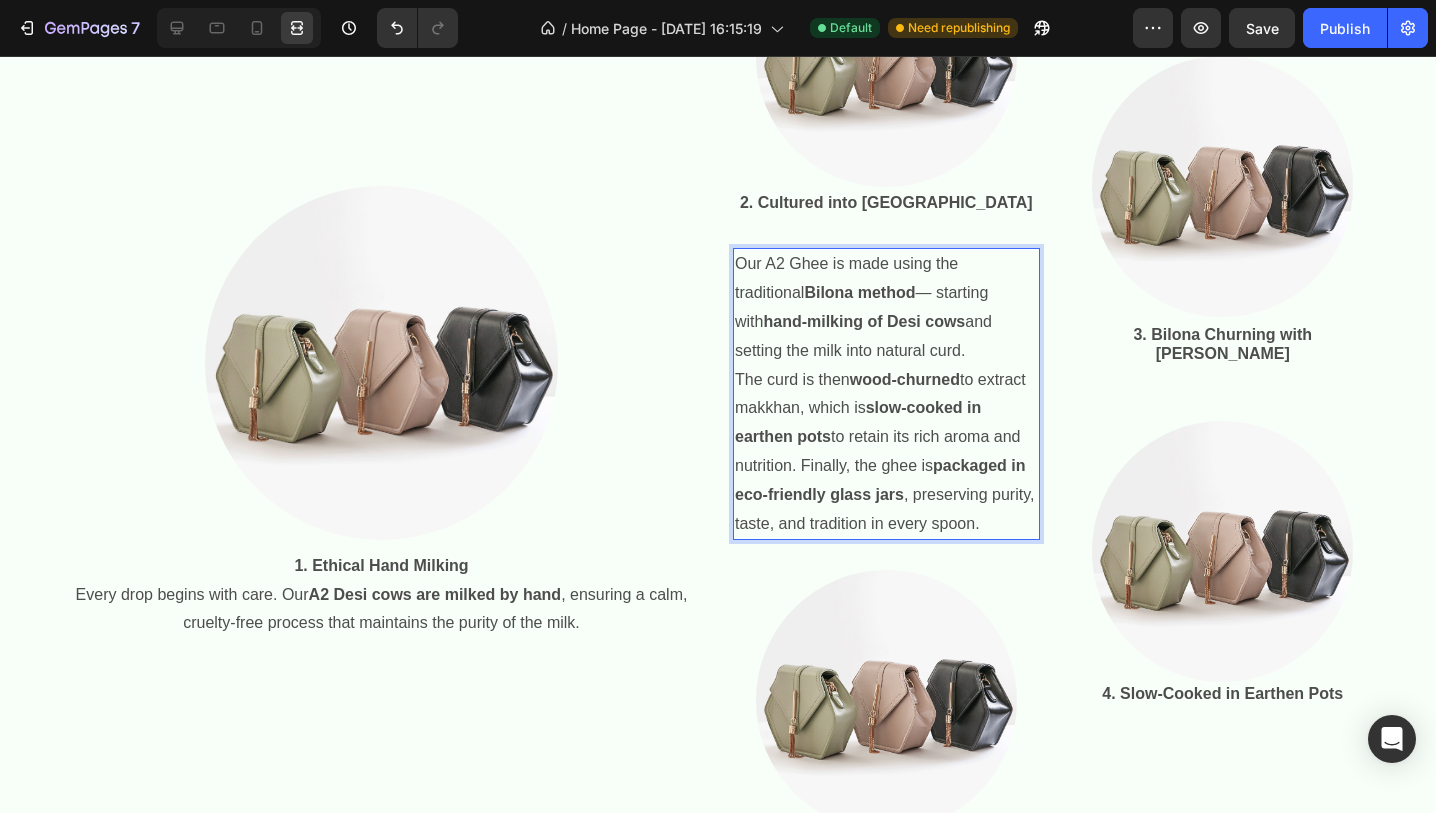 click on "Our A2 Ghee is made using the traditional  Bilona method  — starting with  hand-milking of Desi cows  and setting the milk into natural curd. The curd is then  wood-churned  to extract makkhan, which is  slow-cooked in earthen pots  to retain its rich aroma and nutrition. Finally, the ghee is  packaged in eco-friendly glass jars , preserving purity, taste, and tradition in every spoon." at bounding box center (886, 394) 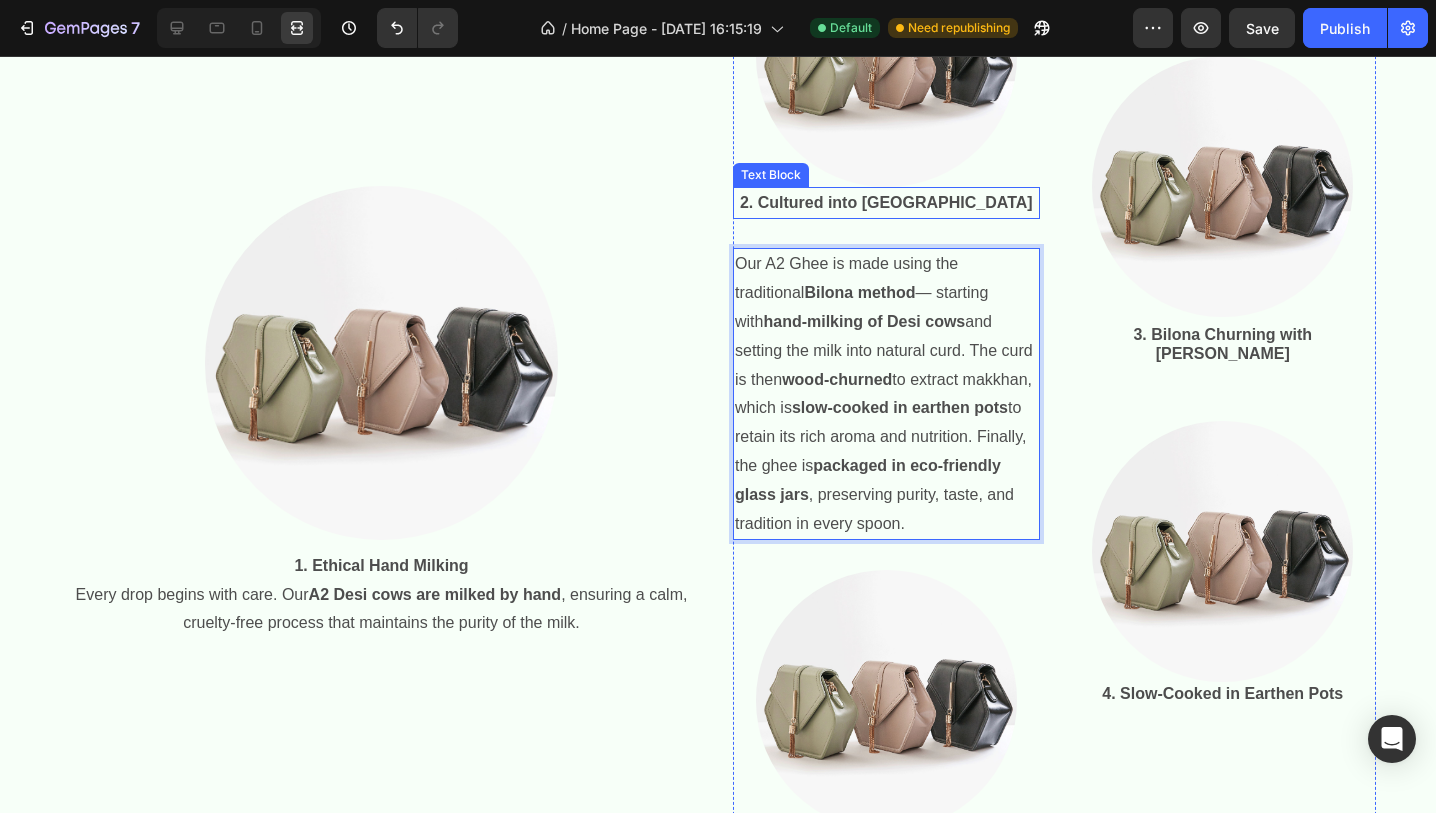 click on "2. Cultured into [GEOGRAPHIC_DATA]" at bounding box center [886, 202] 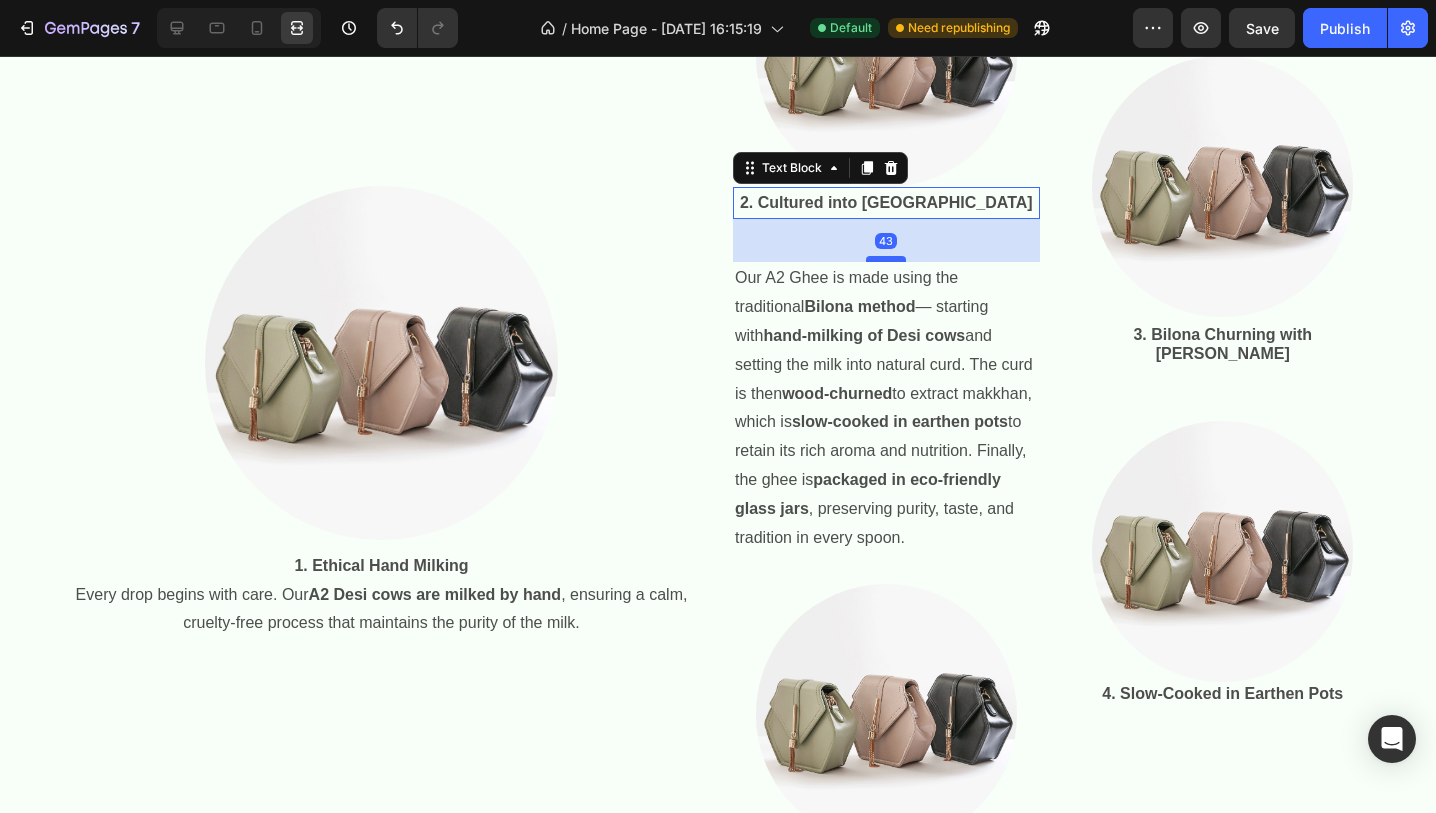 drag, startPoint x: 879, startPoint y: 246, endPoint x: 879, endPoint y: 260, distance: 14 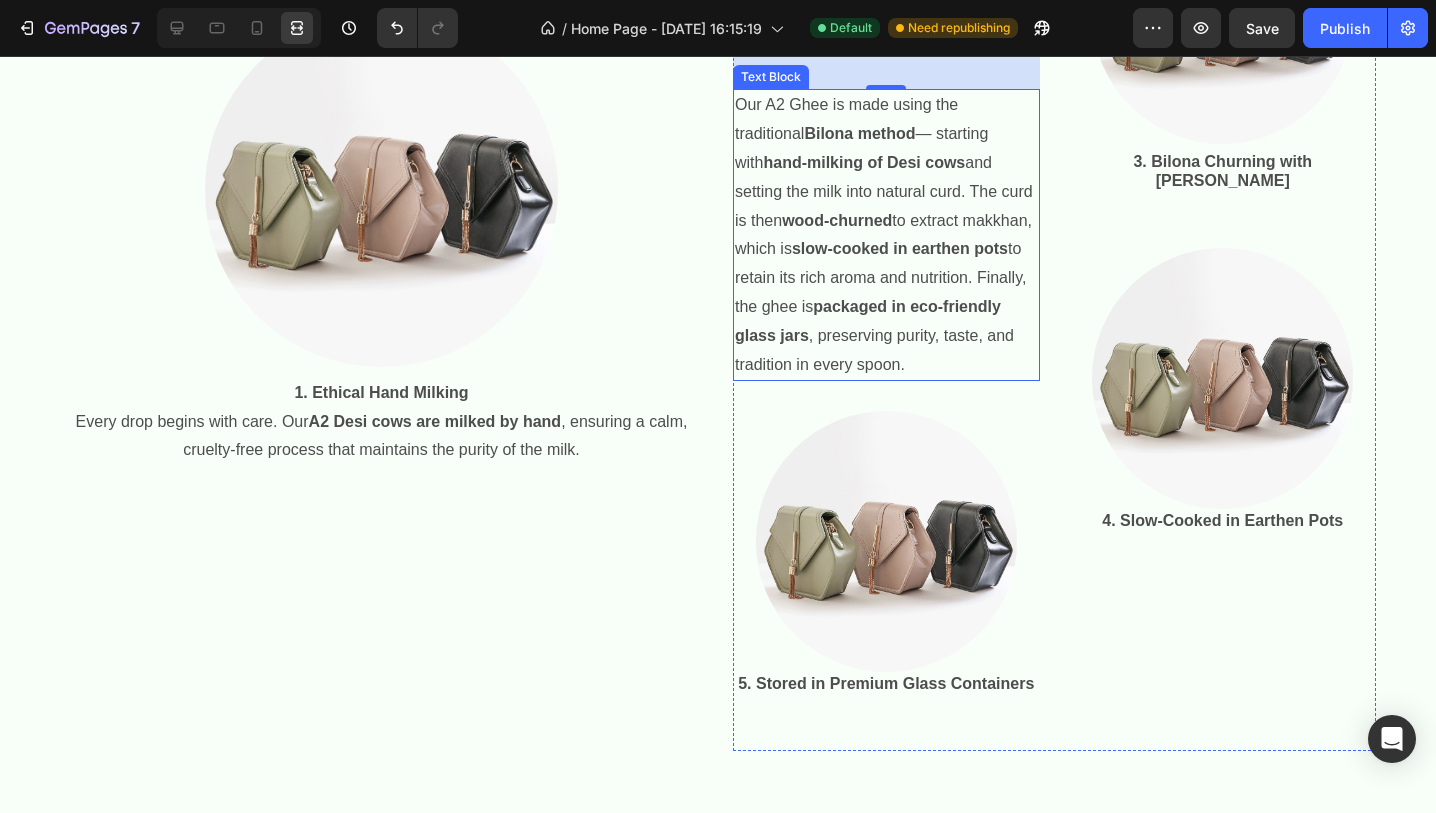 scroll, scrollTop: 696, scrollLeft: 0, axis: vertical 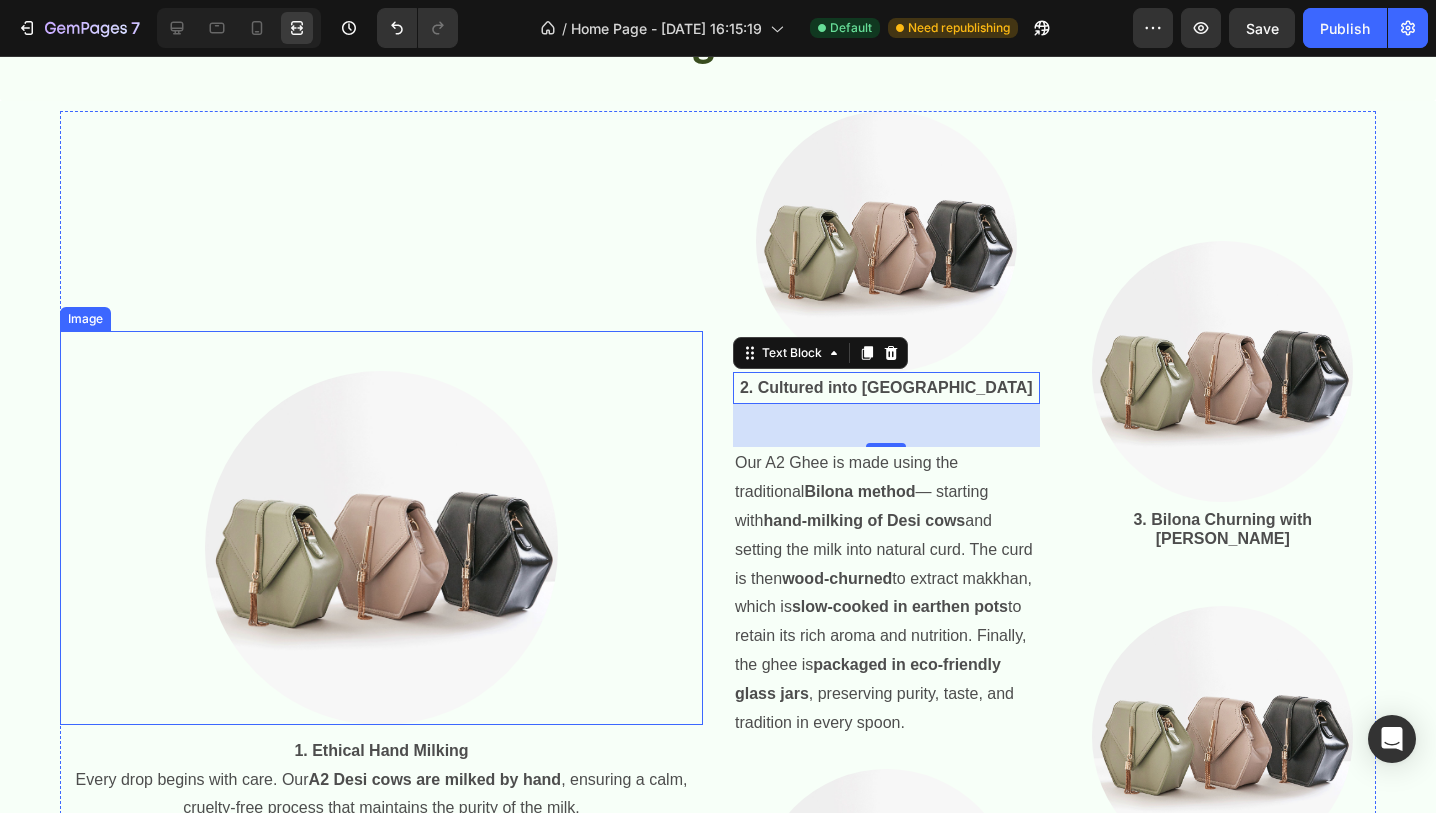 click at bounding box center [381, 528] 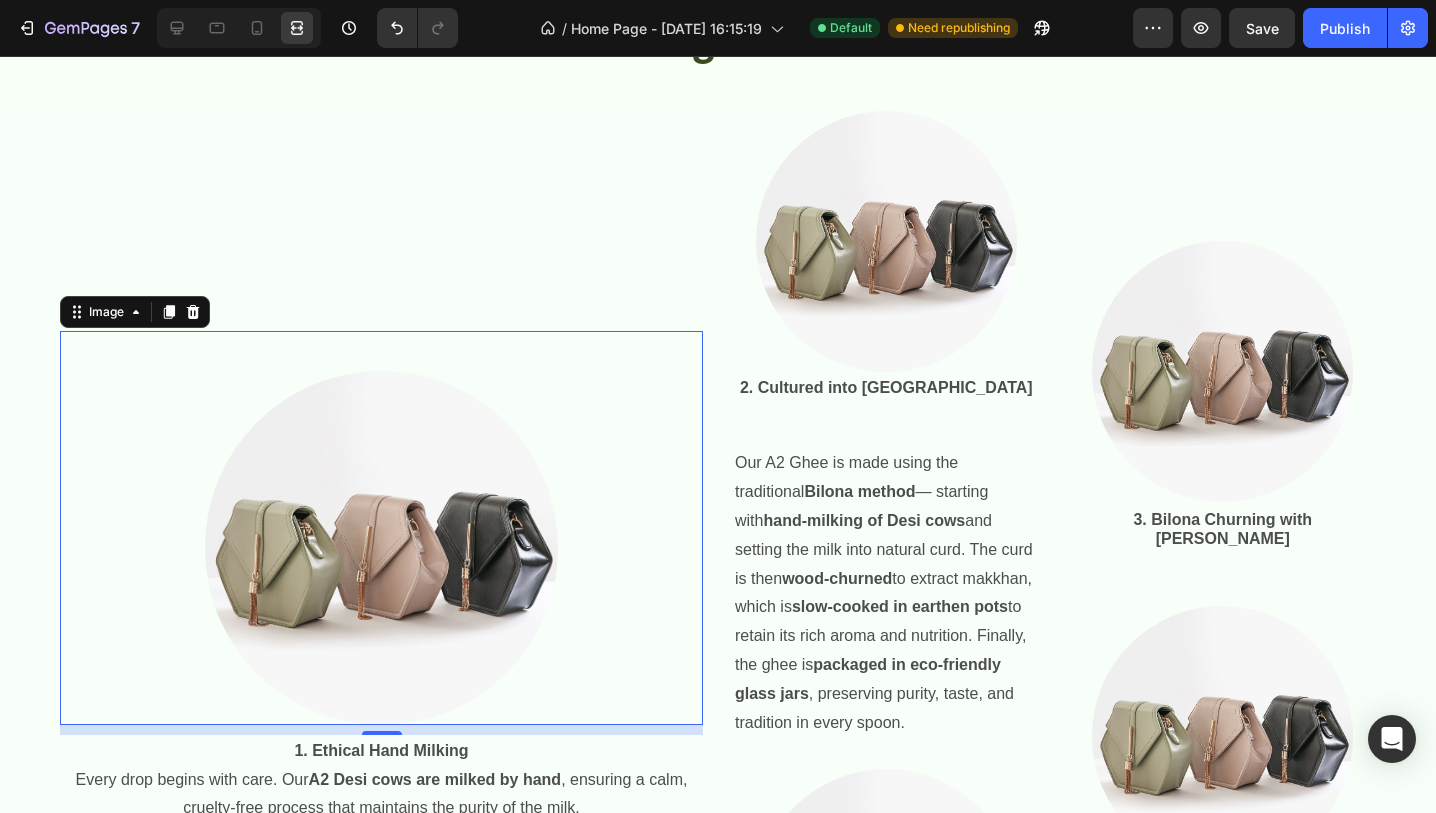 click at bounding box center [381, 528] 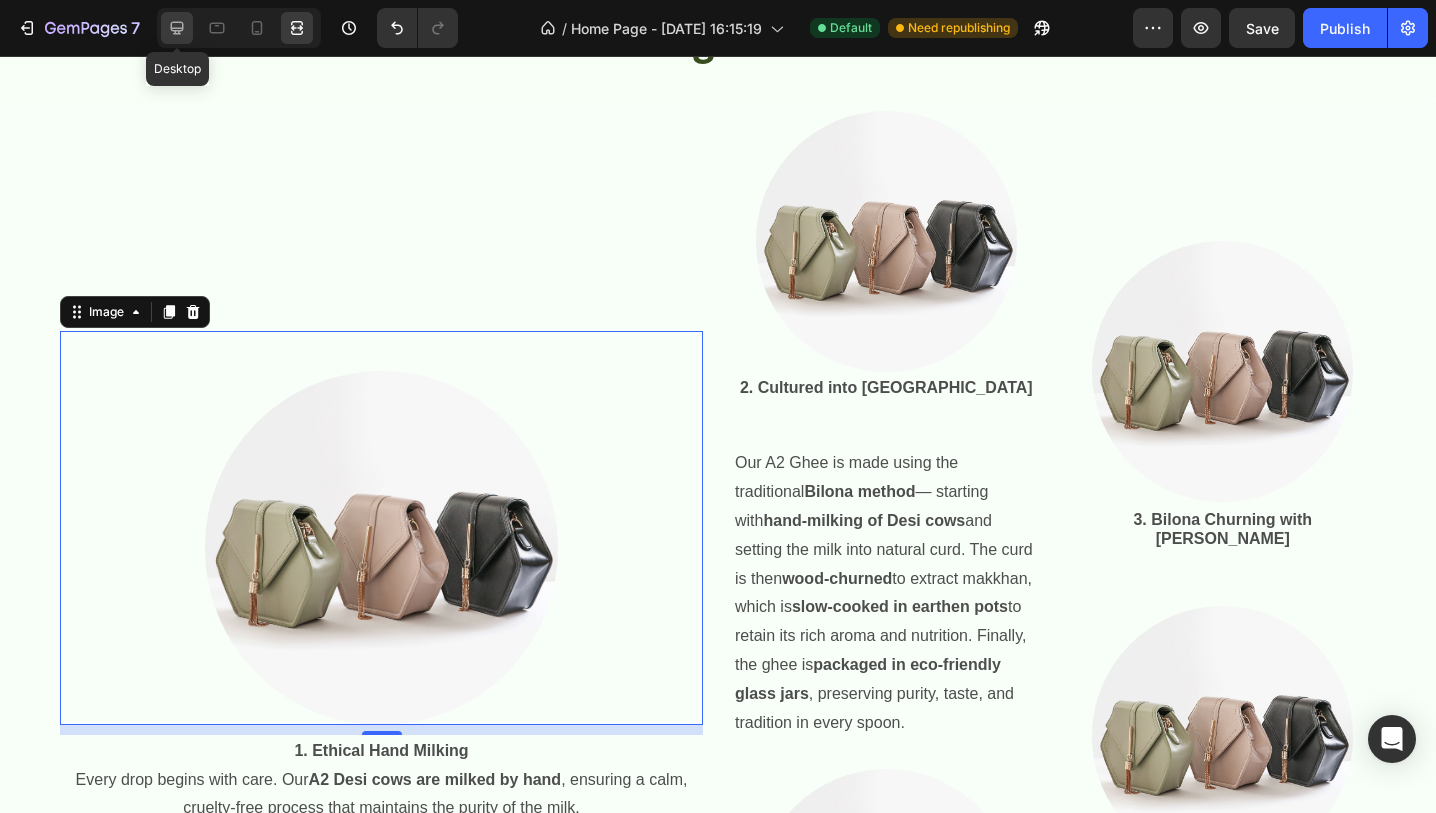click 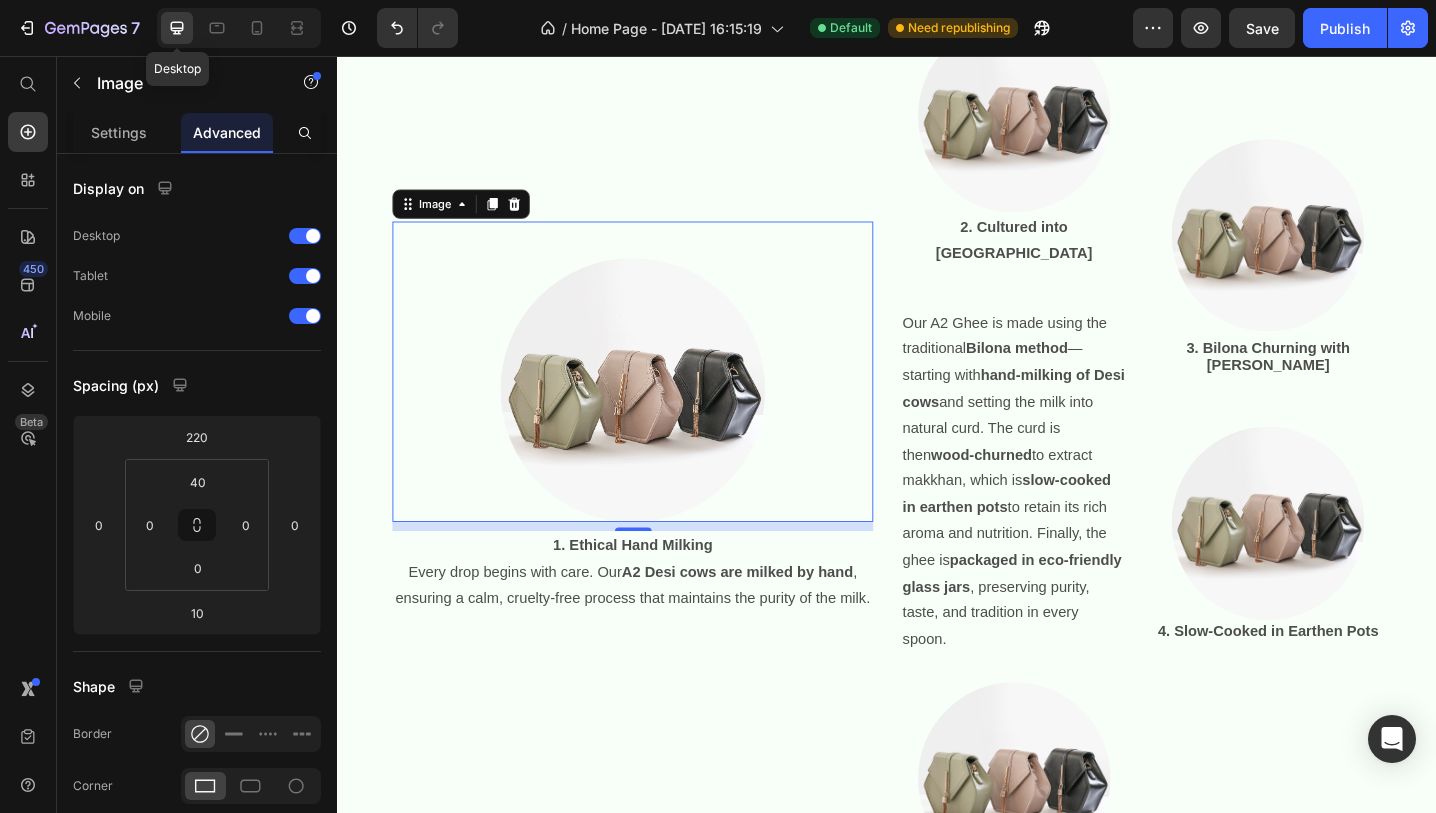 scroll, scrollTop: 602, scrollLeft: 0, axis: vertical 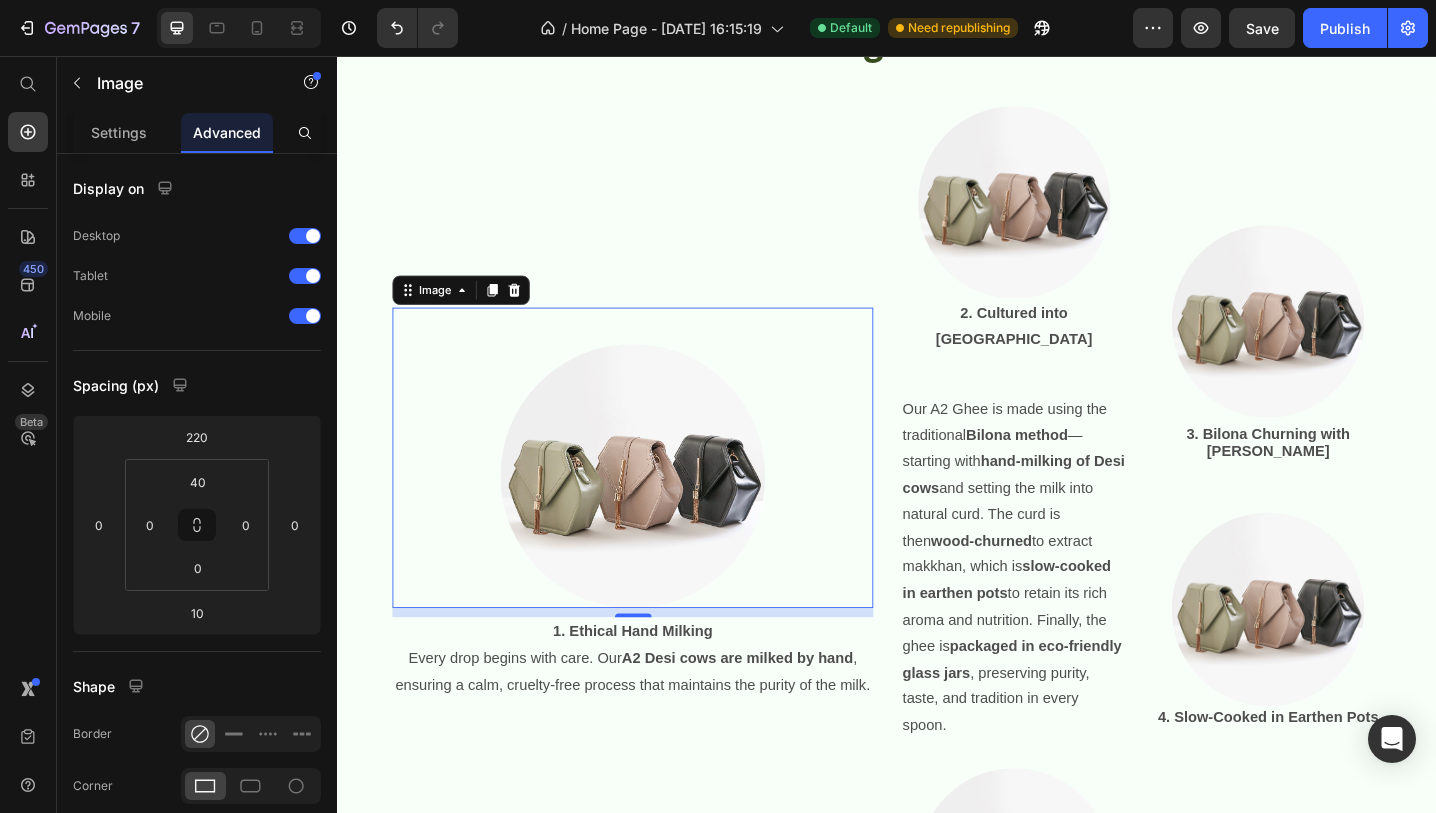 click at bounding box center [659, 495] 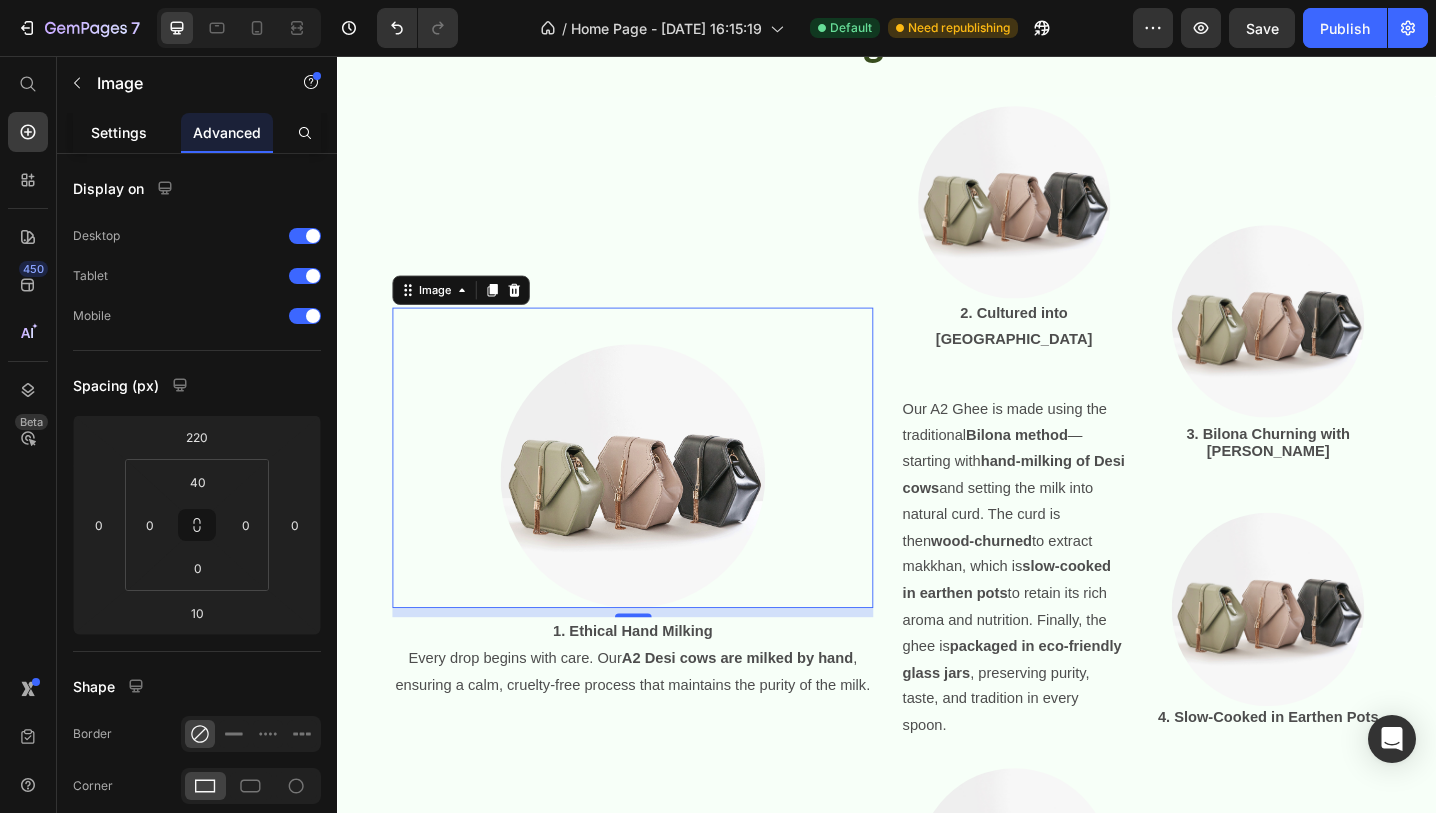 click on "Settings" at bounding box center (119, 132) 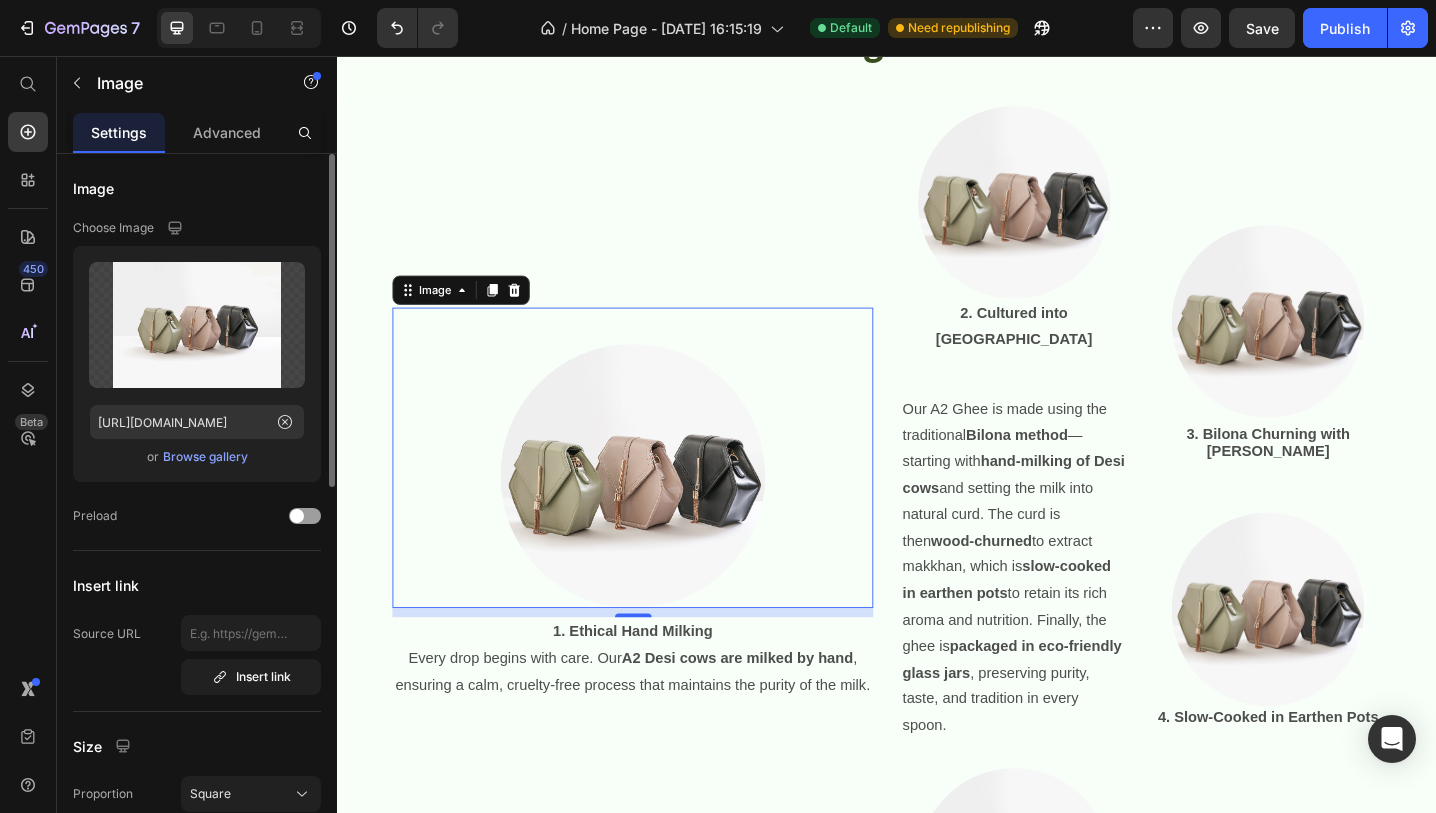 click on "Browse gallery" at bounding box center [205, 457] 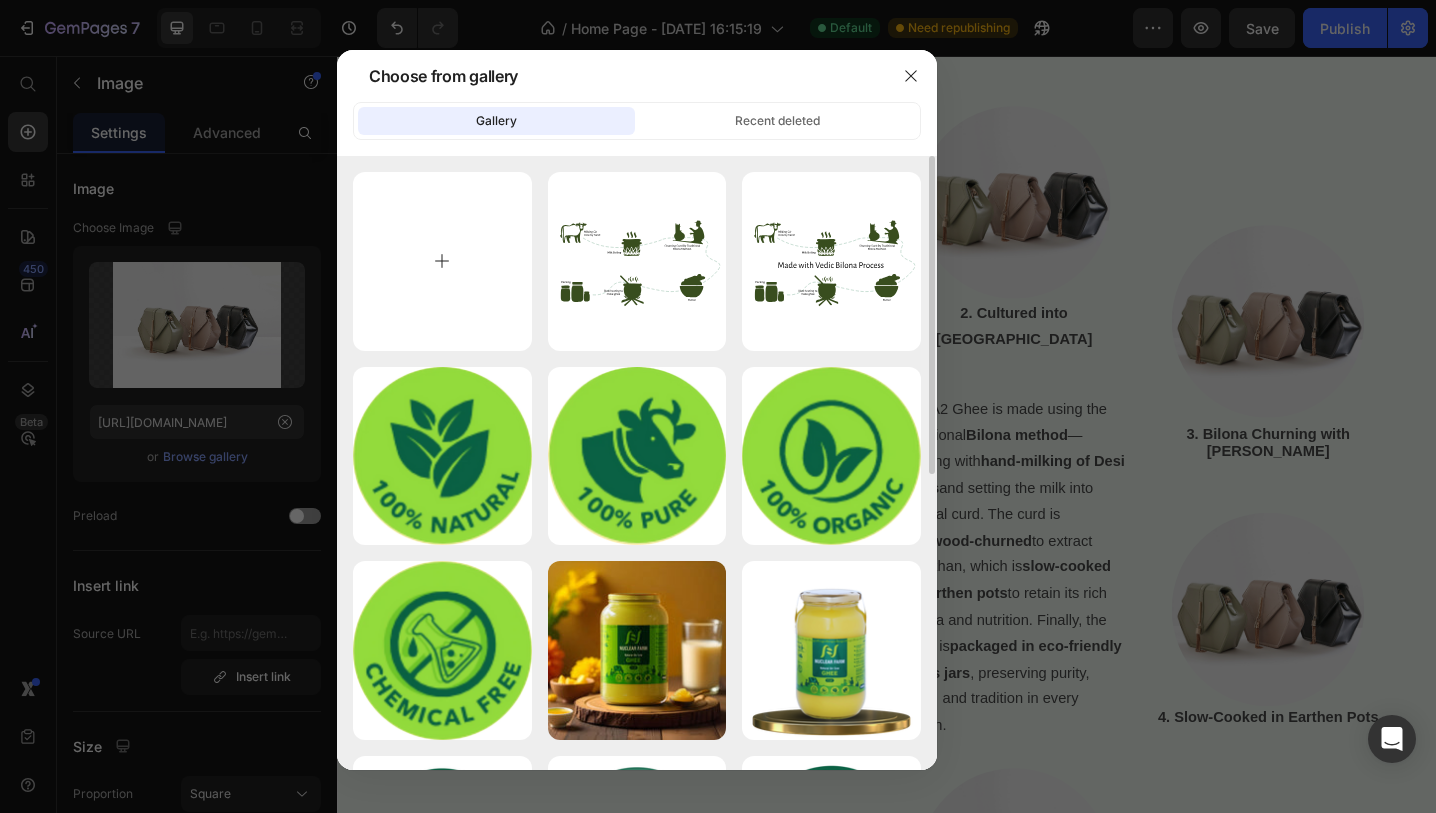 click at bounding box center [442, 261] 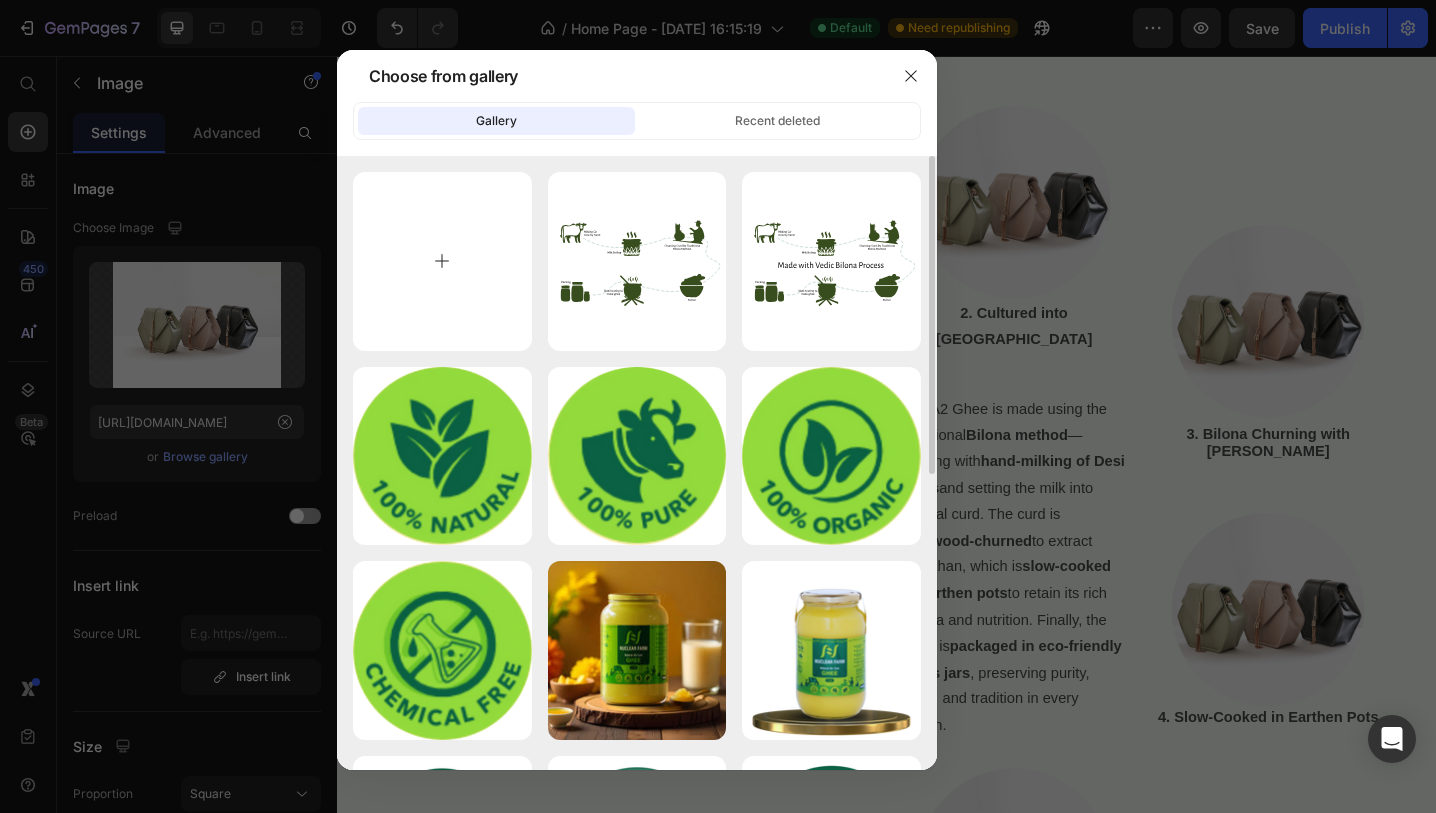 type on "C:\fakepath\C0187 ([DOMAIN_NAME]) (1).gif" 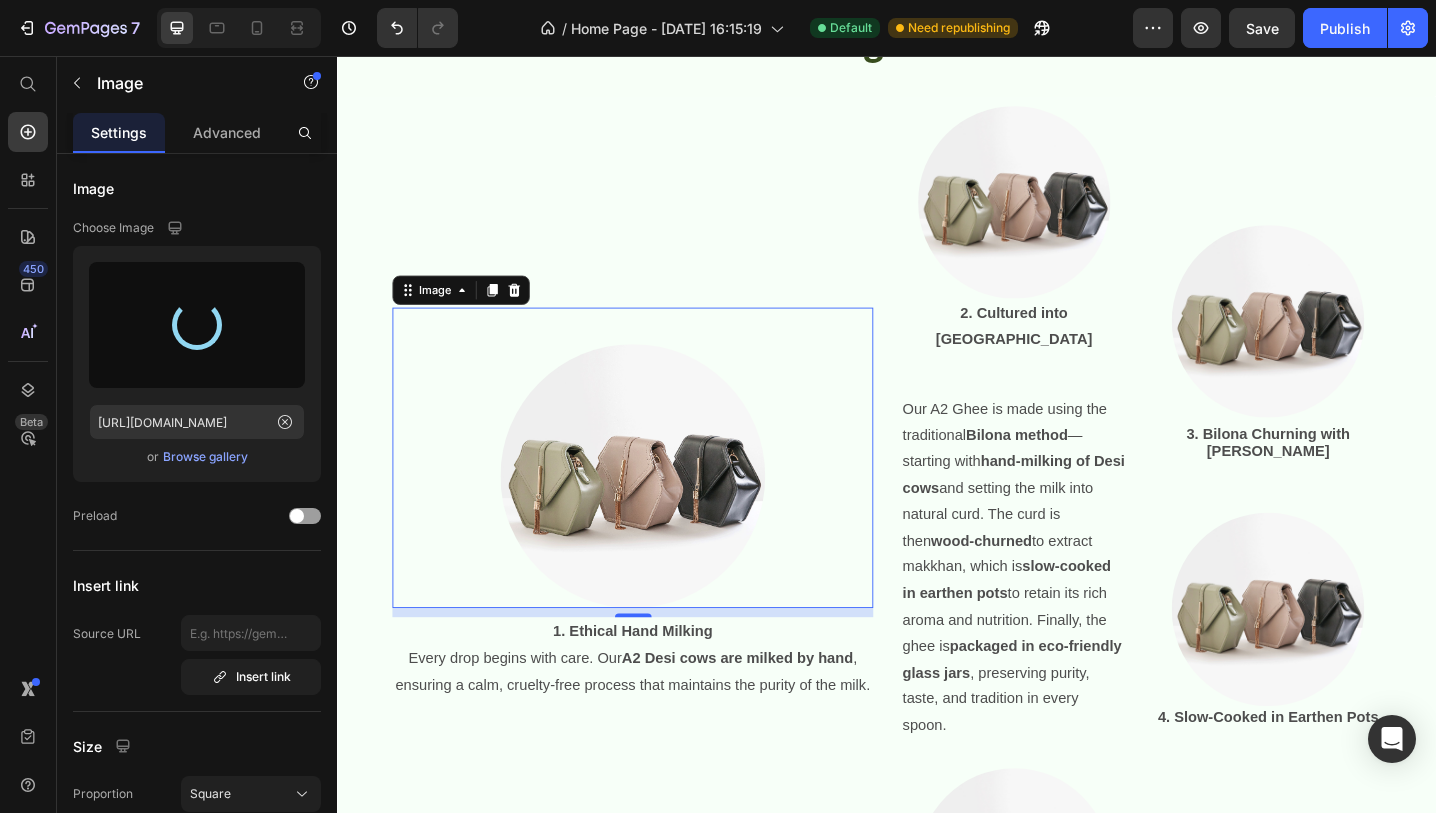 type on "[URL][DOMAIN_NAME]" 